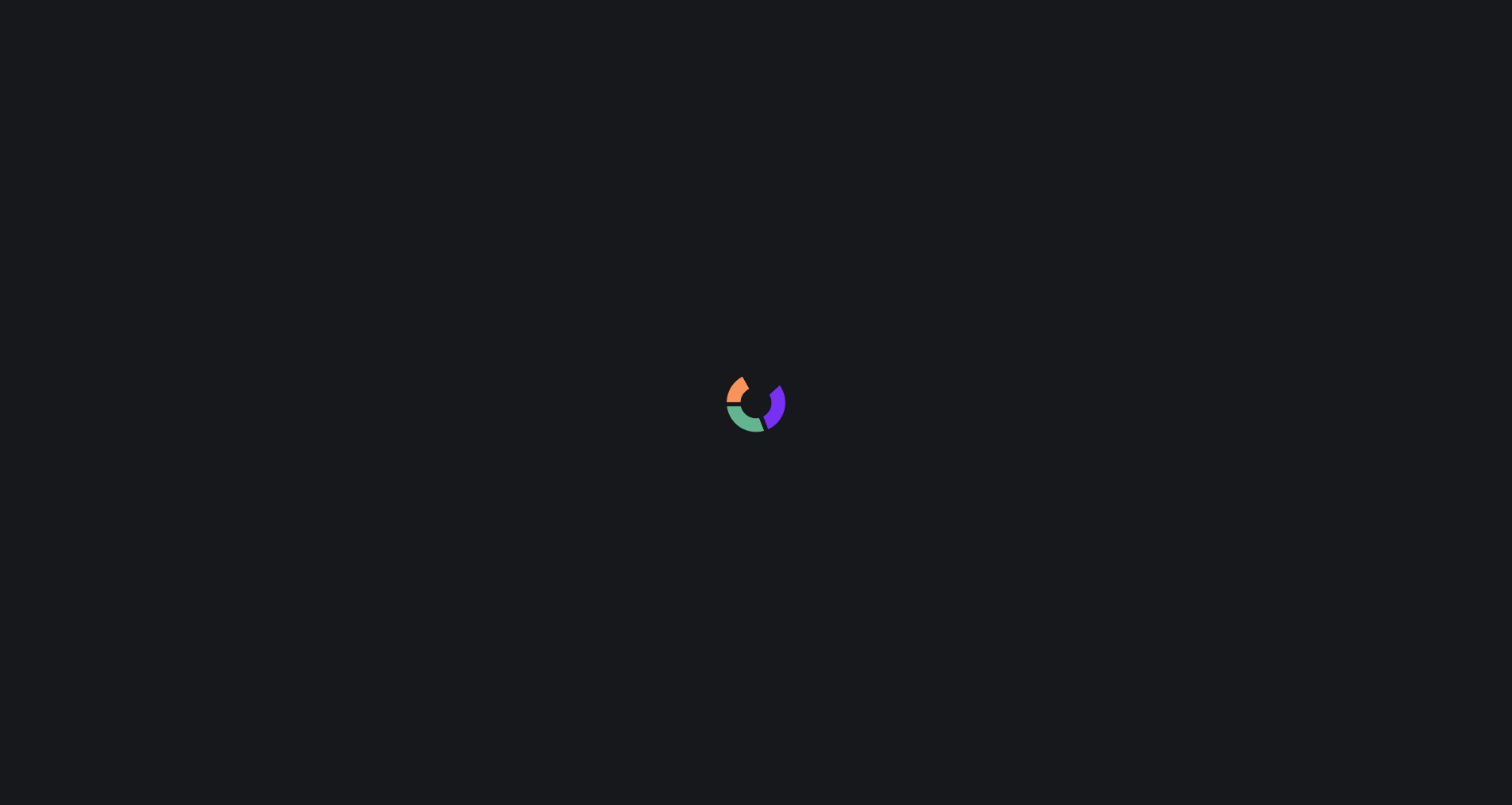 scroll, scrollTop: 0, scrollLeft: 0, axis: both 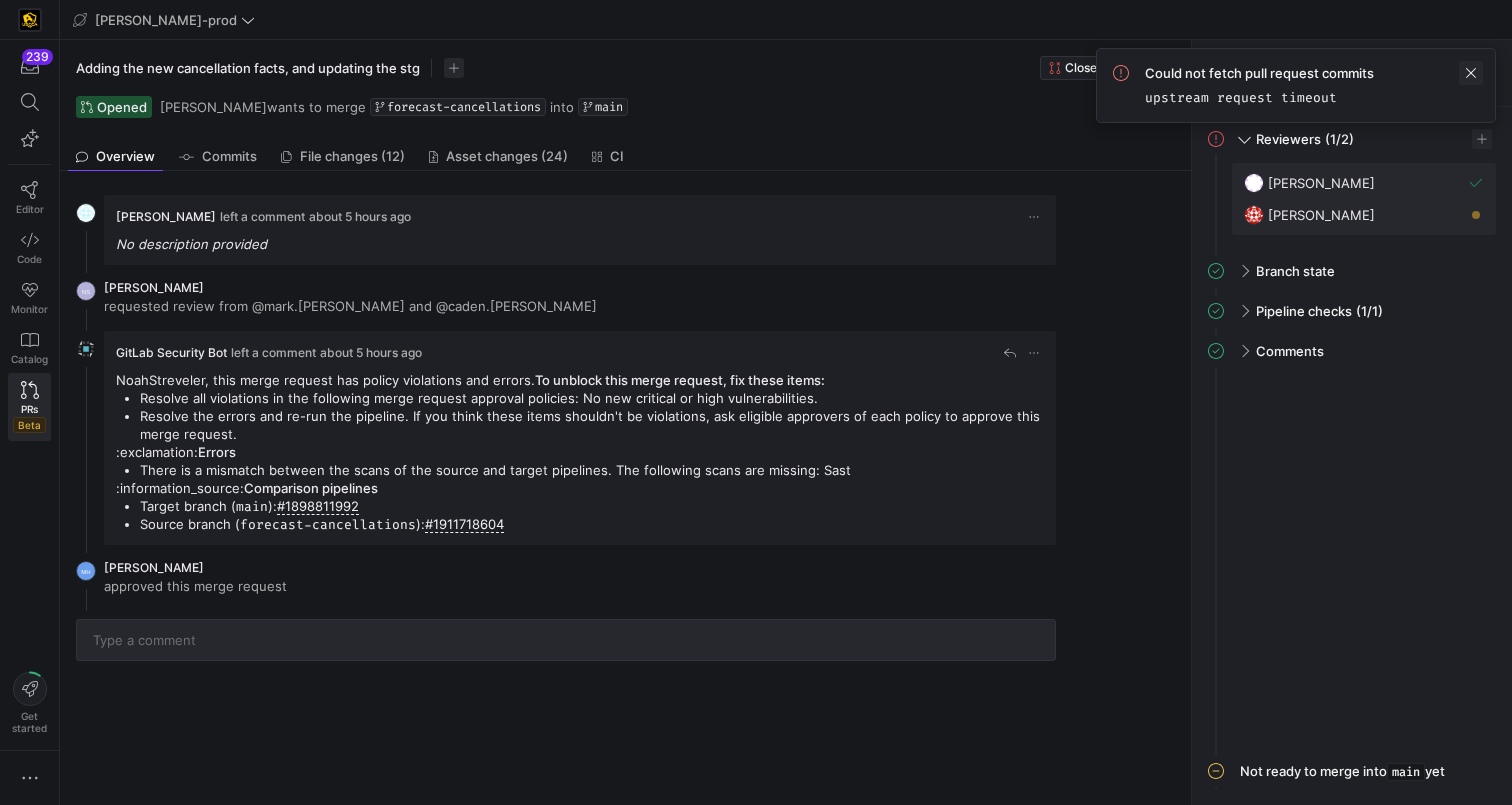 click 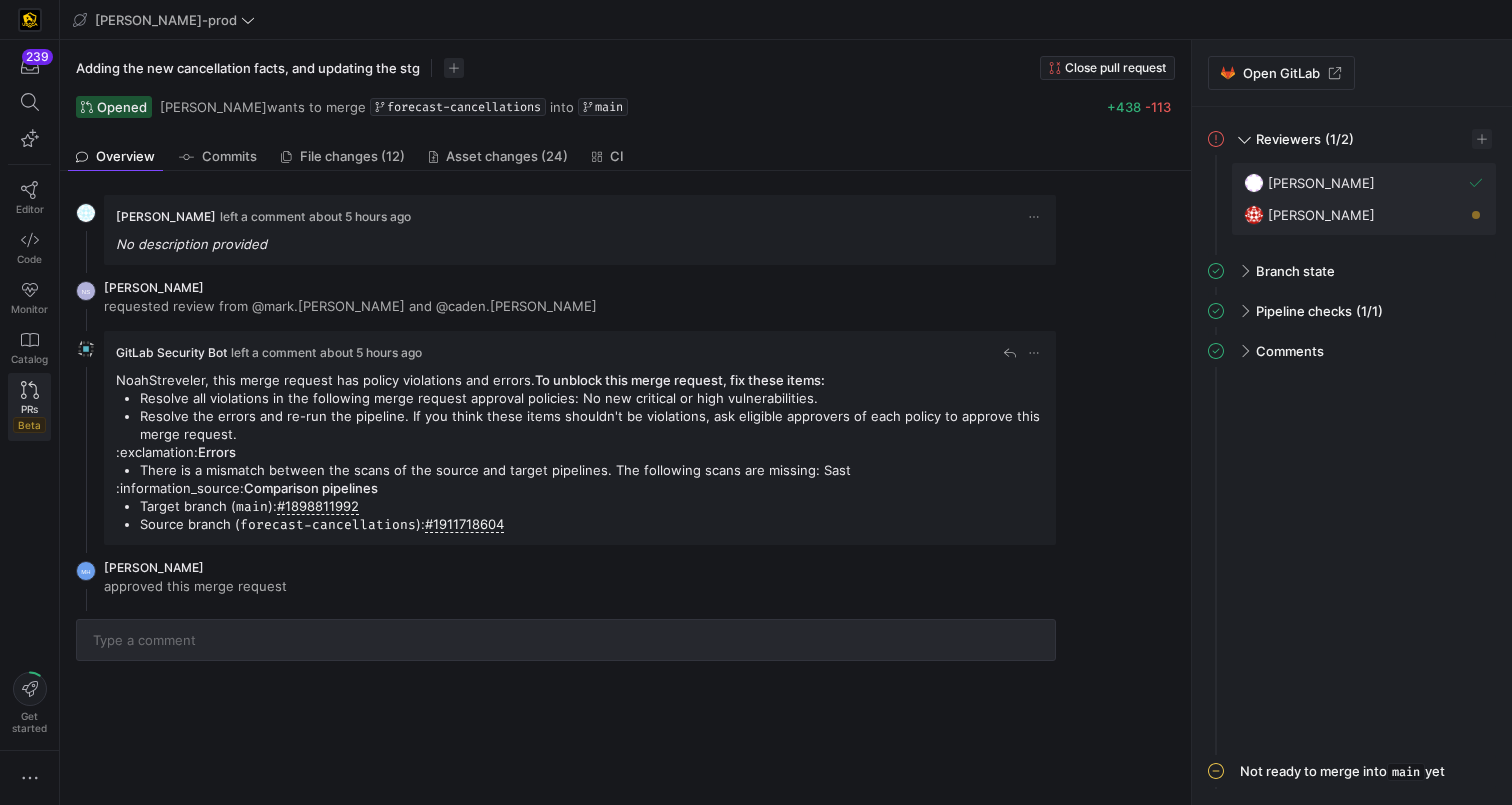 click on "PRs   Beta" 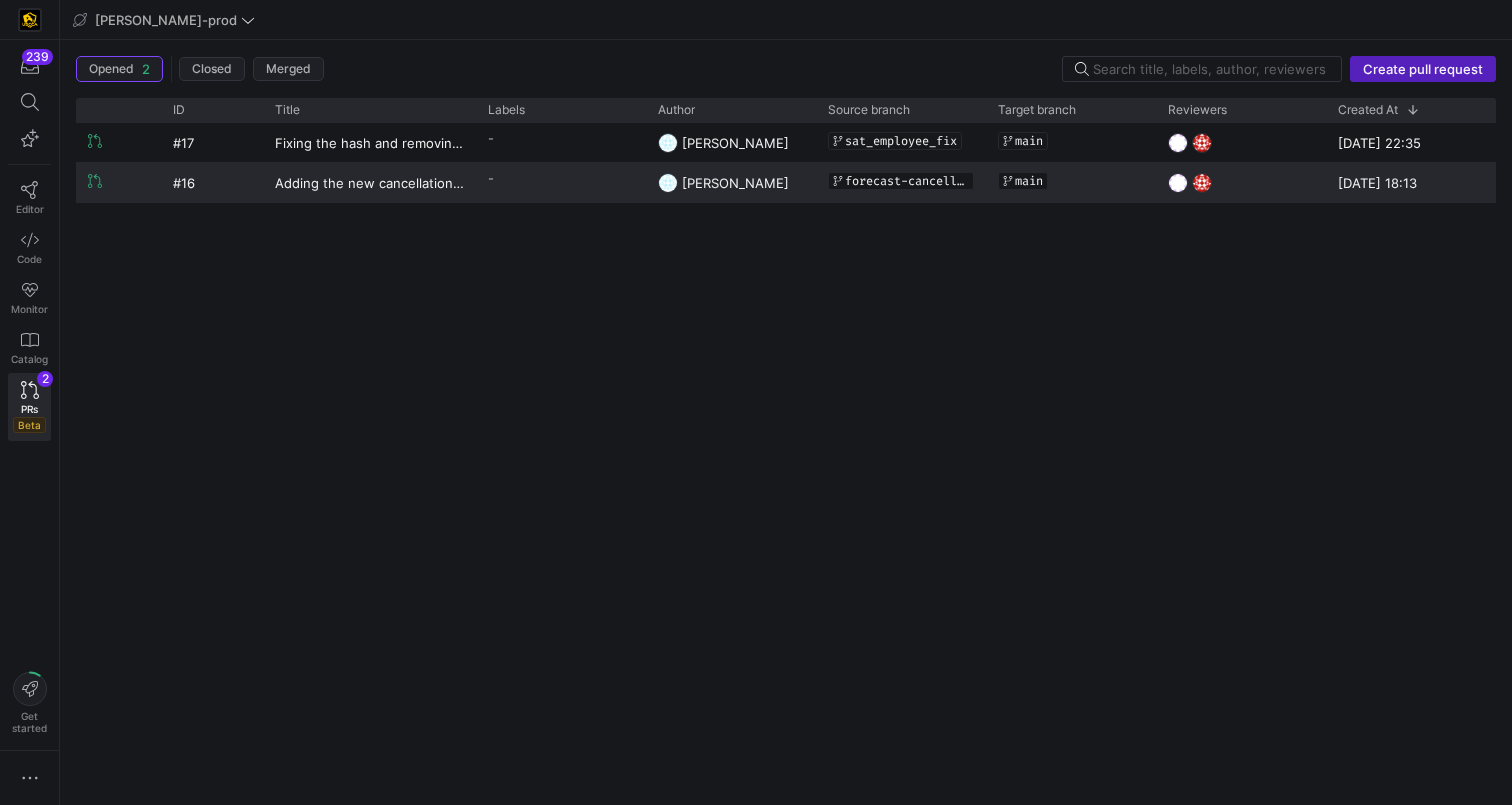 click on "-" 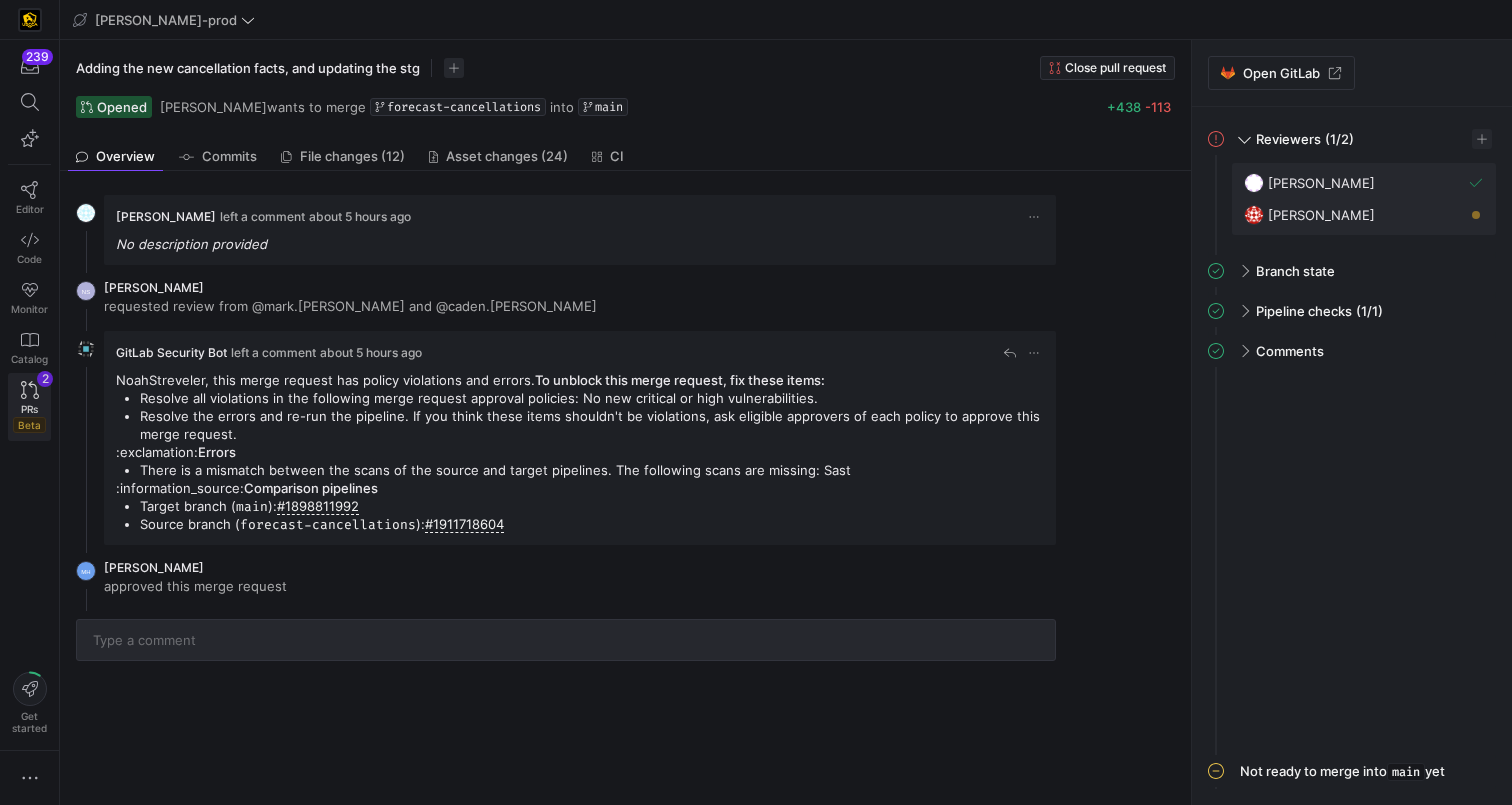 click on "PRs   Beta
2" 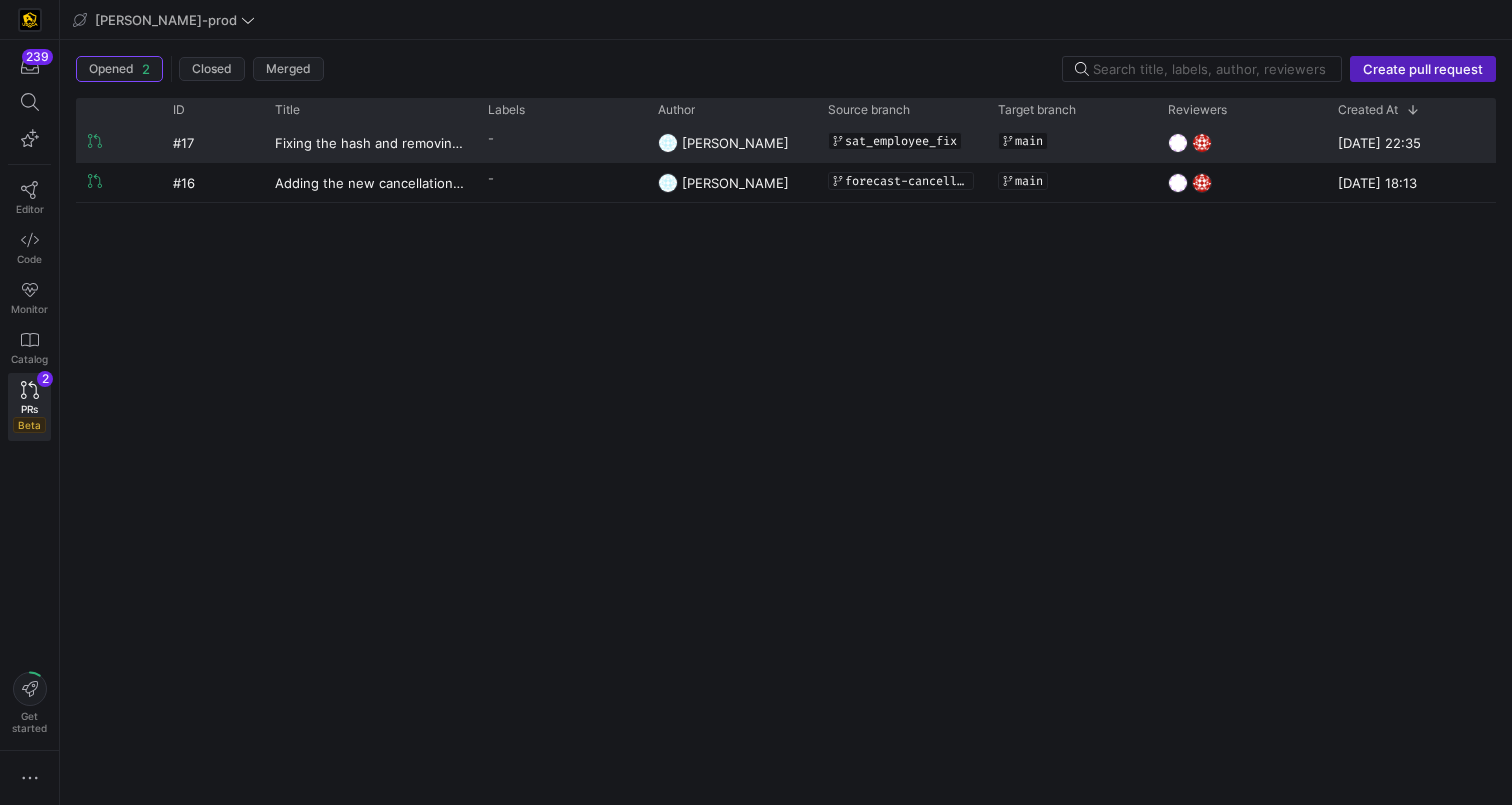 click on "-" 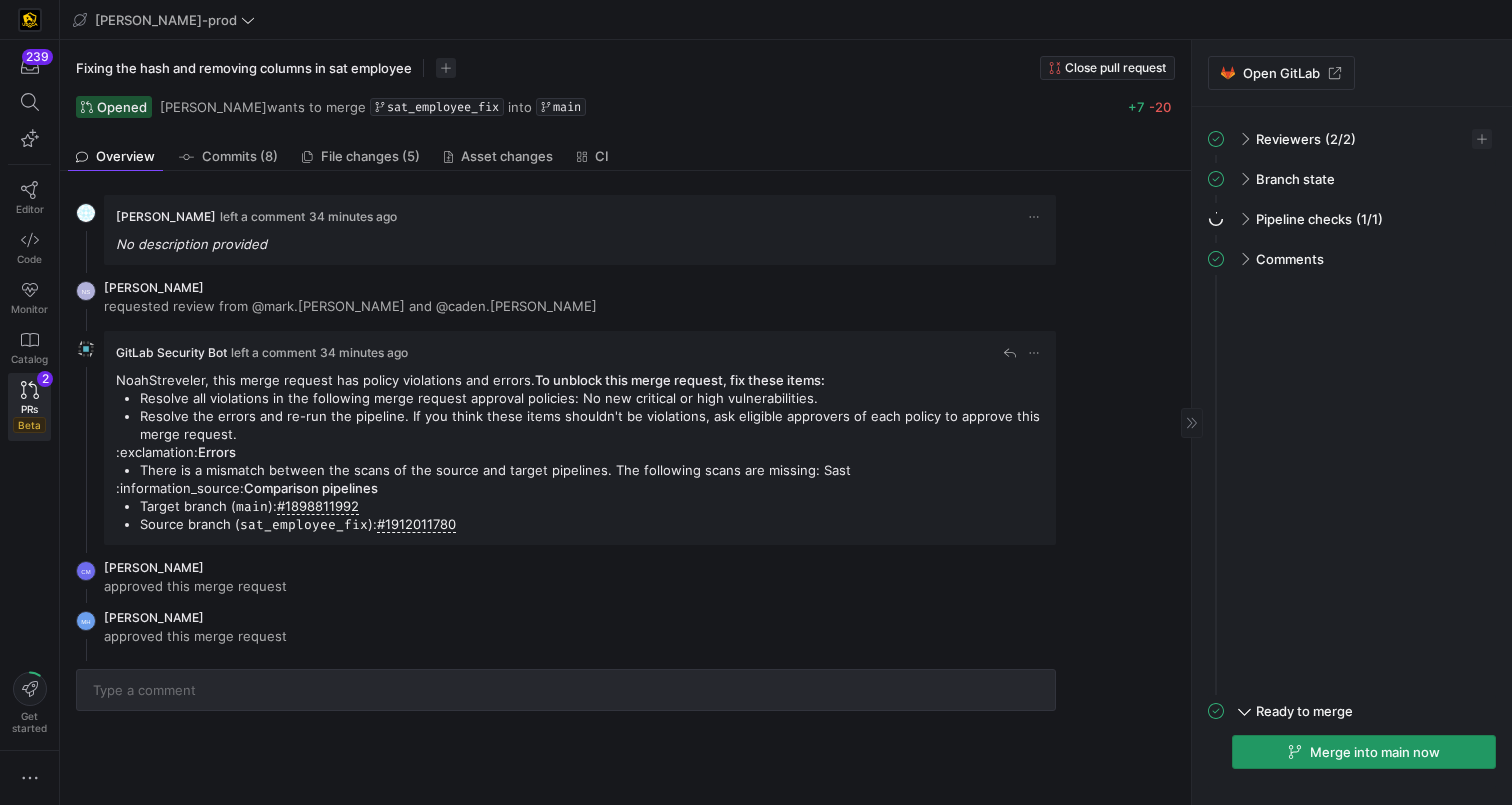 click on "Merge into main now" at bounding box center [1375, 752] 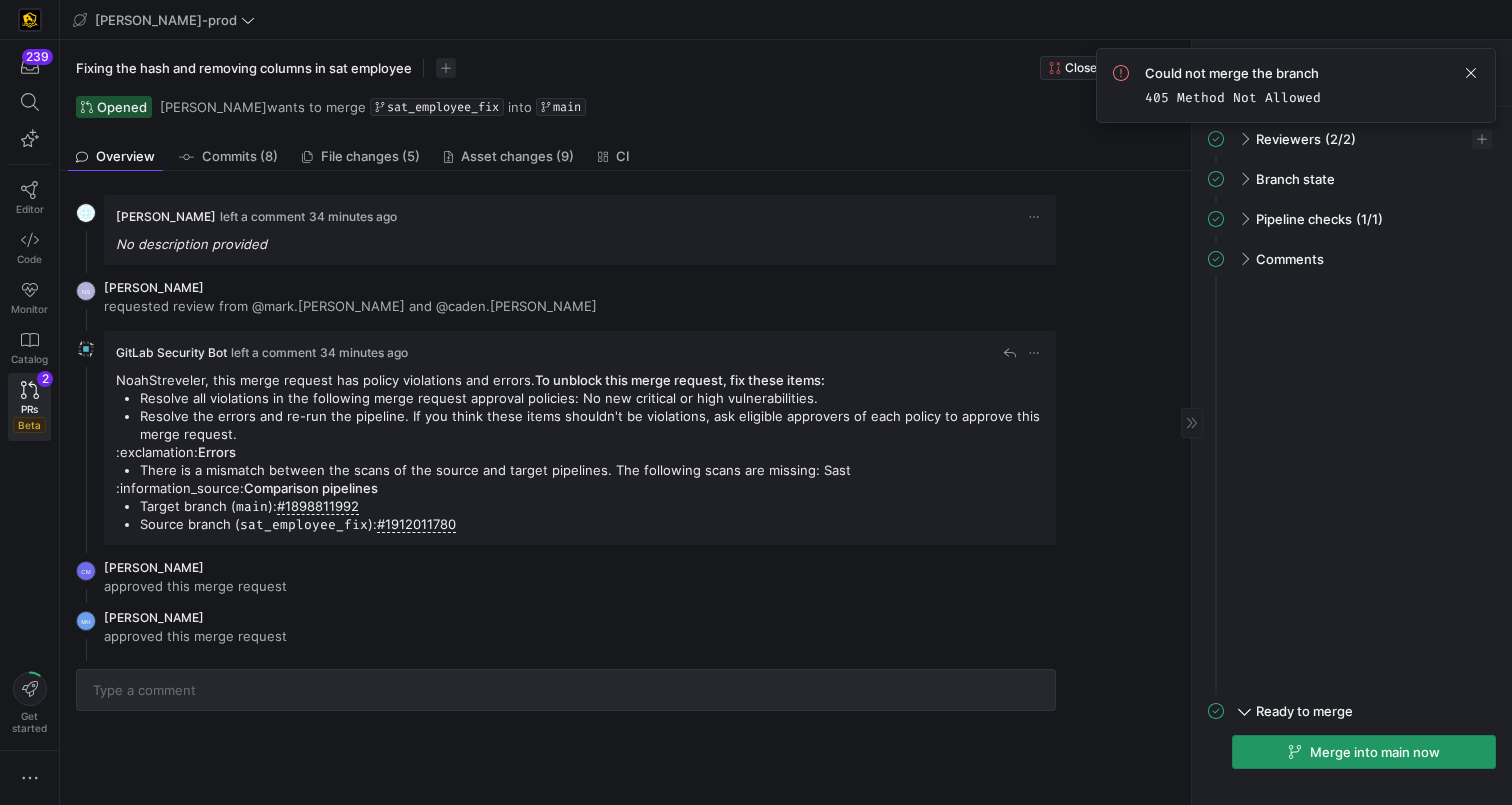 click on "Merge into main now" at bounding box center [1375, 752] 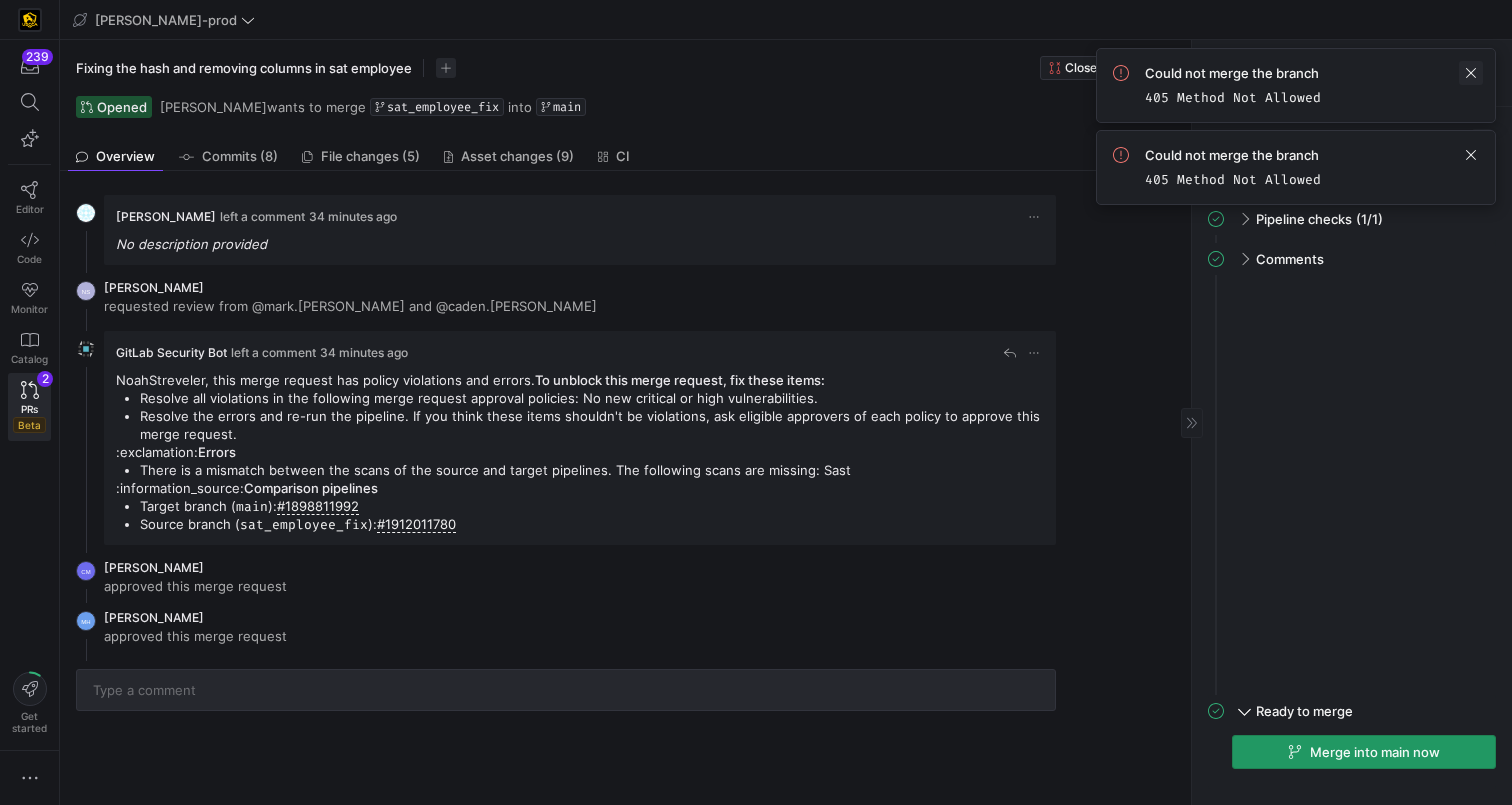click 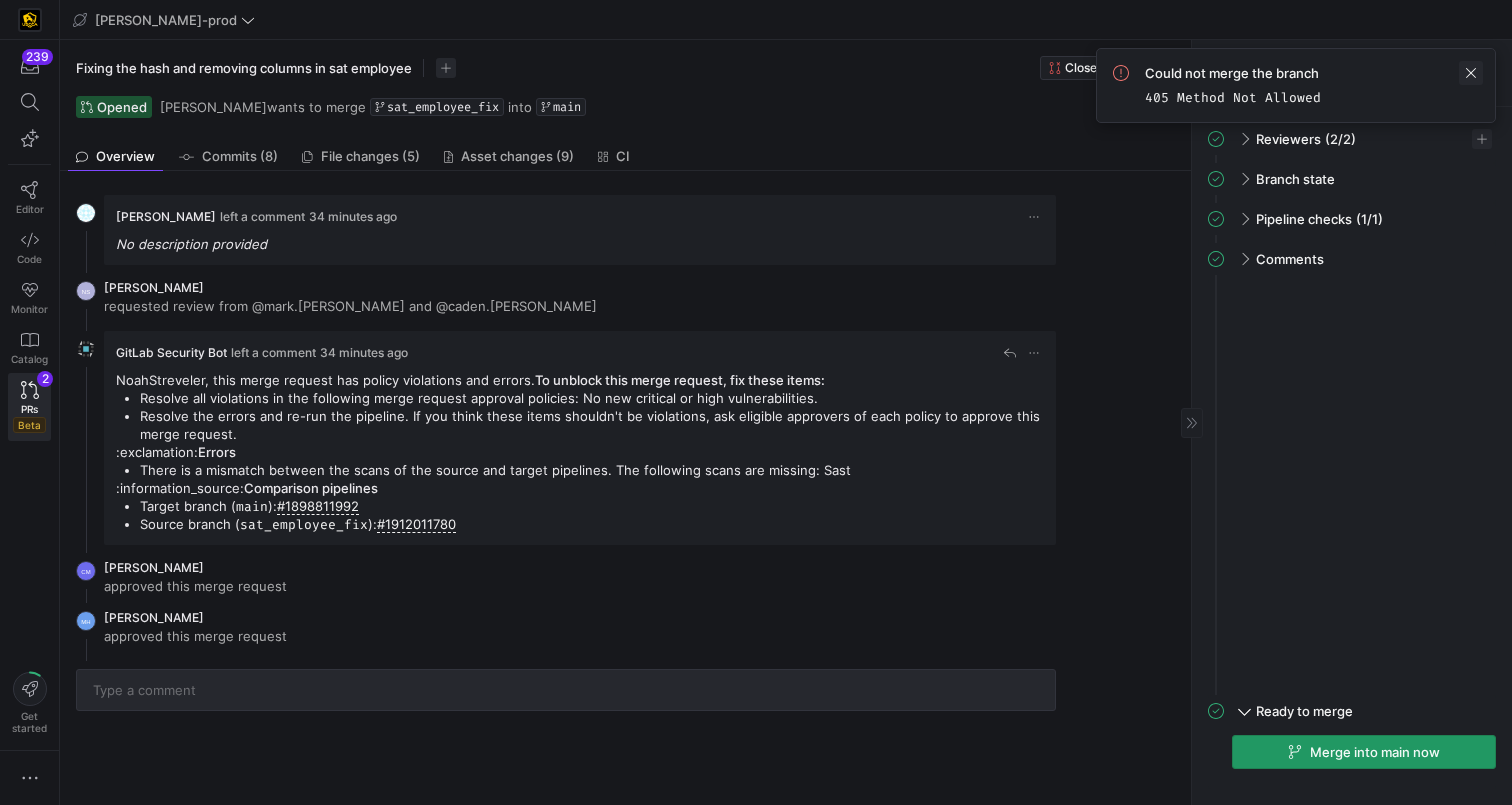 click 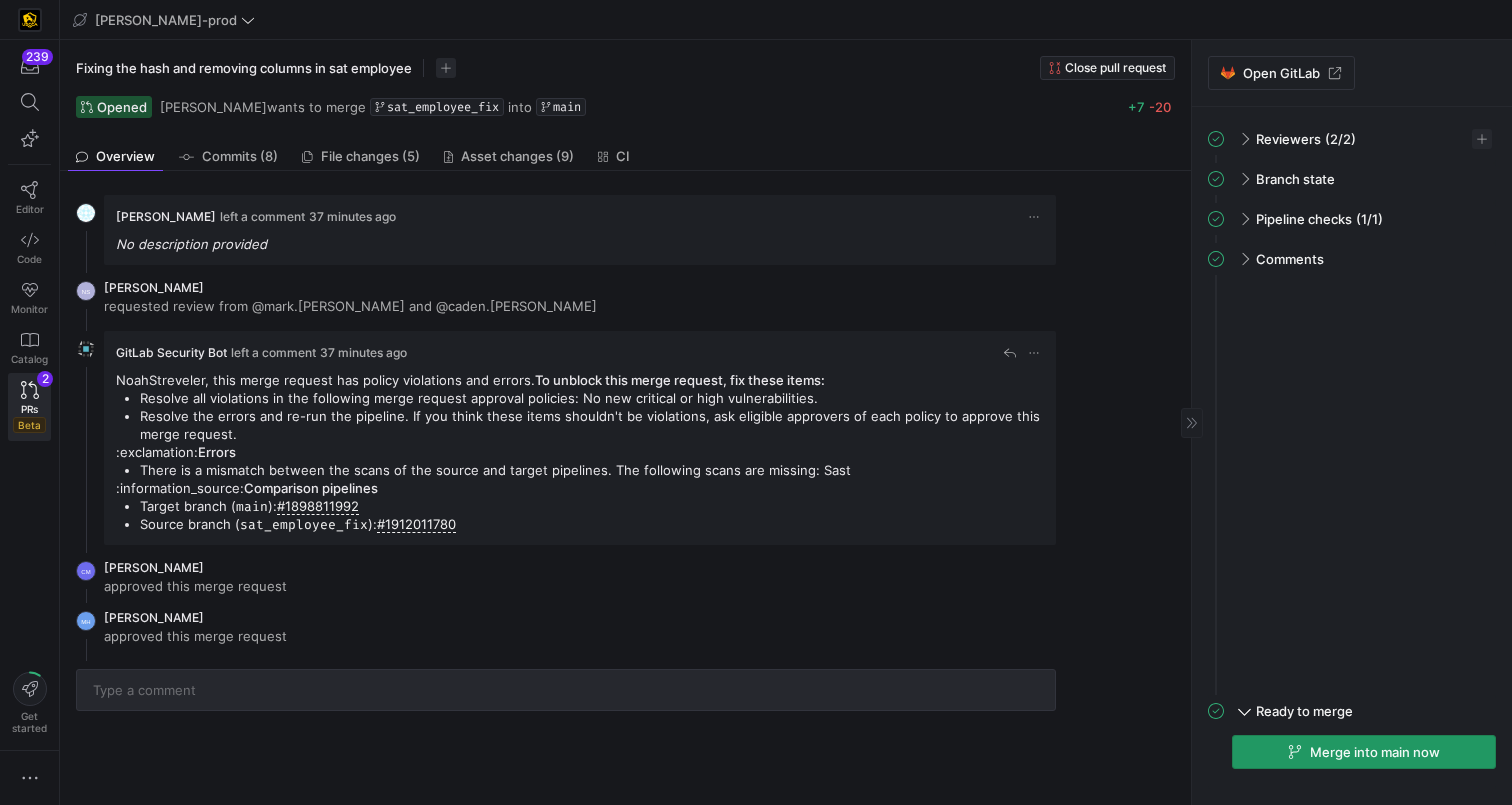 click on "Merge into main now" at bounding box center (1375, 752) 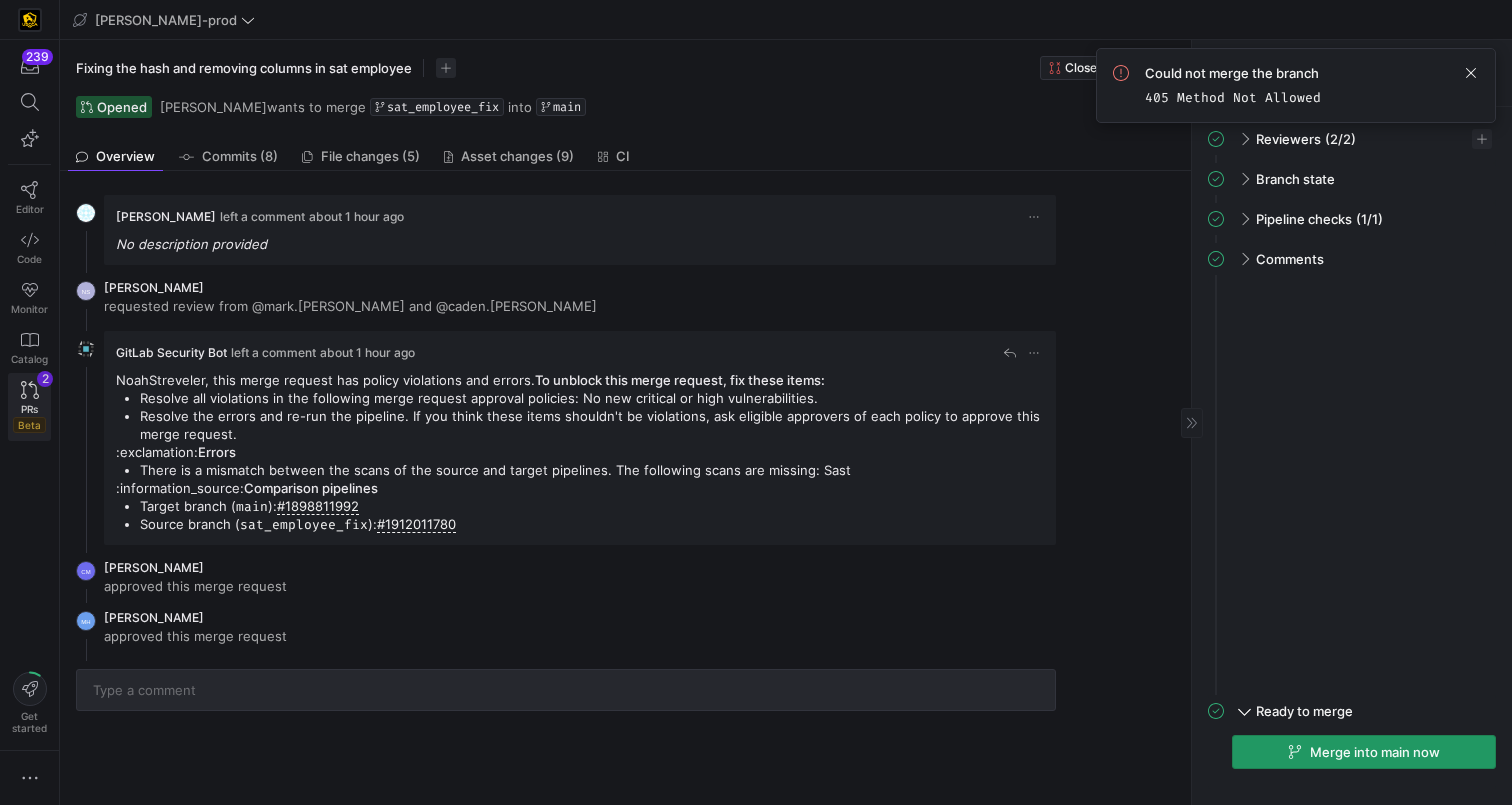 click on "PRs" 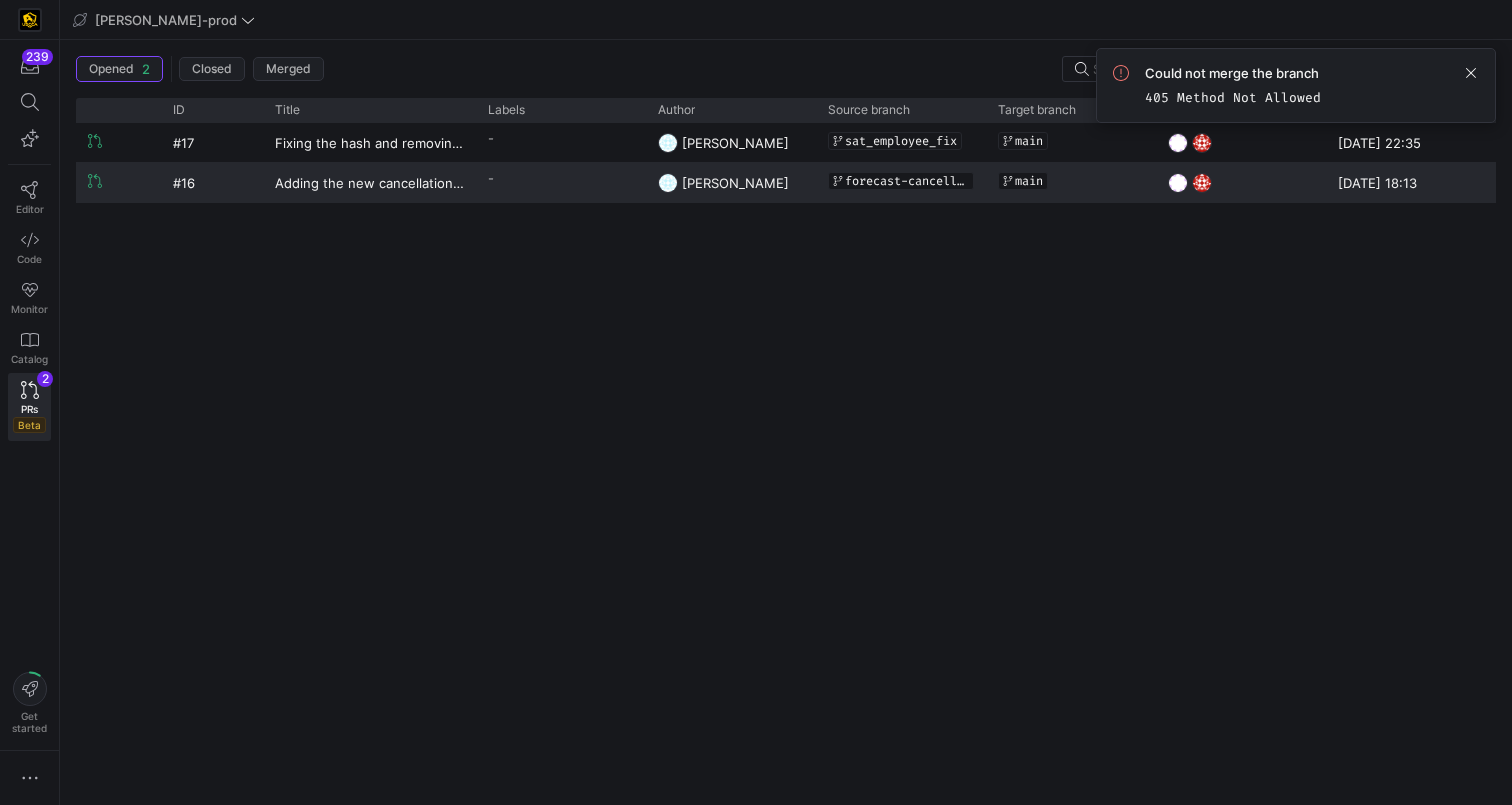 click on "-" 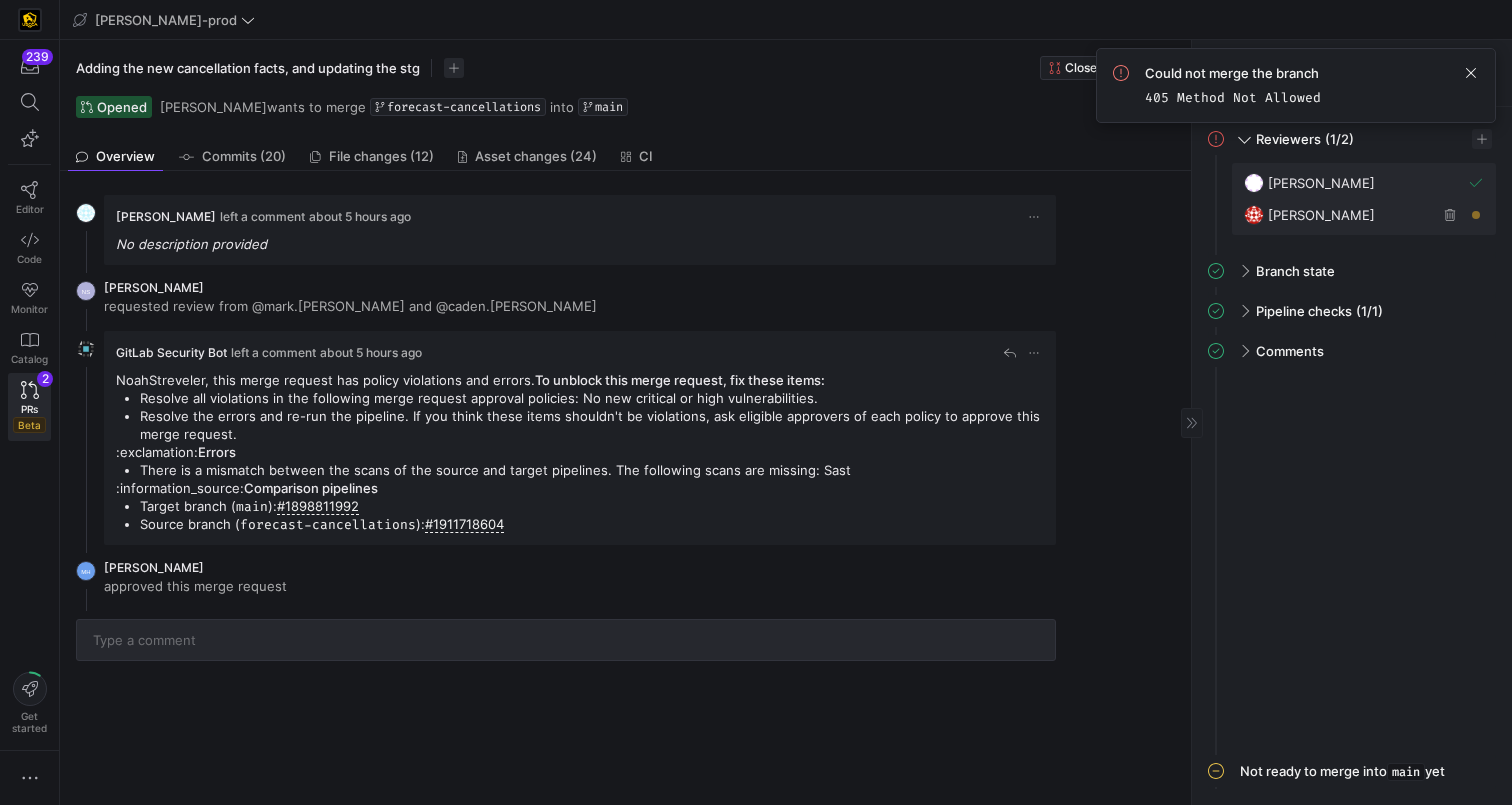 click at bounding box center [1450, 215] 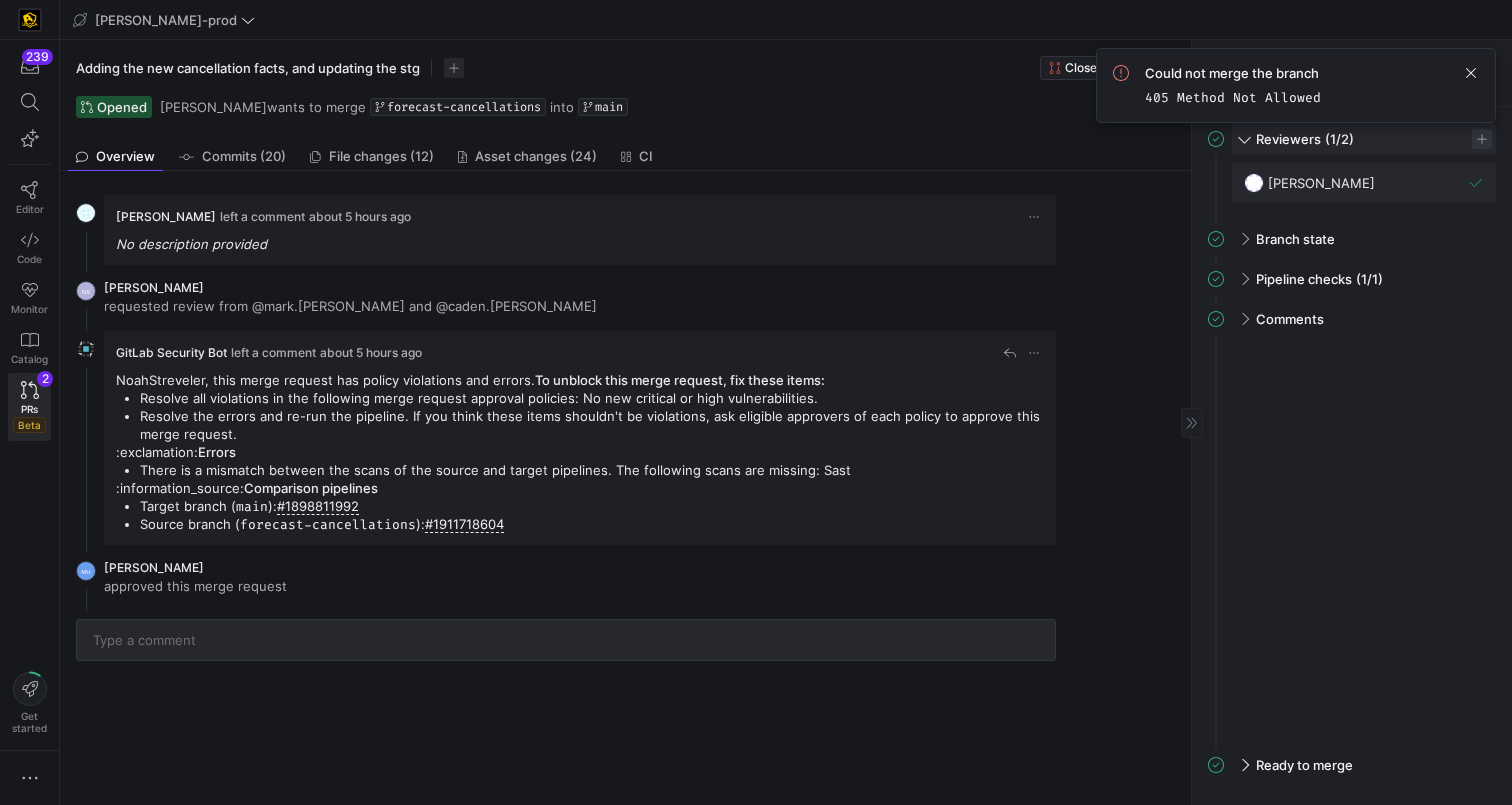 click at bounding box center (1482, 139) 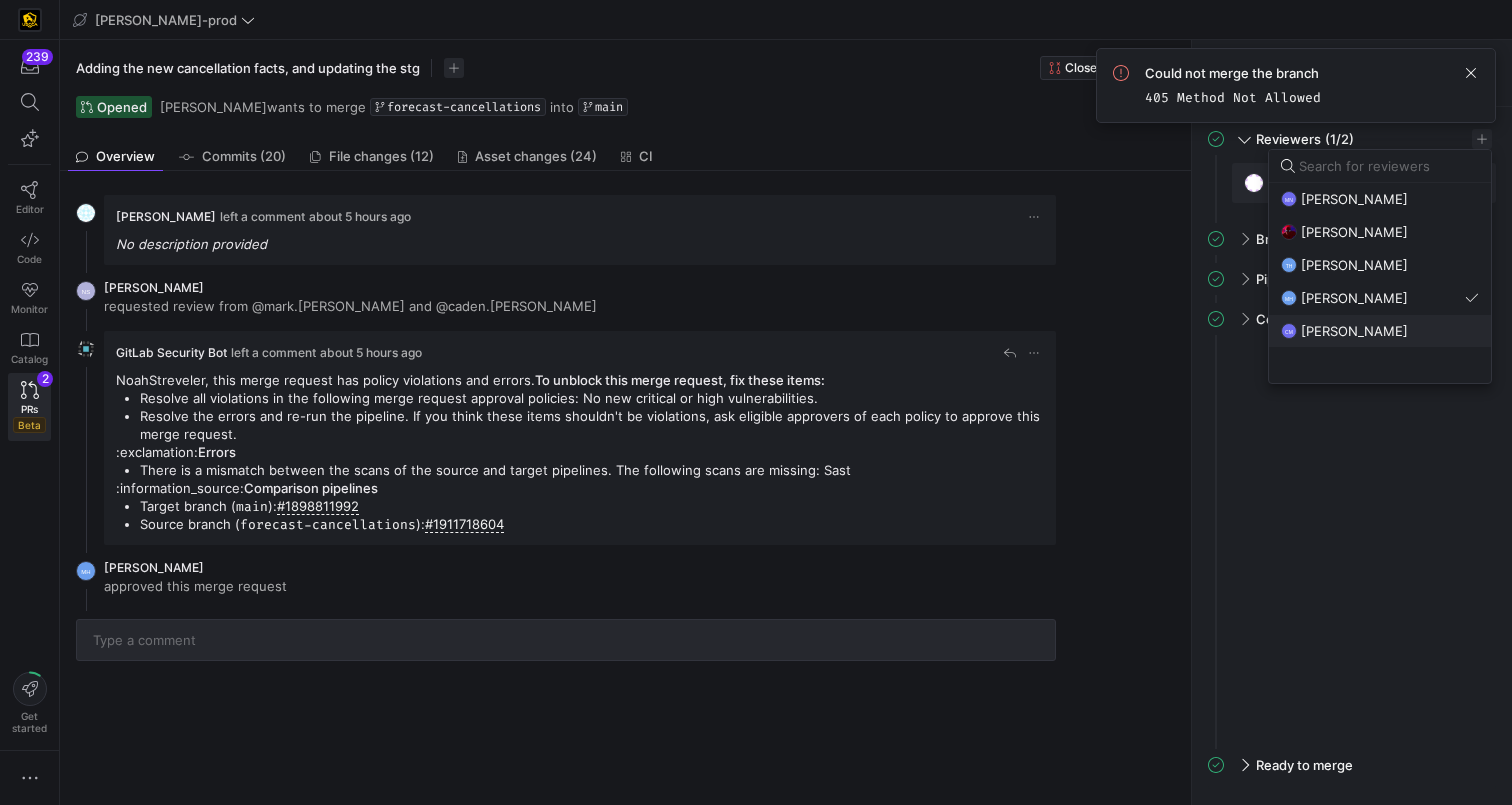 click on "[PERSON_NAME]" at bounding box center (1354, 331) 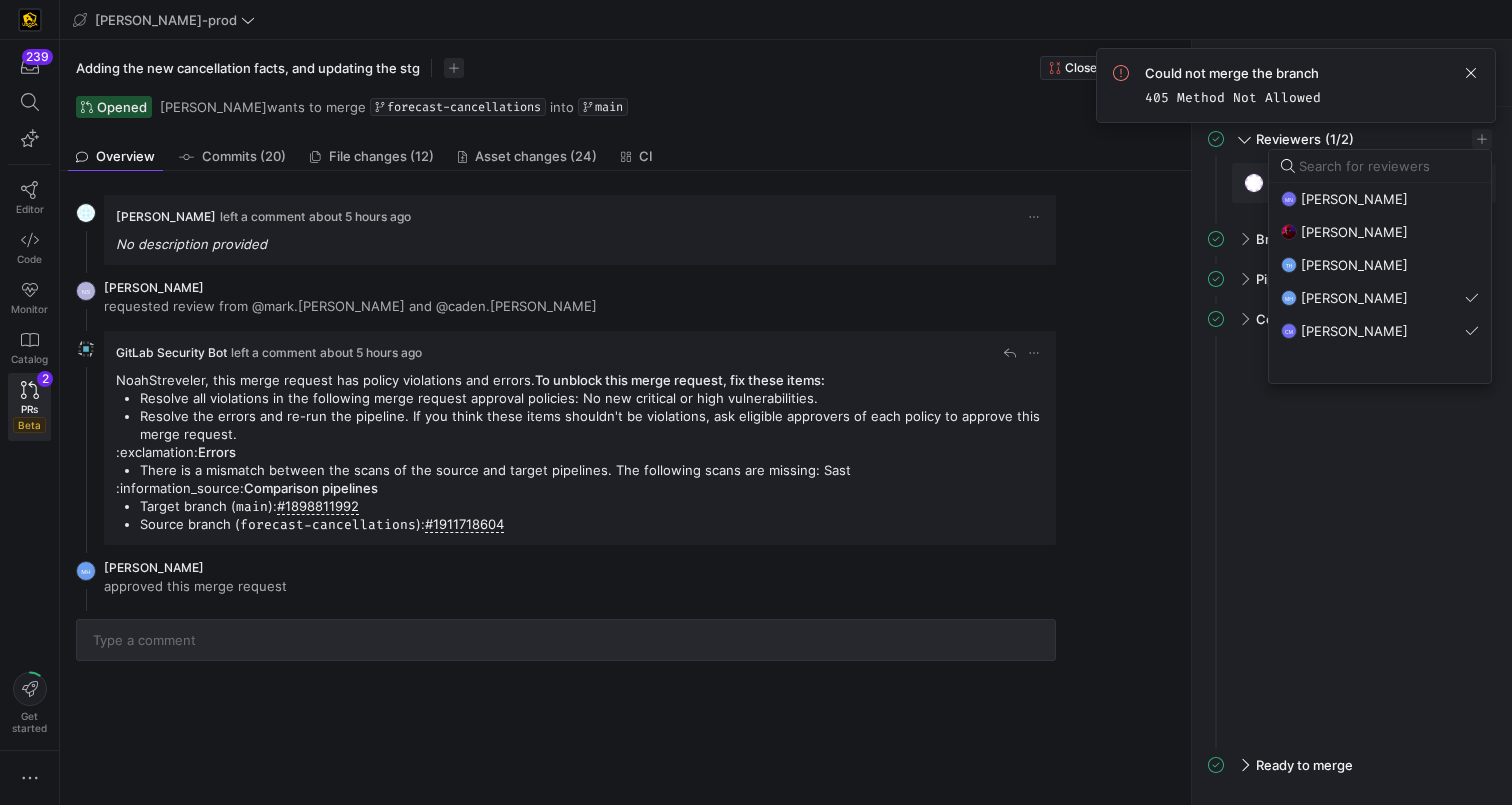 click at bounding box center (756, 402) 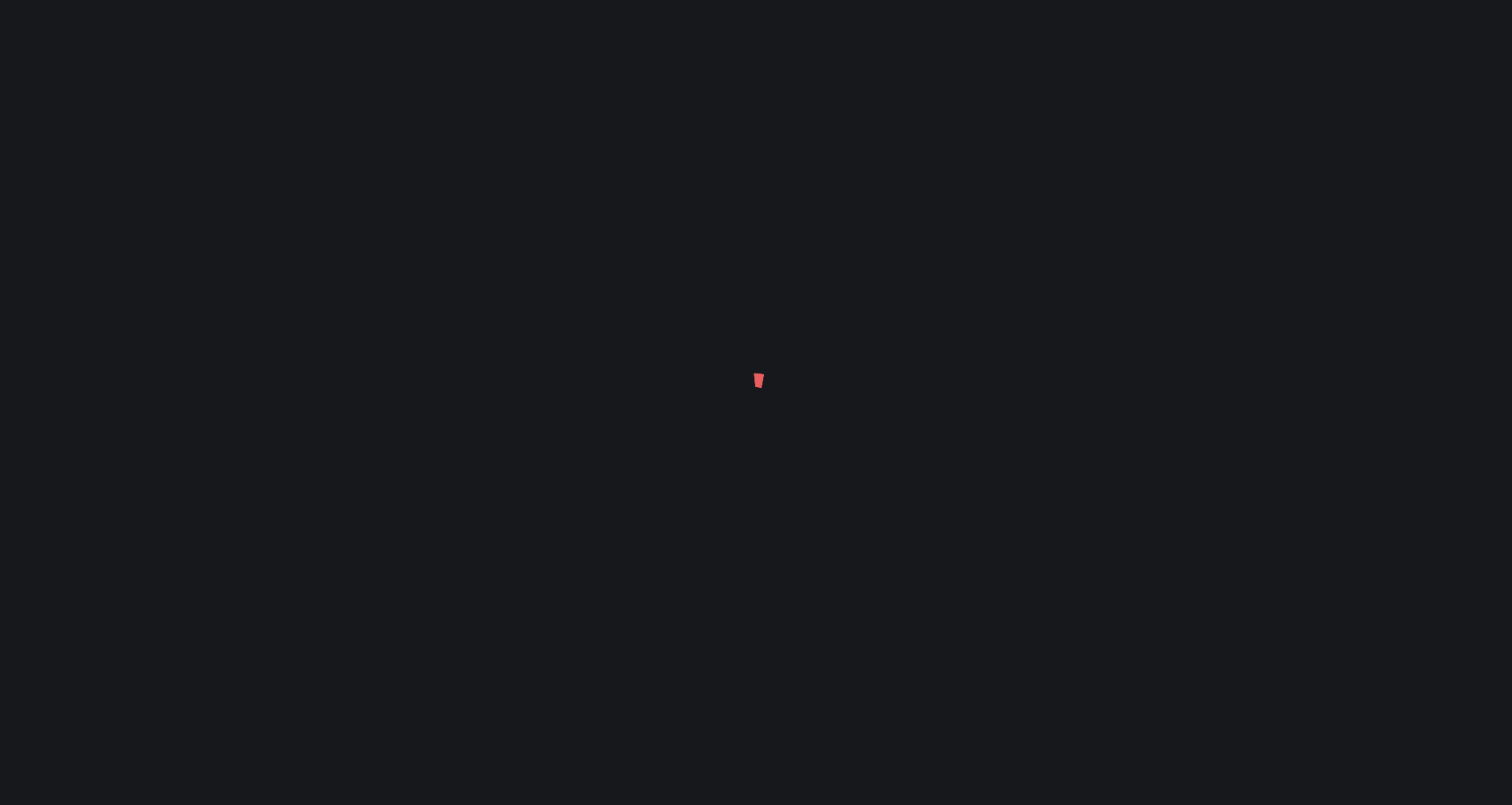 scroll, scrollTop: 0, scrollLeft: 0, axis: both 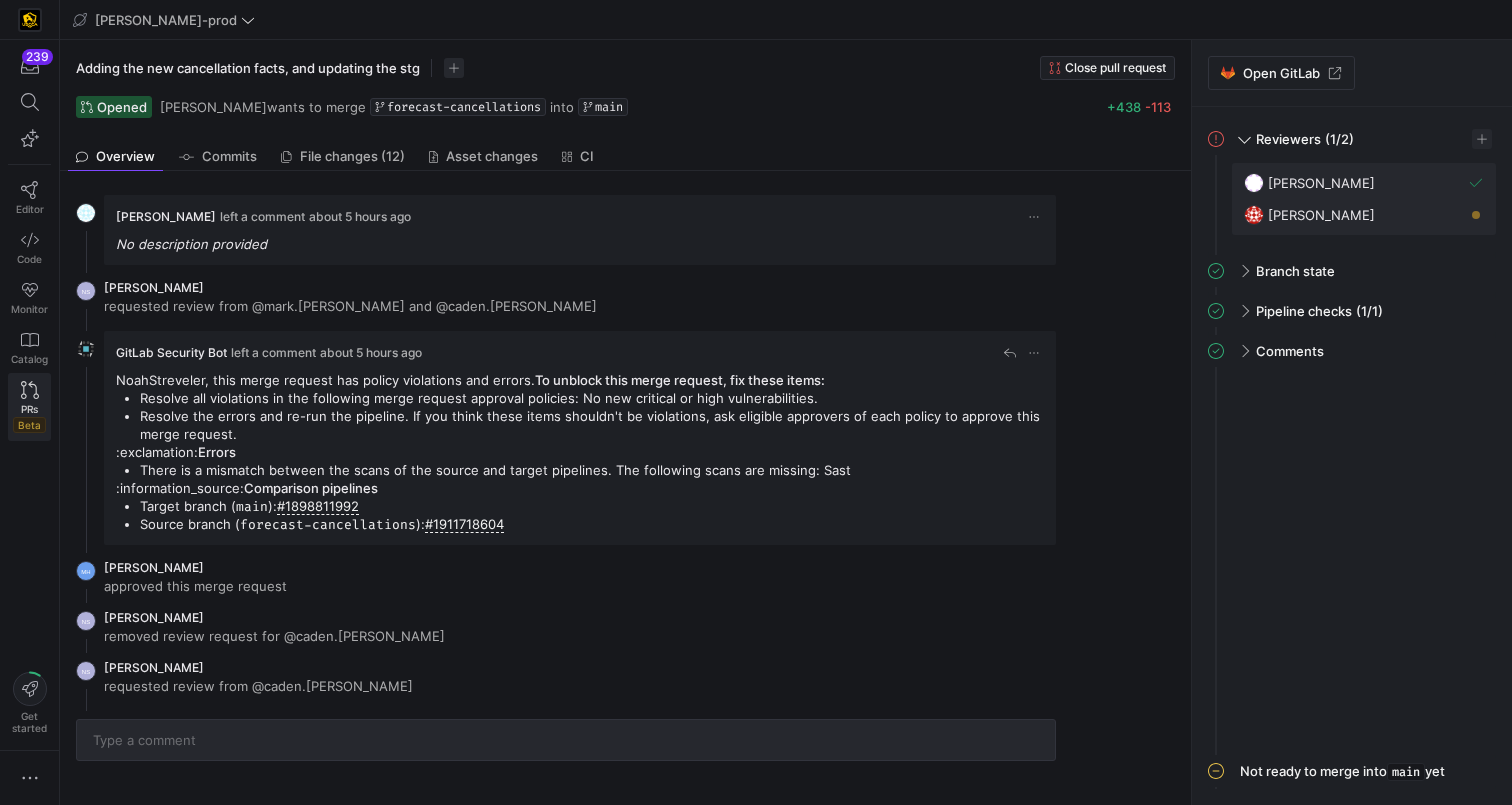 click on "PRs   Beta" 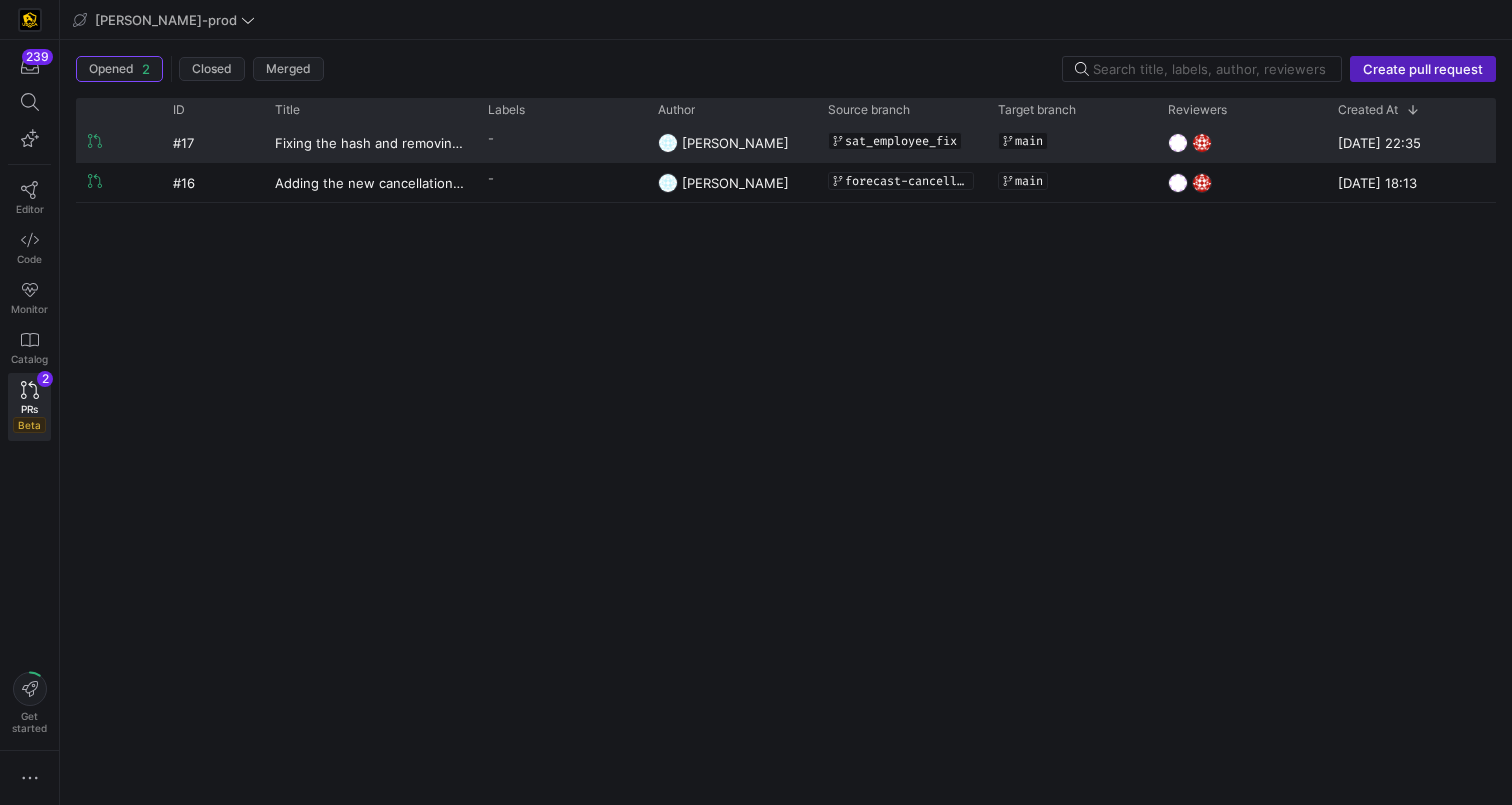 click on "-" 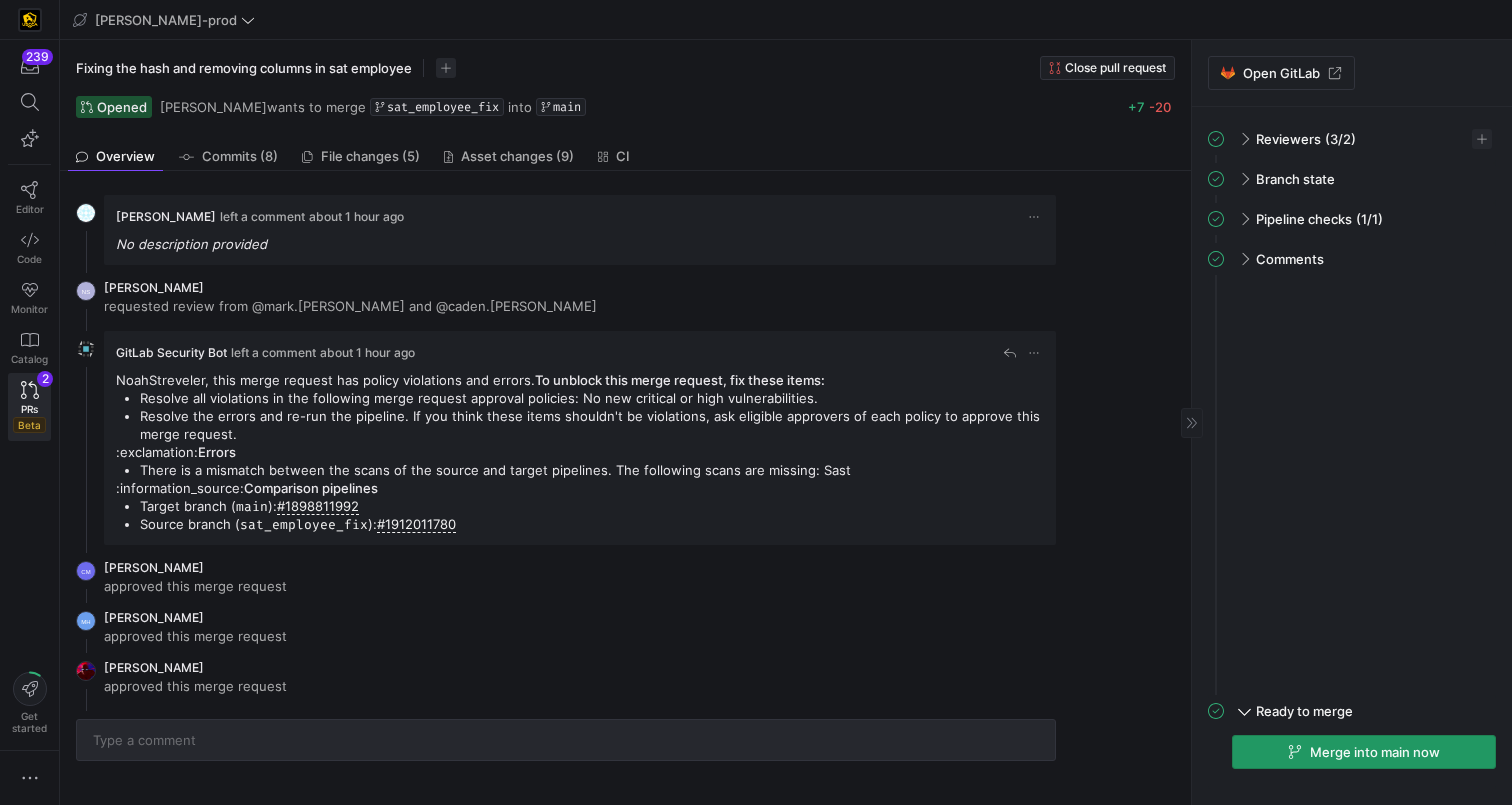 click on "Merge into main now" at bounding box center [1375, 752] 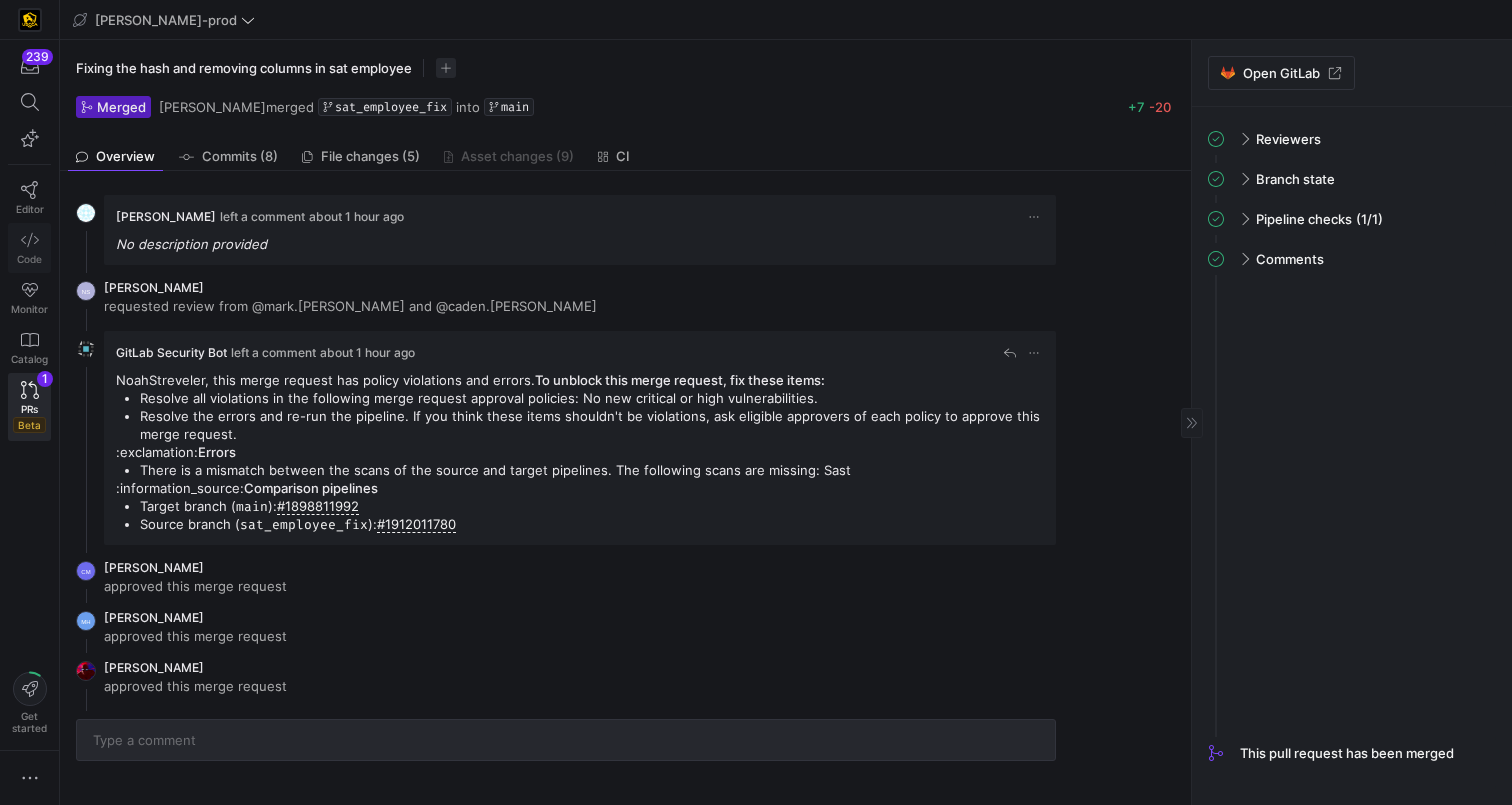 click on "Code" 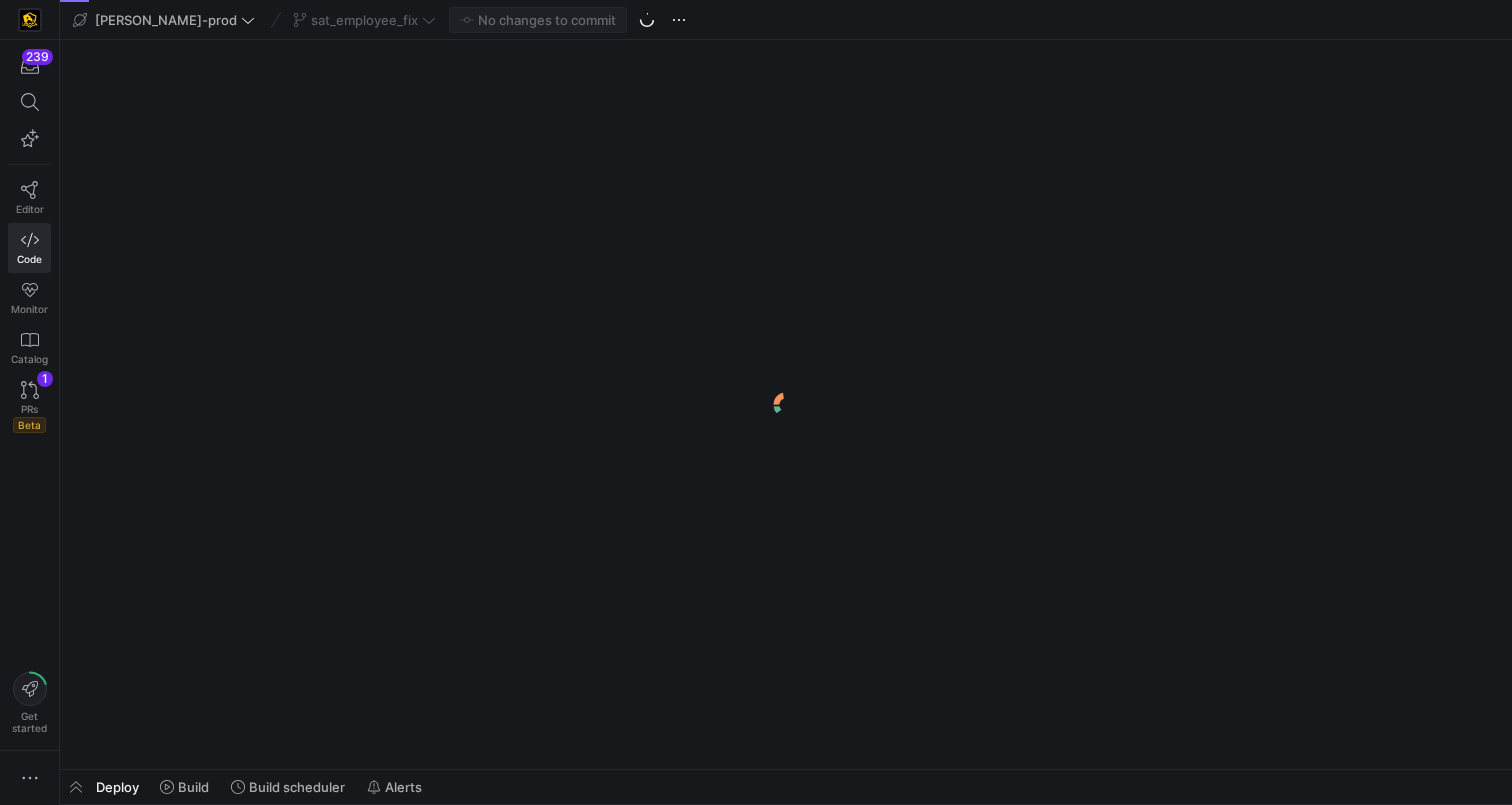 click on "sat_employee_fix" 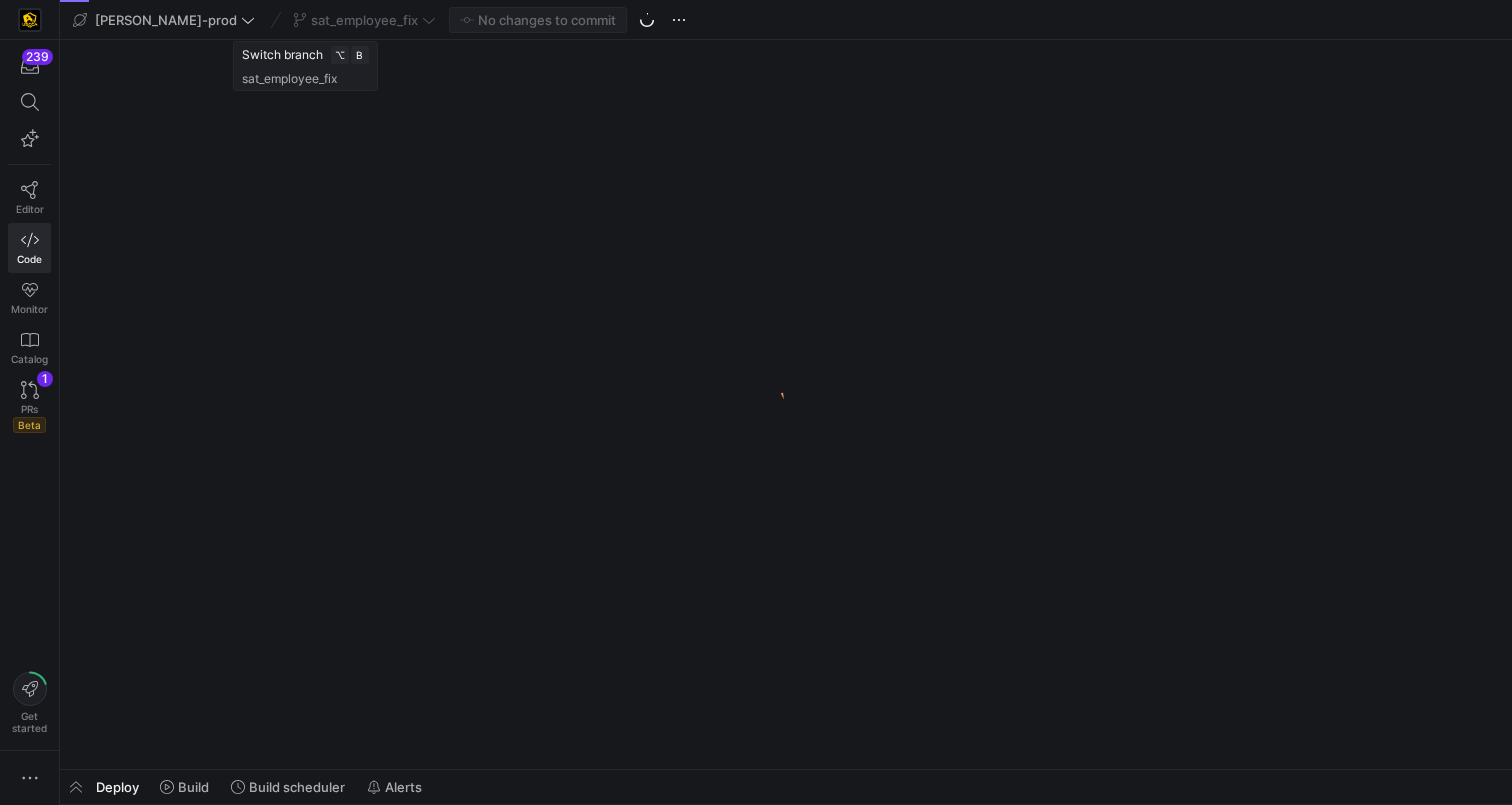 scroll, scrollTop: 0, scrollLeft: 0, axis: both 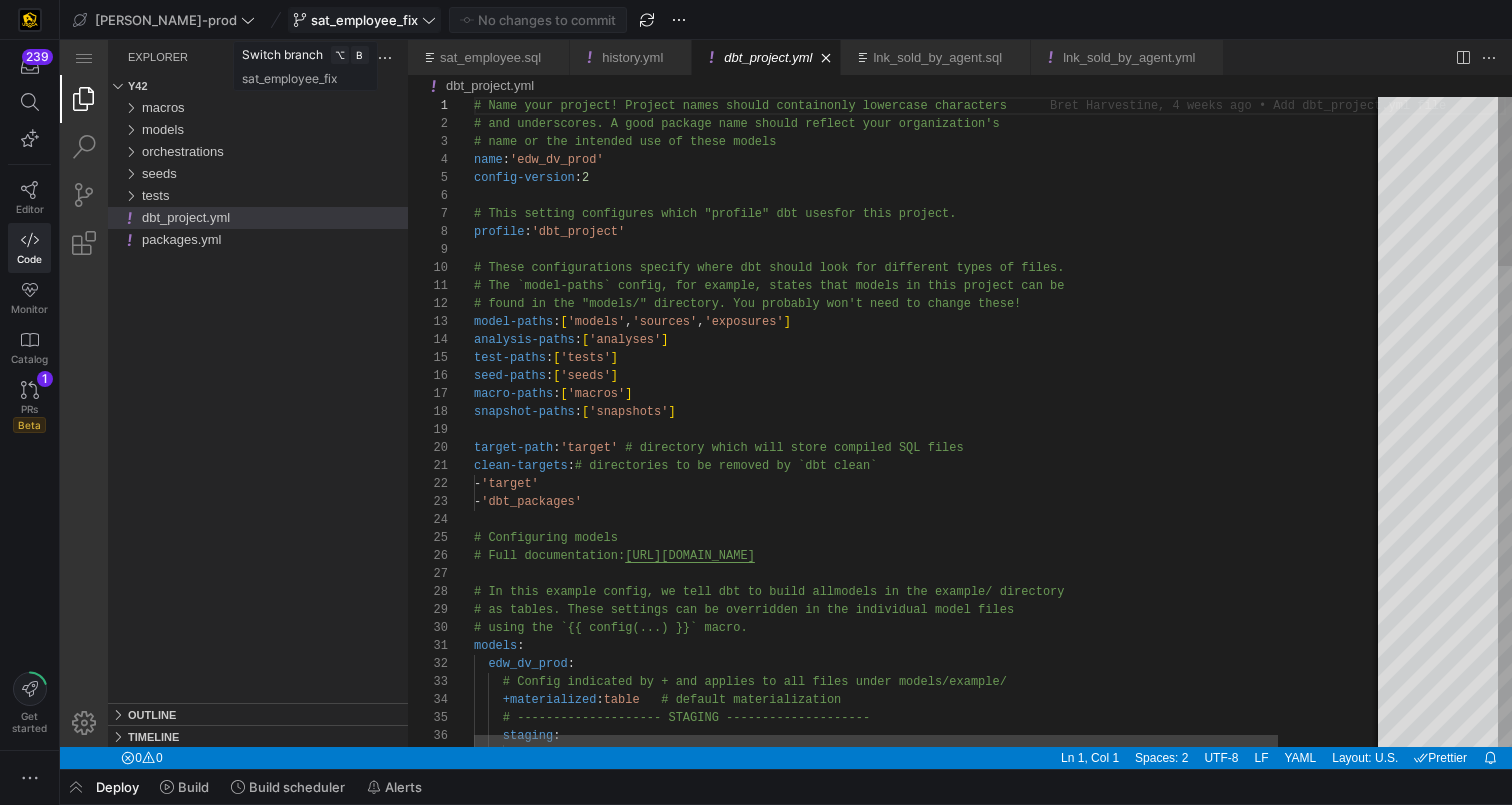 click on "sat_employee_fix" 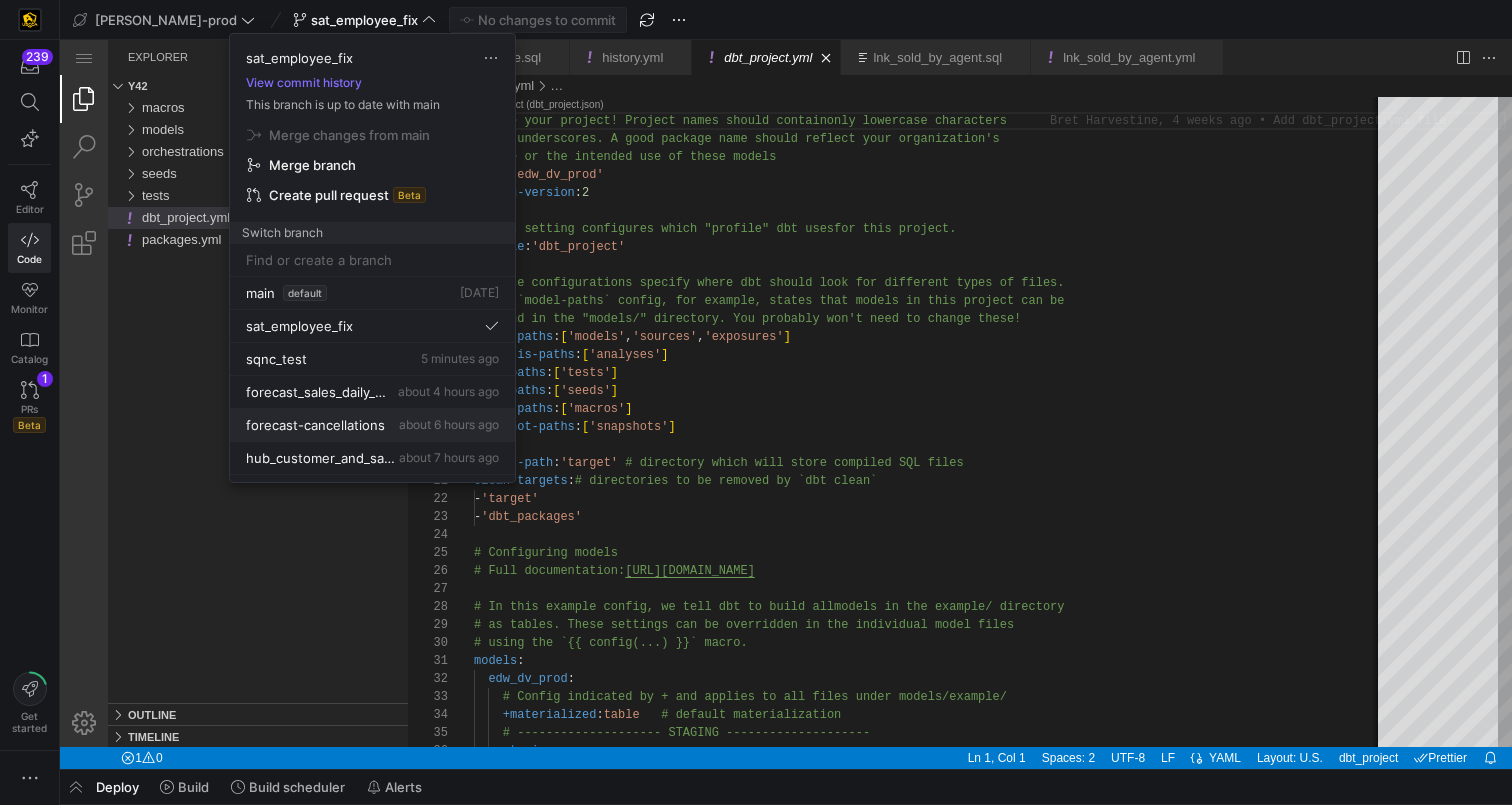 click on "forecast-cancellations" at bounding box center [315, 425] 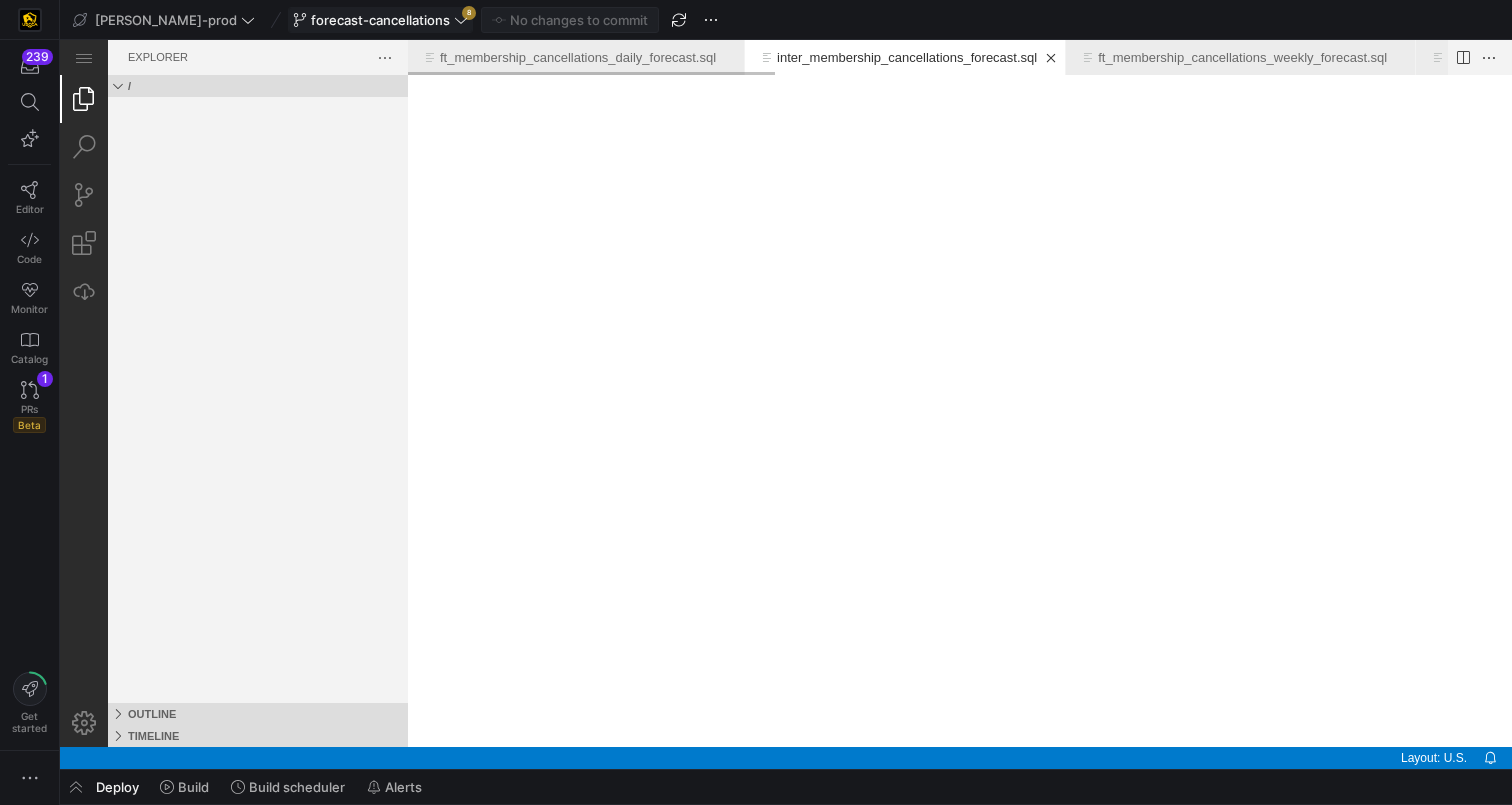 scroll, scrollTop: 0, scrollLeft: 0, axis: both 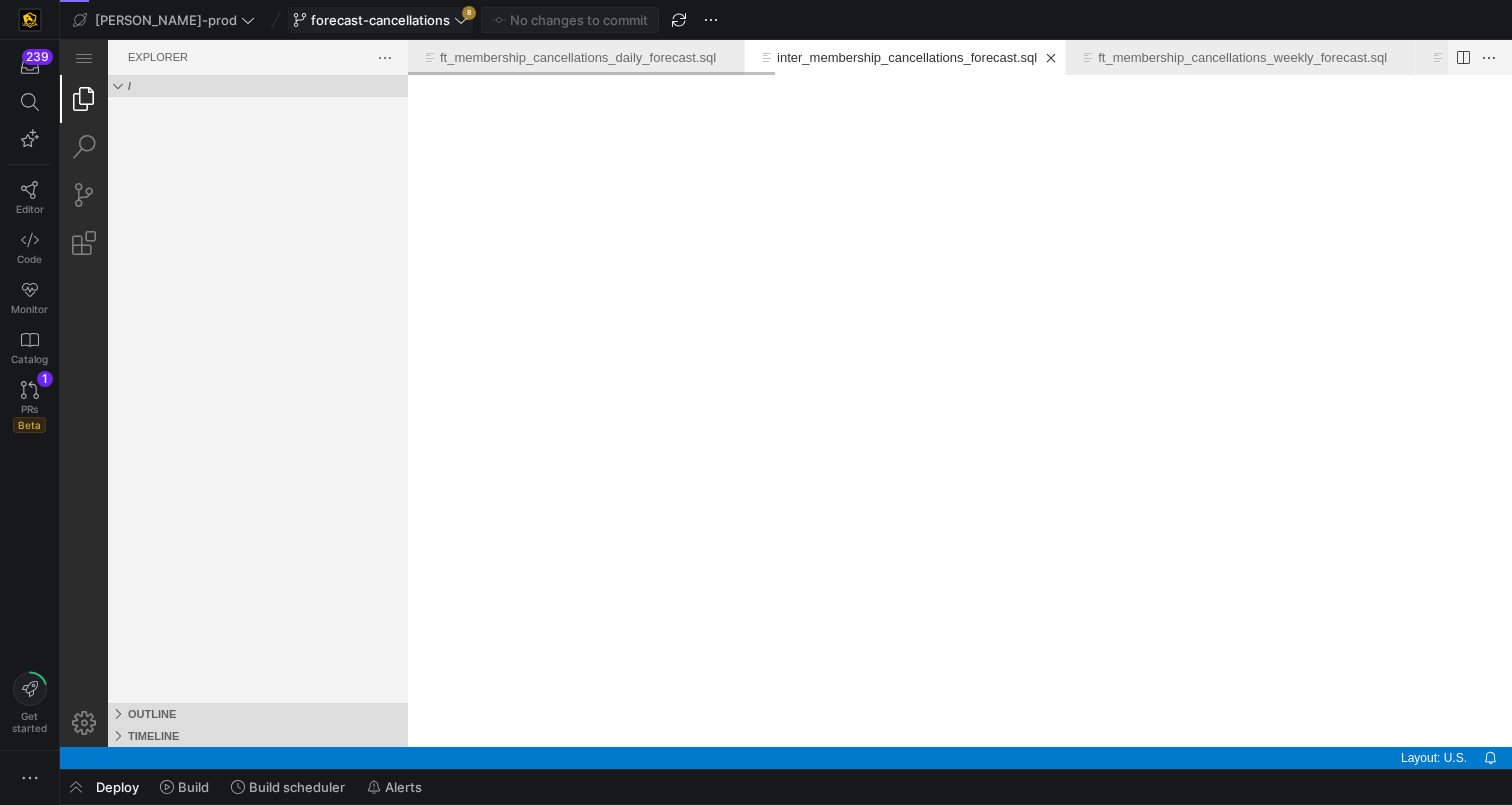 drag, startPoint x: 381, startPoint y: 10, endPoint x: 335, endPoint y: 4, distance: 46.389652 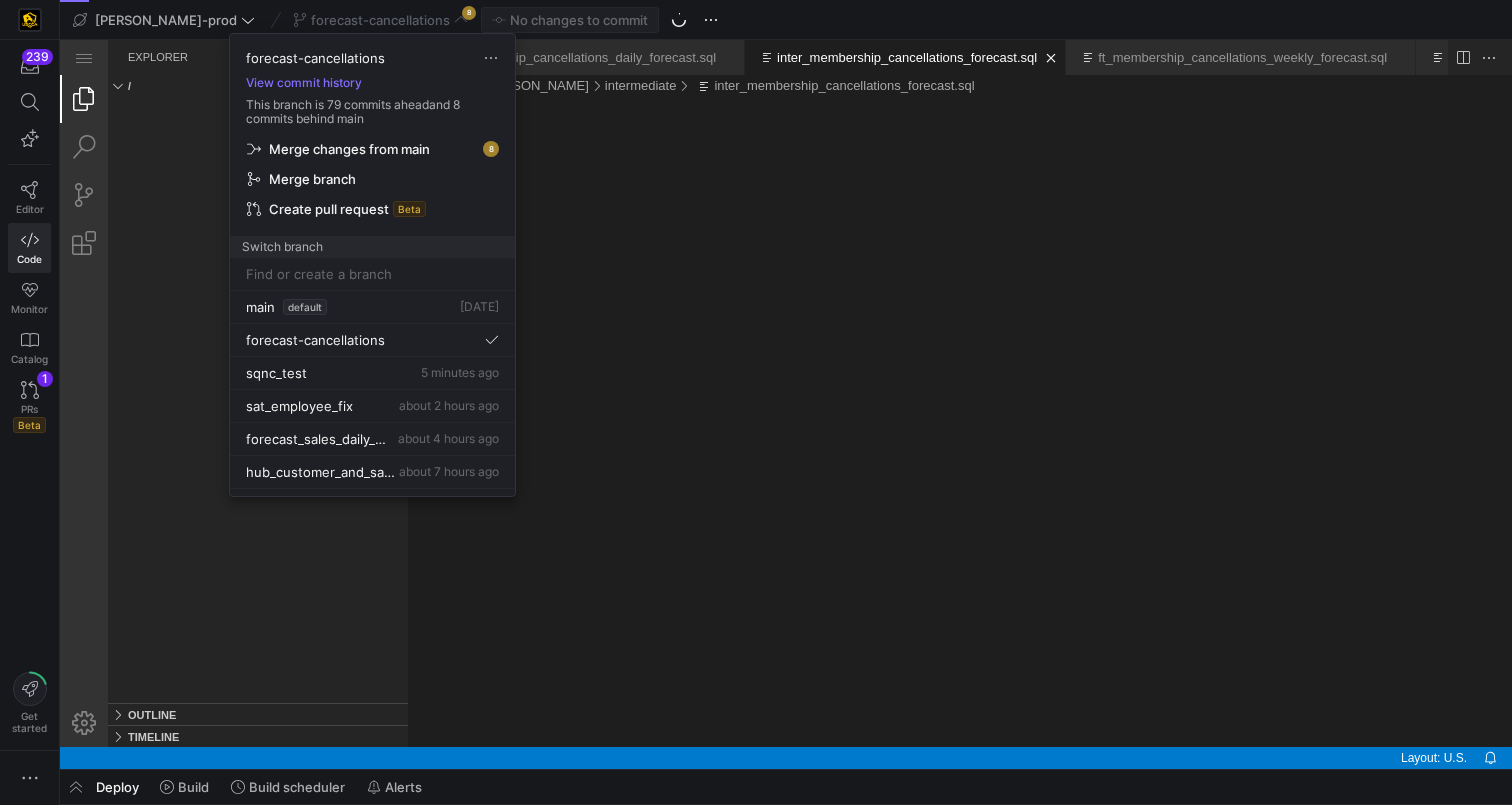 click on "Merge changes from main" at bounding box center (349, 149) 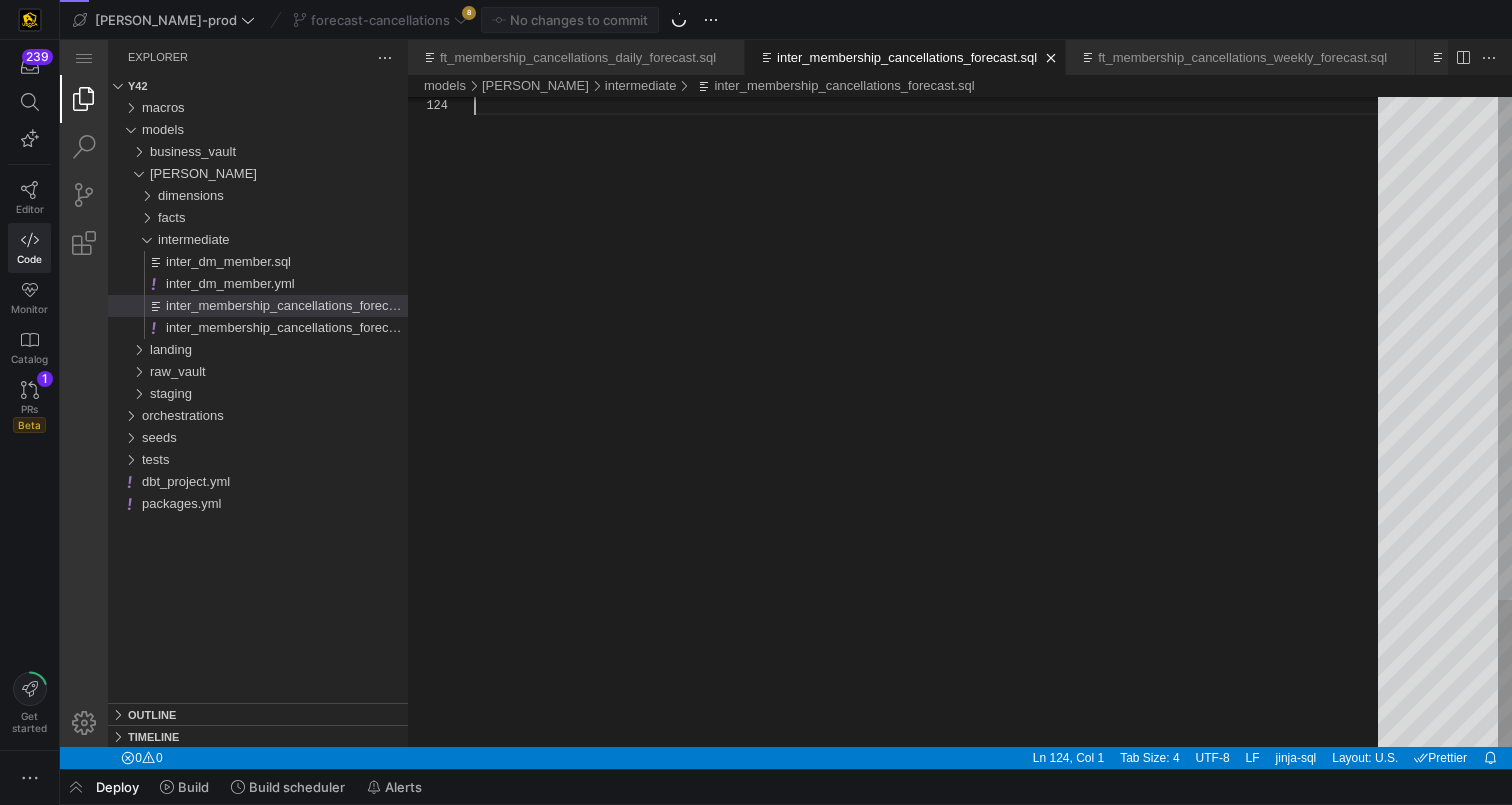 scroll, scrollTop: 54, scrollLeft: 0, axis: vertical 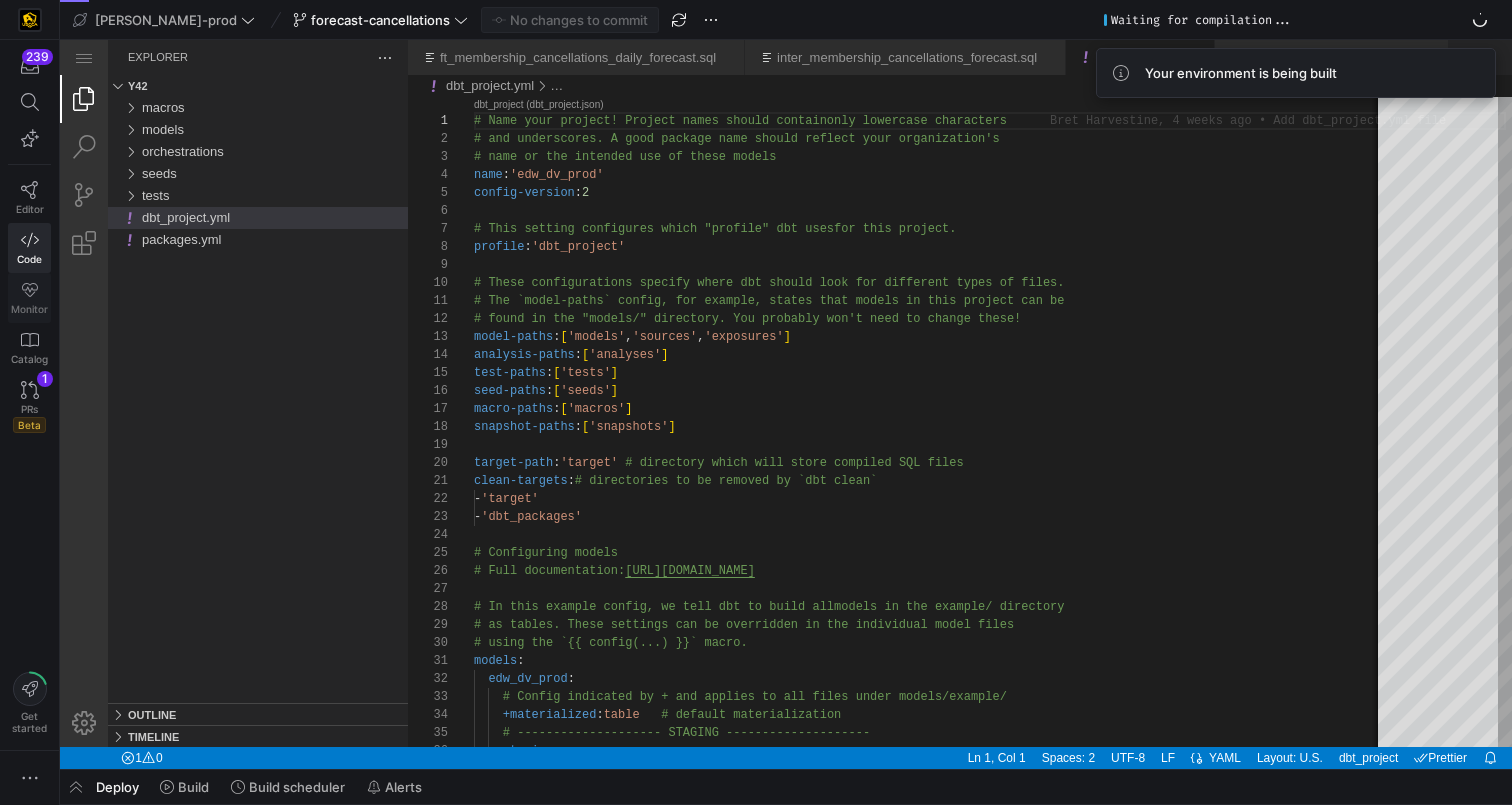 click on "Monitor" 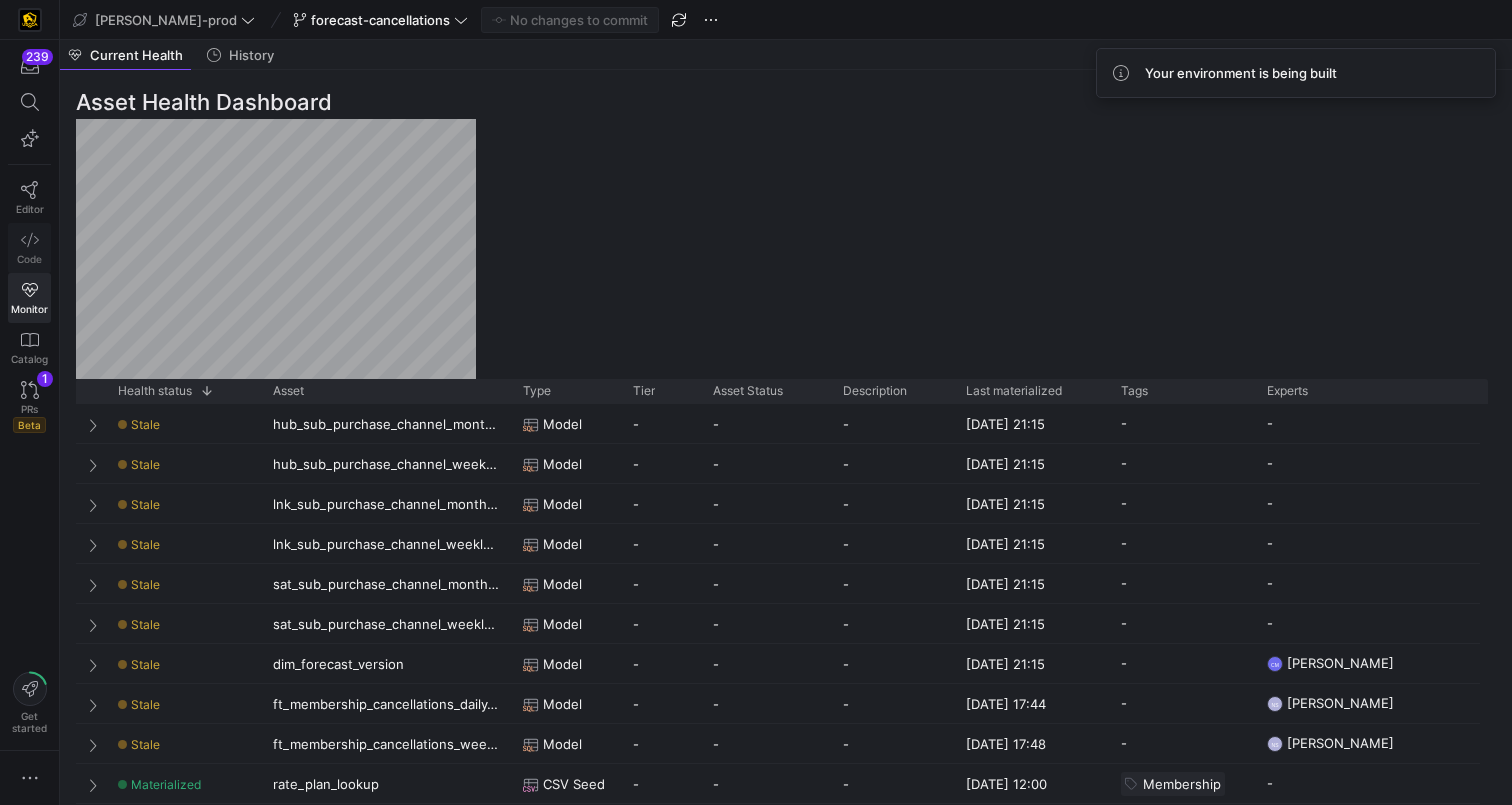 click on "Code" 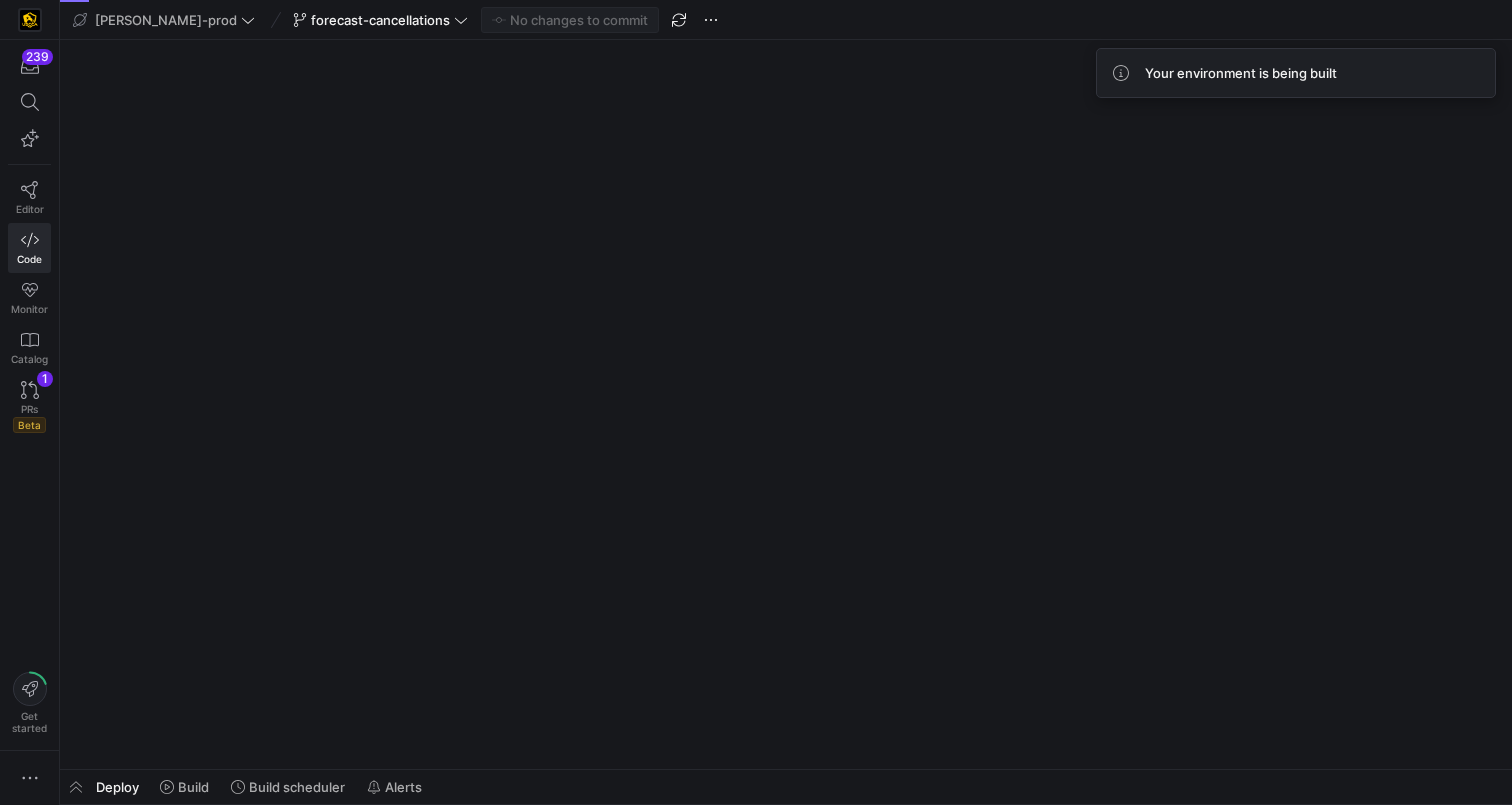 scroll, scrollTop: 0, scrollLeft: 0, axis: both 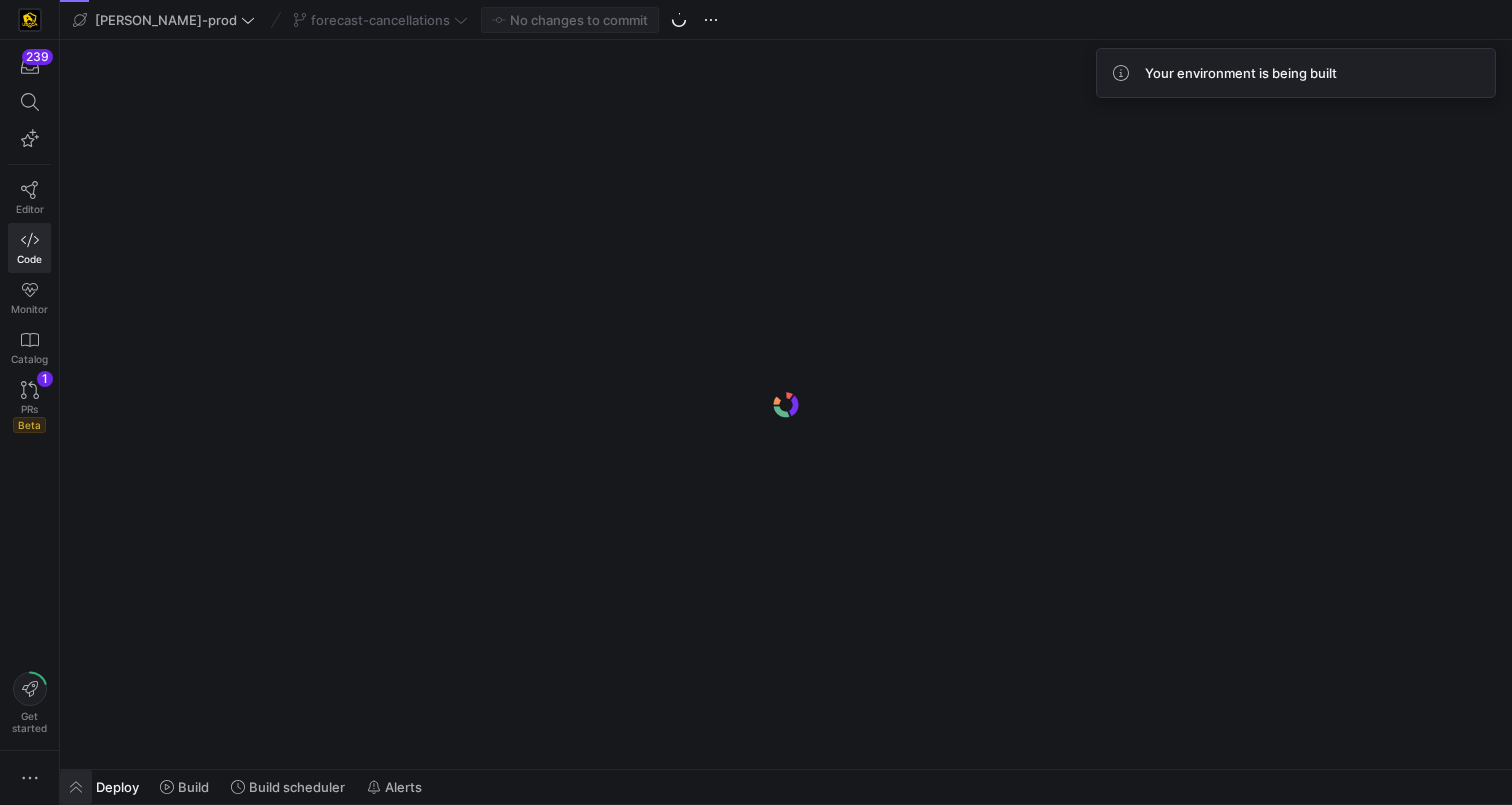 click 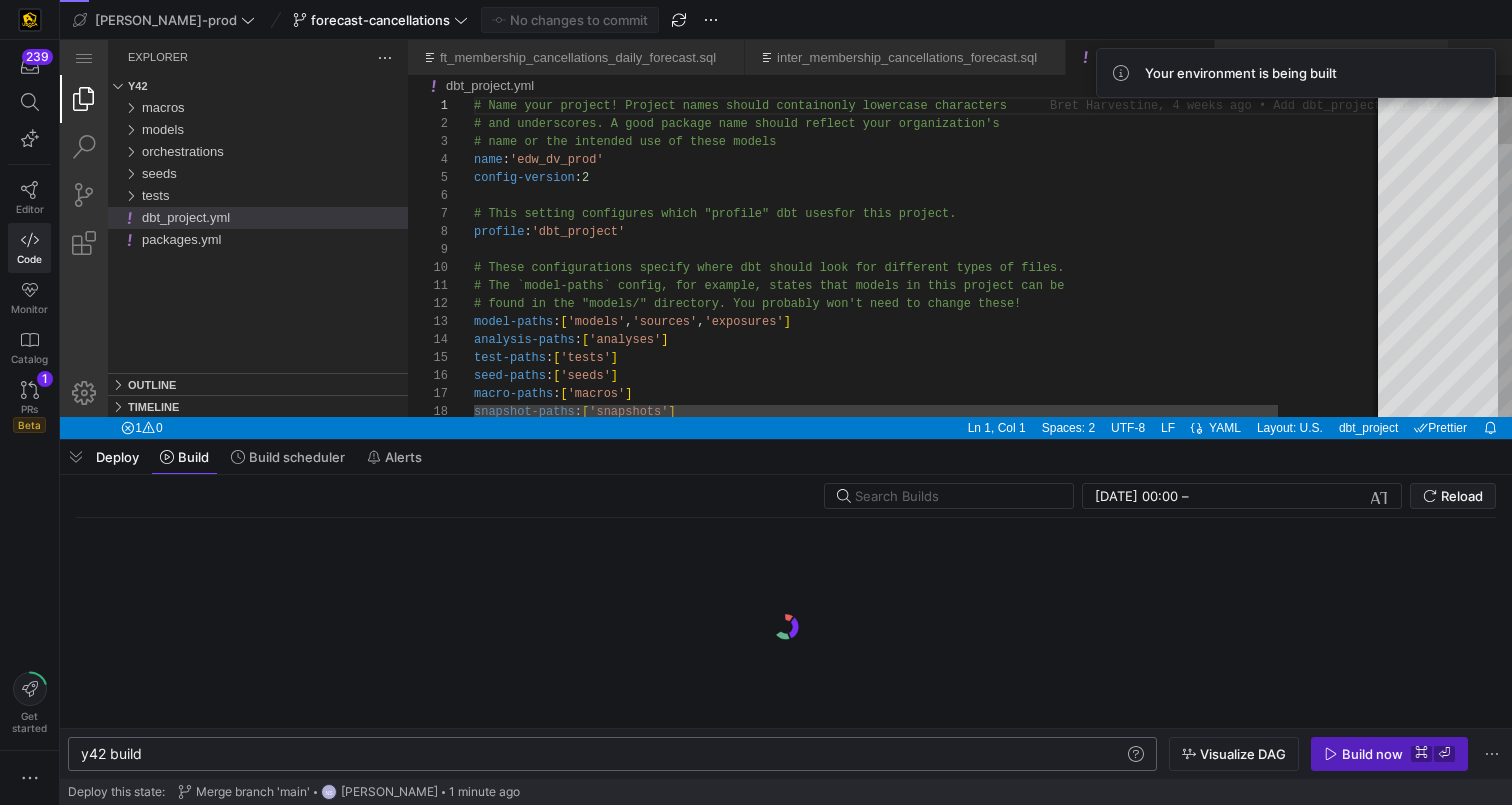 scroll, scrollTop: 0, scrollLeft: 60, axis: horizontal 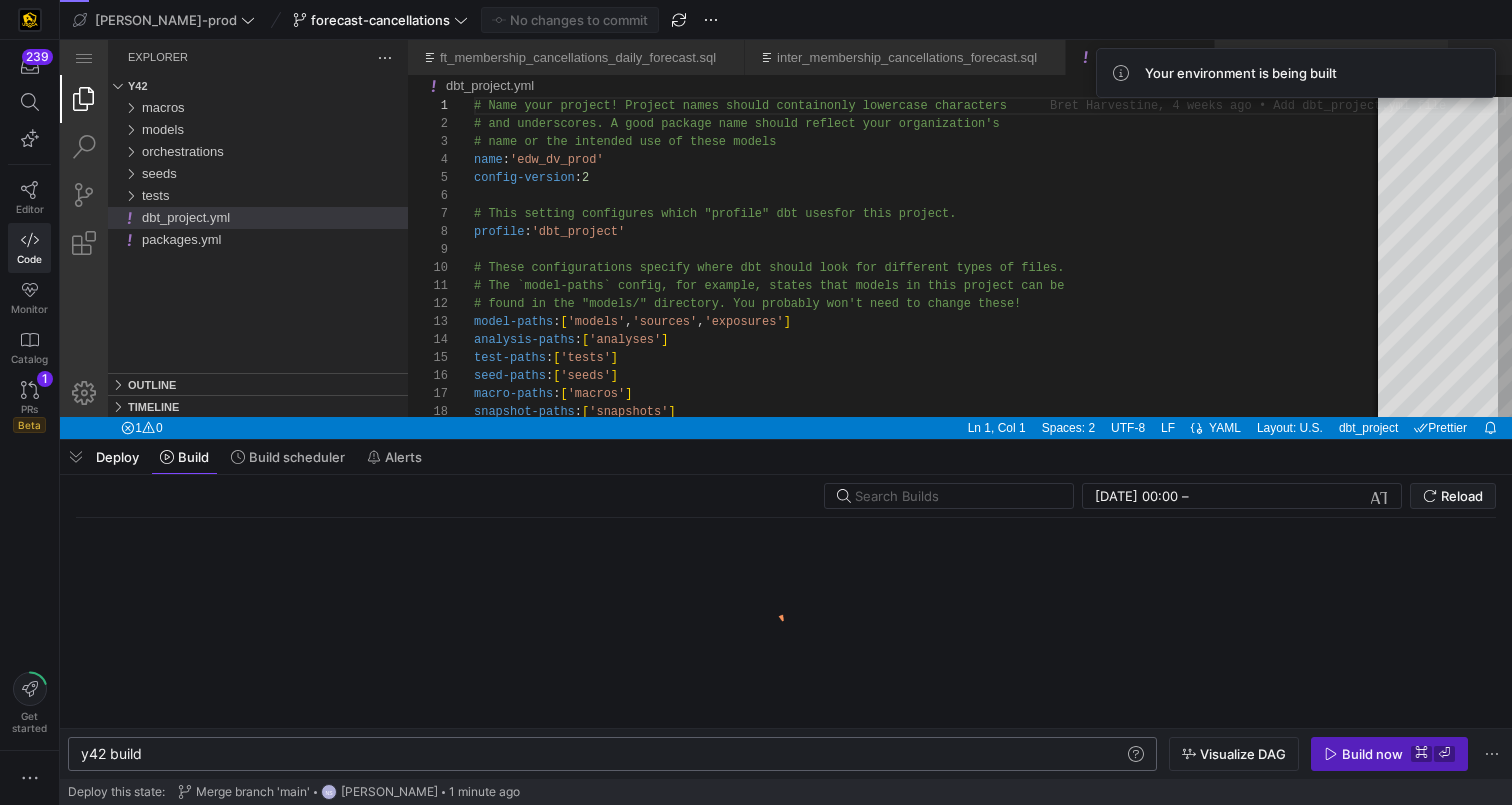 click on "y42 build" 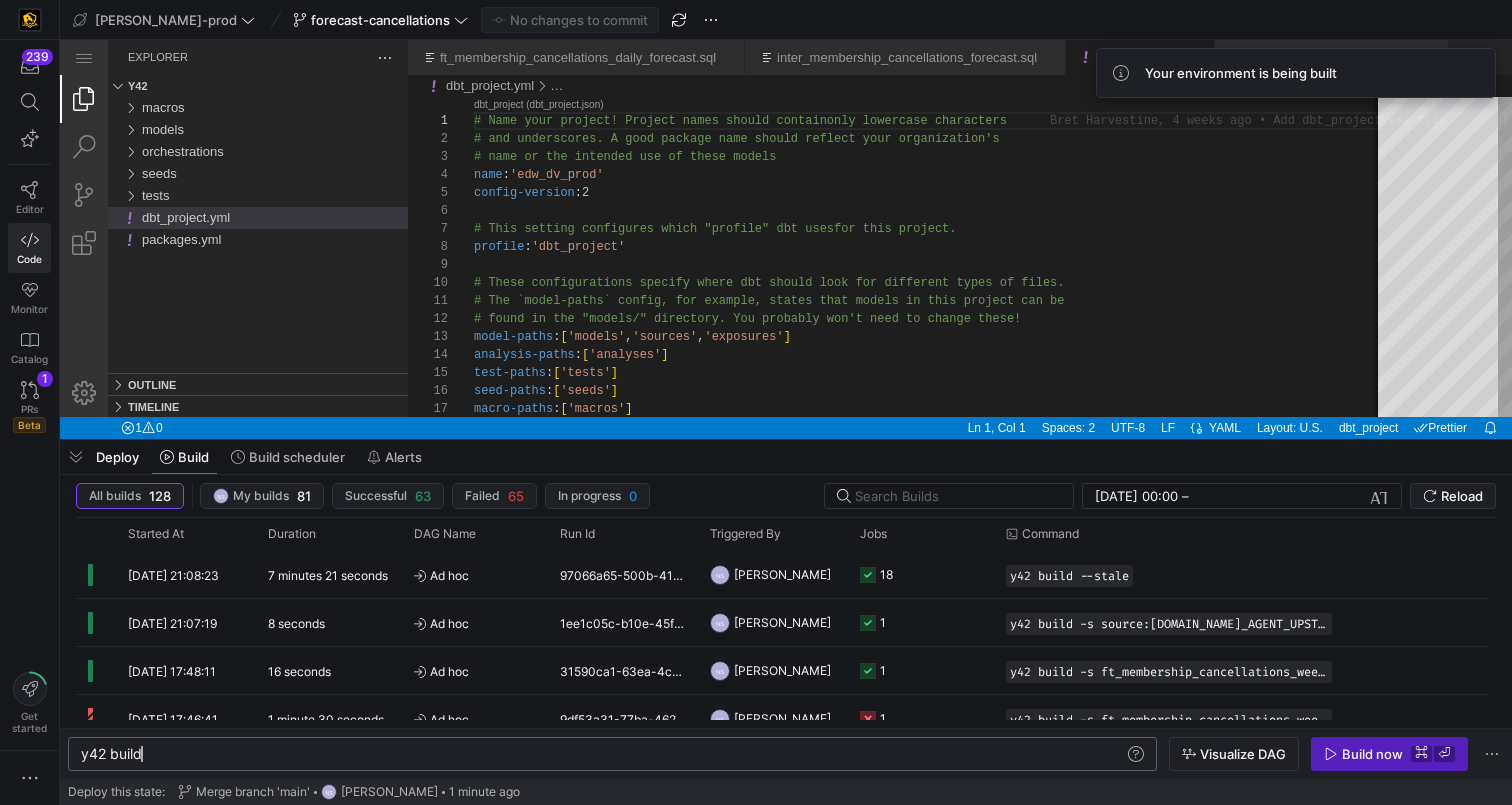 drag, startPoint x: 248, startPoint y: 761, endPoint x: 224, endPoint y: 759, distance: 24.083189 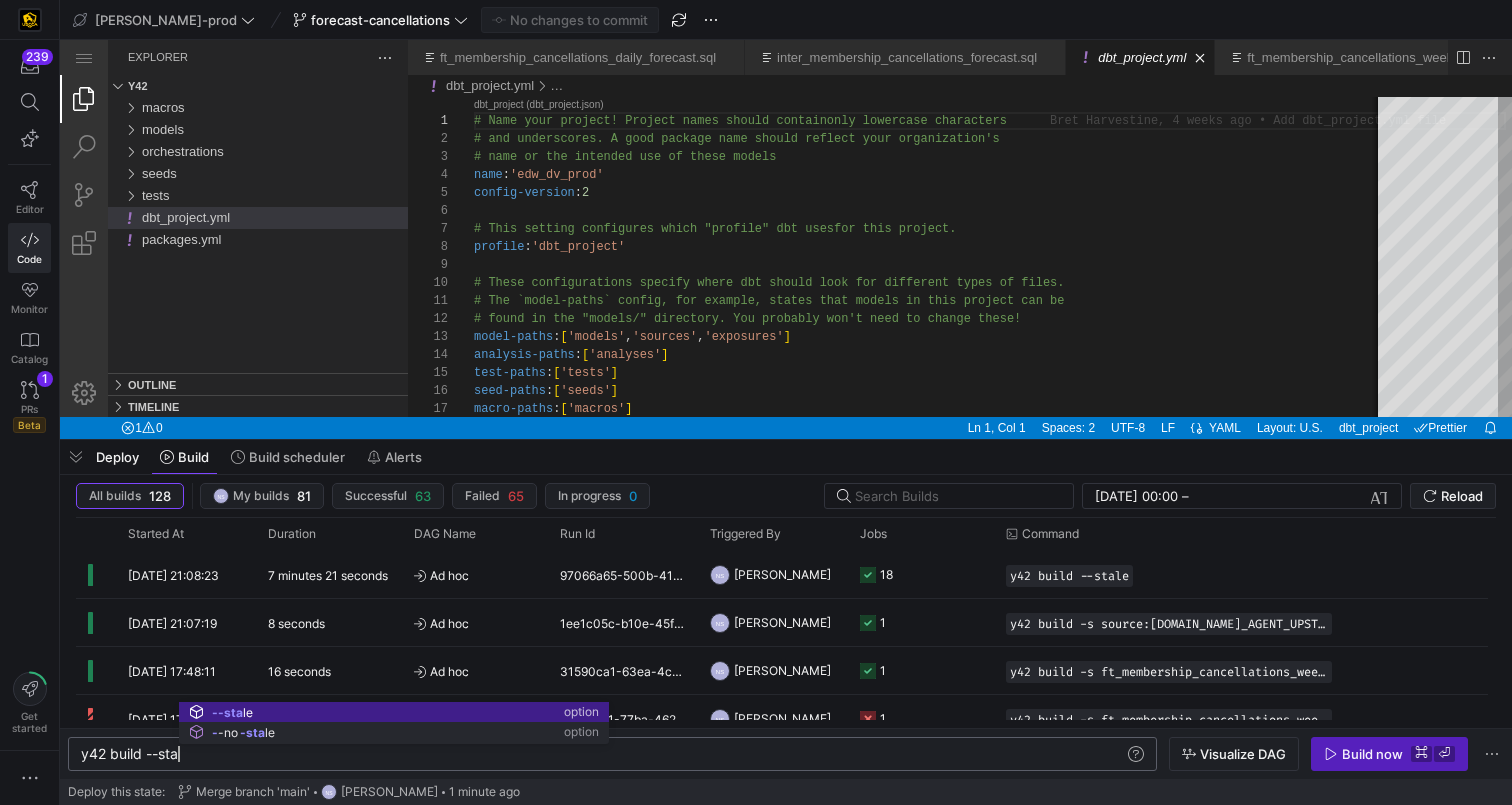 type on "y42 build --stale" 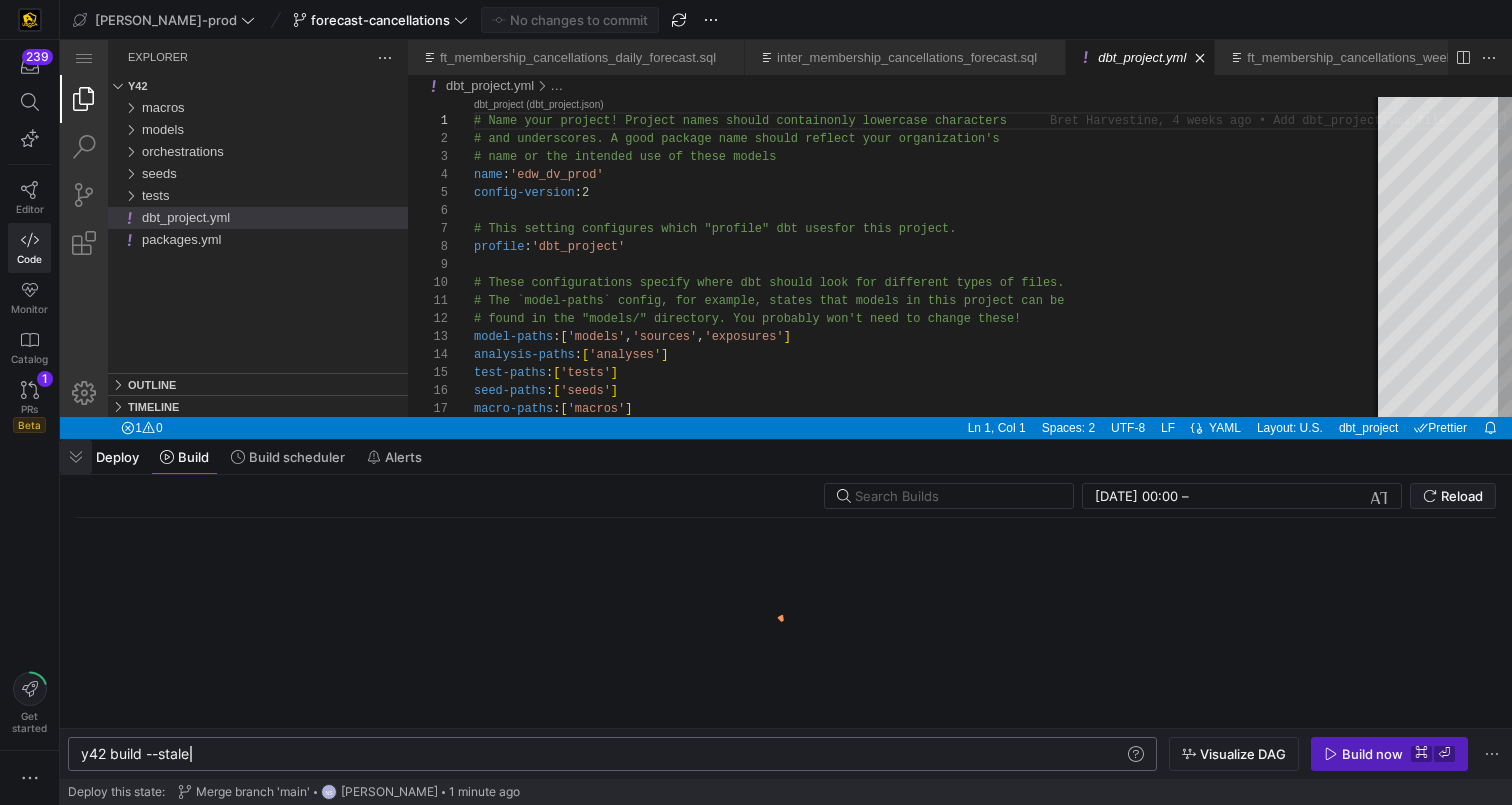 click 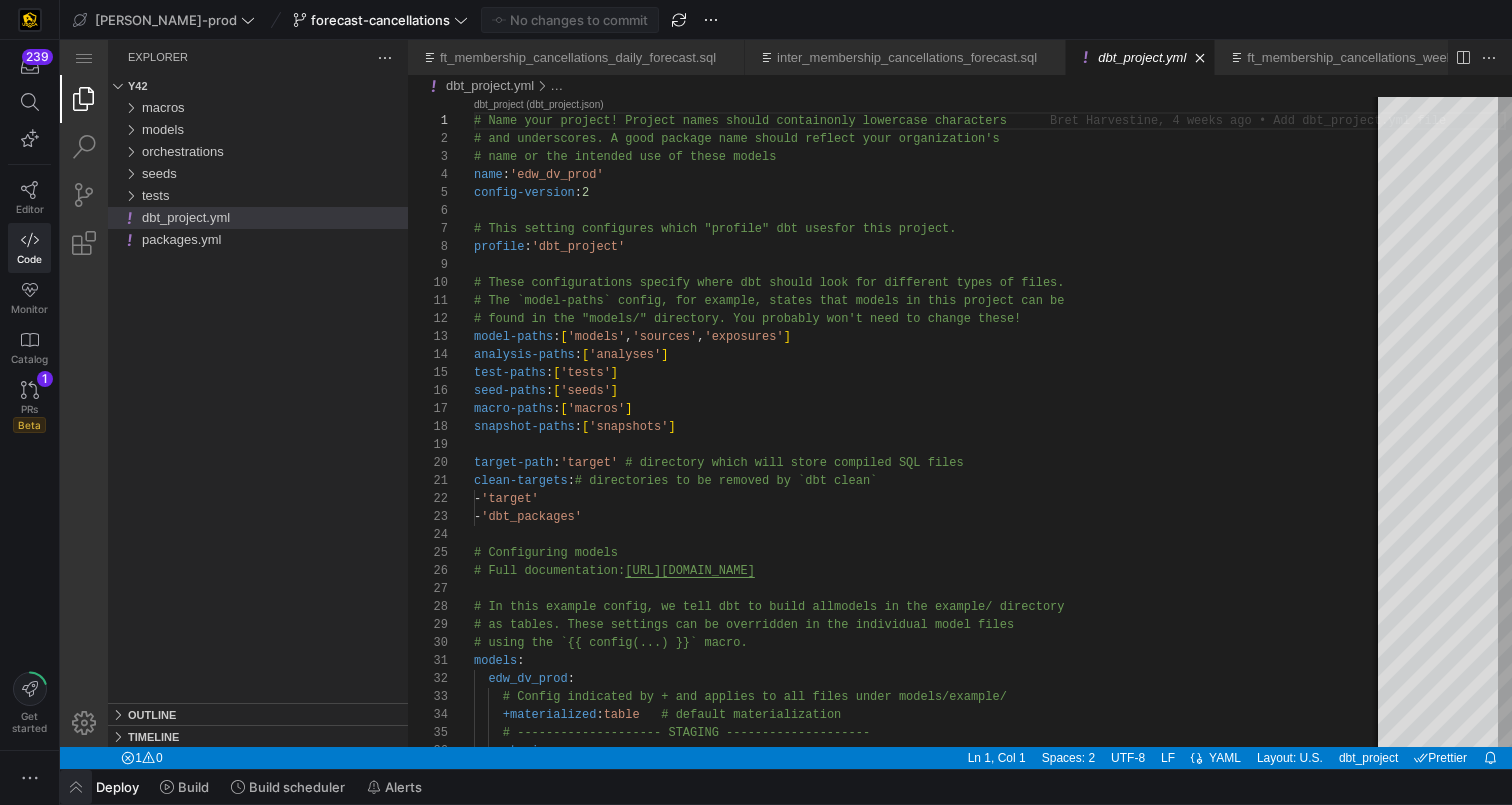 click 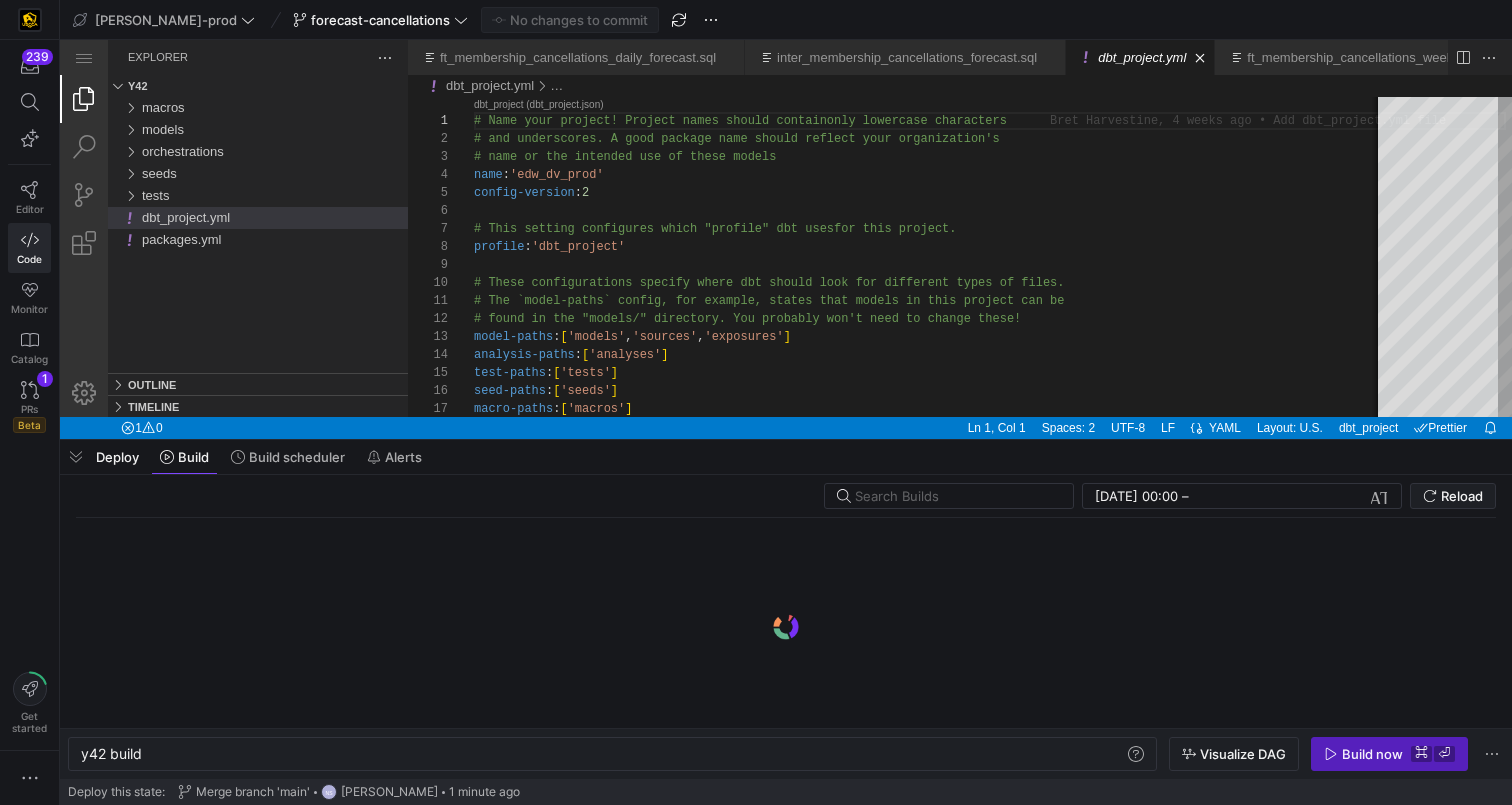 scroll, scrollTop: 0, scrollLeft: 60, axis: horizontal 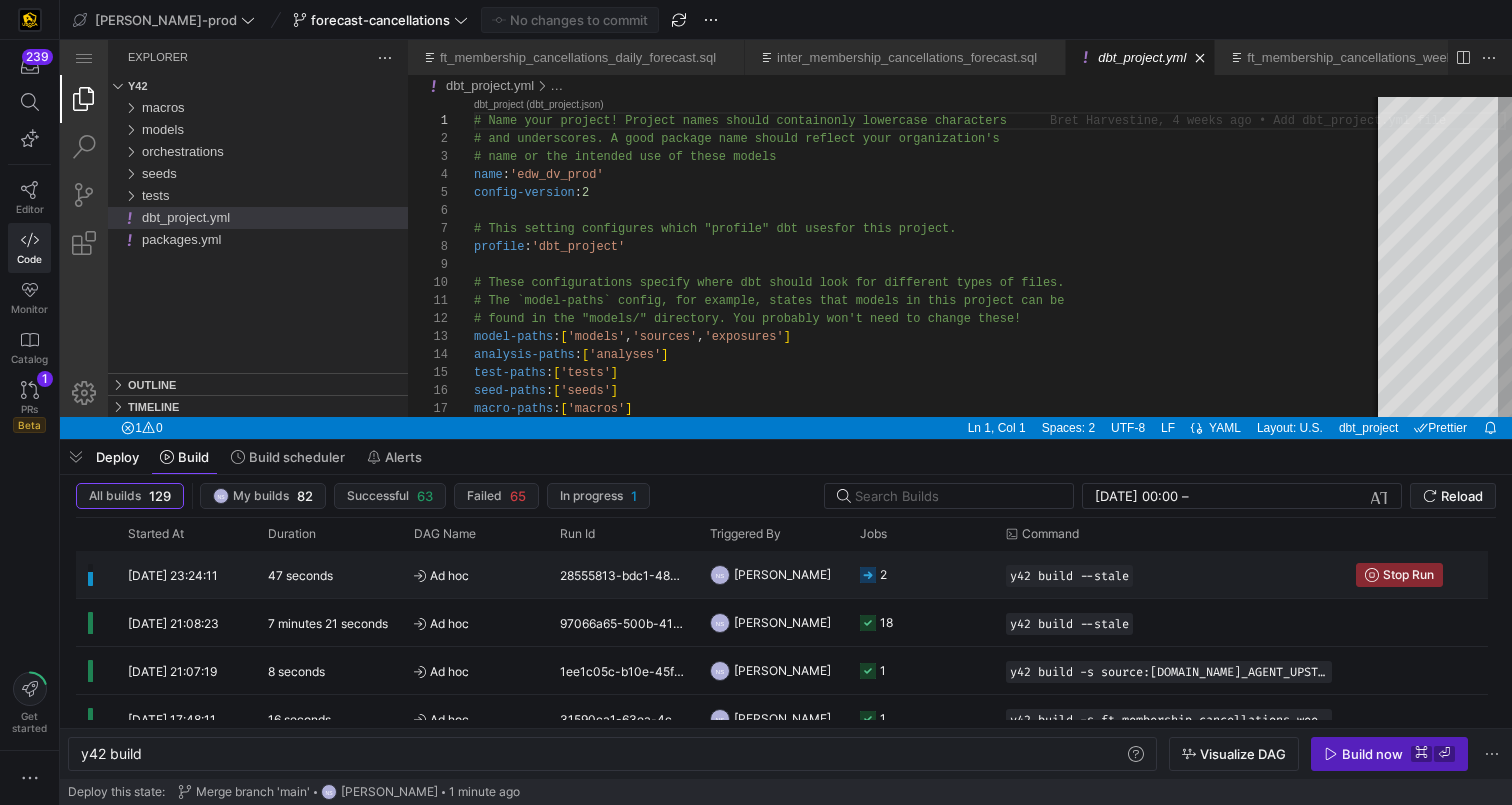 click on "2" 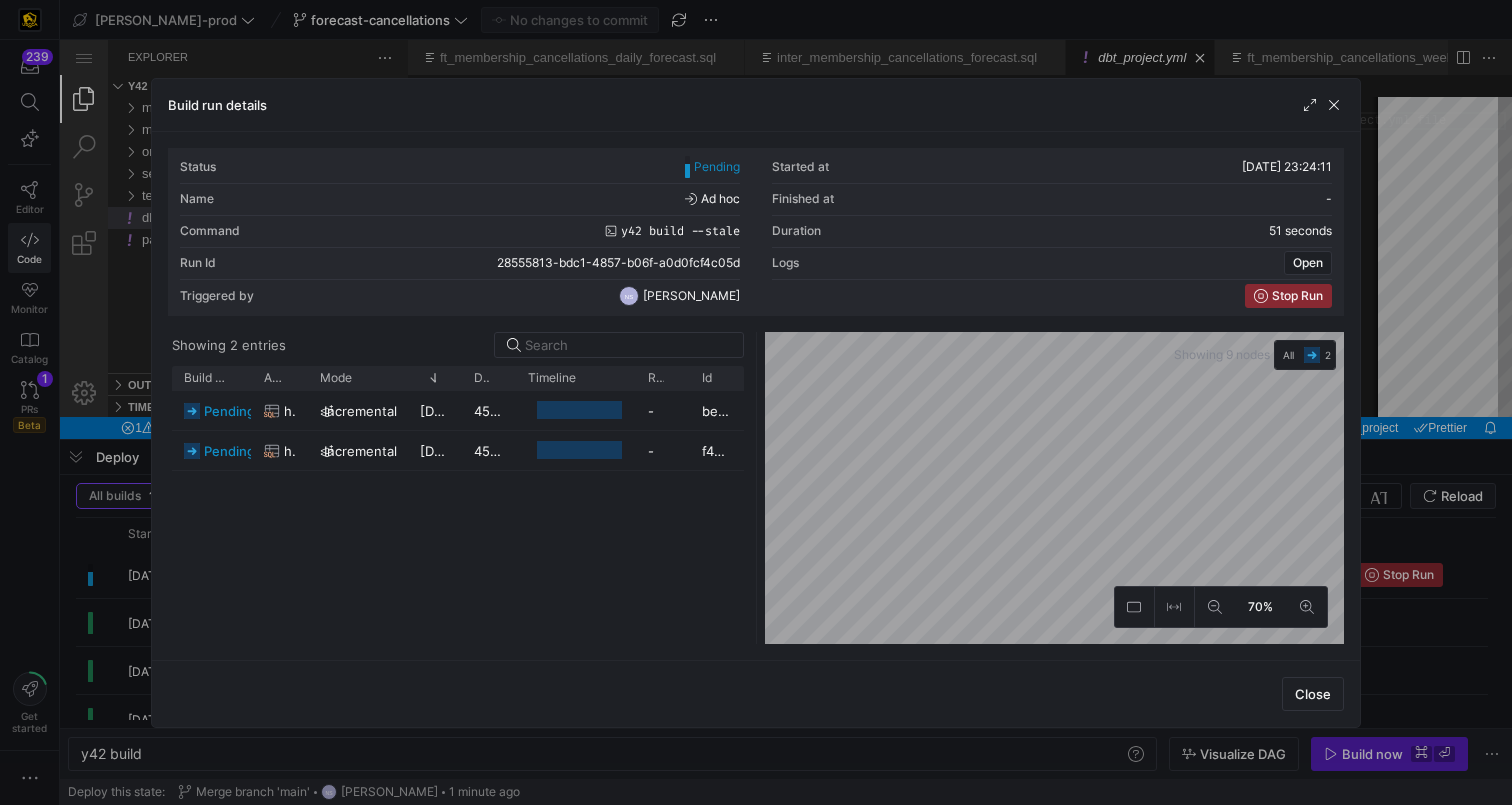 click at bounding box center (756, 402) 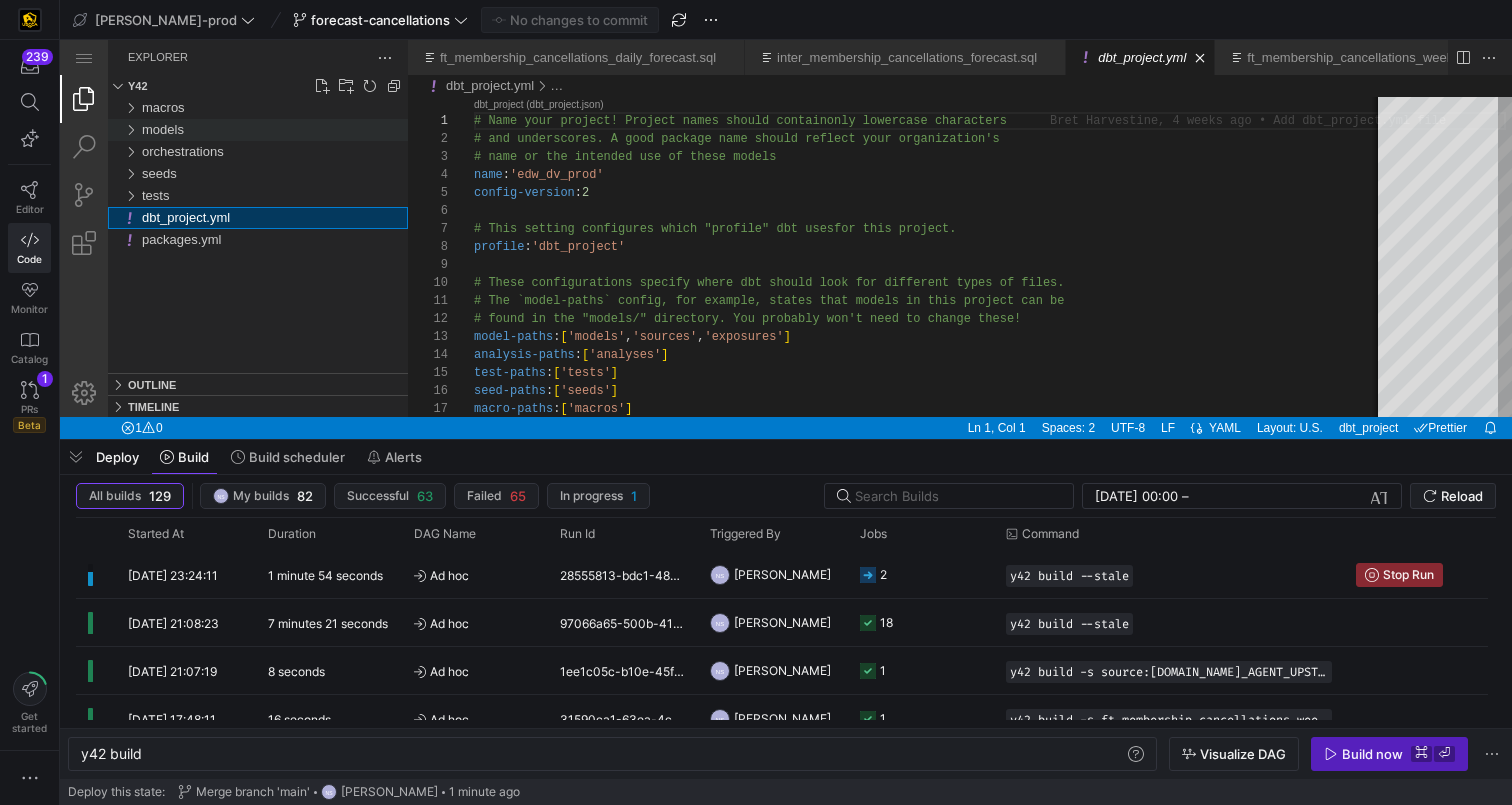 click on "models" at bounding box center [163, 129] 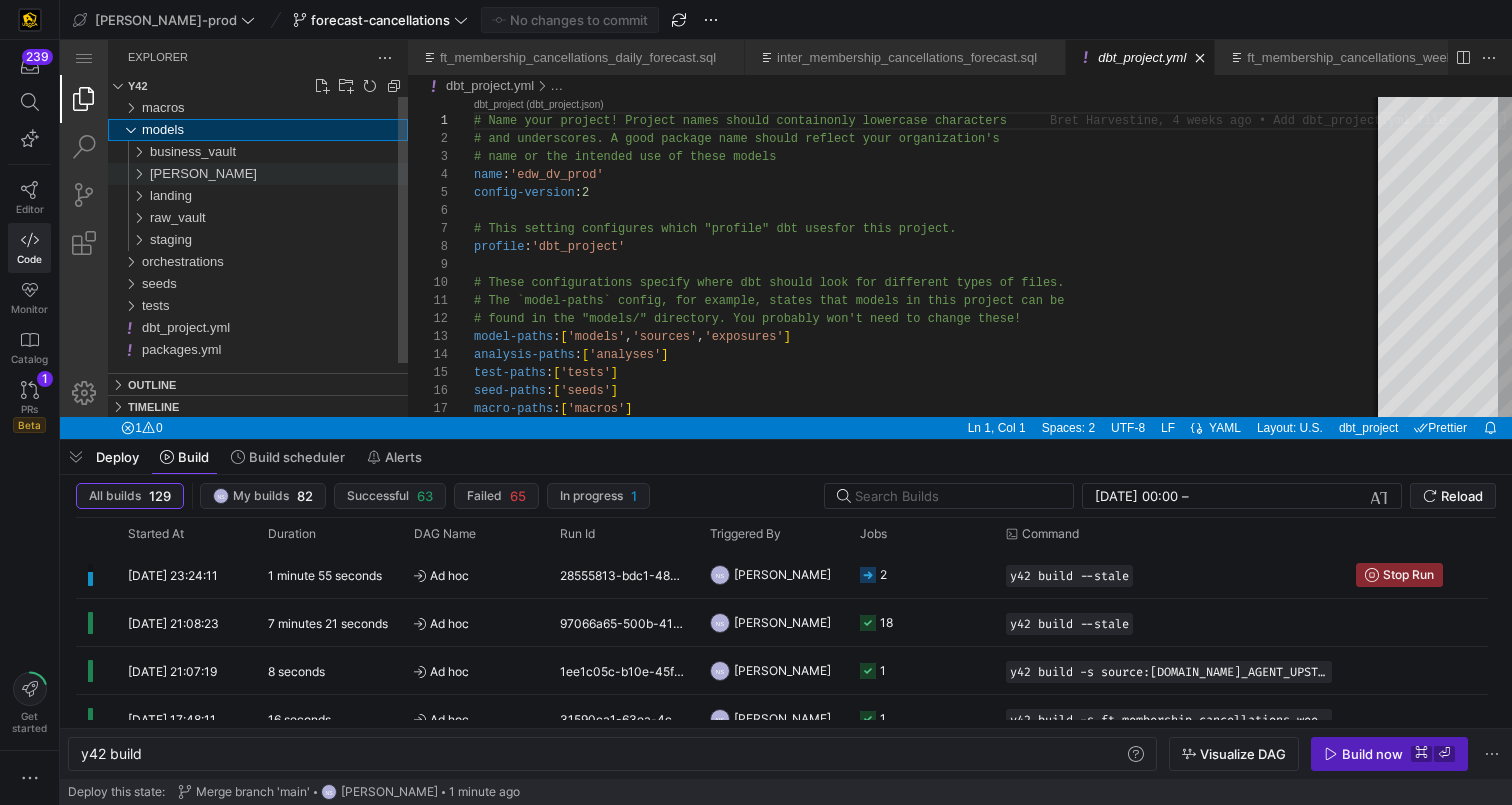 click on "[PERSON_NAME]" at bounding box center (279, 174) 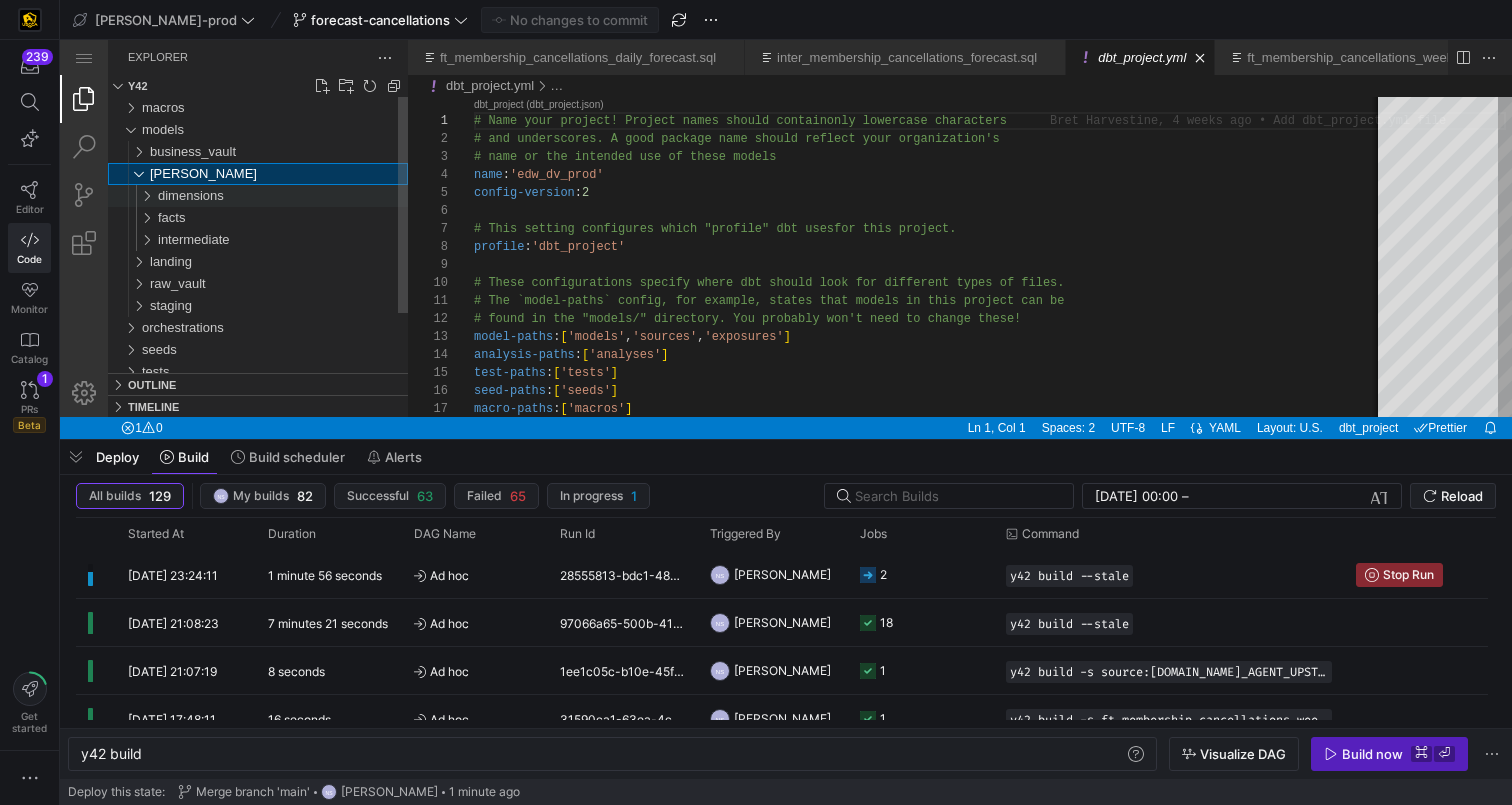 click on "dimensions" at bounding box center [191, 195] 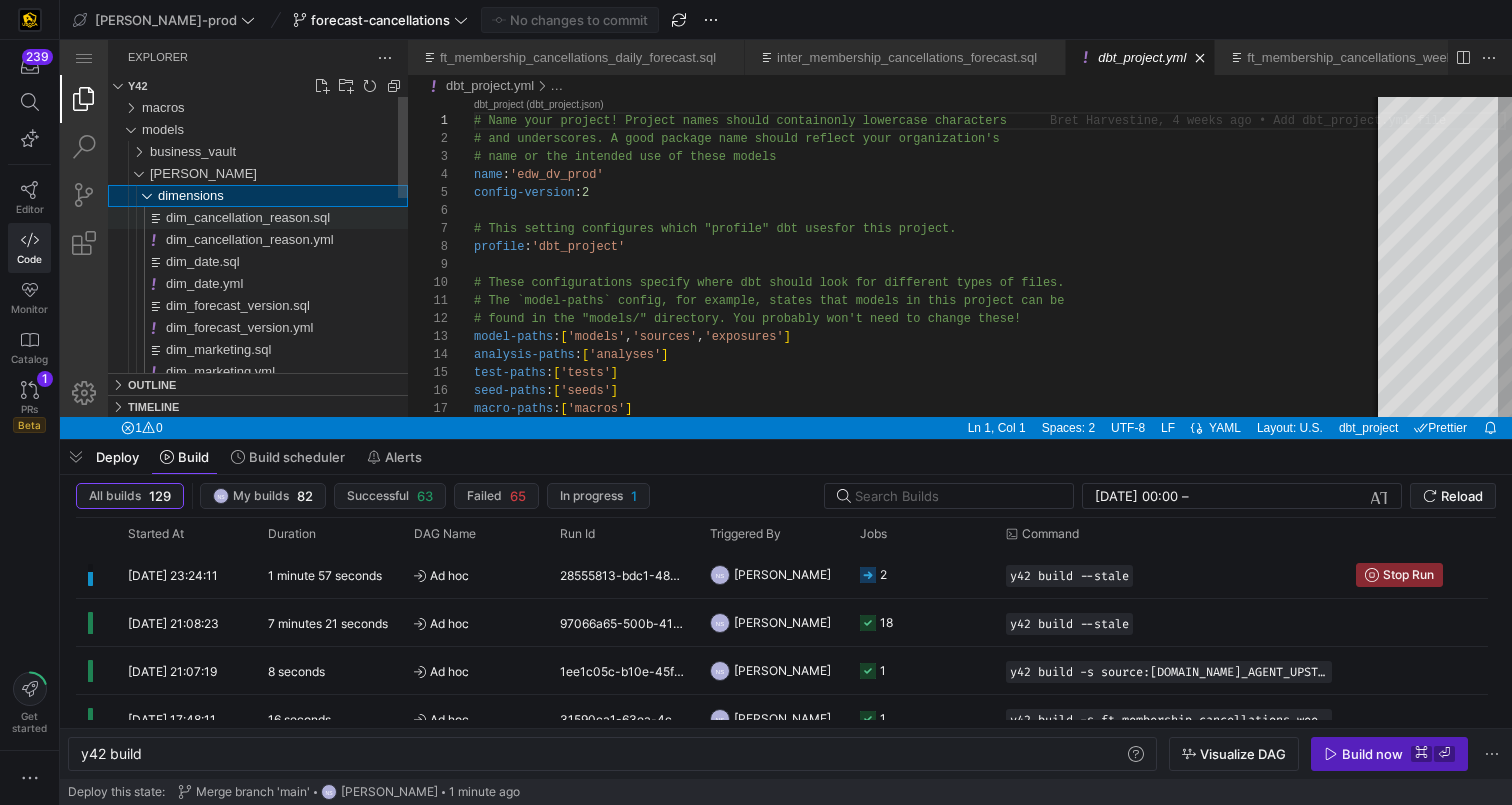 click on "dim_cancellation_reason.sql" at bounding box center [248, 217] 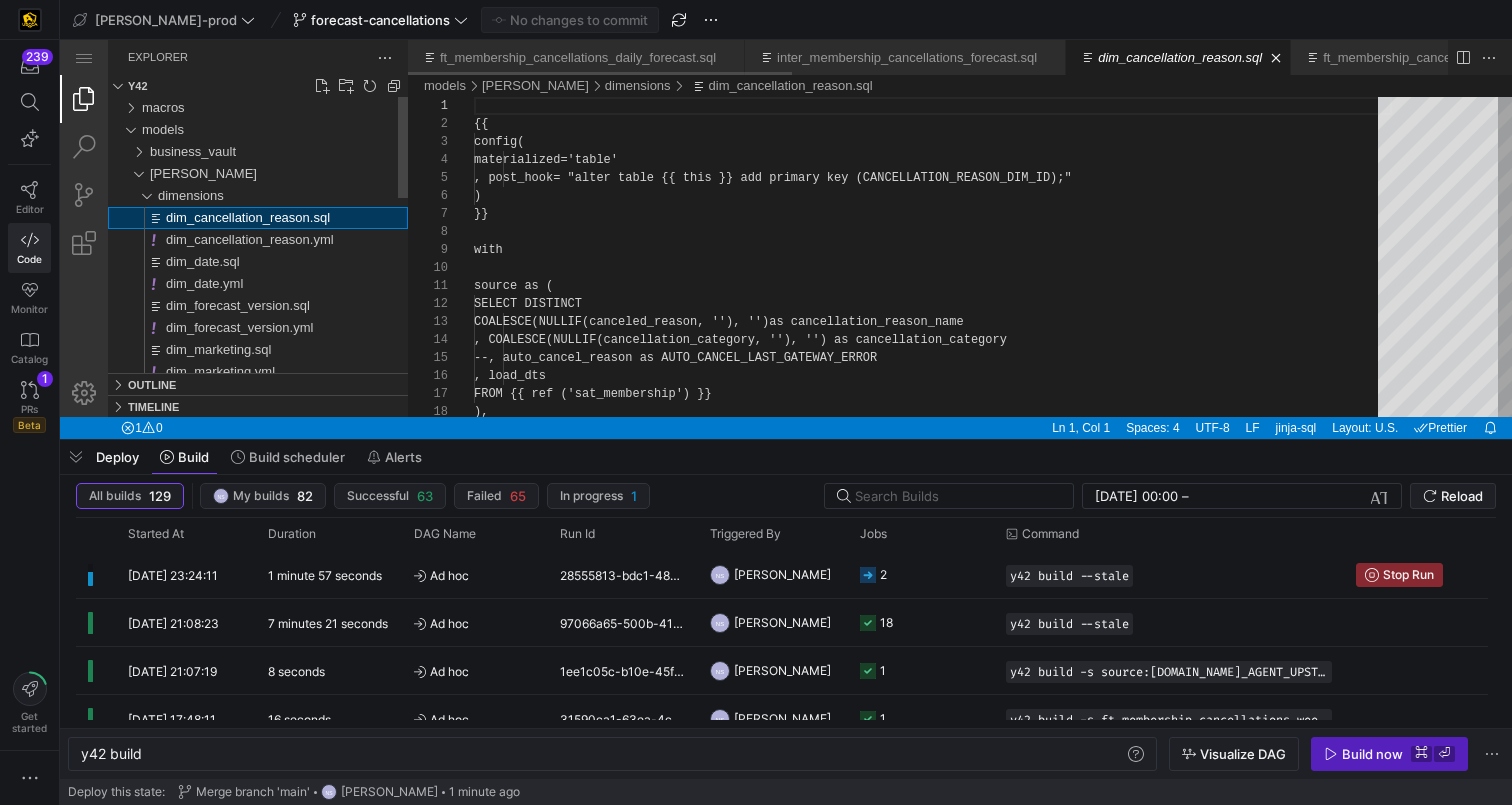 scroll, scrollTop: 180, scrollLeft: 0, axis: vertical 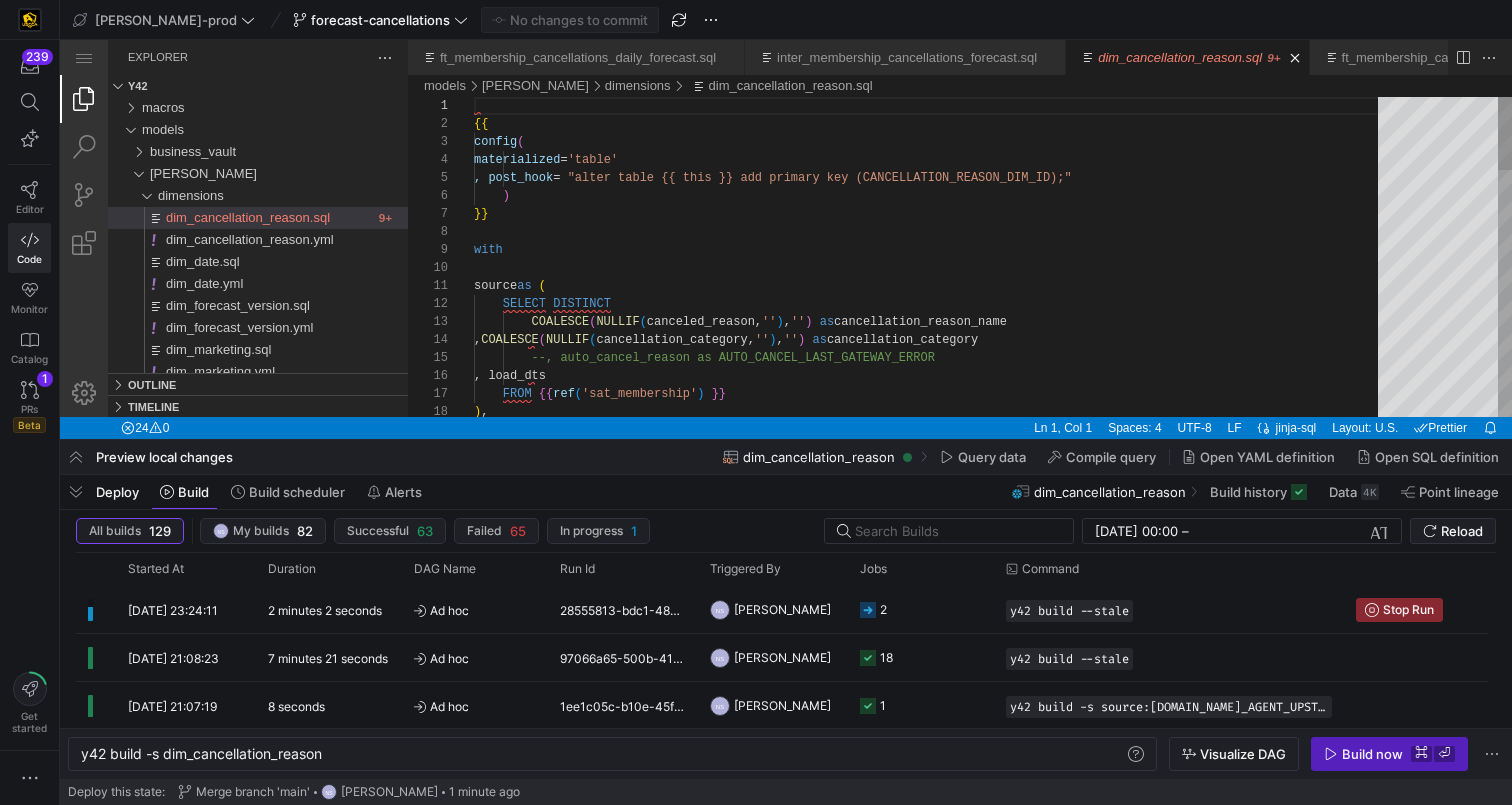 click on "{{       config (         materialized = 'table'         , post_hook =   "alter table {{ this }} add primary key (CANCELLAT ION_REASON_DIM_ID);"      ) }} with source  as   (      SELECT DISTINCT          COALESCE ( NULLIF ( canceled_reason,  '' ) ,  '' )   as  cancellation_reason_name         ,  COALESCE ( NULLIF ( cancellation_category,  '' ) ,  '' )   as  cancellation_category          --, auto_cancel_reason as AUTO_CANCEL_LAST_GATEWAY _ERROR         , load_dts      FROM   {{  ref  ( 'sat_membership' )   }} ) ," at bounding box center (933, 797) 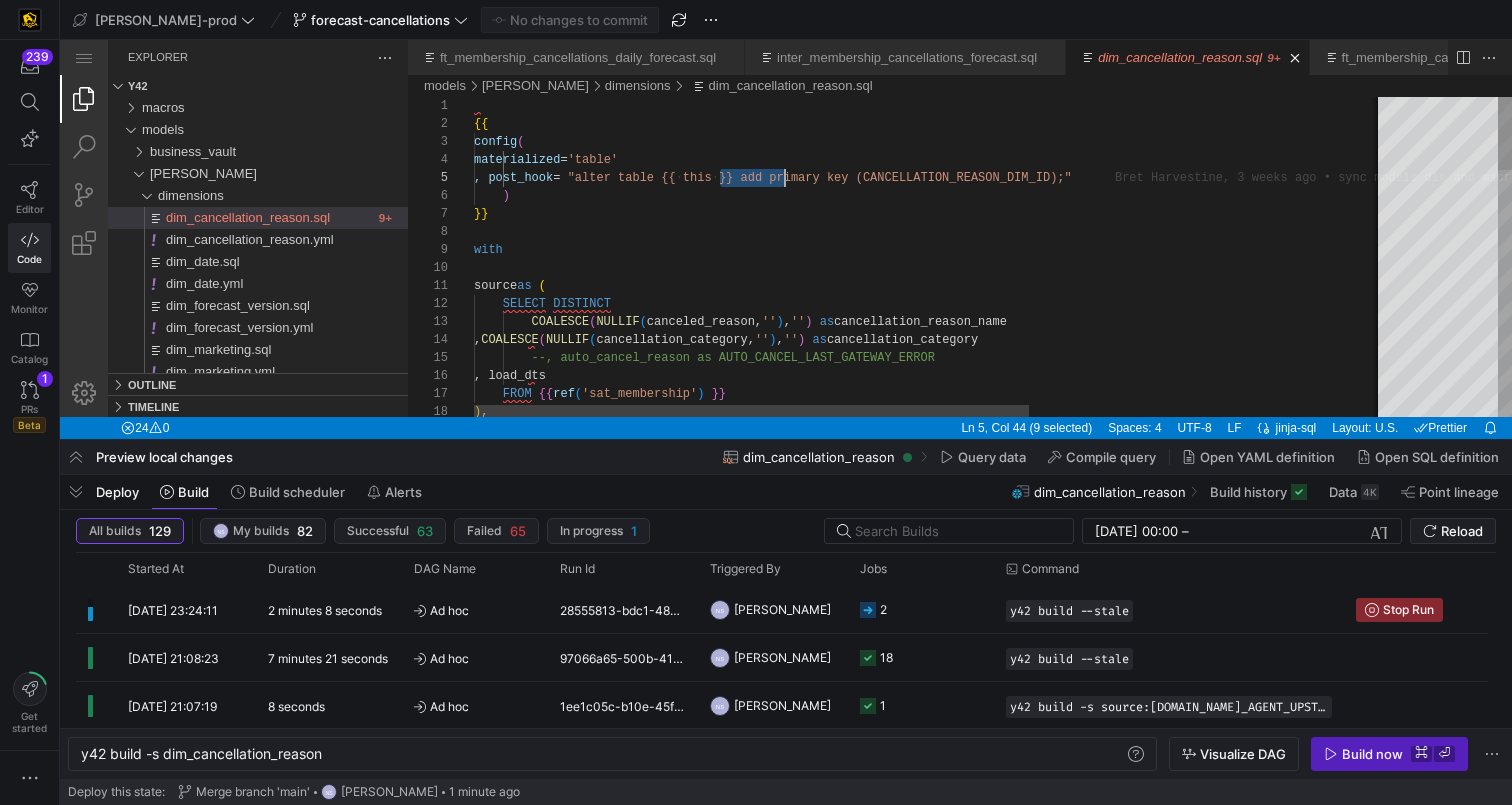 scroll, scrollTop: 72, scrollLeft: 318, axis: both 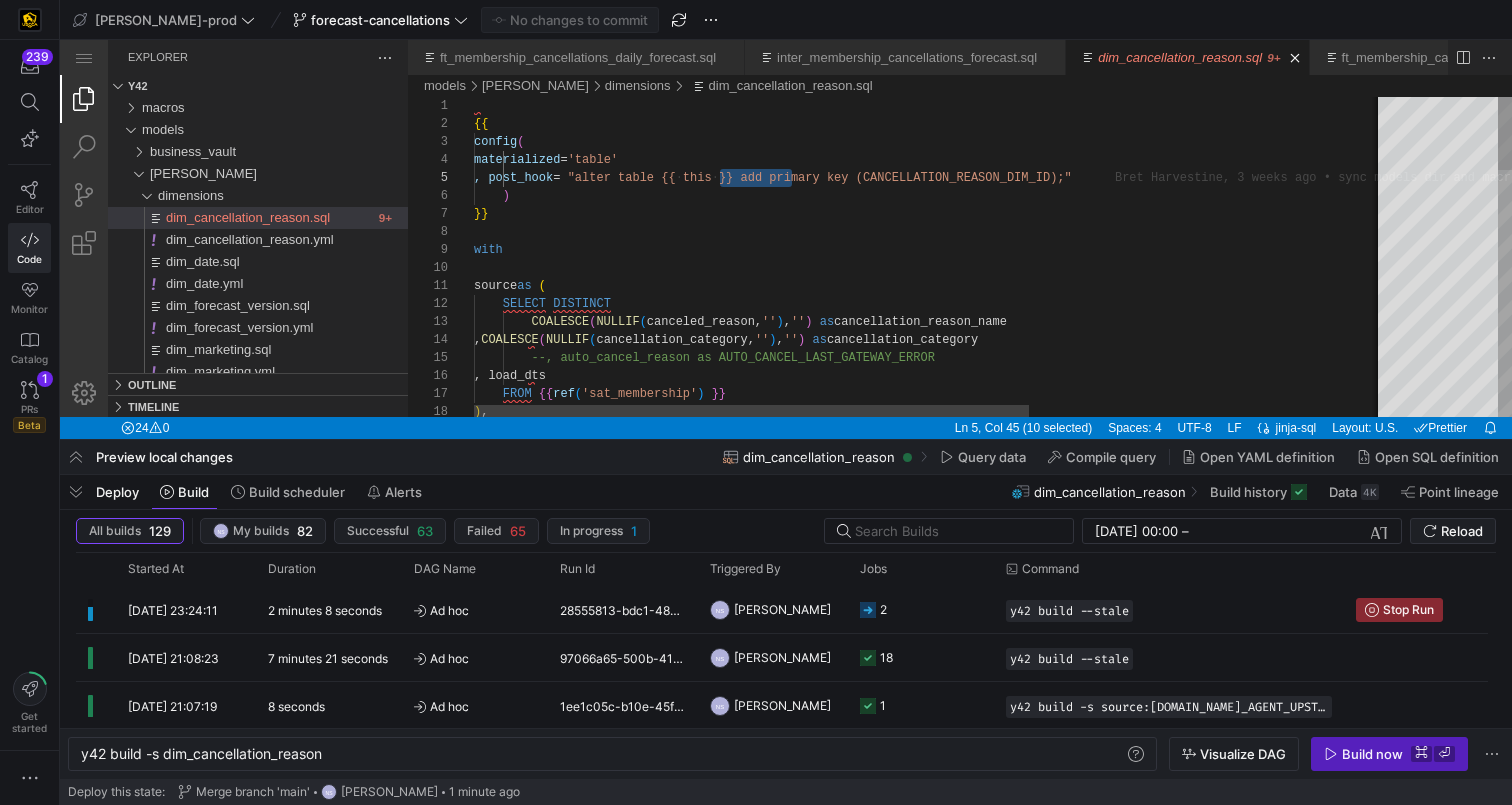 drag, startPoint x: 720, startPoint y: 175, endPoint x: 795, endPoint y: 172, distance: 75.059975 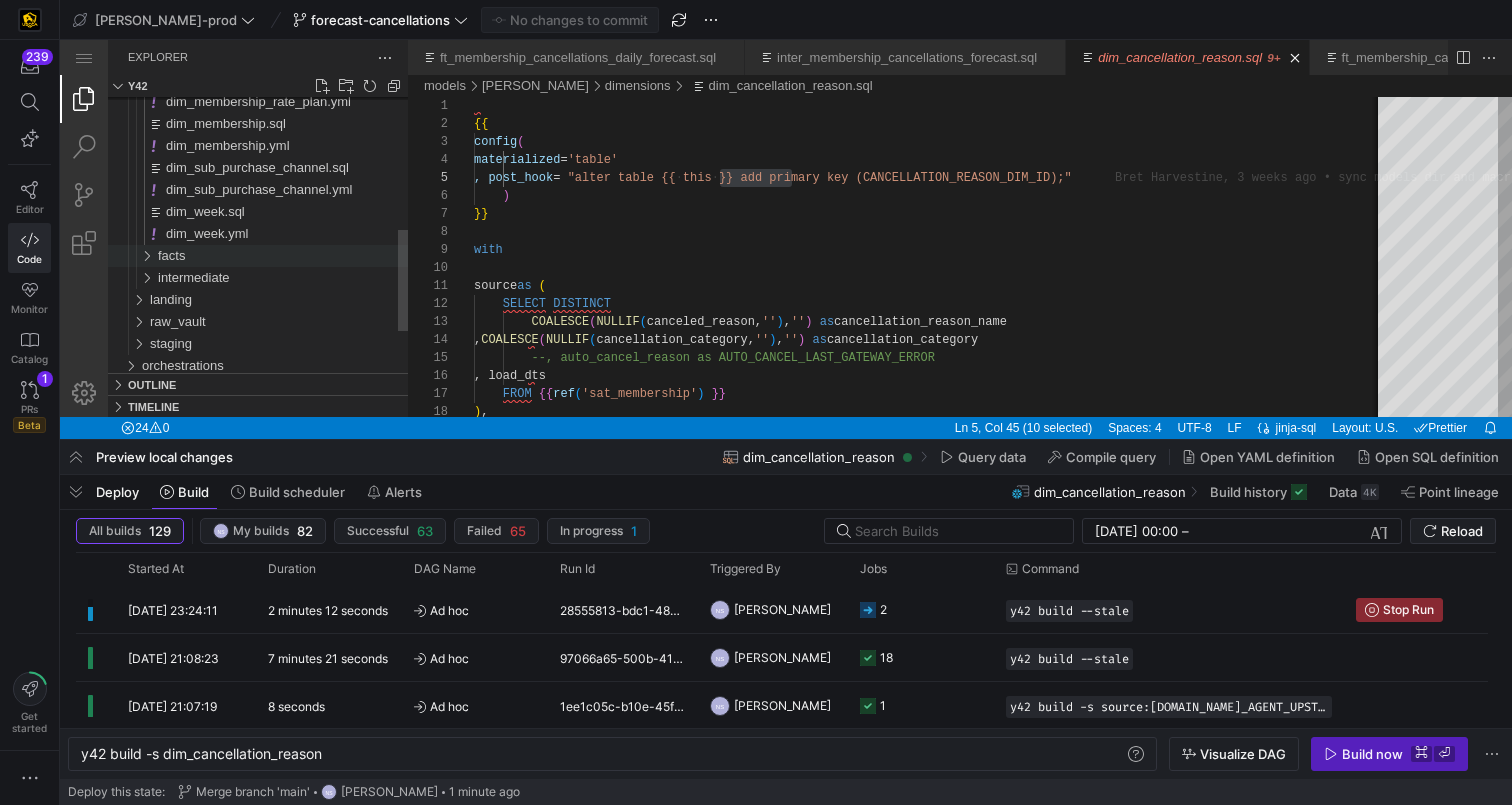 click on "facts" at bounding box center [171, 255] 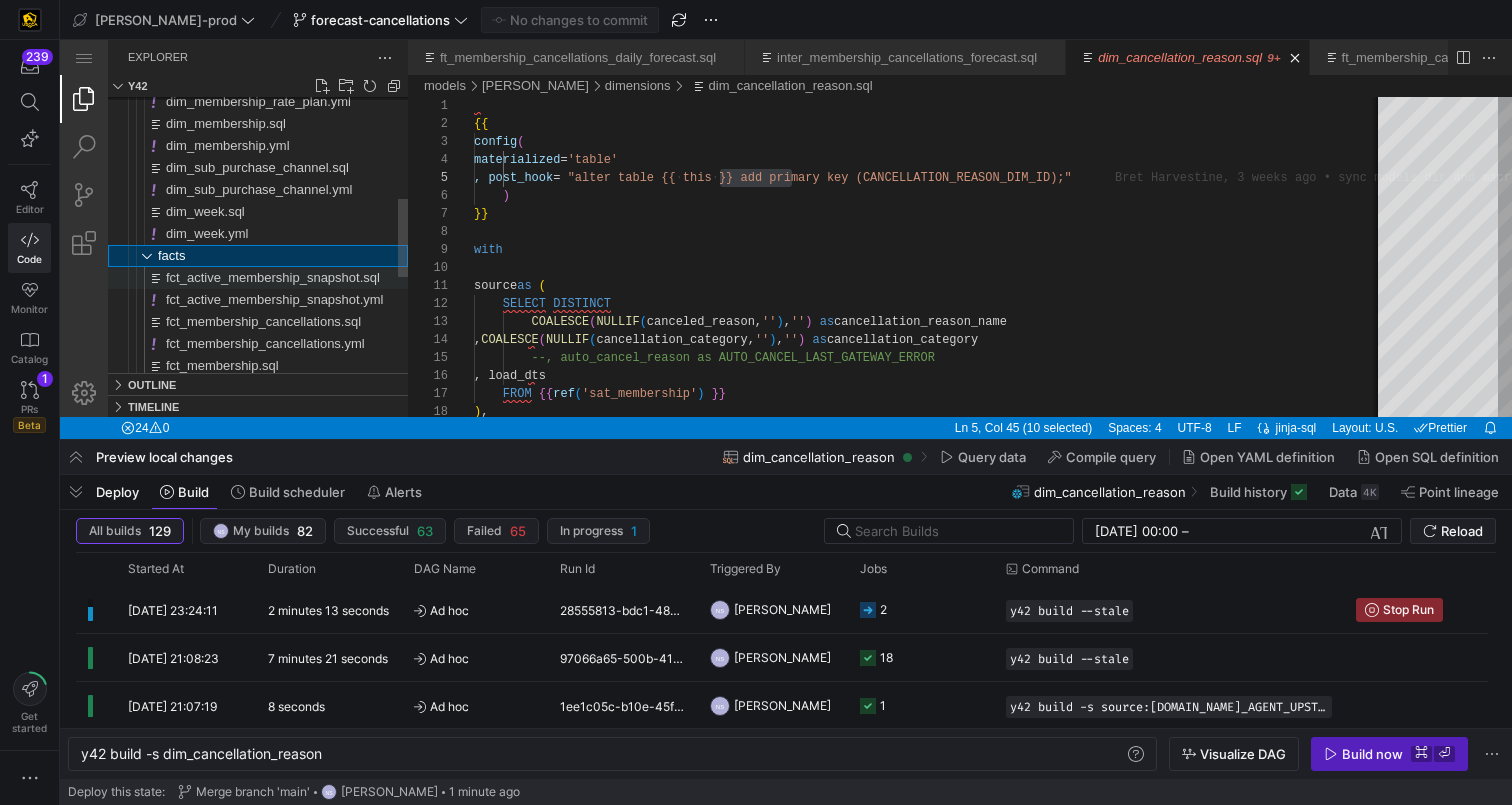click on "fct_active_membership_snapshot.sql" at bounding box center [273, 277] 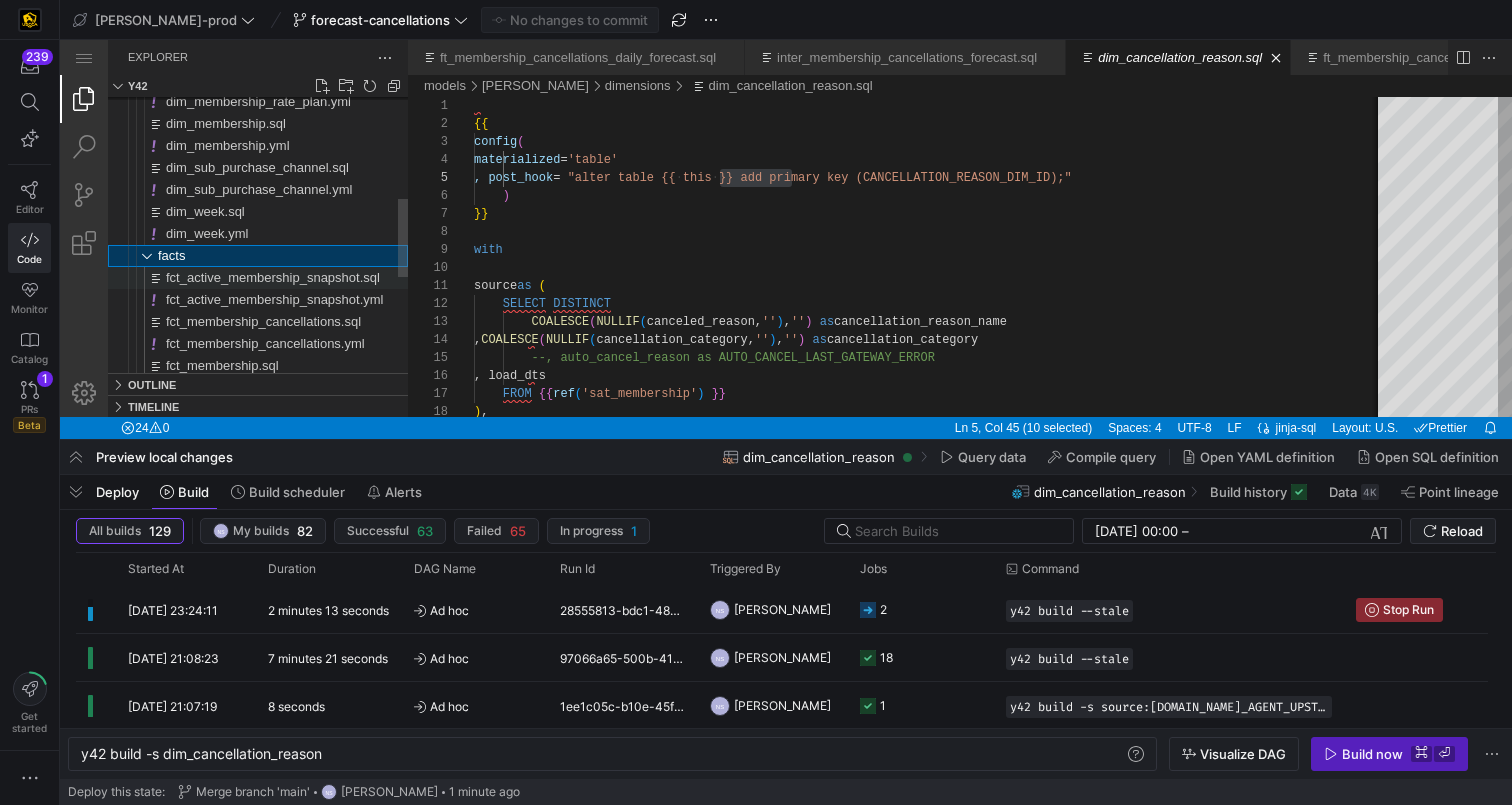 type on "y42 build -s fct_active_membership_snapshot" 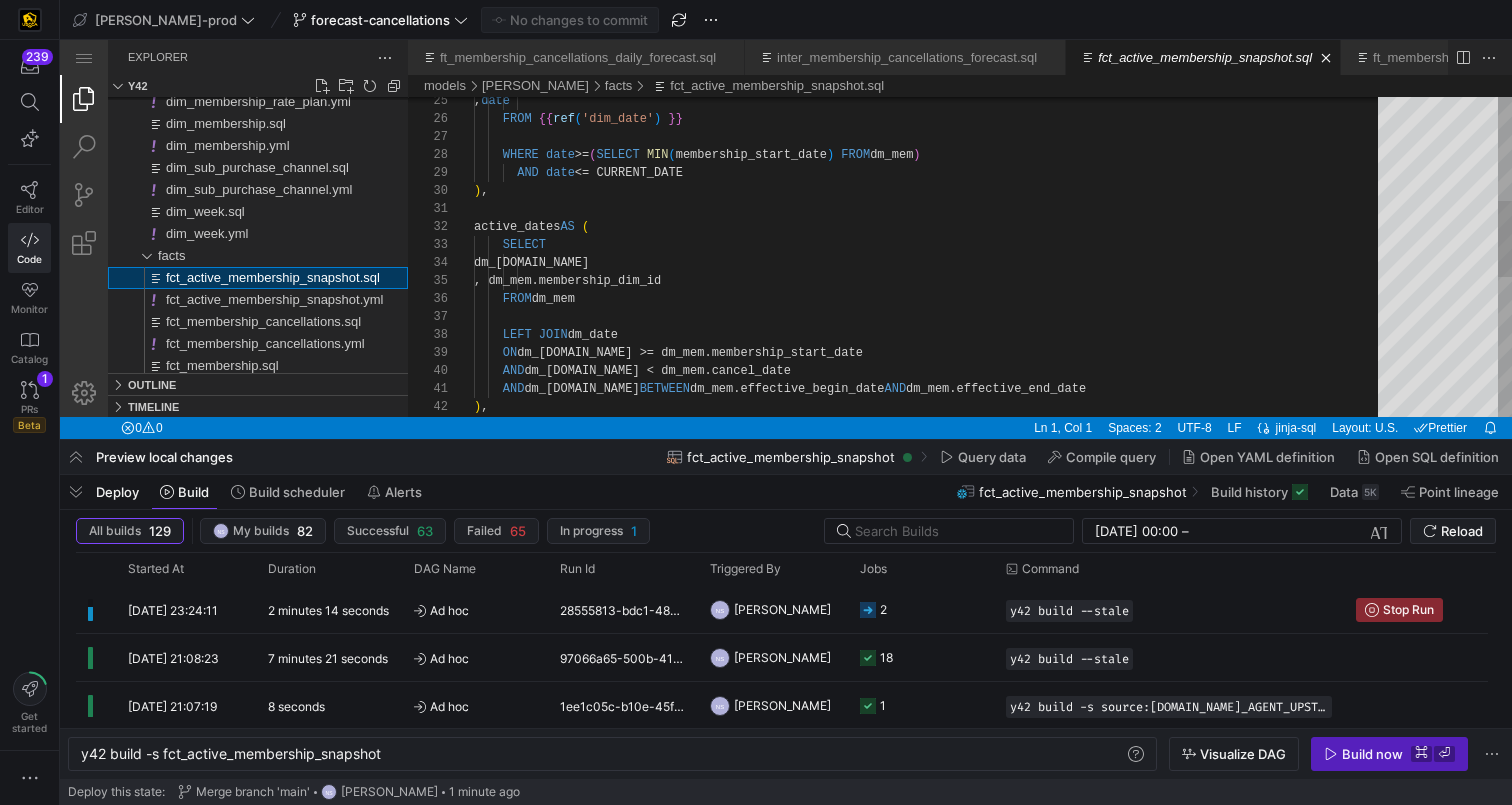 scroll, scrollTop: 180, scrollLeft: 0, axis: vertical 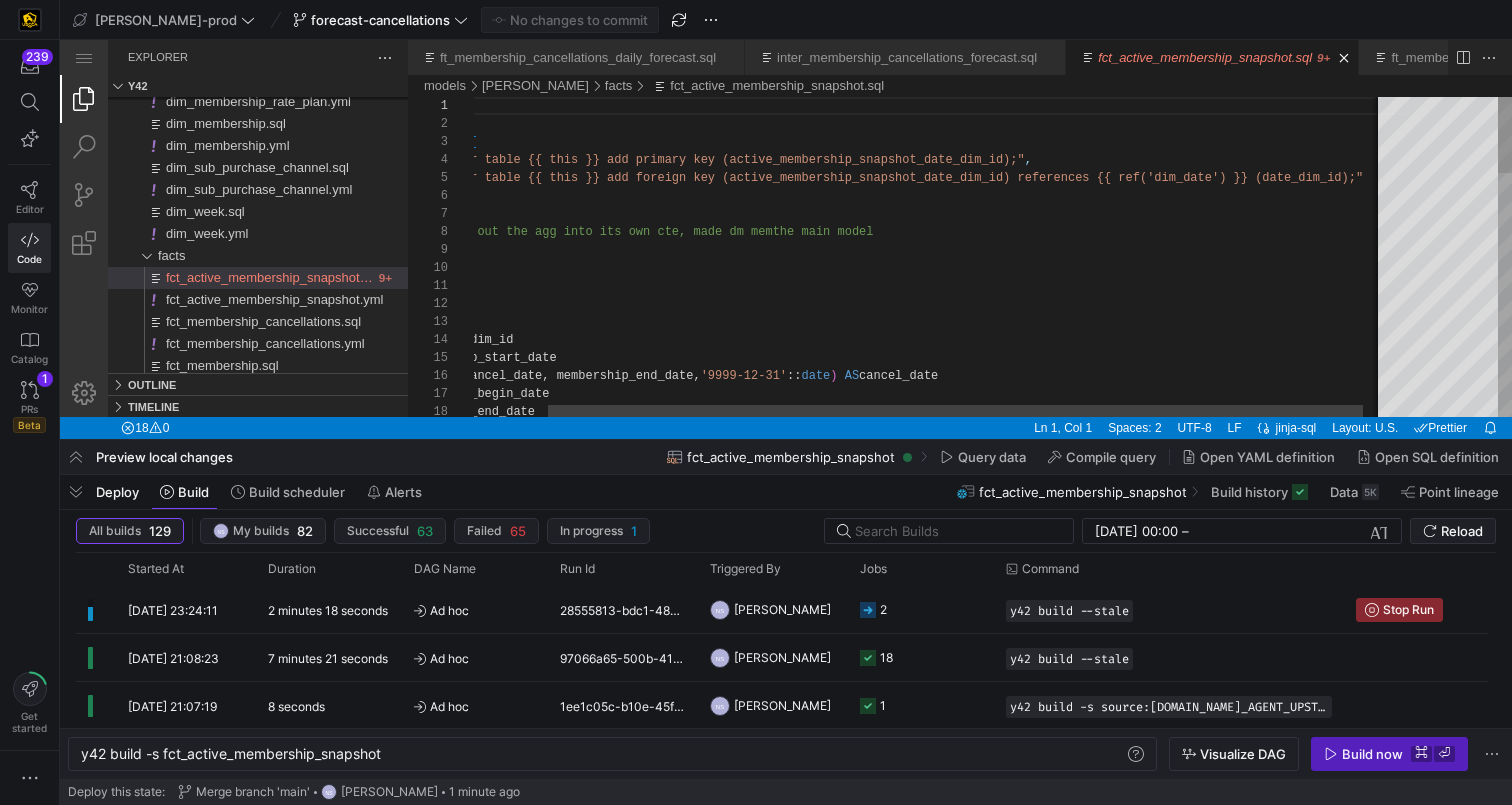 click on ", effective_end_date         ,  COALESCE ( cancel_date, membership_end_date,  '9999-12-31' :: date )   AS  cancel_date         , effective_begin_date         , membership_start_date      SELECT         membership_dim_id dm_mem  AS   ( WITH   }}   -- broke out the agg into its own cte, made dm mem  the main model      ]    )          "alter table {{ this }} add primary key (active_me mbership_snapshot_date_dim_id);" ,        "alter table {{ this }} add foreign key (active_me mbership_snapshot_date_dim_id) references {{ ref(' dim_date') }} (date_dim_id);"     post_hook  =   [ {{     config (" at bounding box center (900, 770) 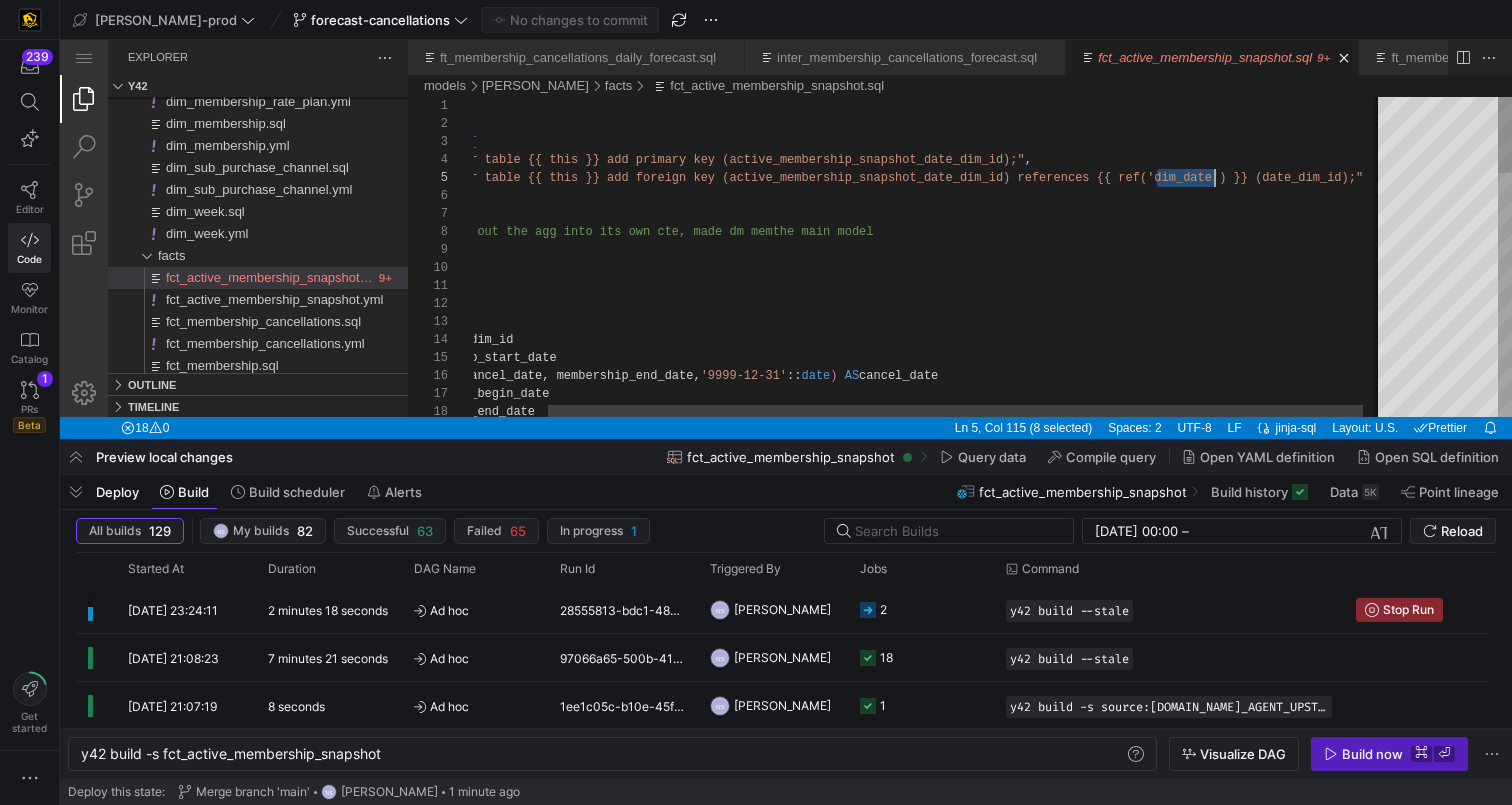 scroll, scrollTop: 72, scrollLeft: 824, axis: both 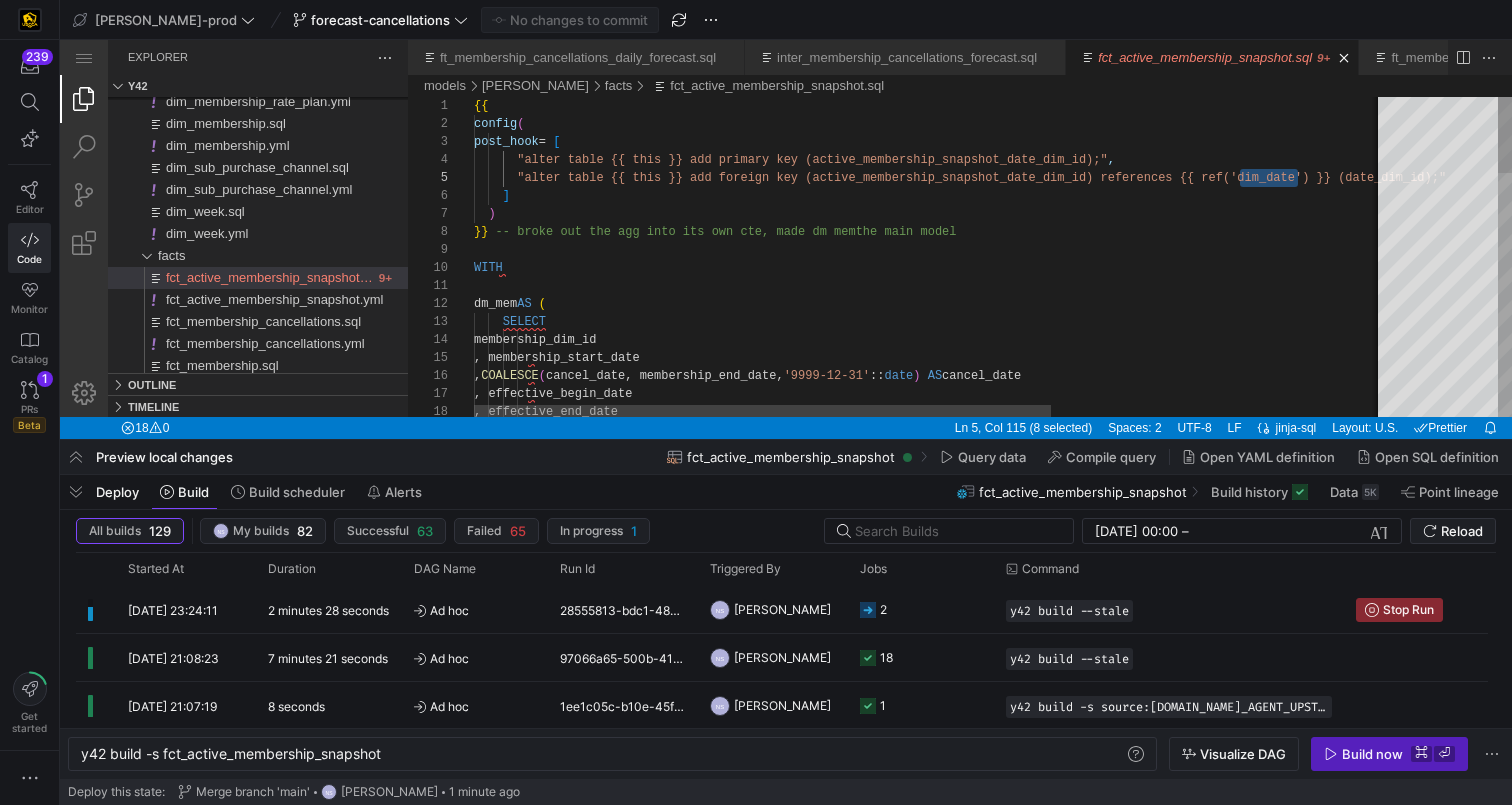click on ", effective_end_date         ,  COALESCE ( cancel_date, membership_end_date,  '9999-12-31' :: date )   AS  cancel_date         , effective_begin_date         , membership_start_date      SELECT         membership_dim_id dm_mem  AS   ( WITH   }}   -- broke out the agg into its own cte, made dm mem  the main model      ]    )          "alter table {{ this }} add primary key (active_me mbership_snapshot_date_dim_id);" ,        "alter table {{ this }} add foreign key (active_me mbership_snapshot_date_dim_id) references {{ ref(' dim_date') }} (date_dim_id);"     post_hook  =   [ {{     config (" at bounding box center [1192, 770] 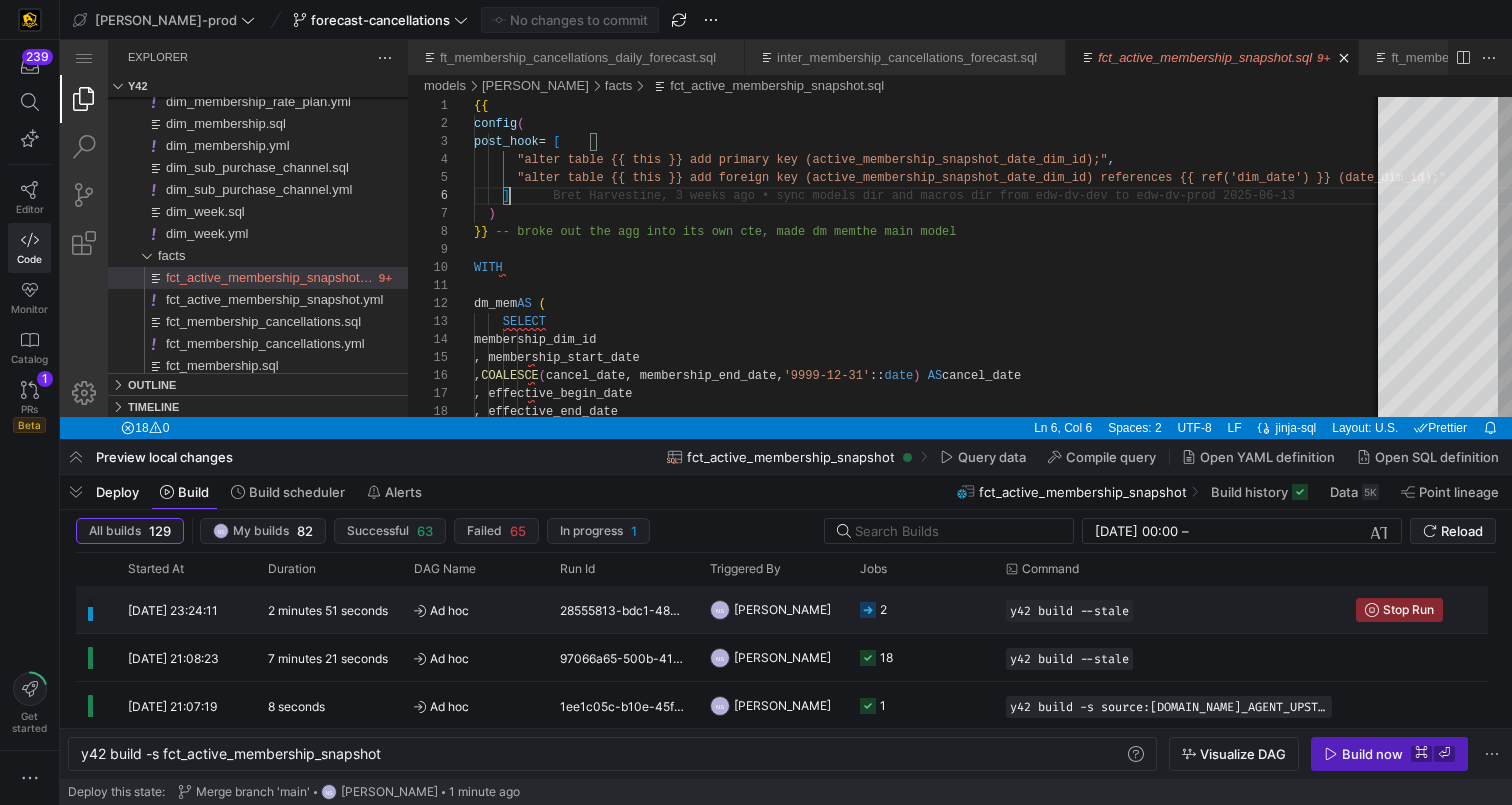 click on "2" 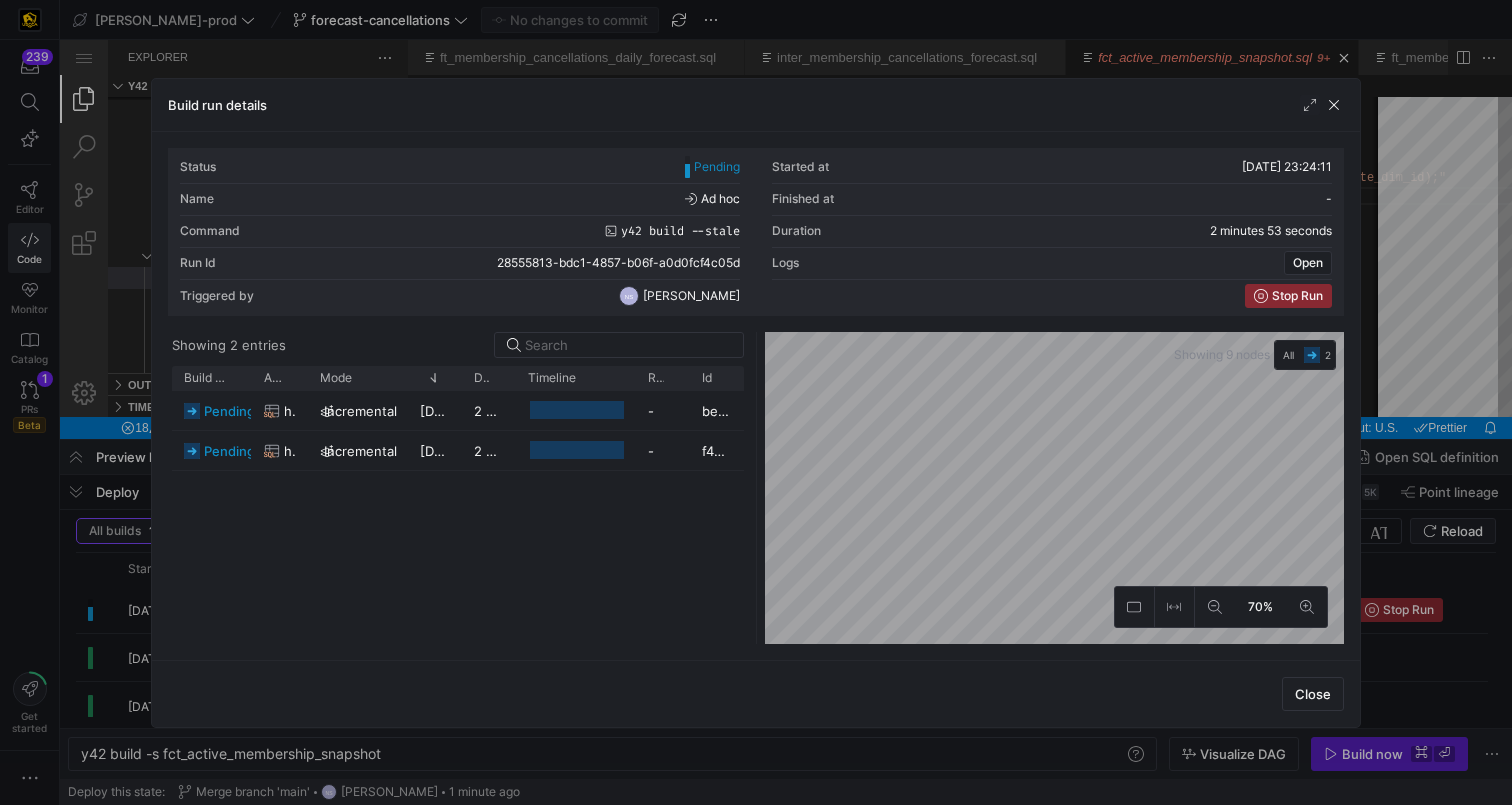 click at bounding box center (756, 402) 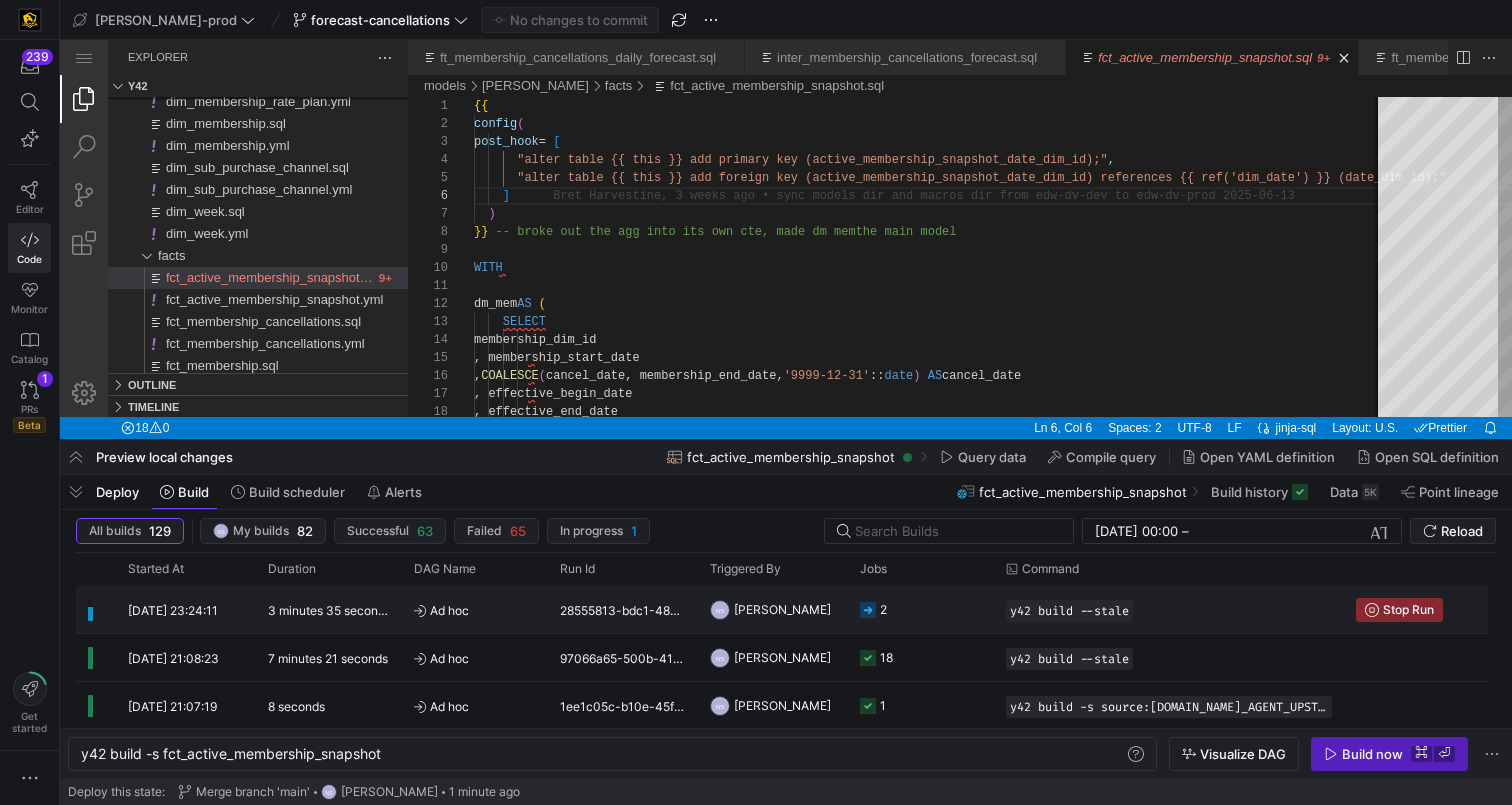 click on "2" 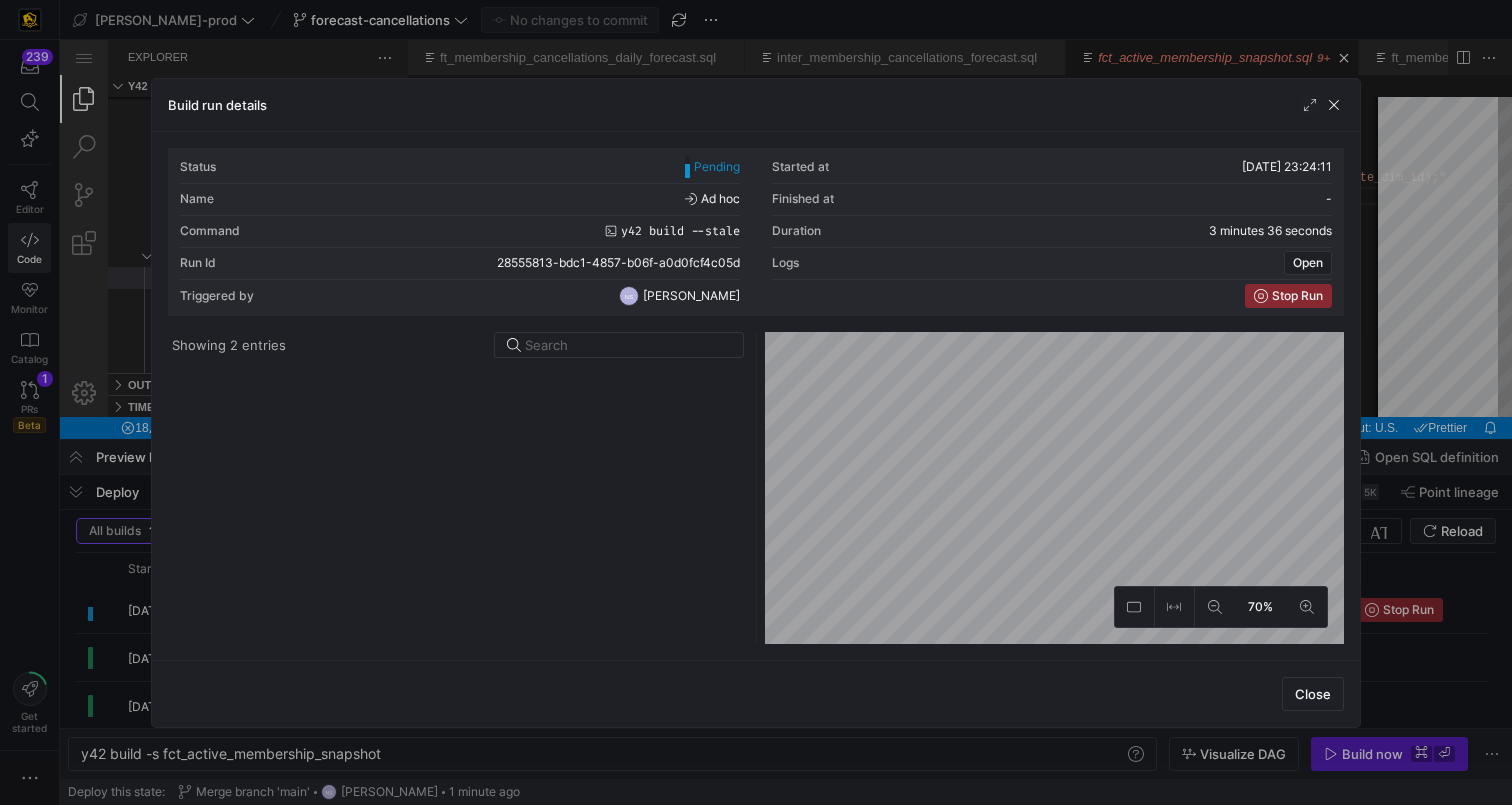 click at bounding box center [756, 402] 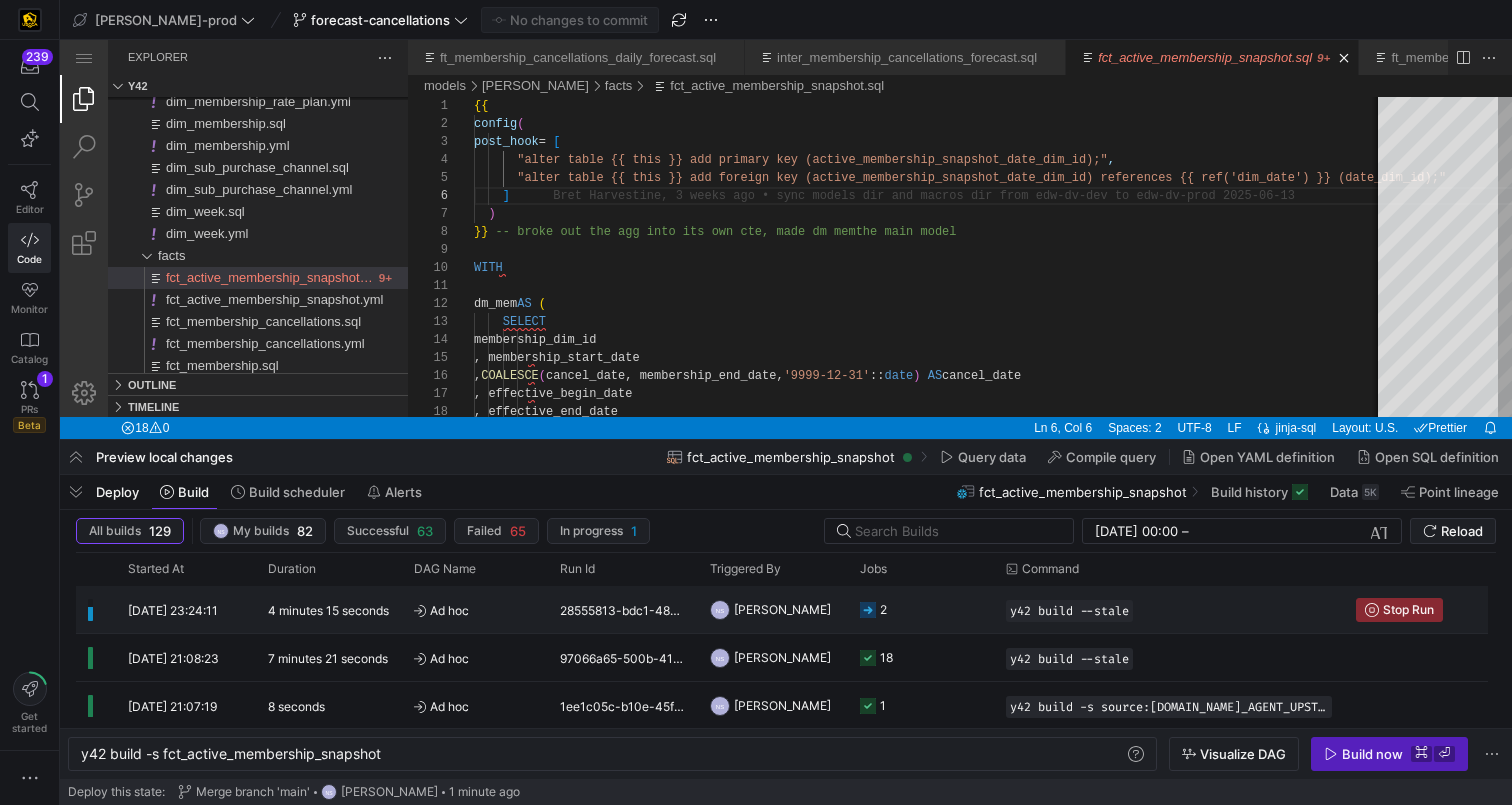click on "2" 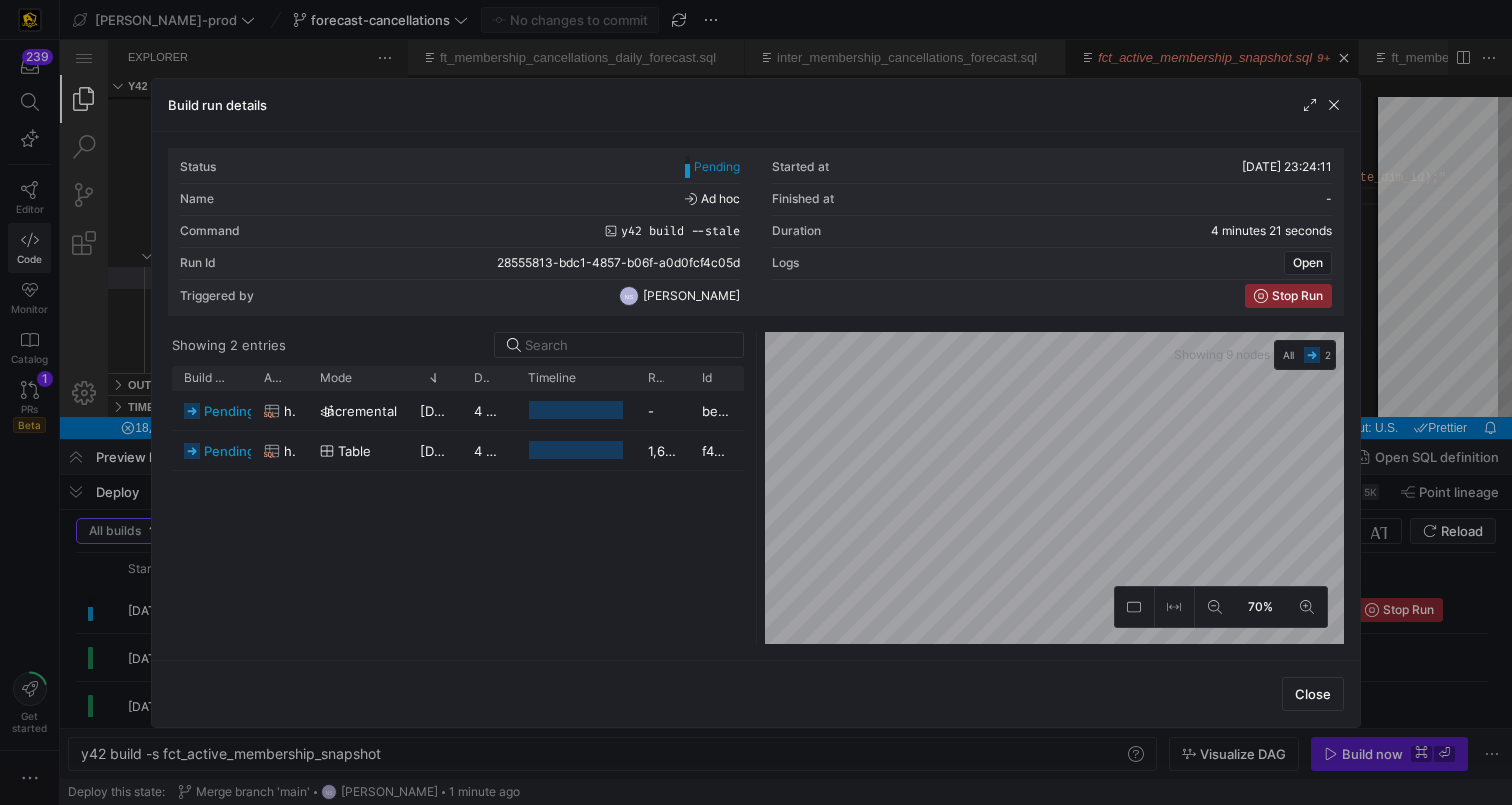 click at bounding box center (756, 402) 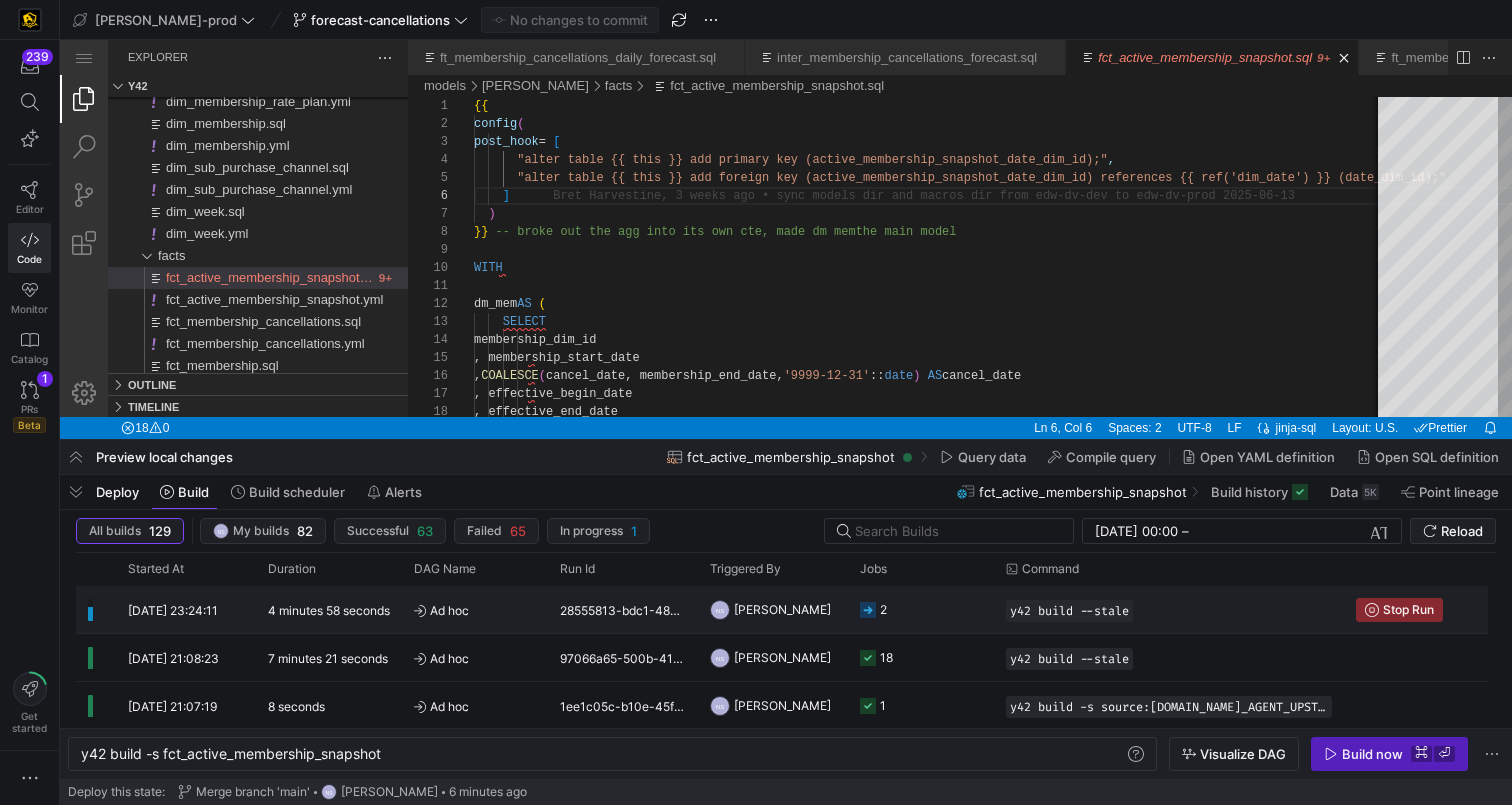 click on "2" 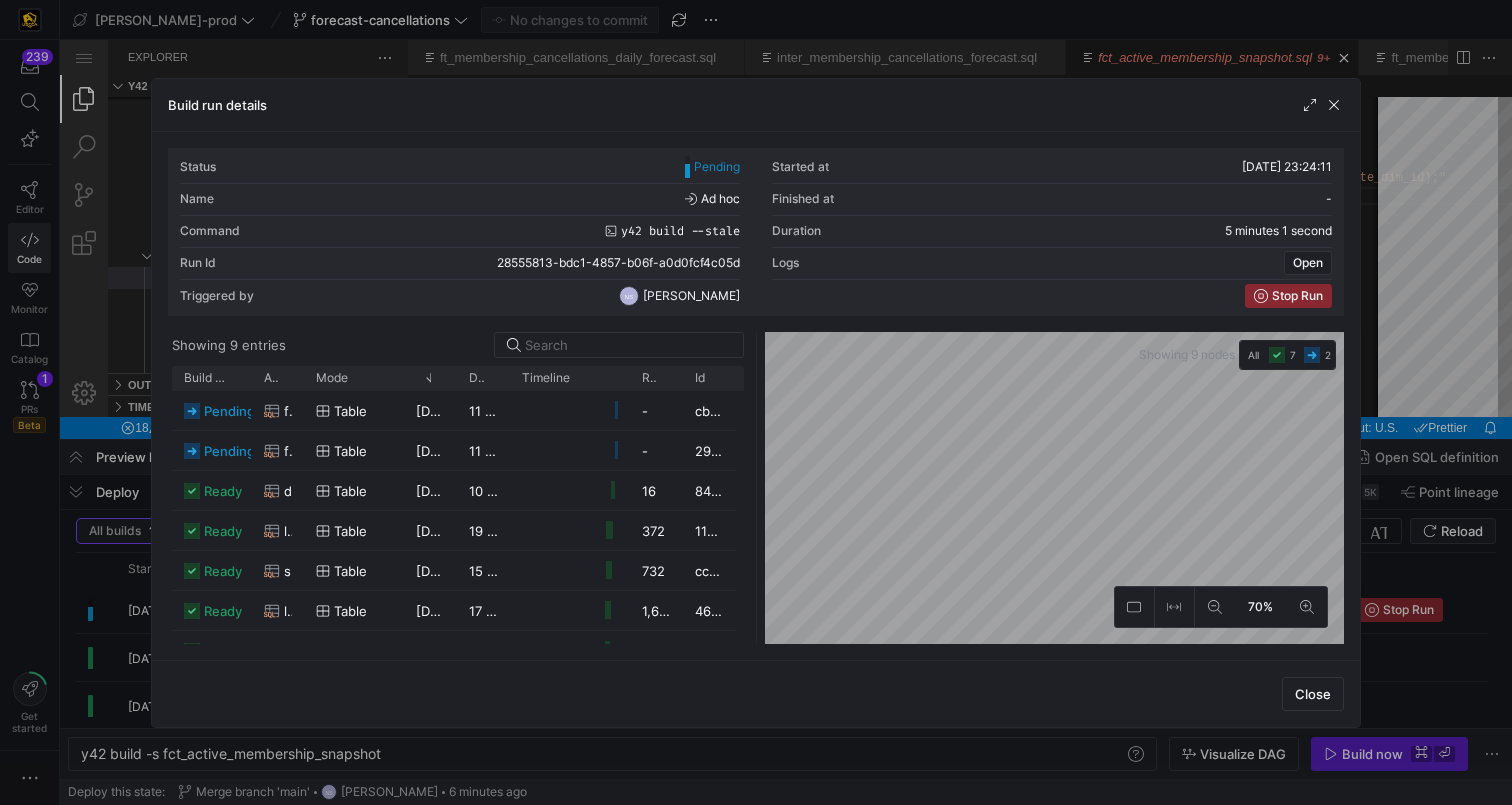click at bounding box center [756, 402] 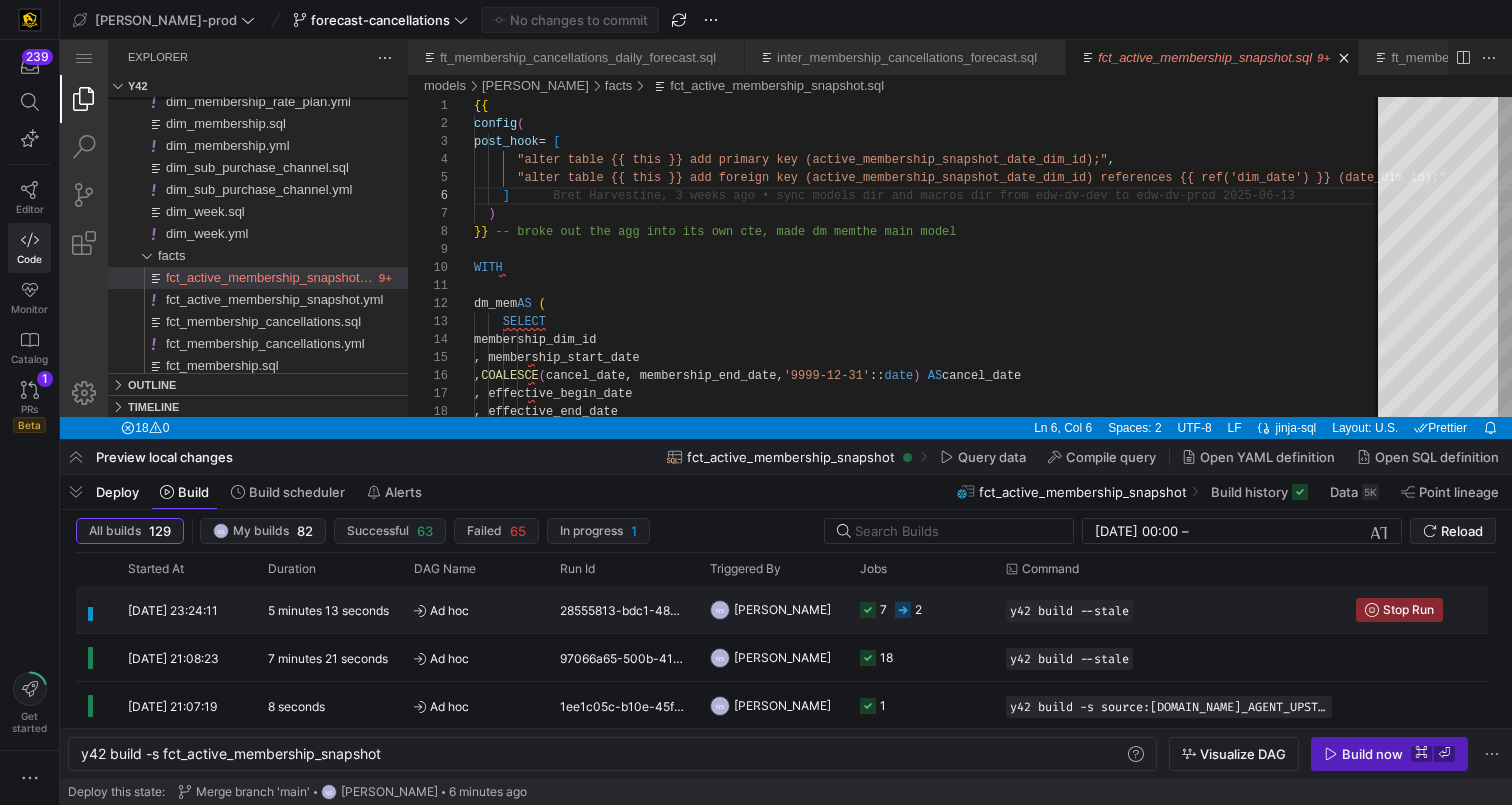 click on "7
2" 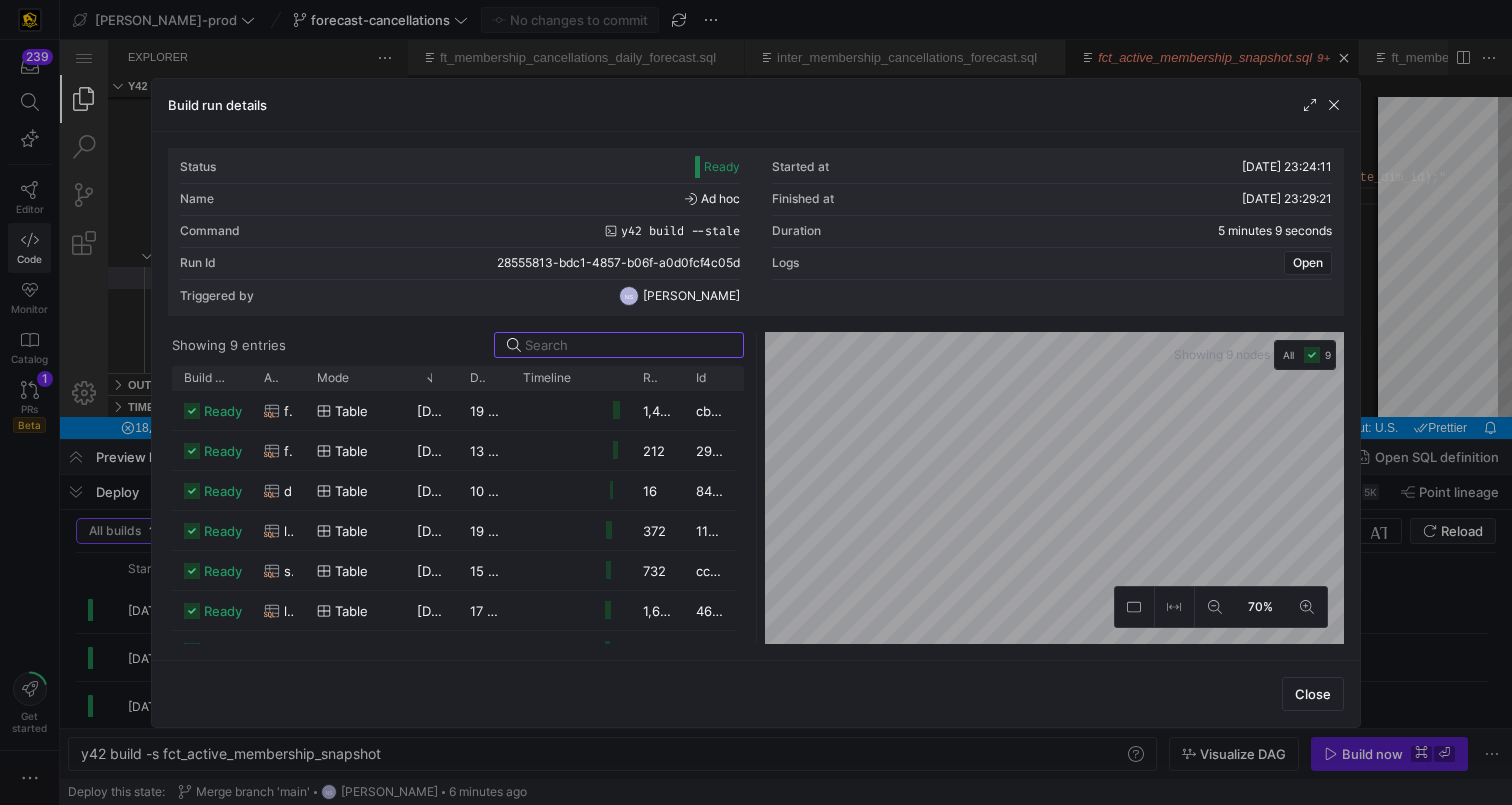 click at bounding box center (756, 402) 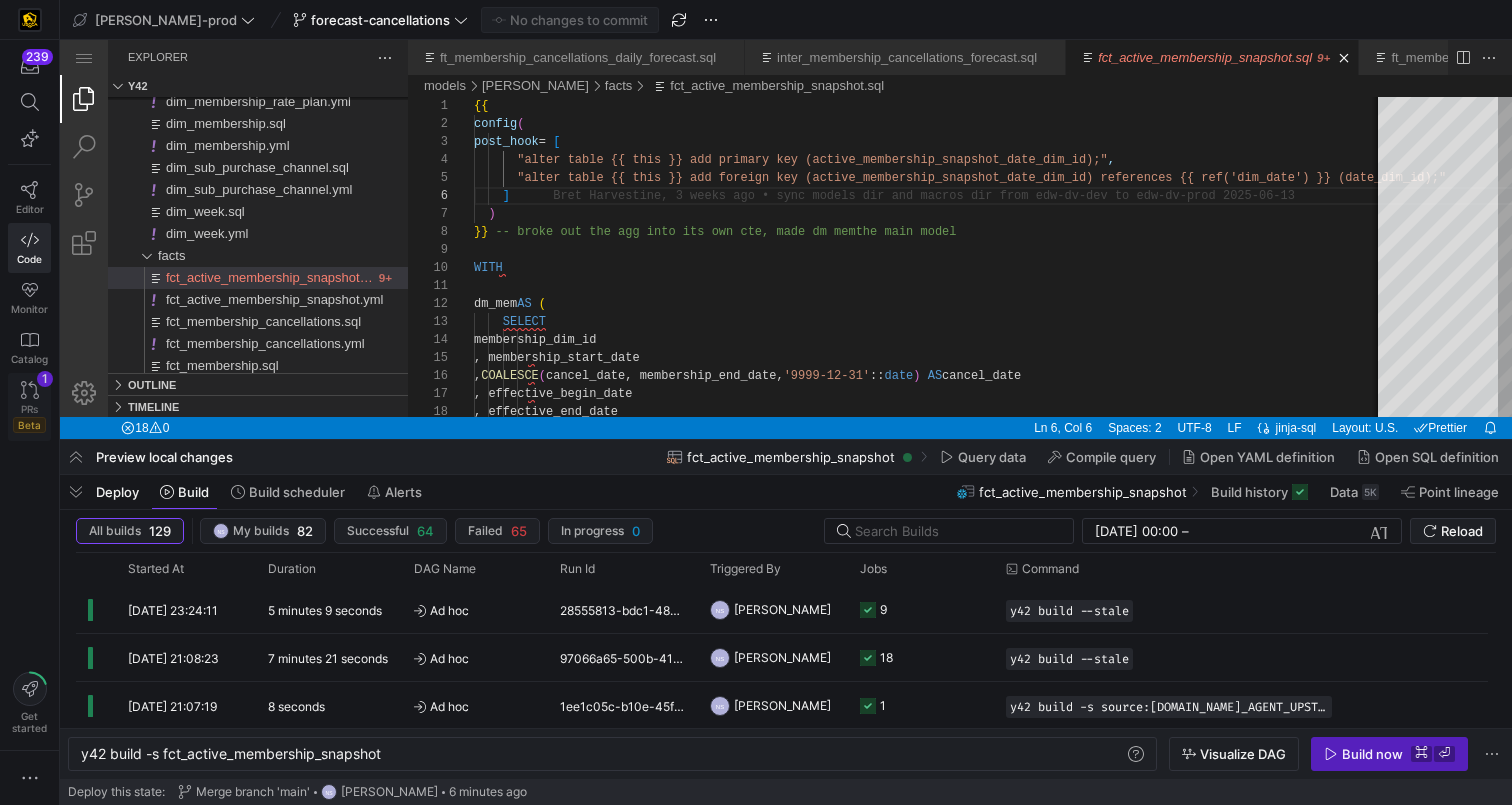 click on "PRs   Beta
1" 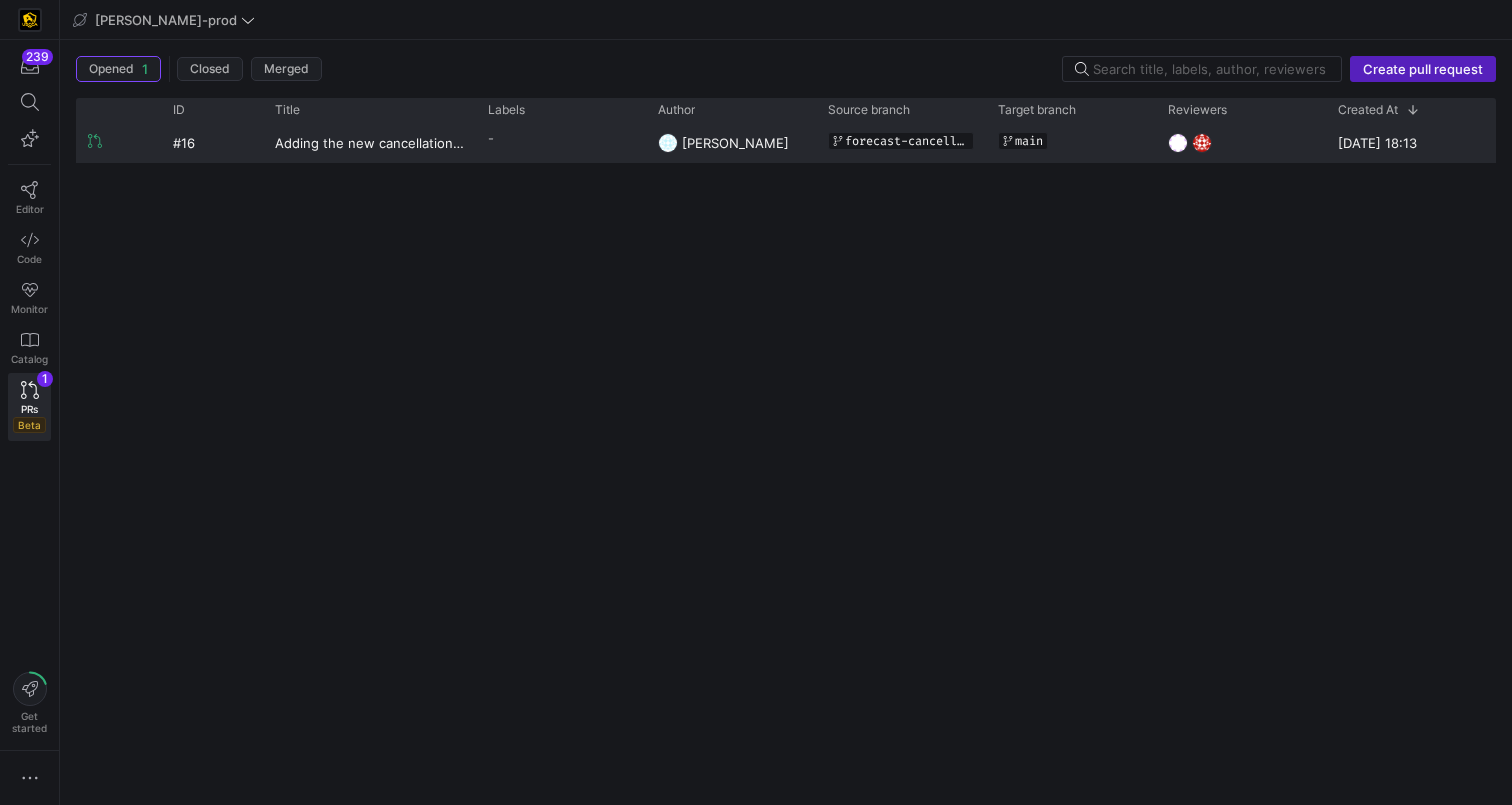 click on "[PERSON_NAME]" 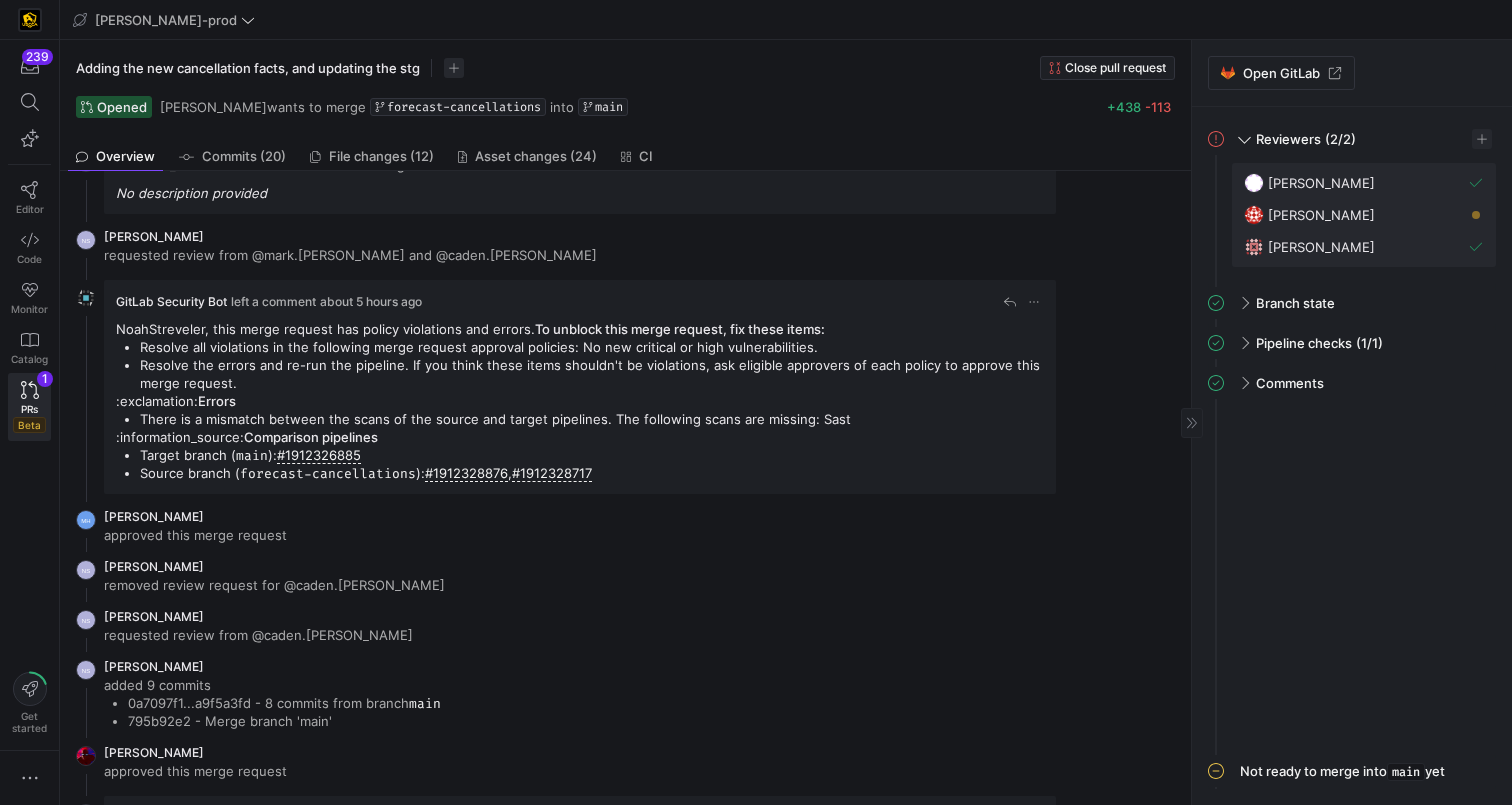 scroll, scrollTop: 19, scrollLeft: 0, axis: vertical 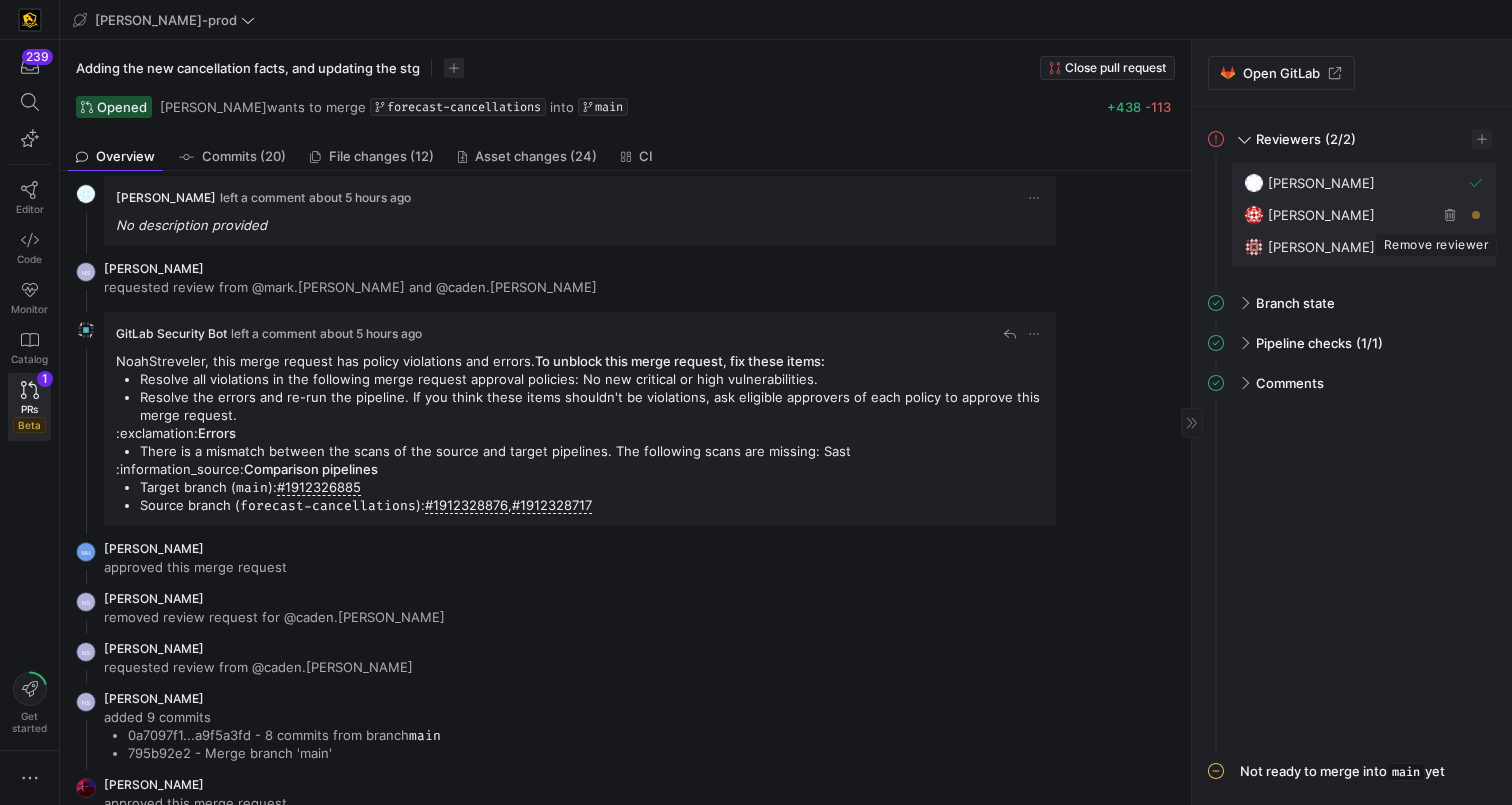 click at bounding box center (1450, 215) 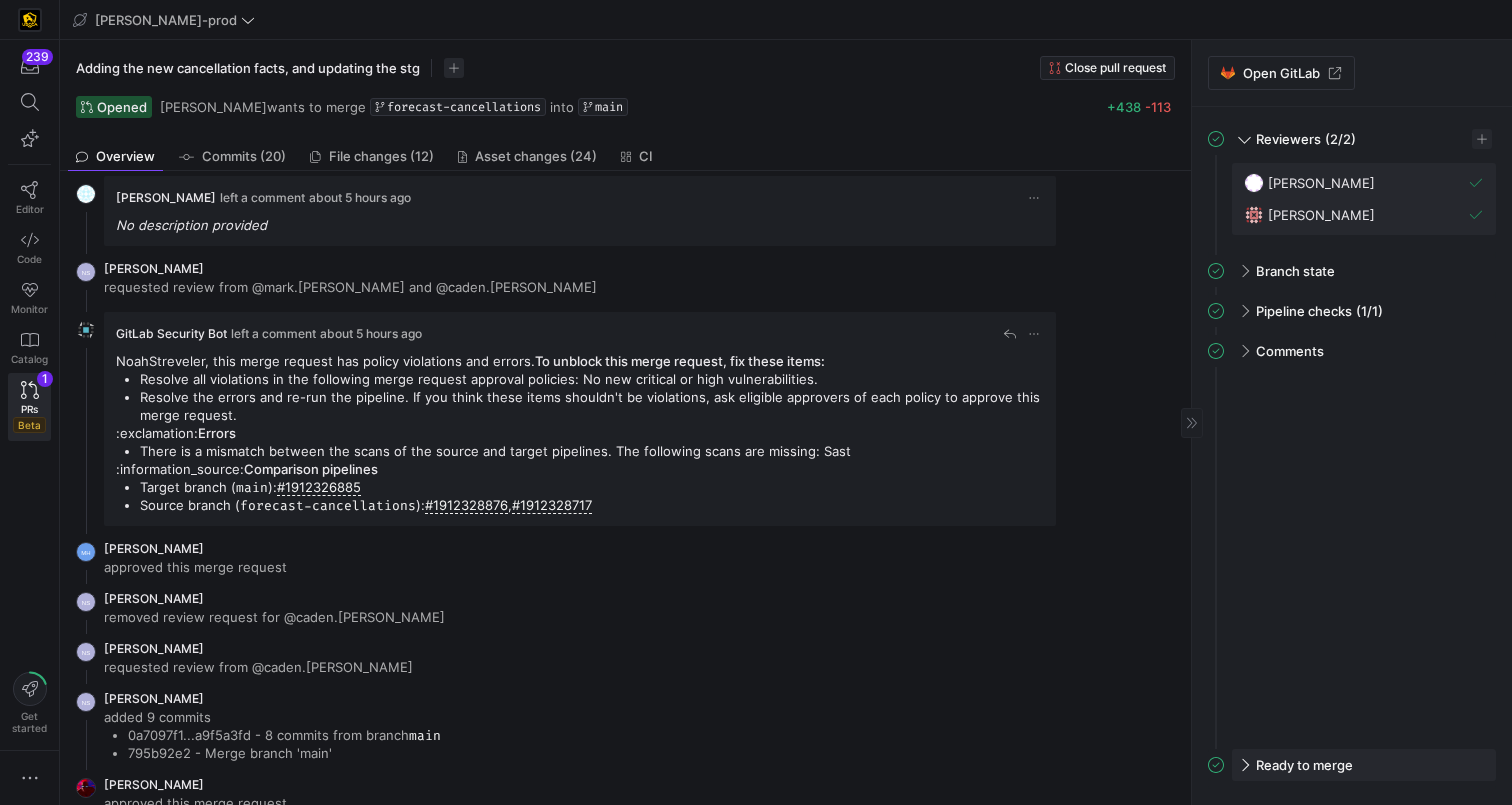 click on "Ready to merge" at bounding box center (1364, 765) 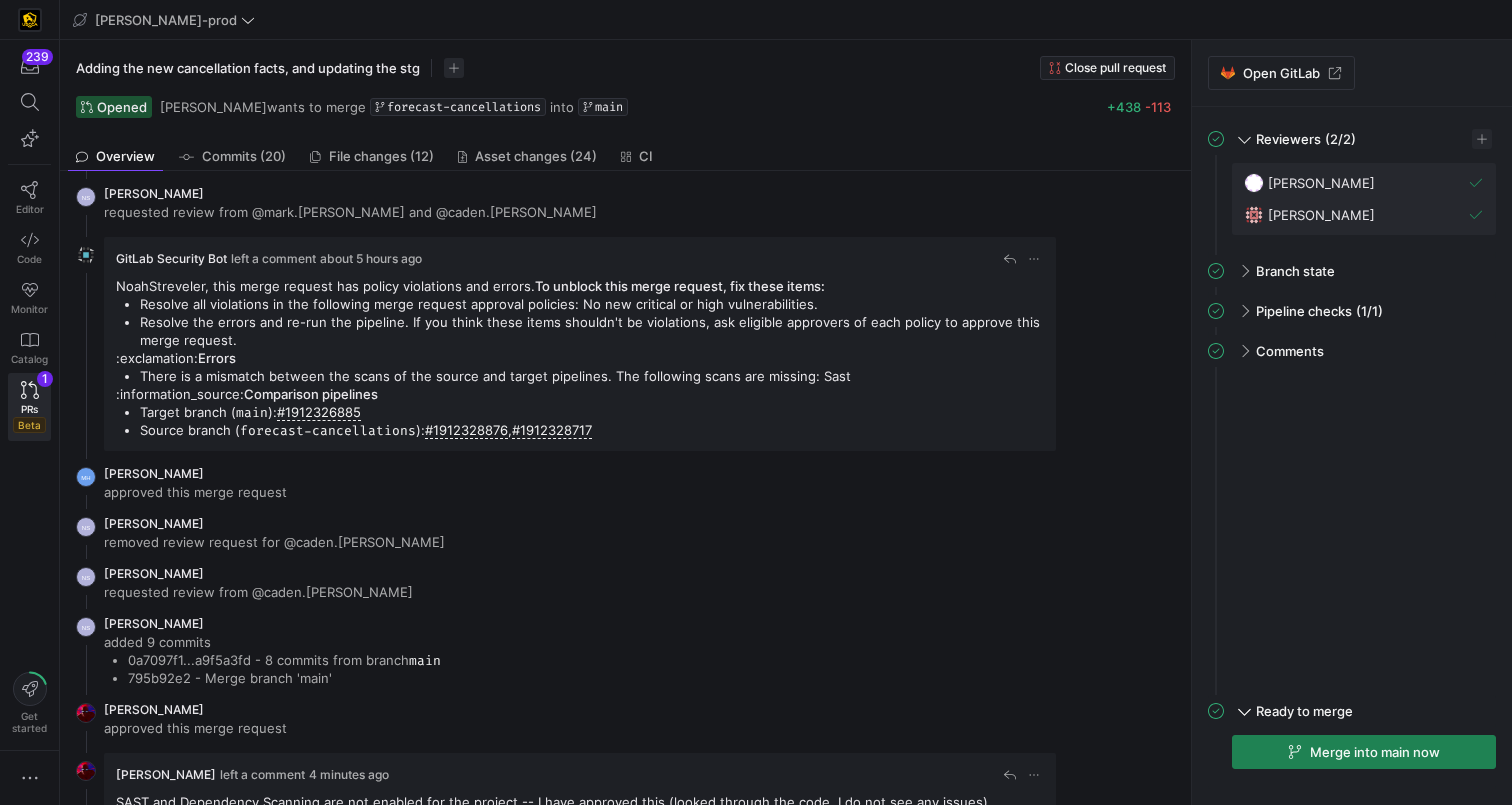 scroll, scrollTop: 194, scrollLeft: 0, axis: vertical 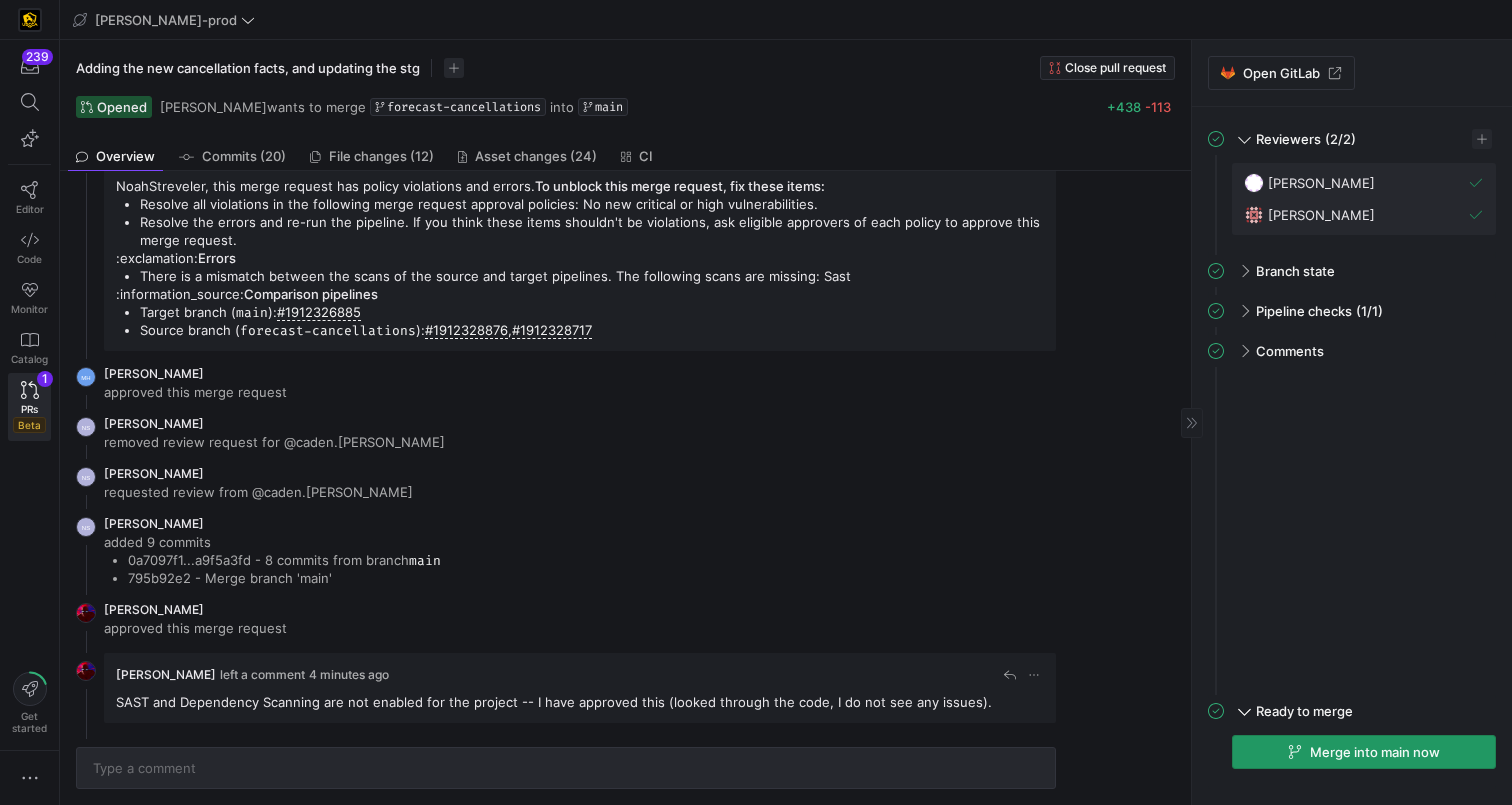 click on "Merge into main now" at bounding box center [1375, 752] 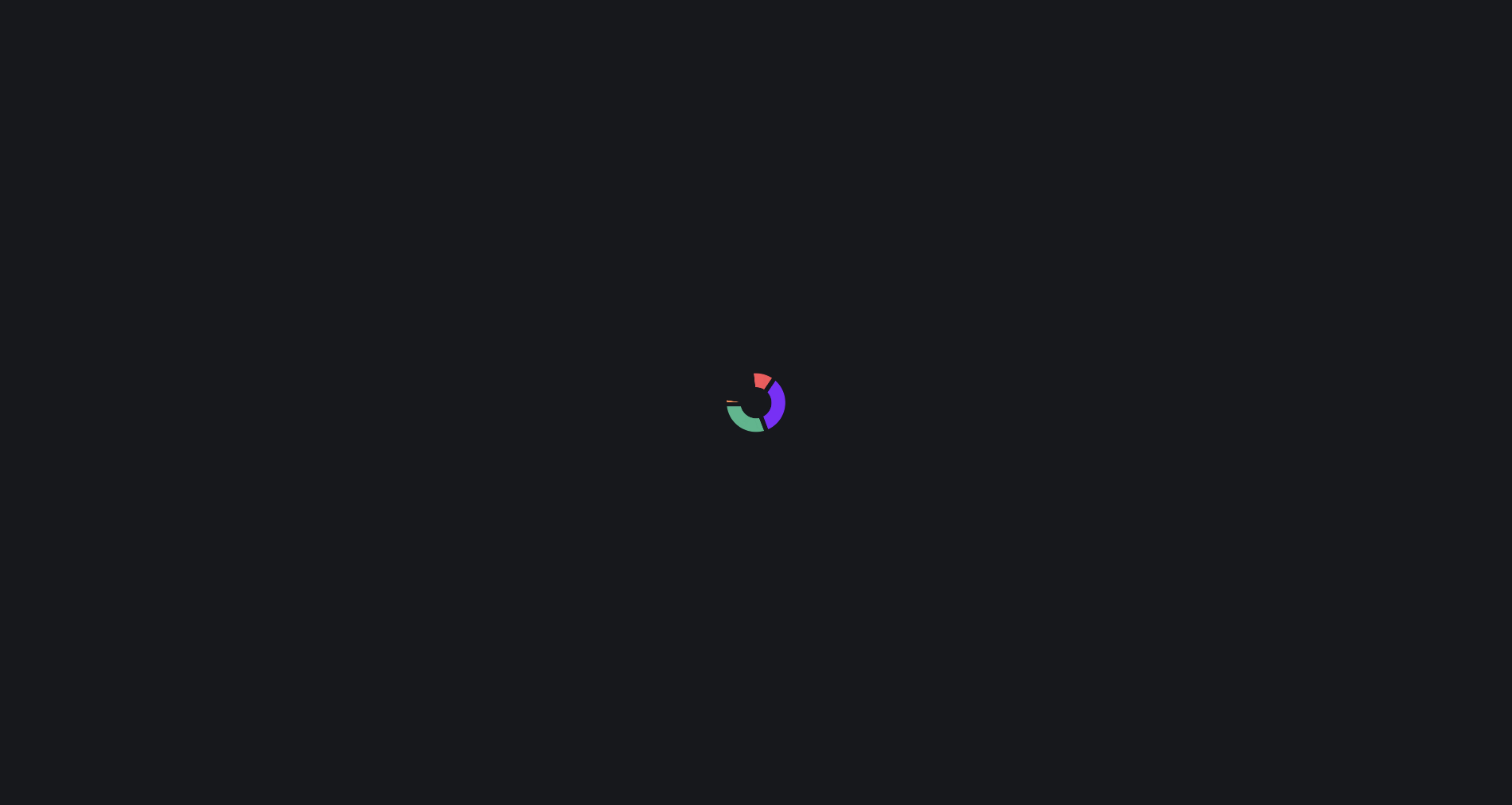 scroll, scrollTop: 0, scrollLeft: 0, axis: both 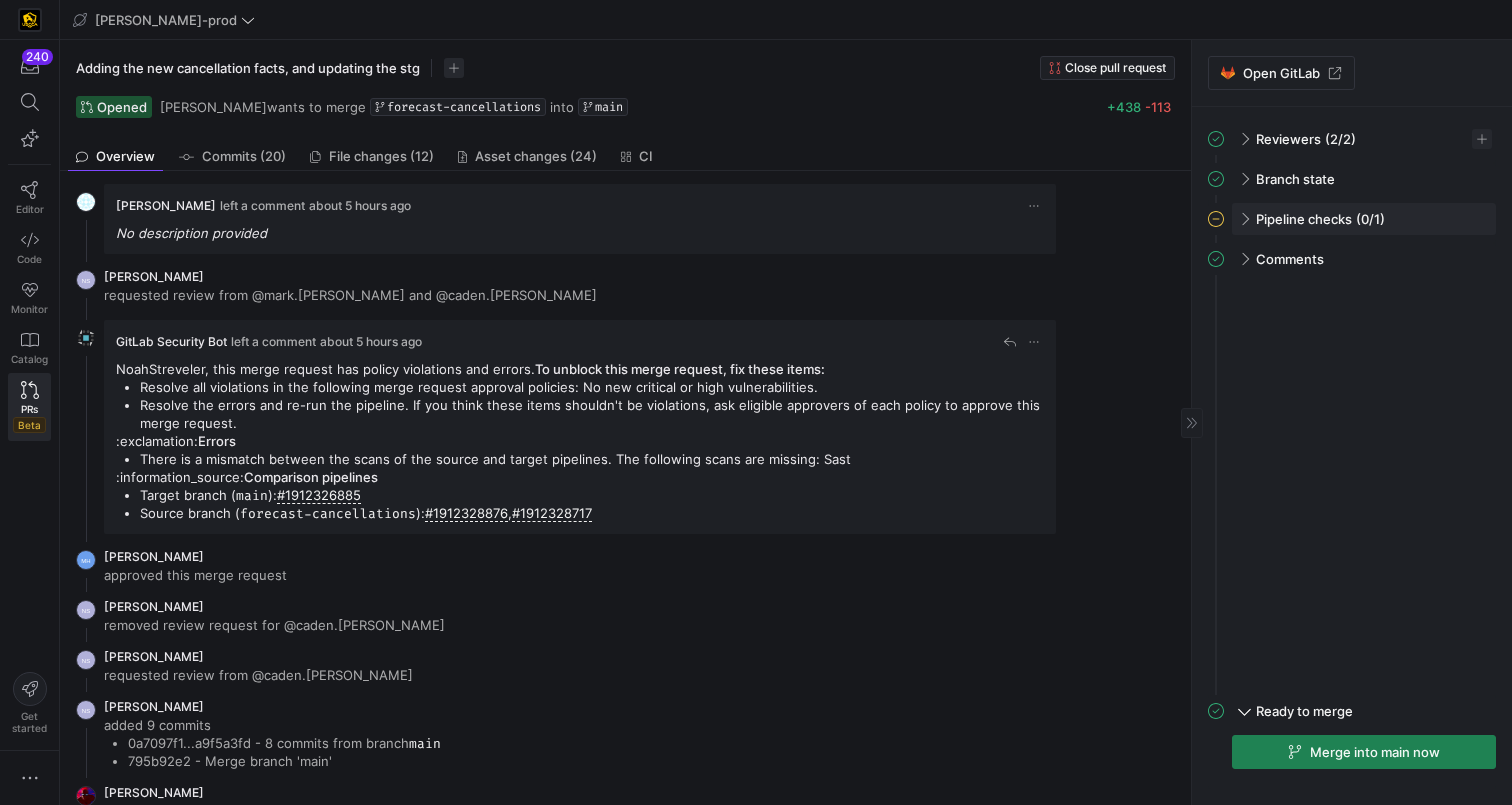 click on "Pipeline checks (0/1)" at bounding box center [1364, 219] 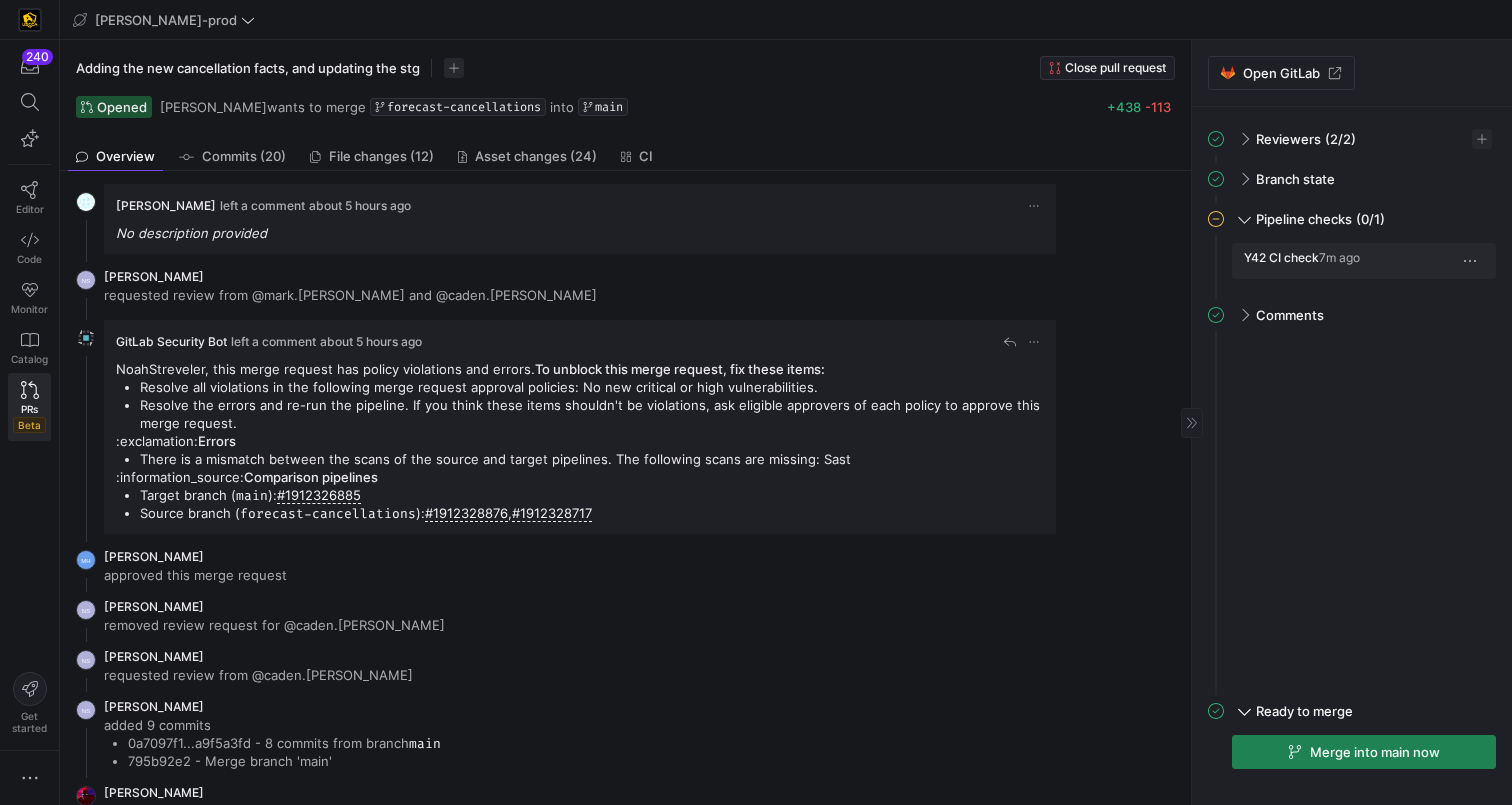 click at bounding box center [1470, 261] 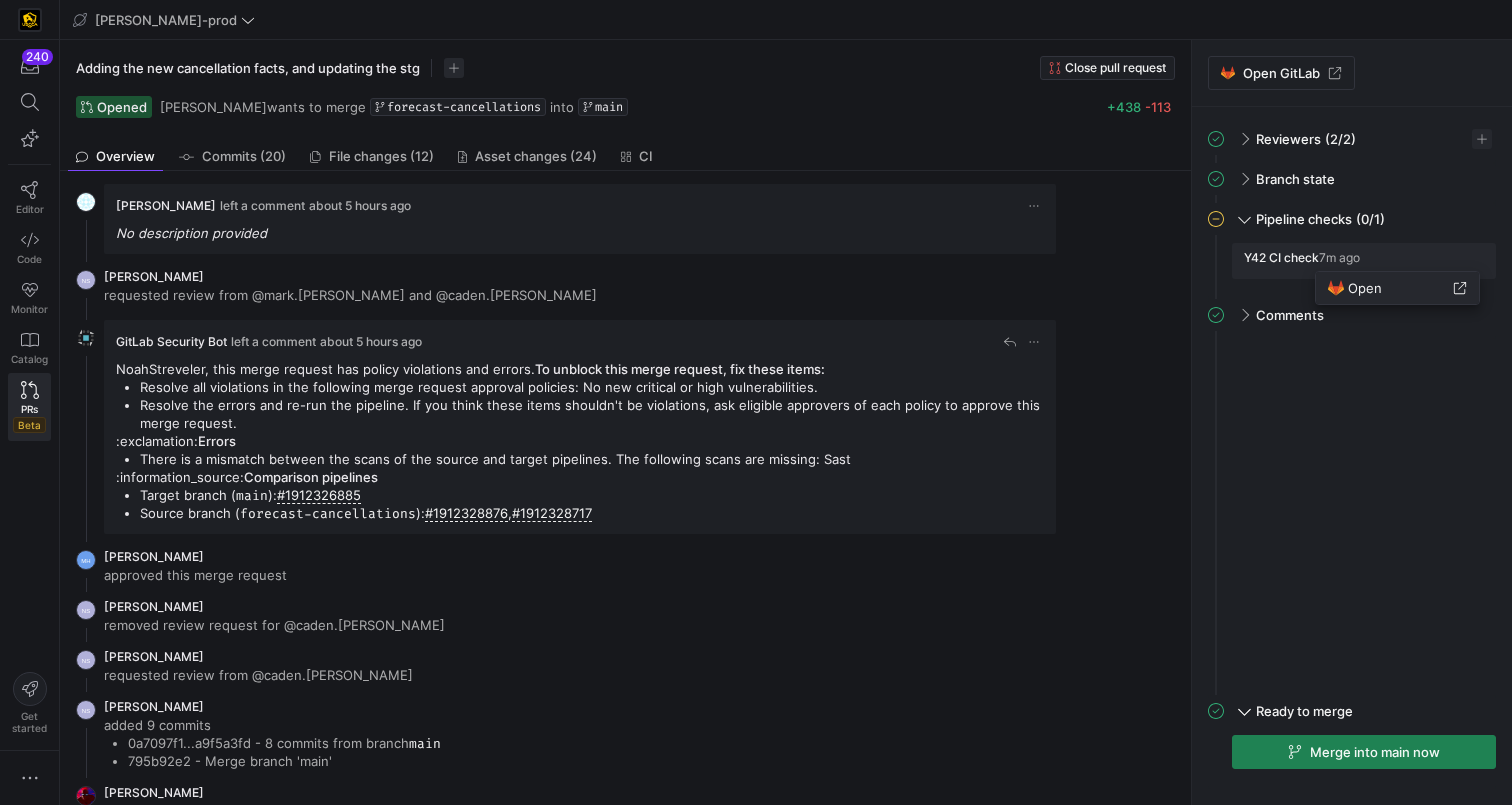 click on "Open" at bounding box center (1365, 288) 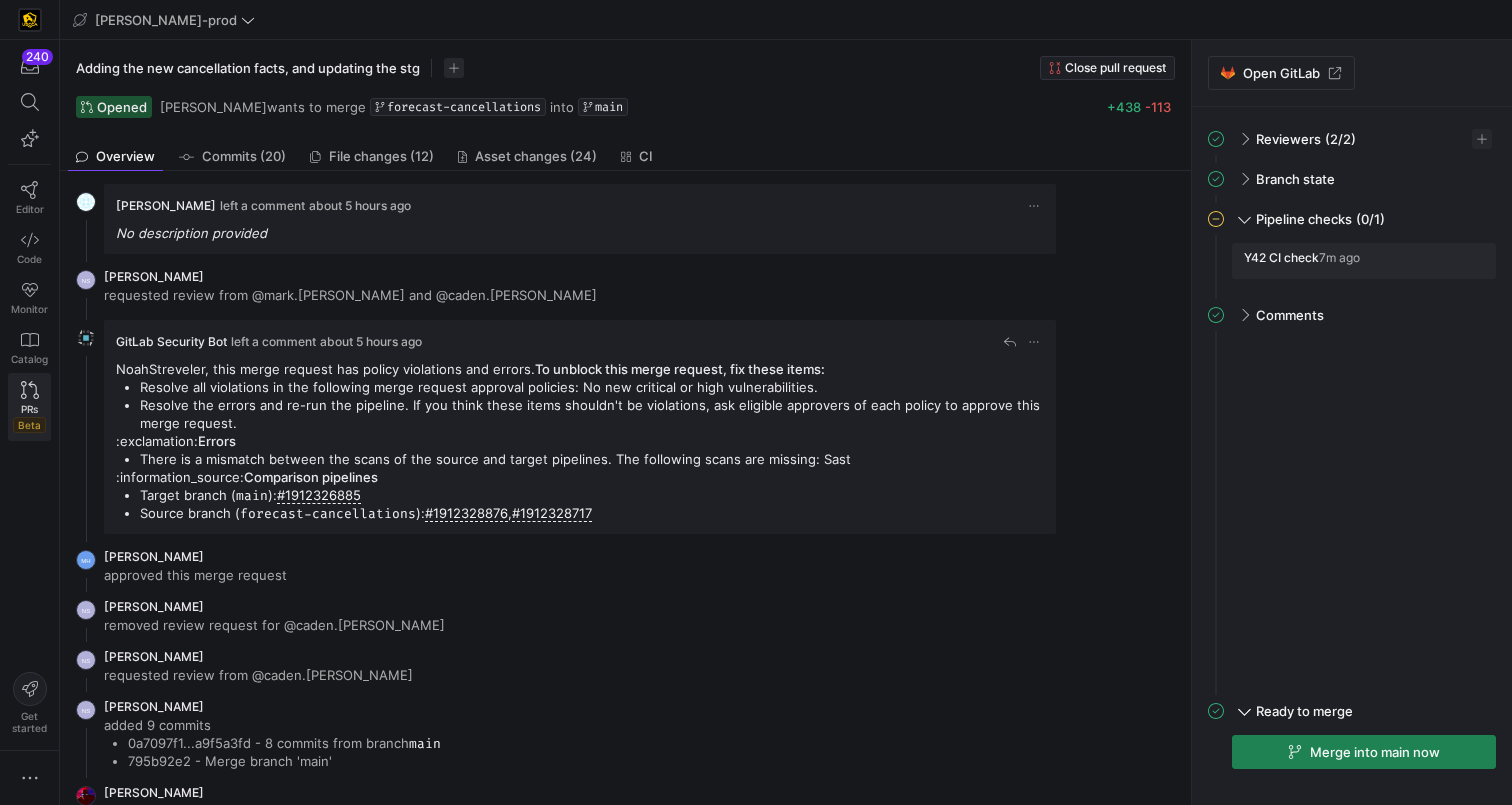 click on "PRs   Beta" 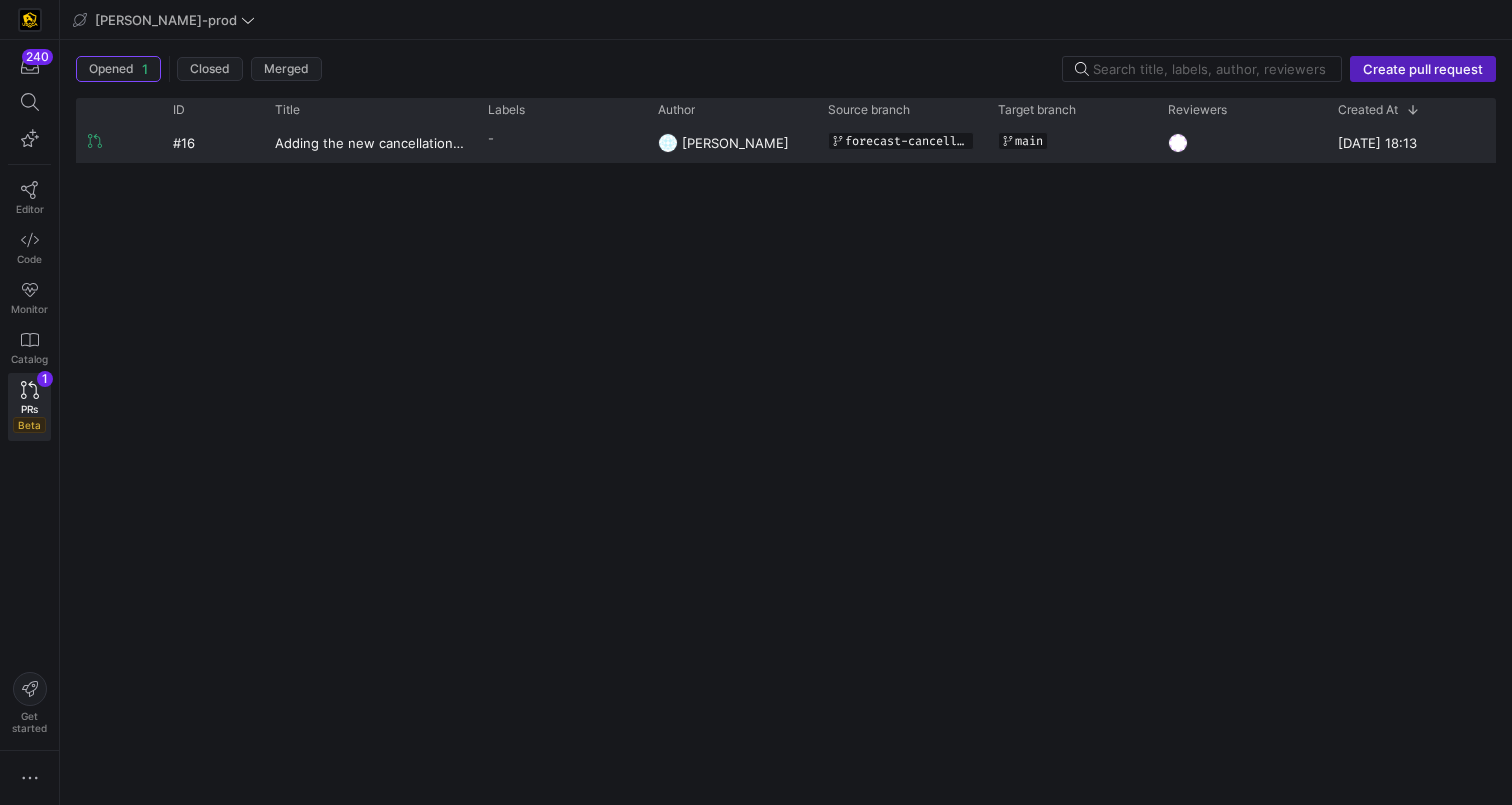 click on "[PERSON_NAME]" 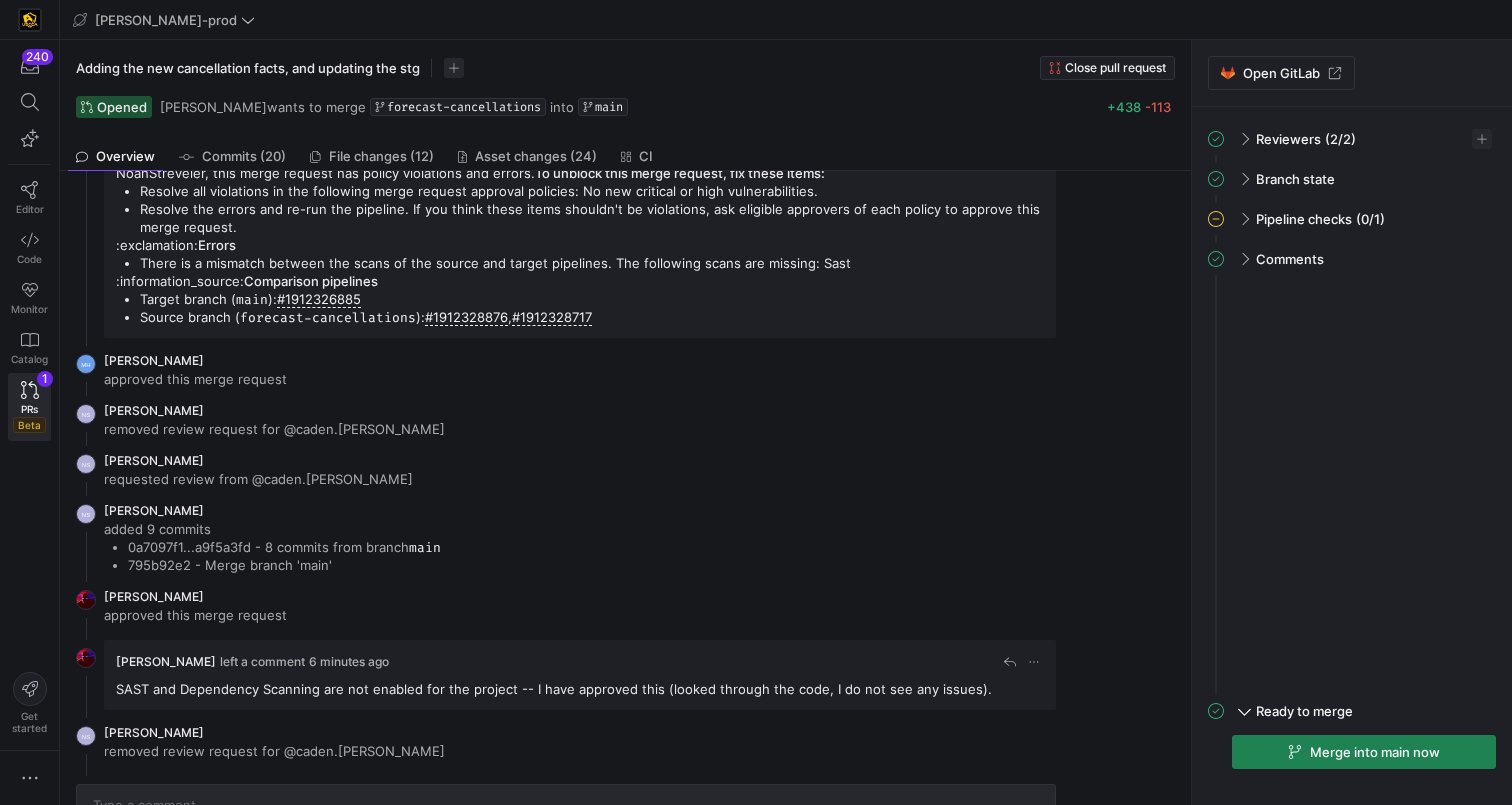 scroll, scrollTop: 244, scrollLeft: 0, axis: vertical 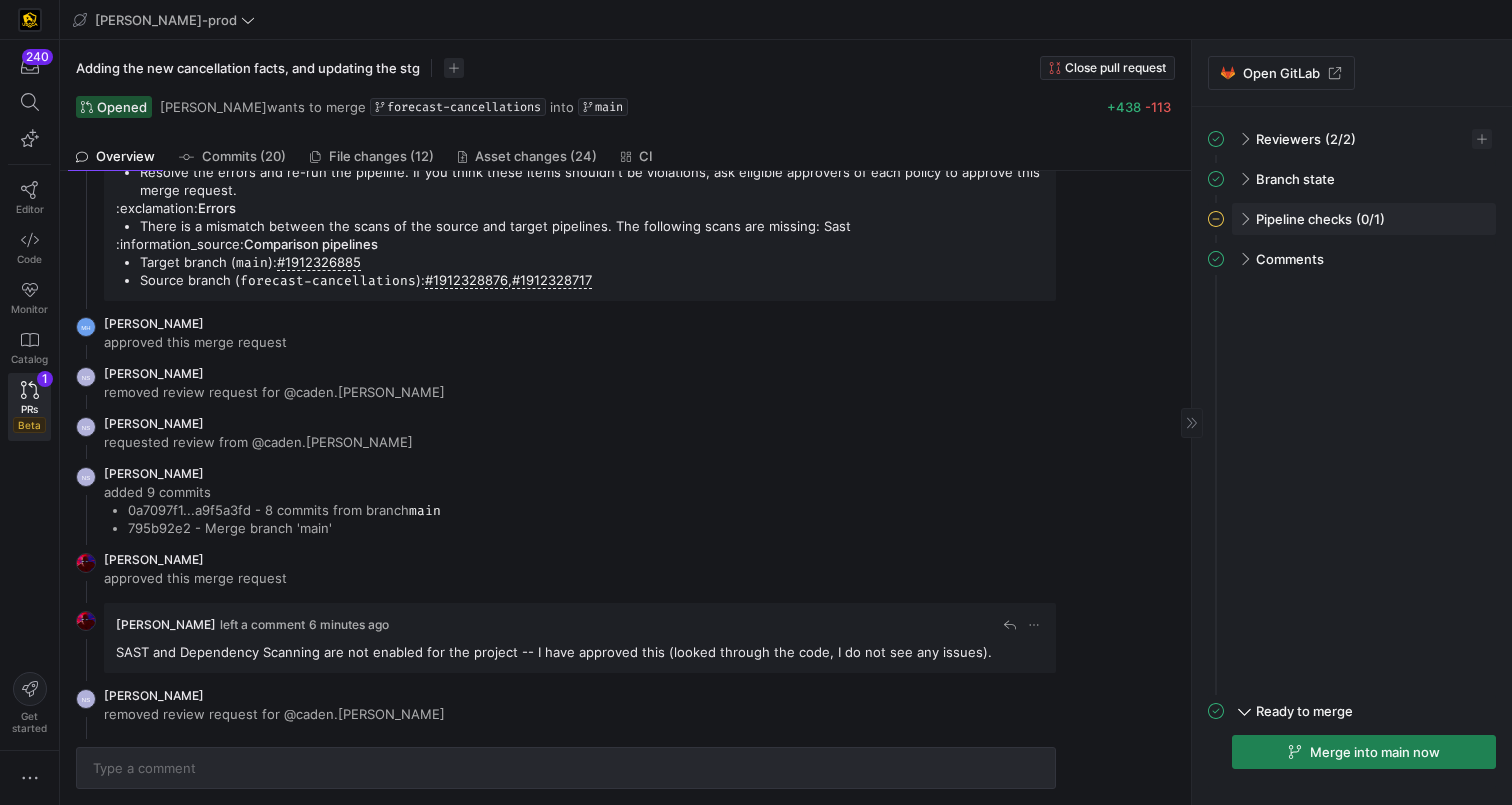 click on "Pipeline checks (0/1)" at bounding box center [1364, 219] 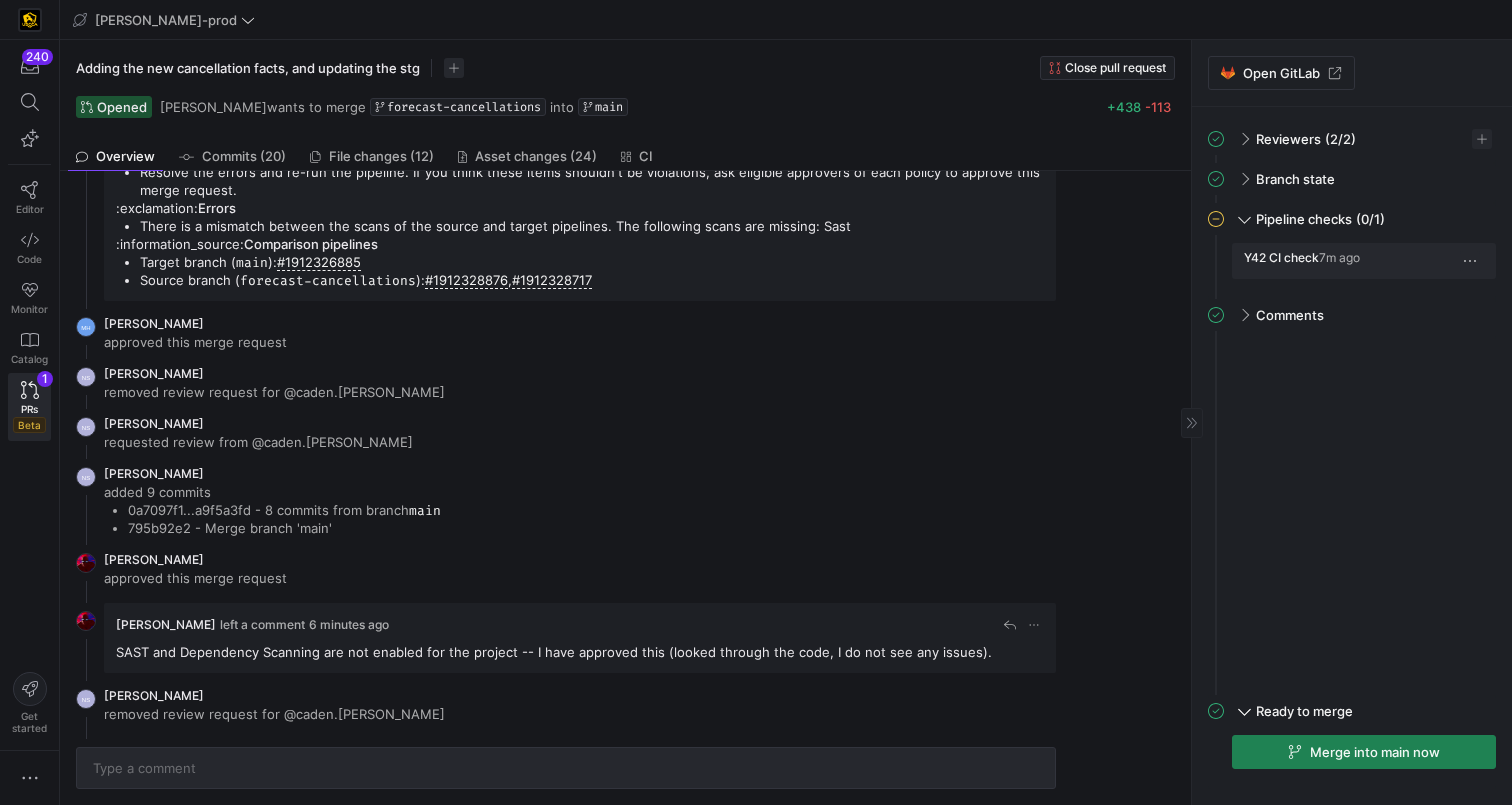 click at bounding box center [1470, 261] 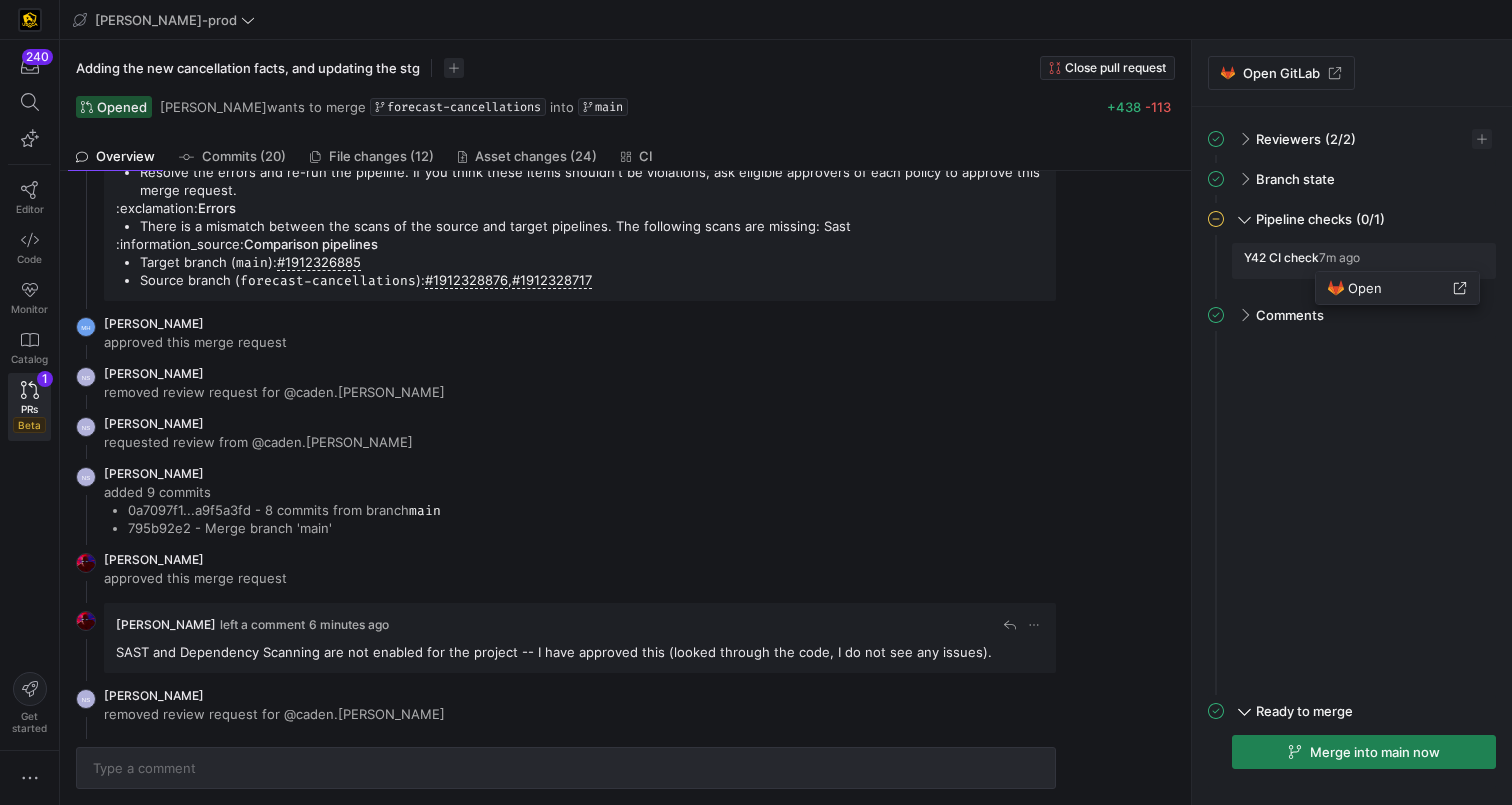 click on "Open" at bounding box center [1397, 288] 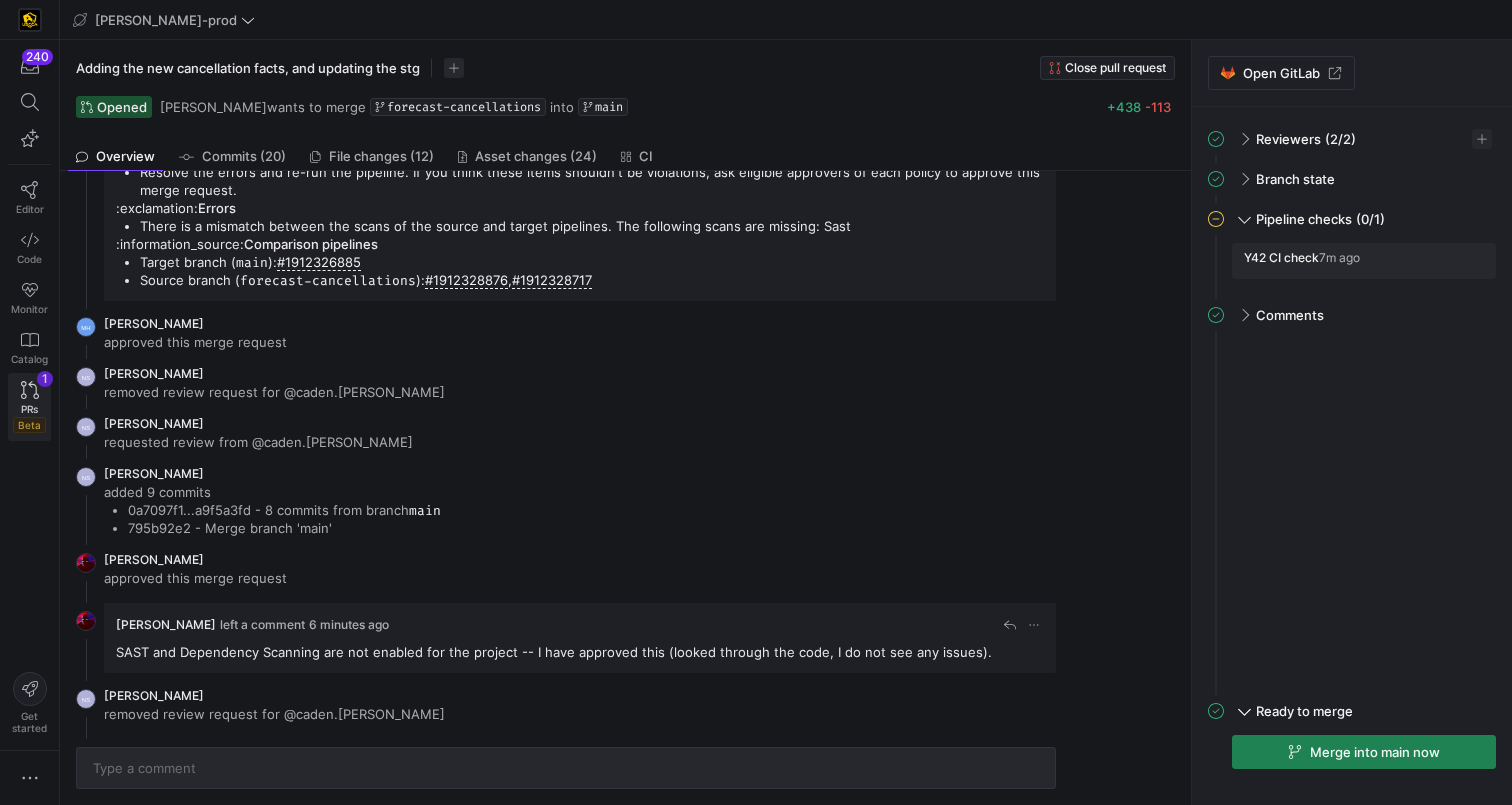 click on "PRs   Beta
1" 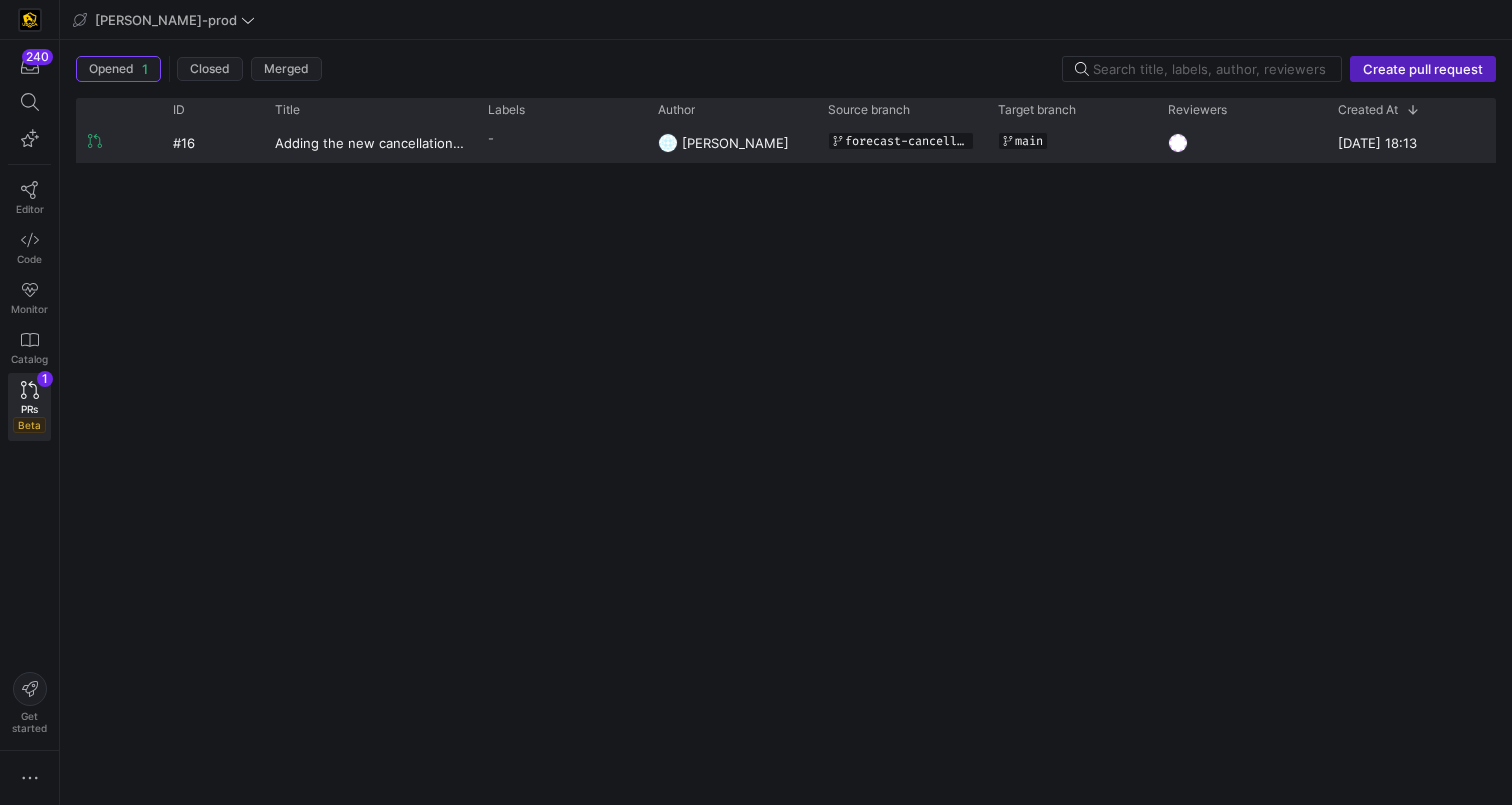 click on "-" 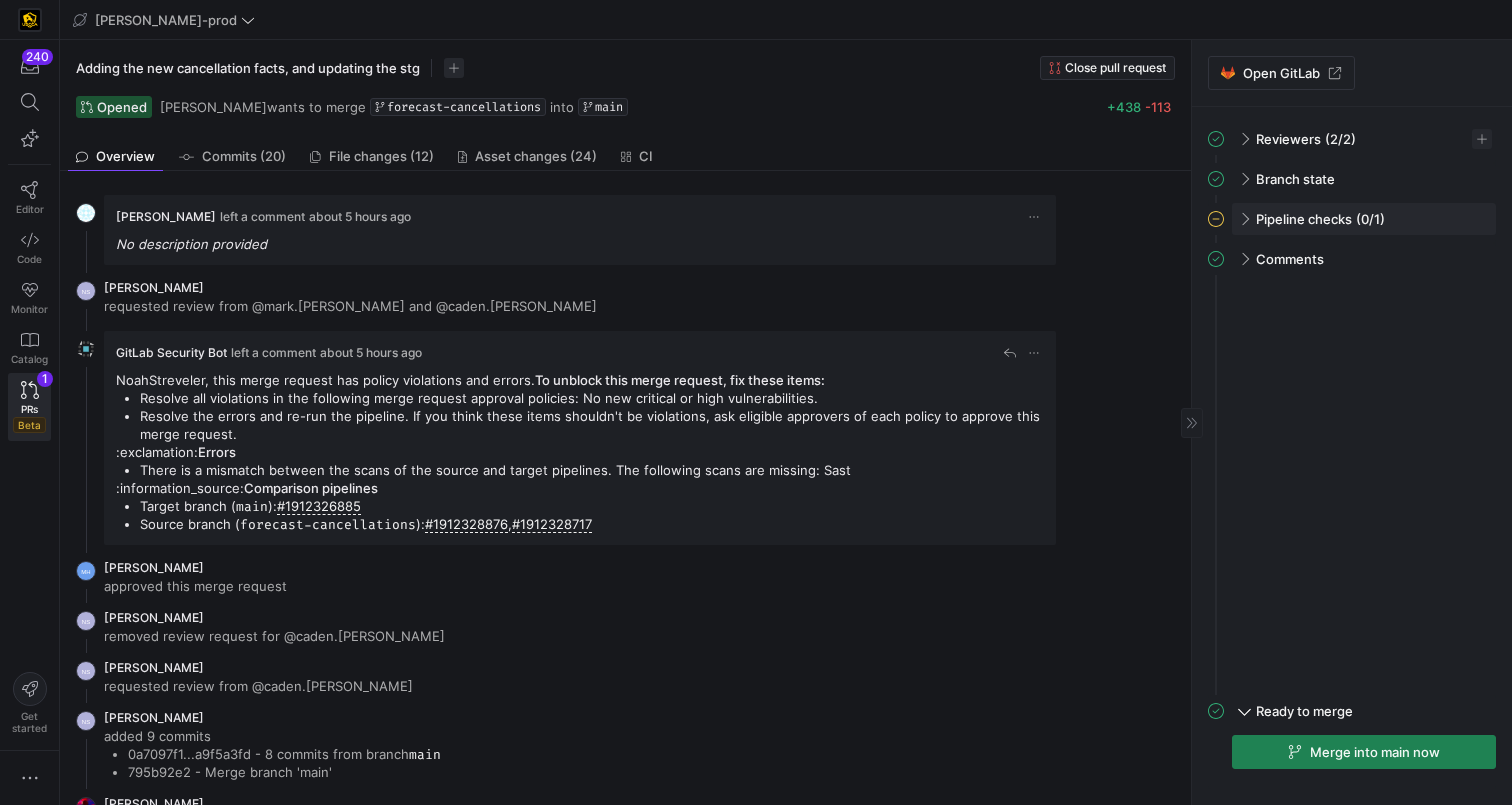 click on "Pipeline checks (0/1)" at bounding box center [1364, 219] 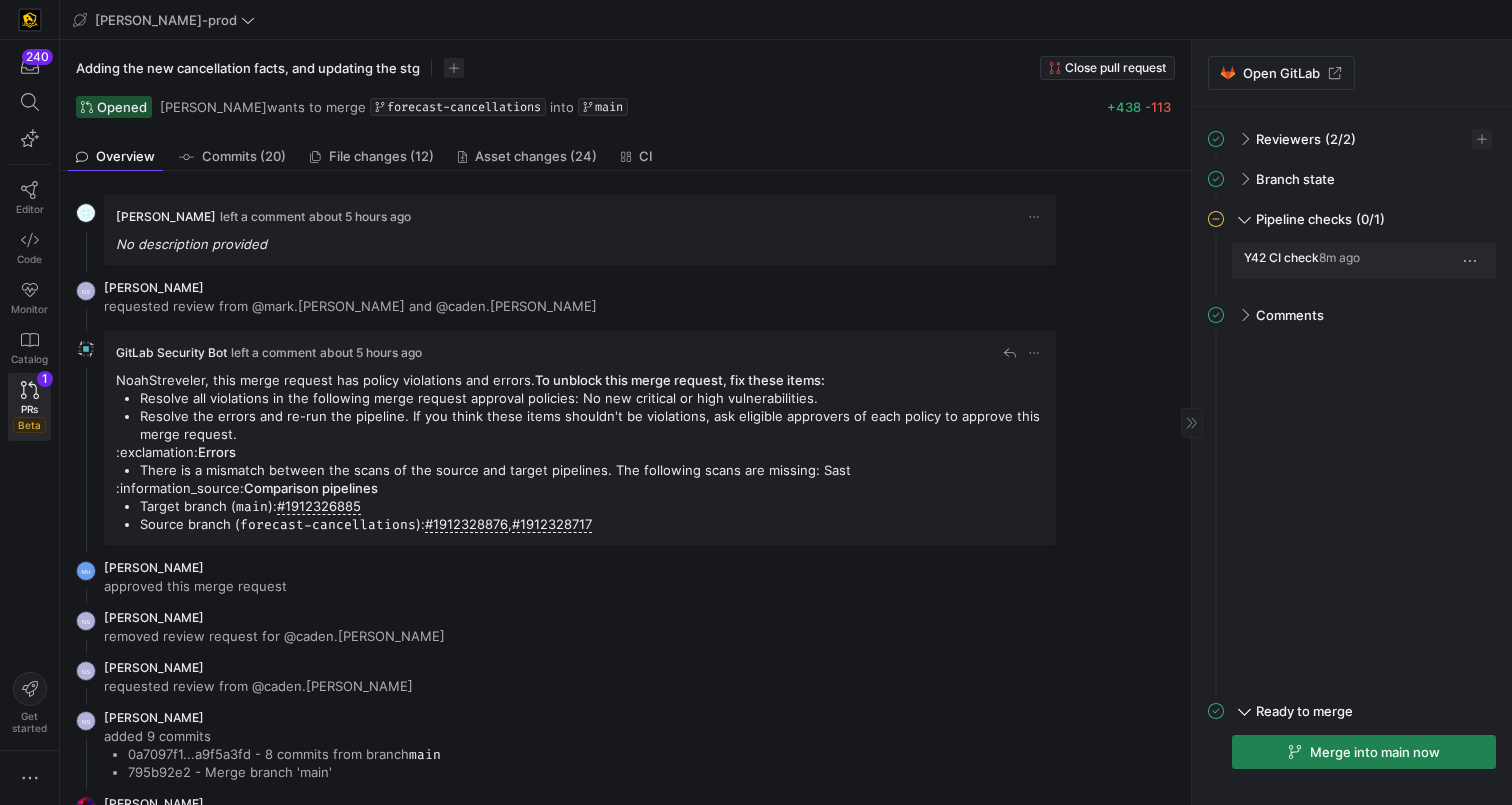 click at bounding box center (1470, 261) 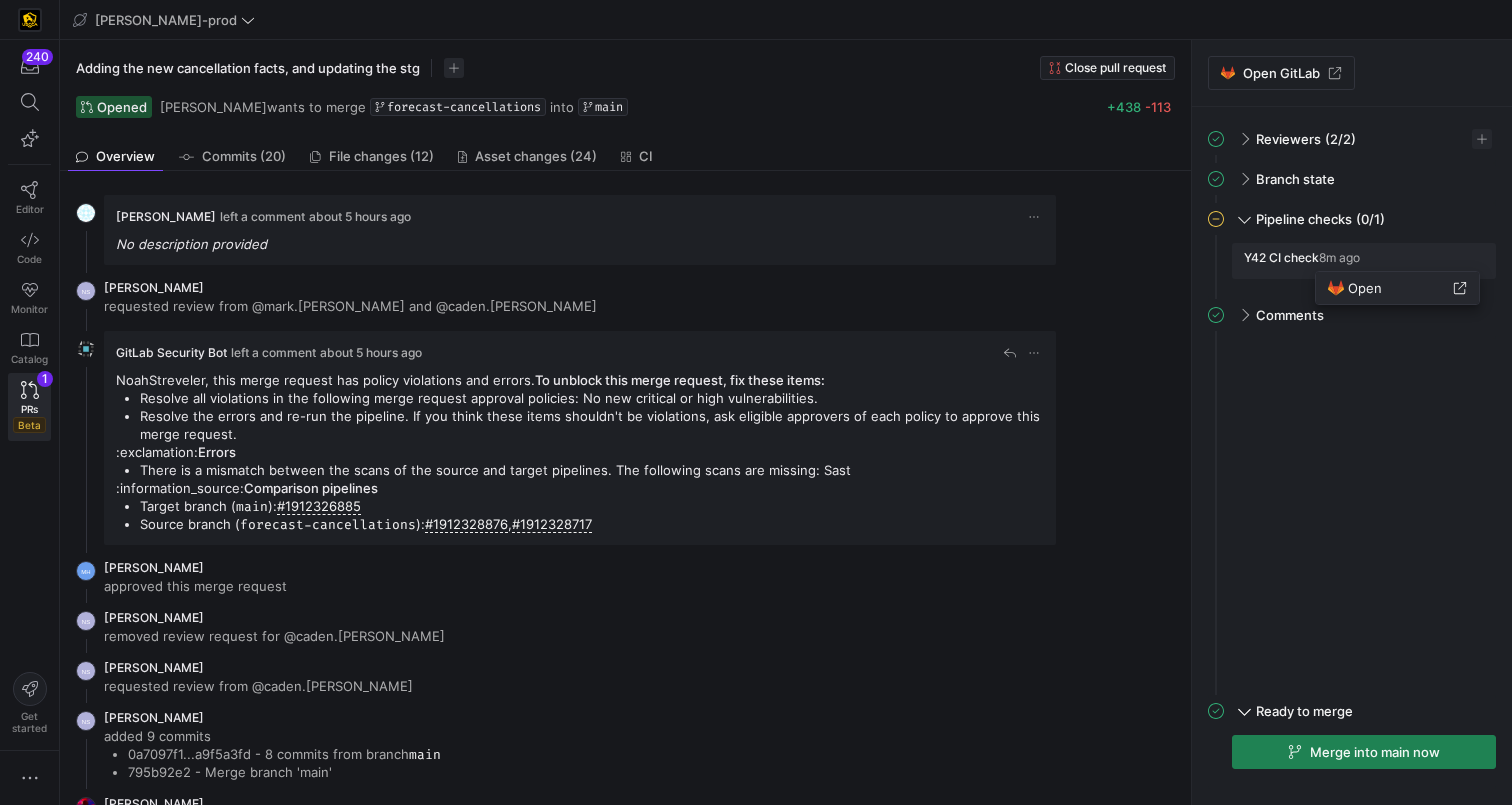click on "Open" at bounding box center [1397, 288] 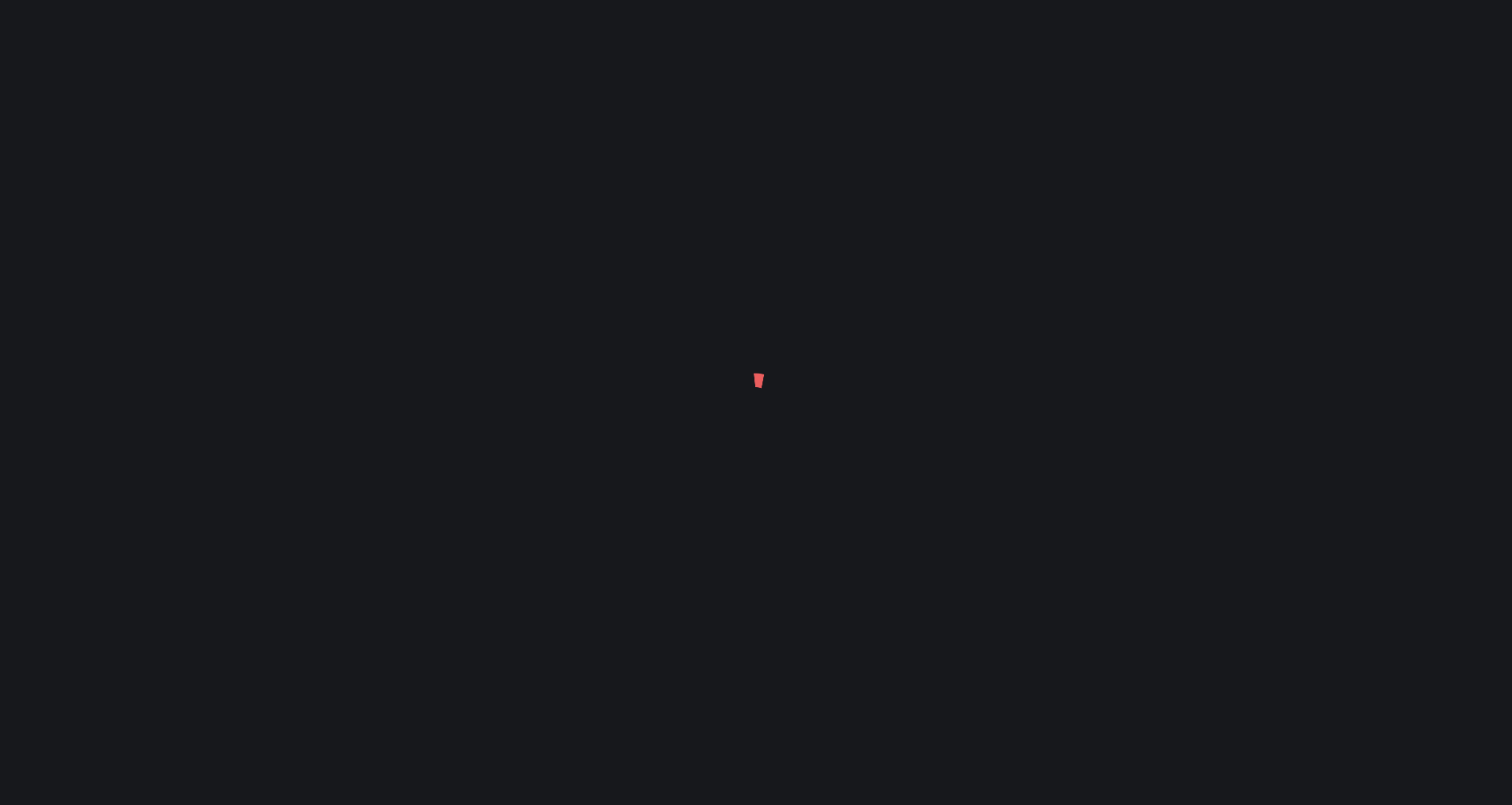 scroll, scrollTop: 0, scrollLeft: 0, axis: both 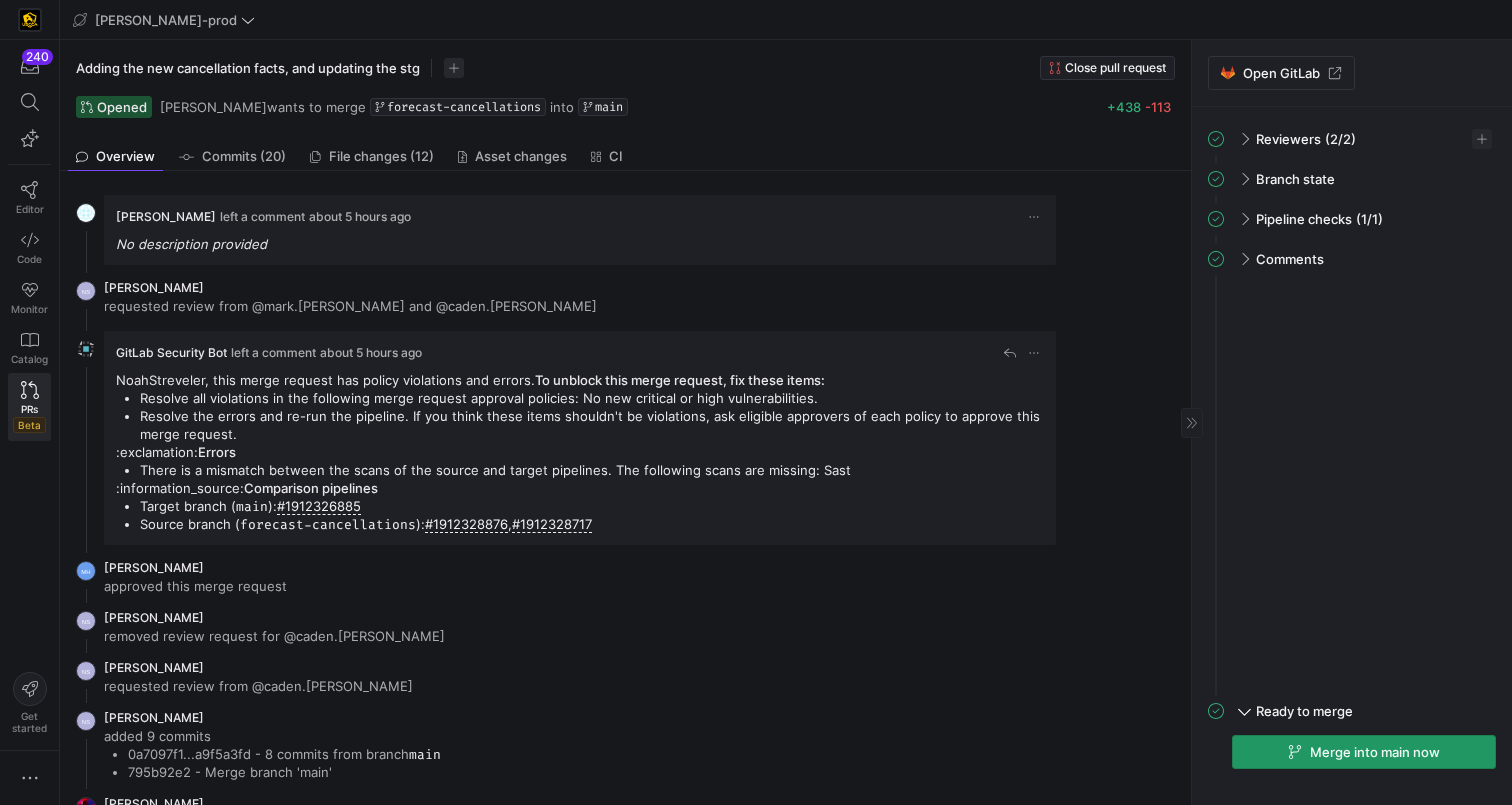 click at bounding box center [1364, 752] 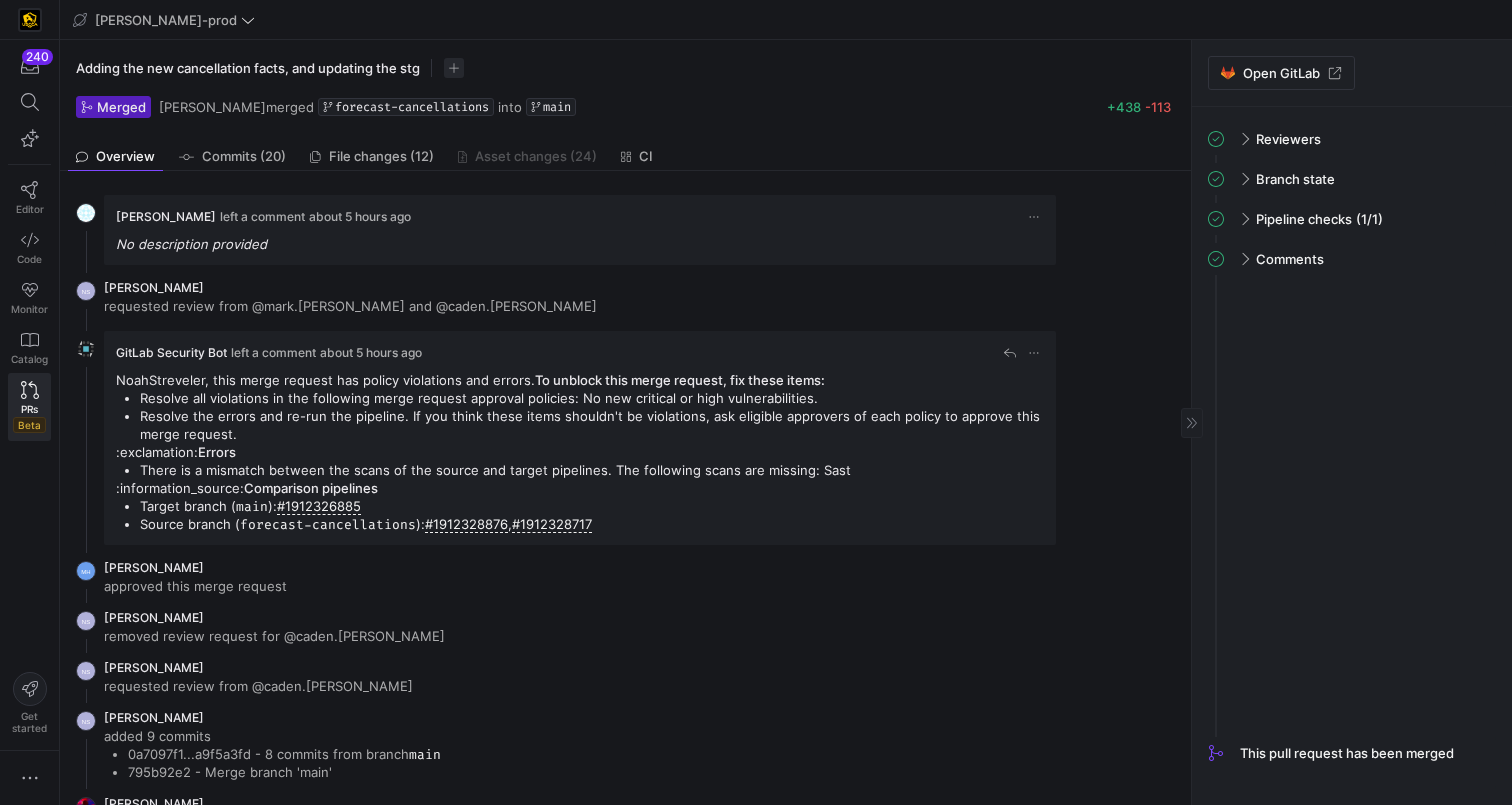 scroll, scrollTop: 244, scrollLeft: 0, axis: vertical 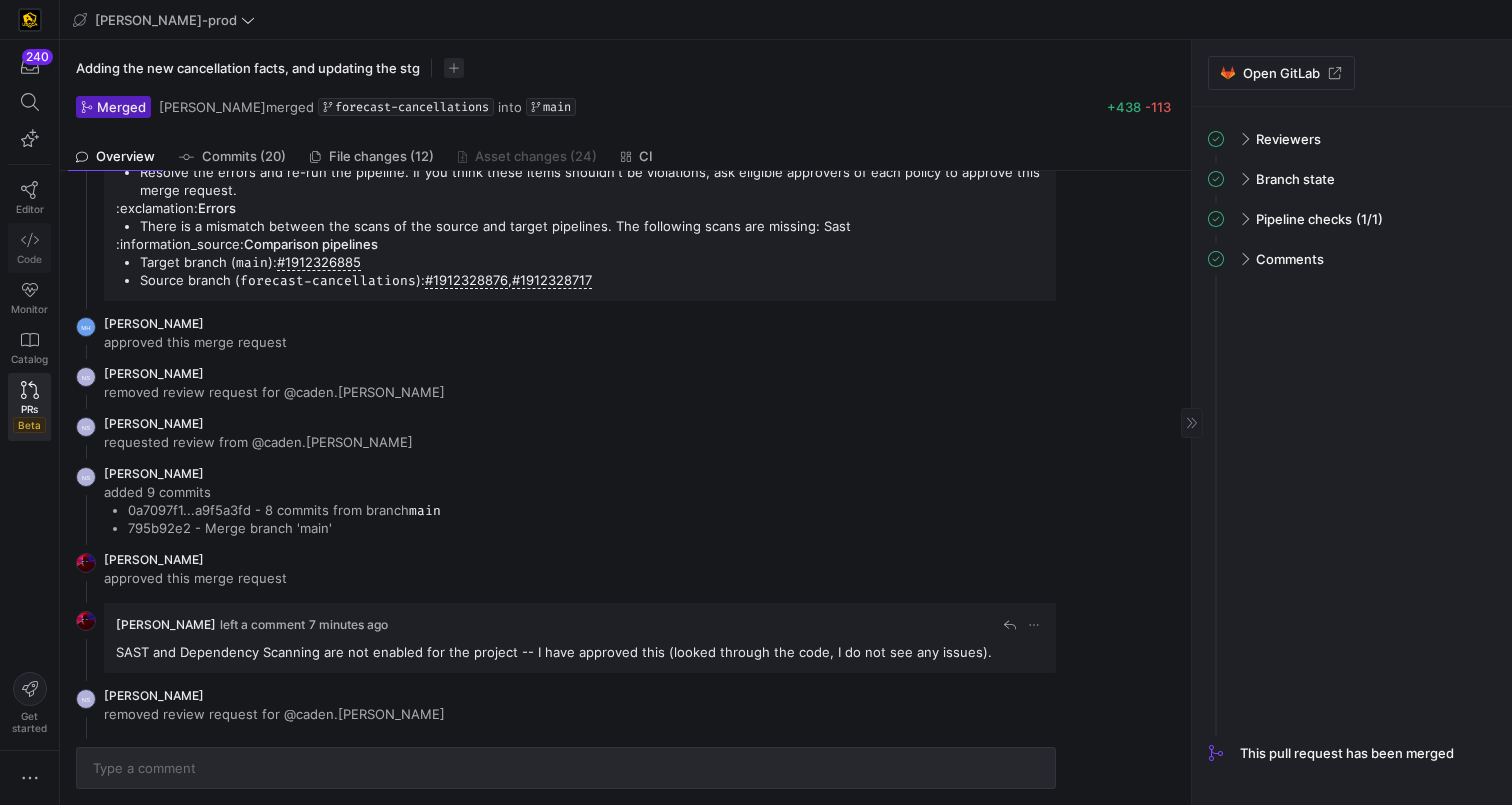 click 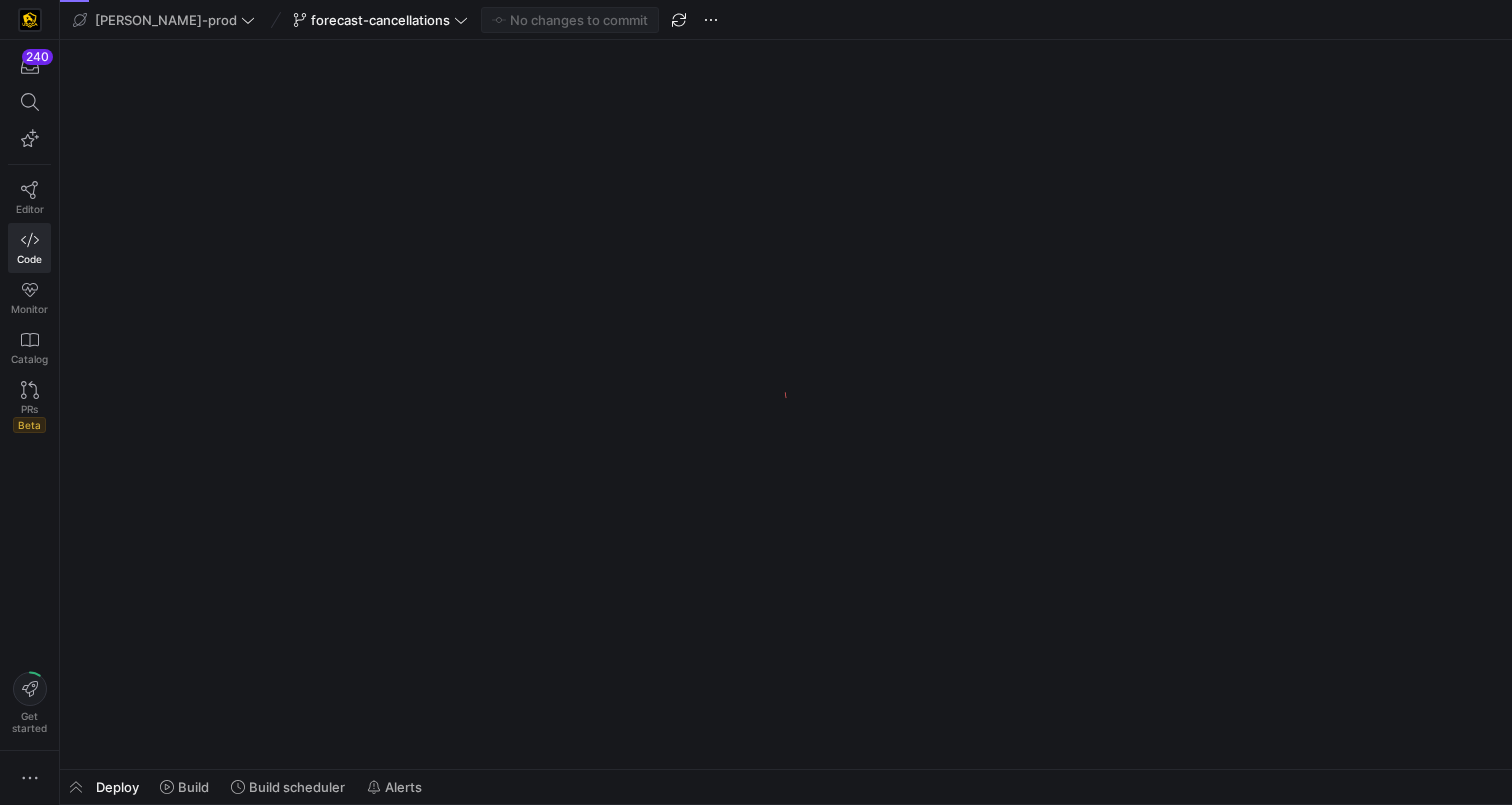 click on "forecast-cancellations" 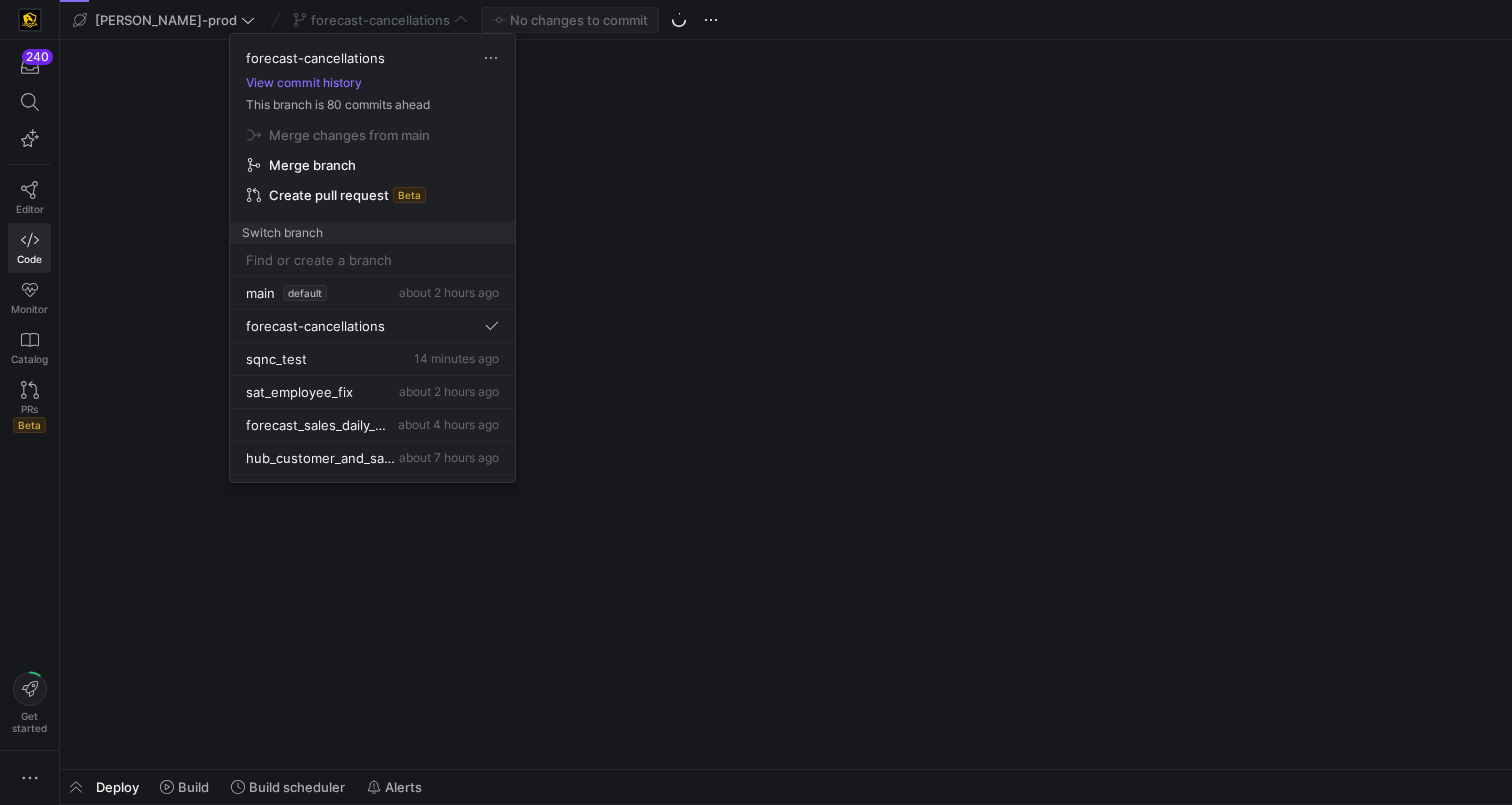 scroll, scrollTop: 0, scrollLeft: 0, axis: both 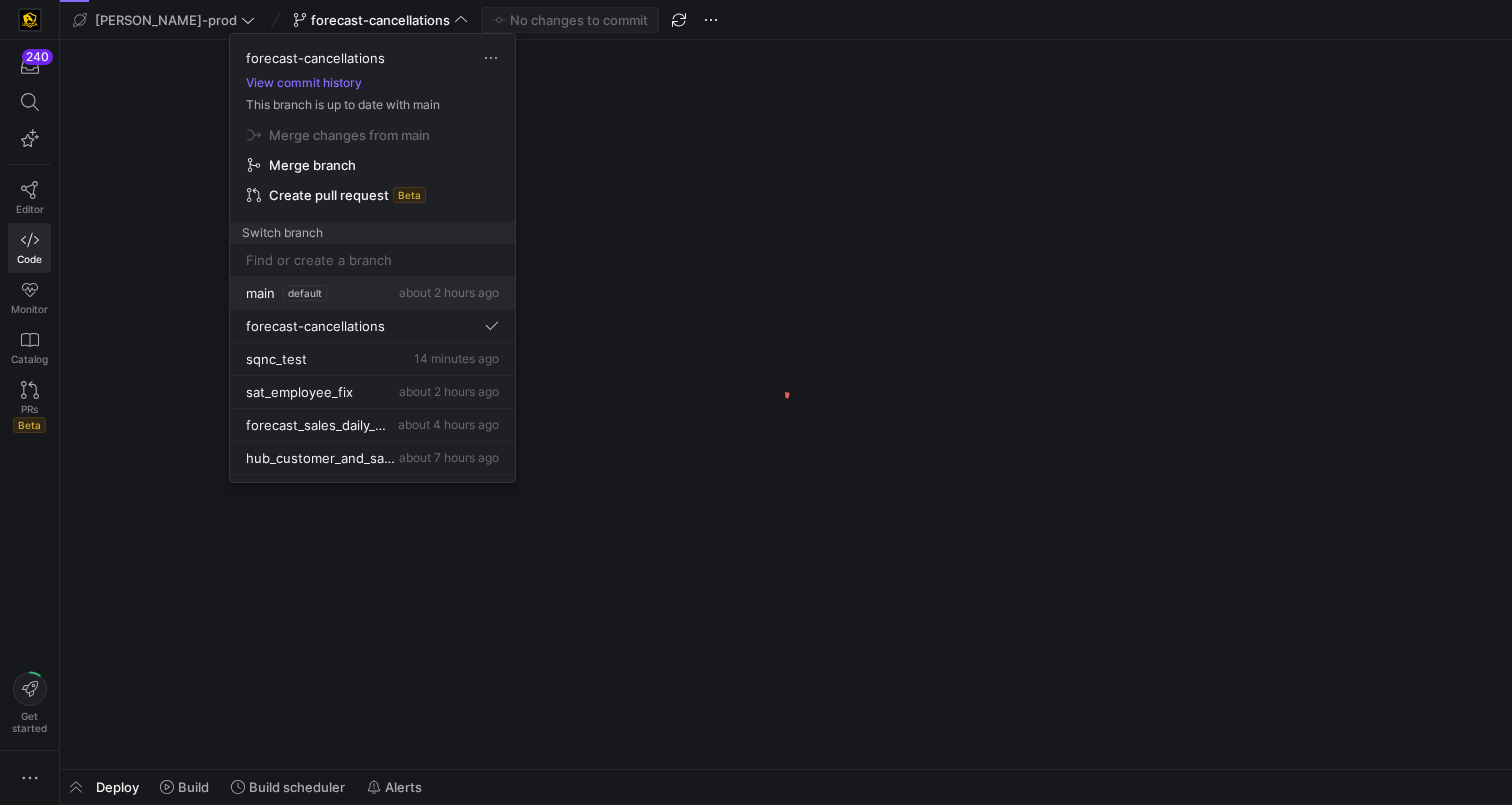 click on "main  default
about 2 hours ago" at bounding box center (372, 293) 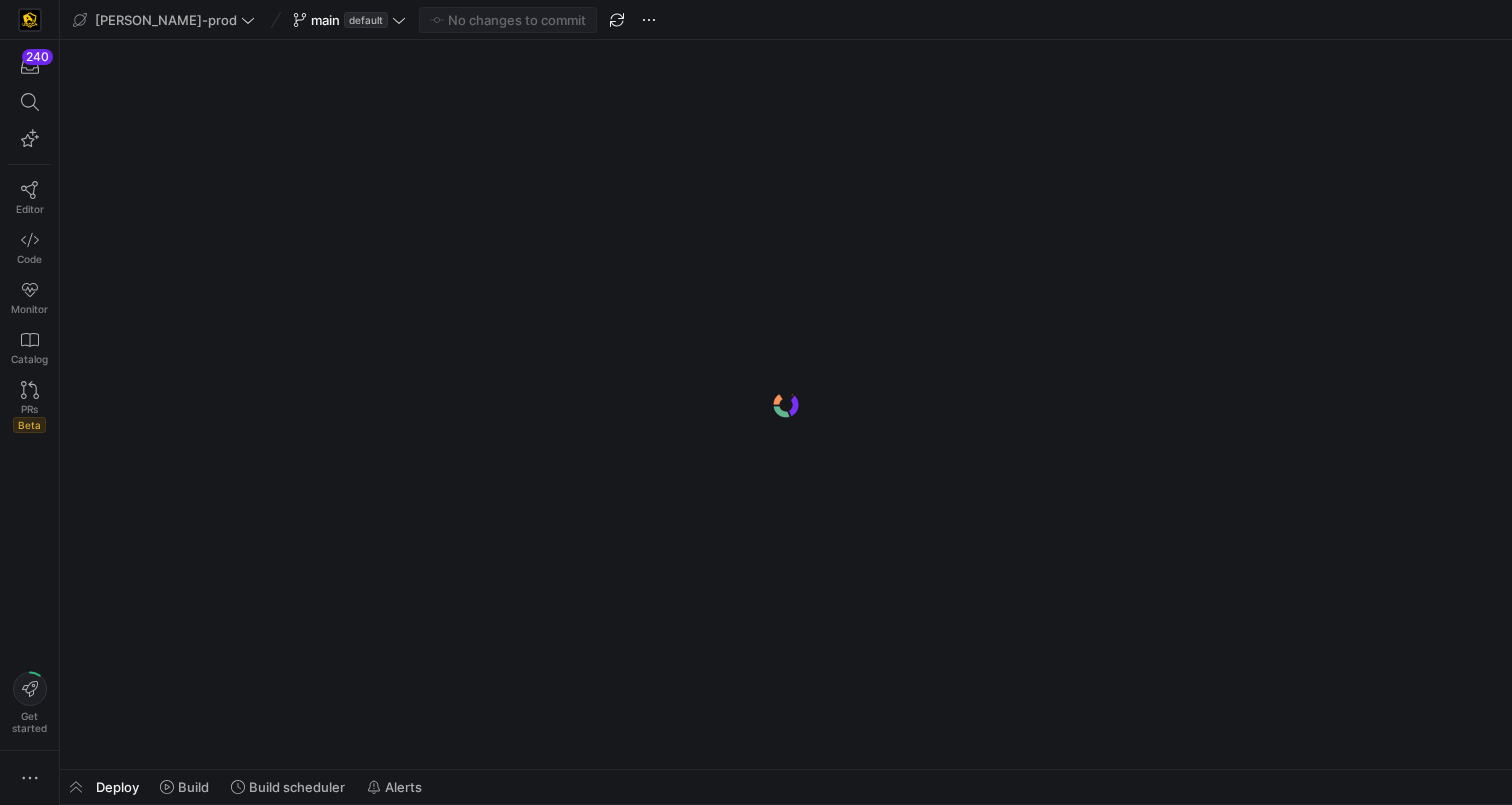 scroll, scrollTop: 0, scrollLeft: 0, axis: both 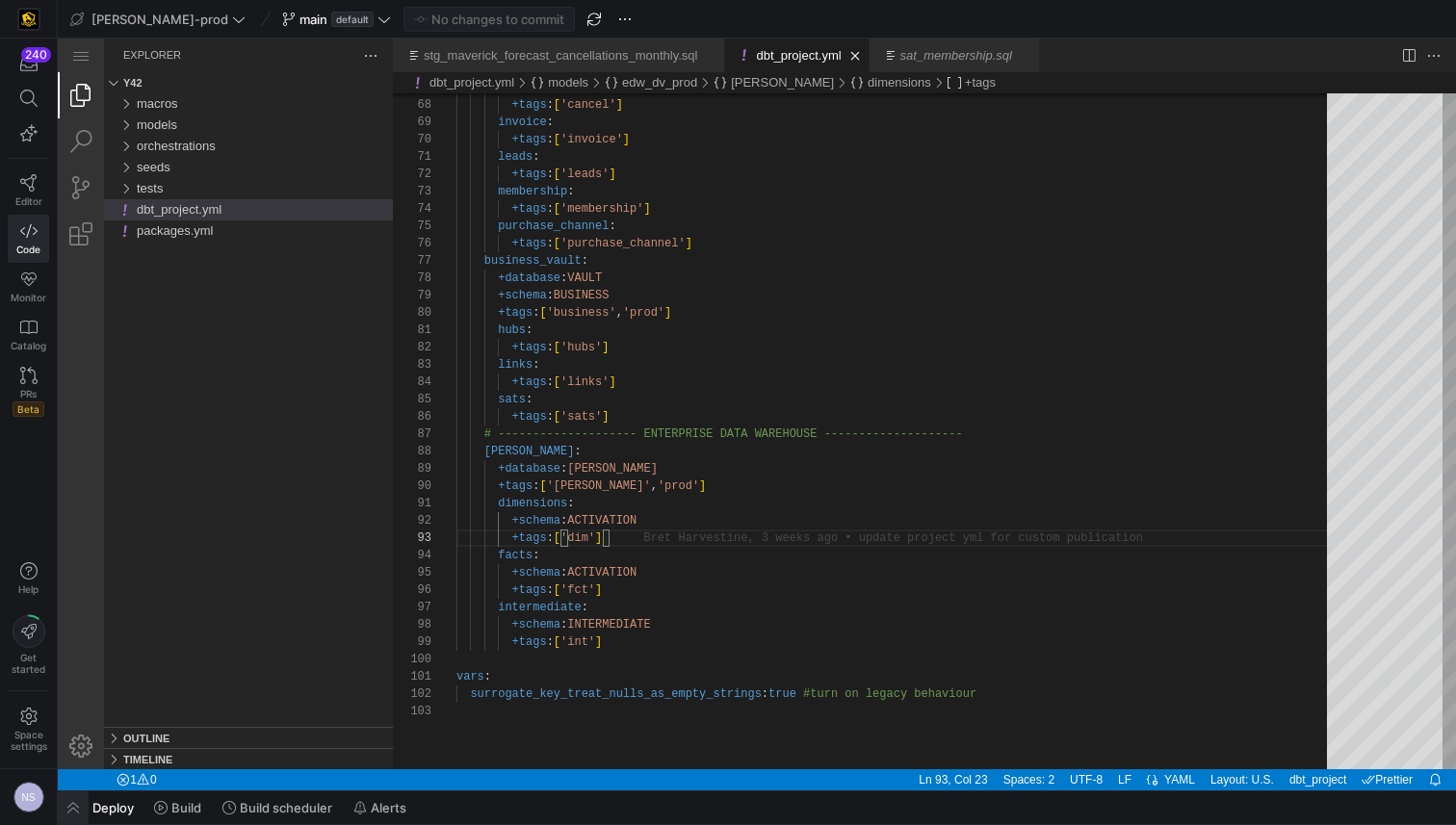 click 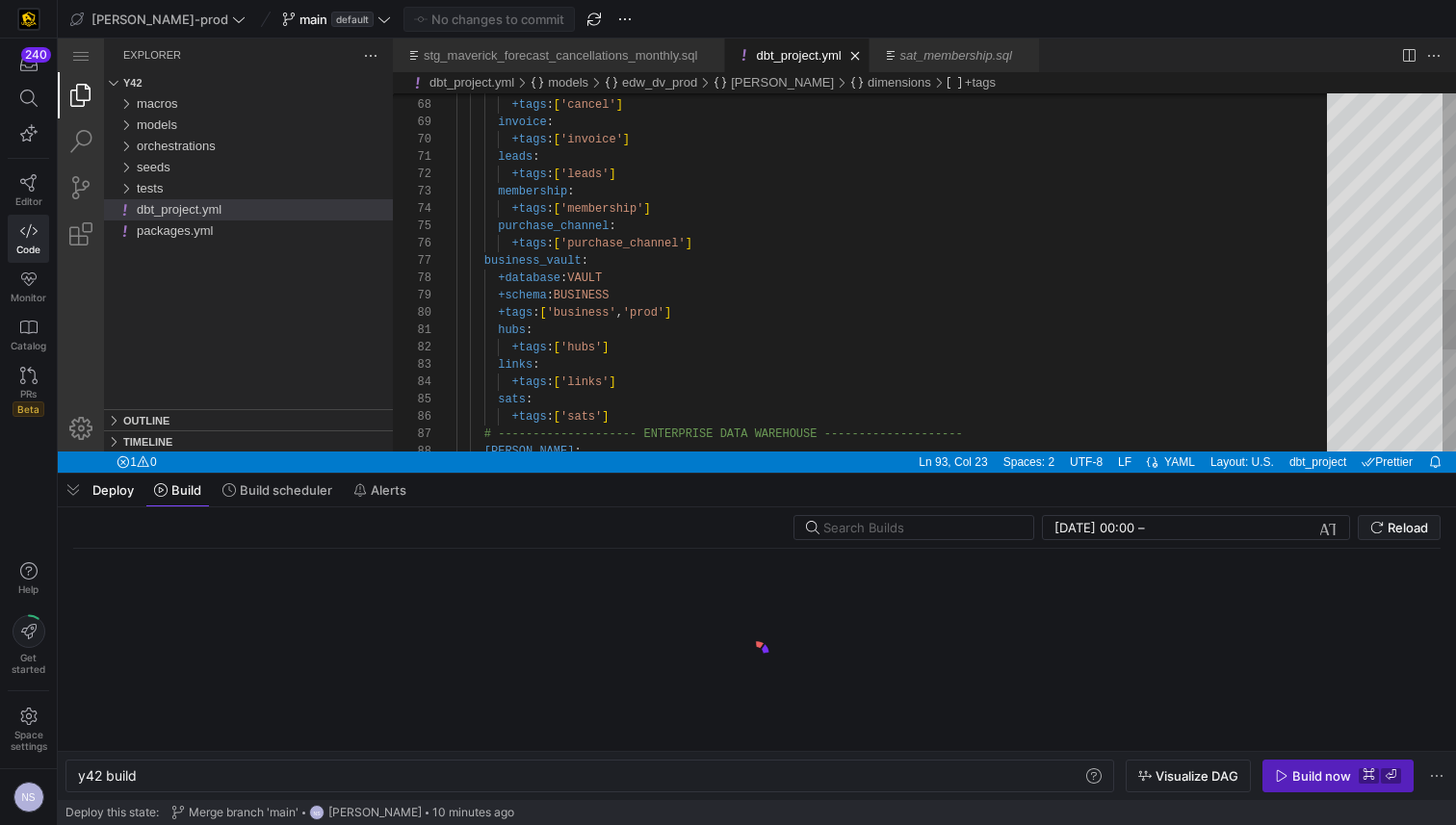 scroll, scrollTop: 0, scrollLeft: 58, axis: horizontal 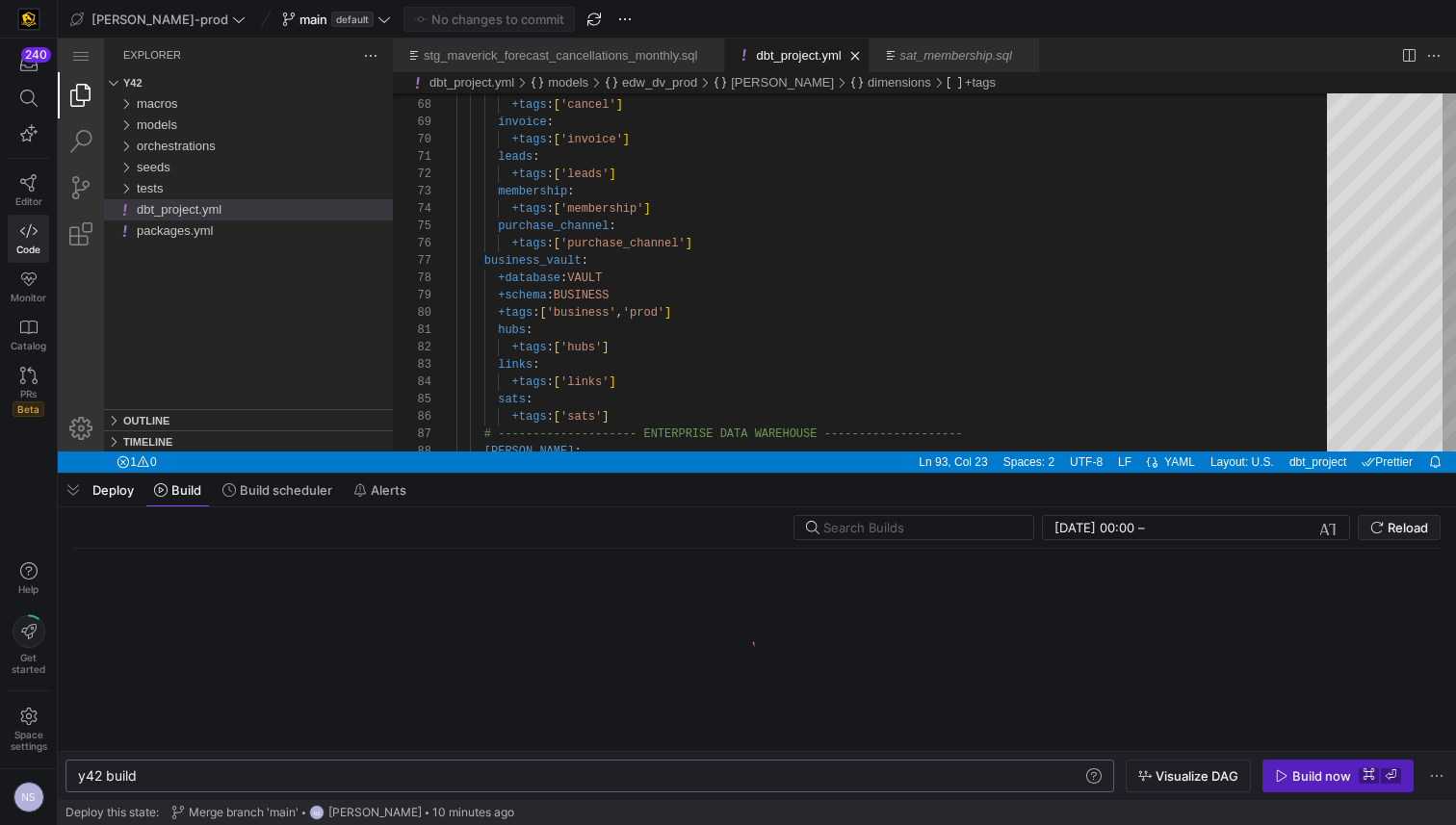 click on "y42 build" 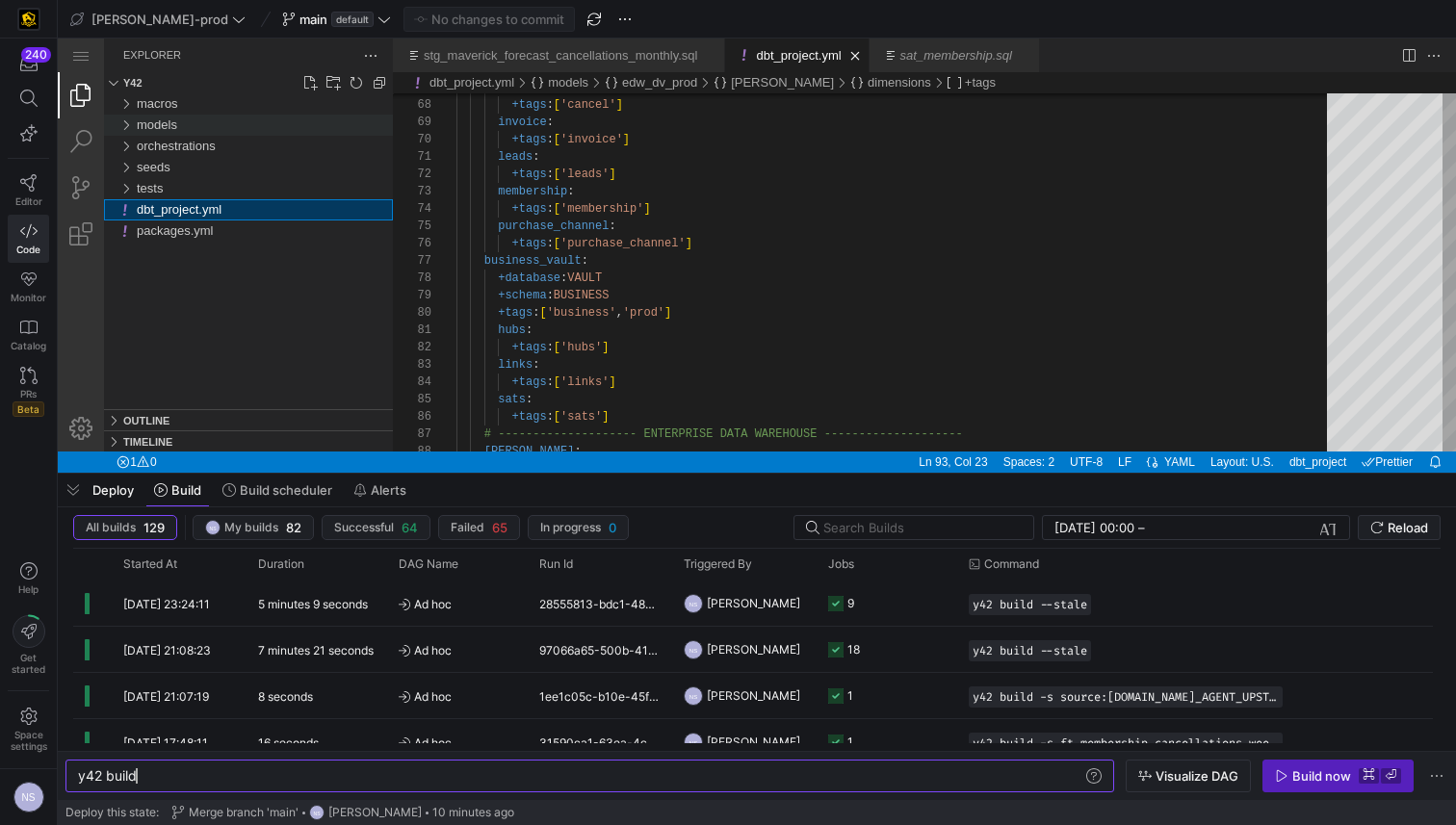 click on "models" at bounding box center [157, 124] 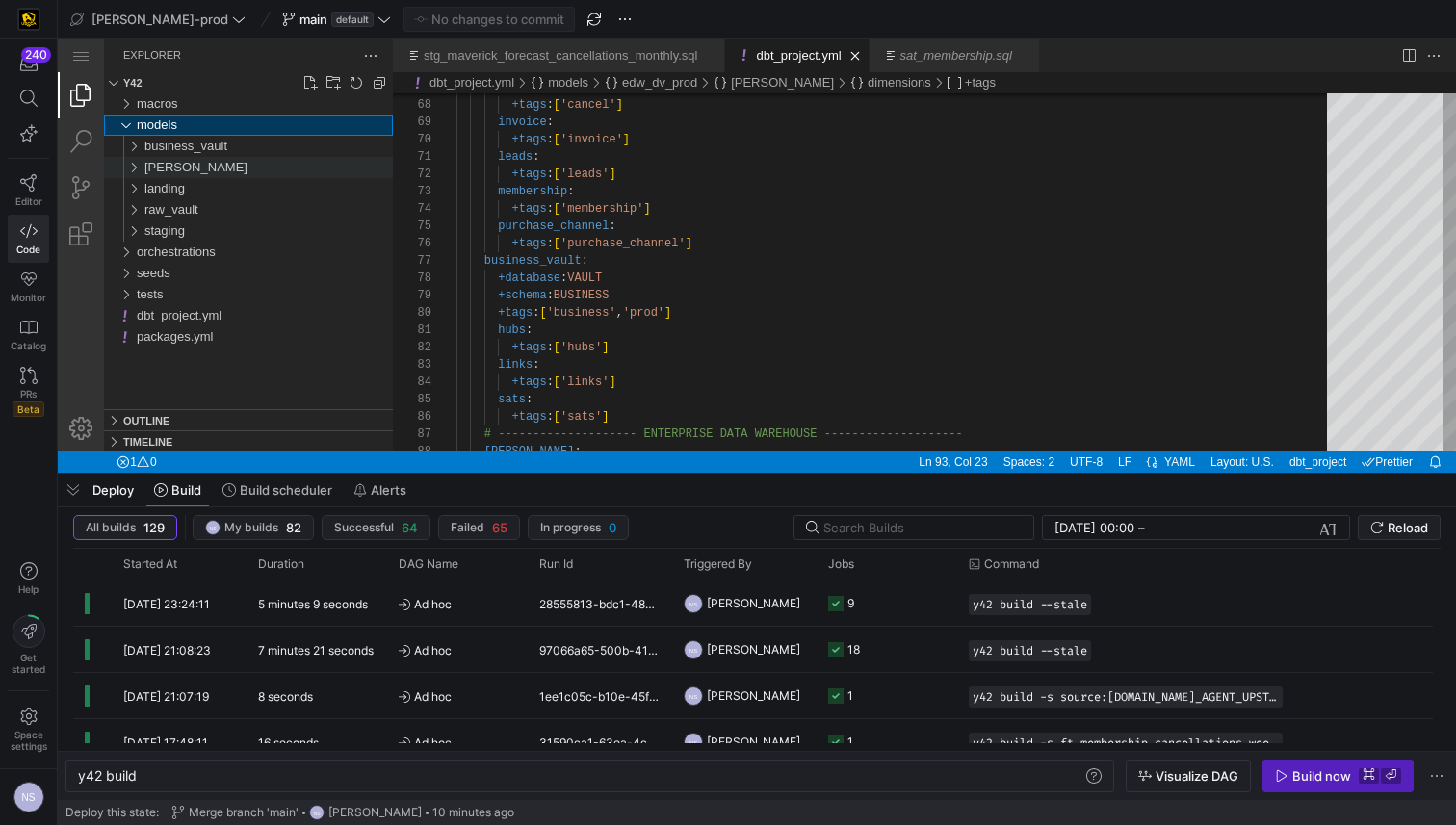 click on "[PERSON_NAME]" at bounding box center (269, 168) 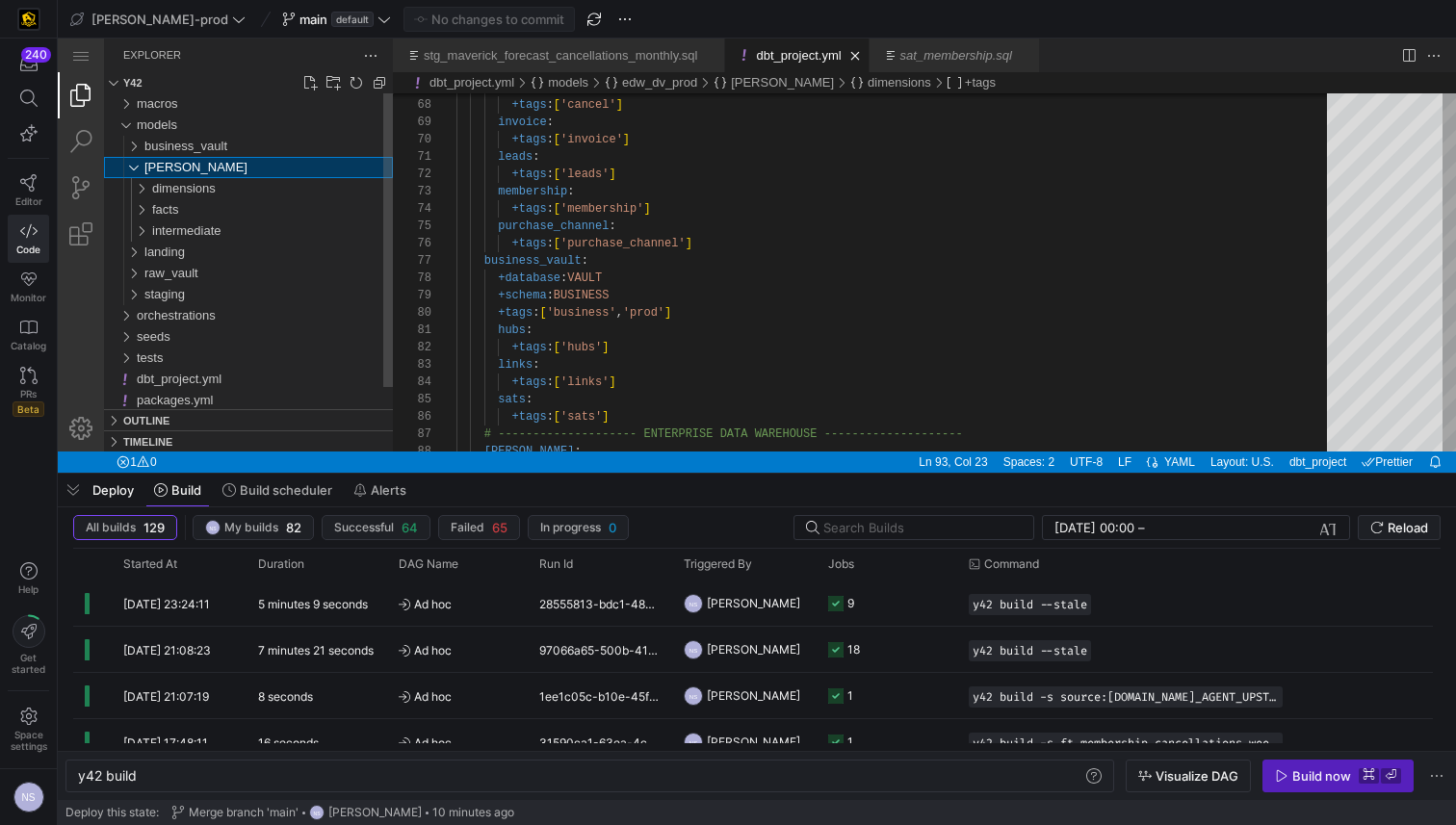 click on "[PERSON_NAME]" at bounding box center (269, 168) 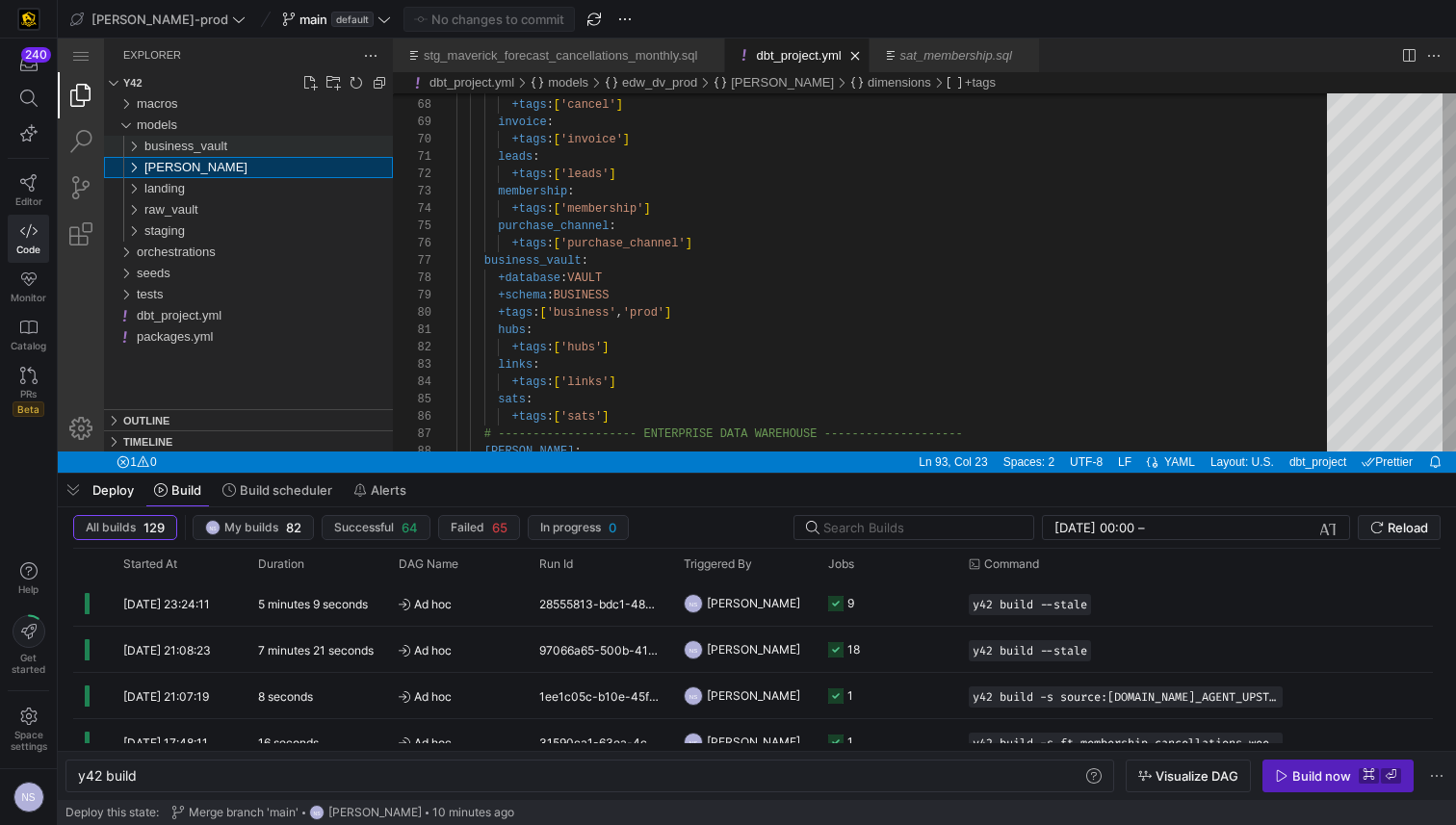 click on "business_vault" at bounding box center [186, 145] 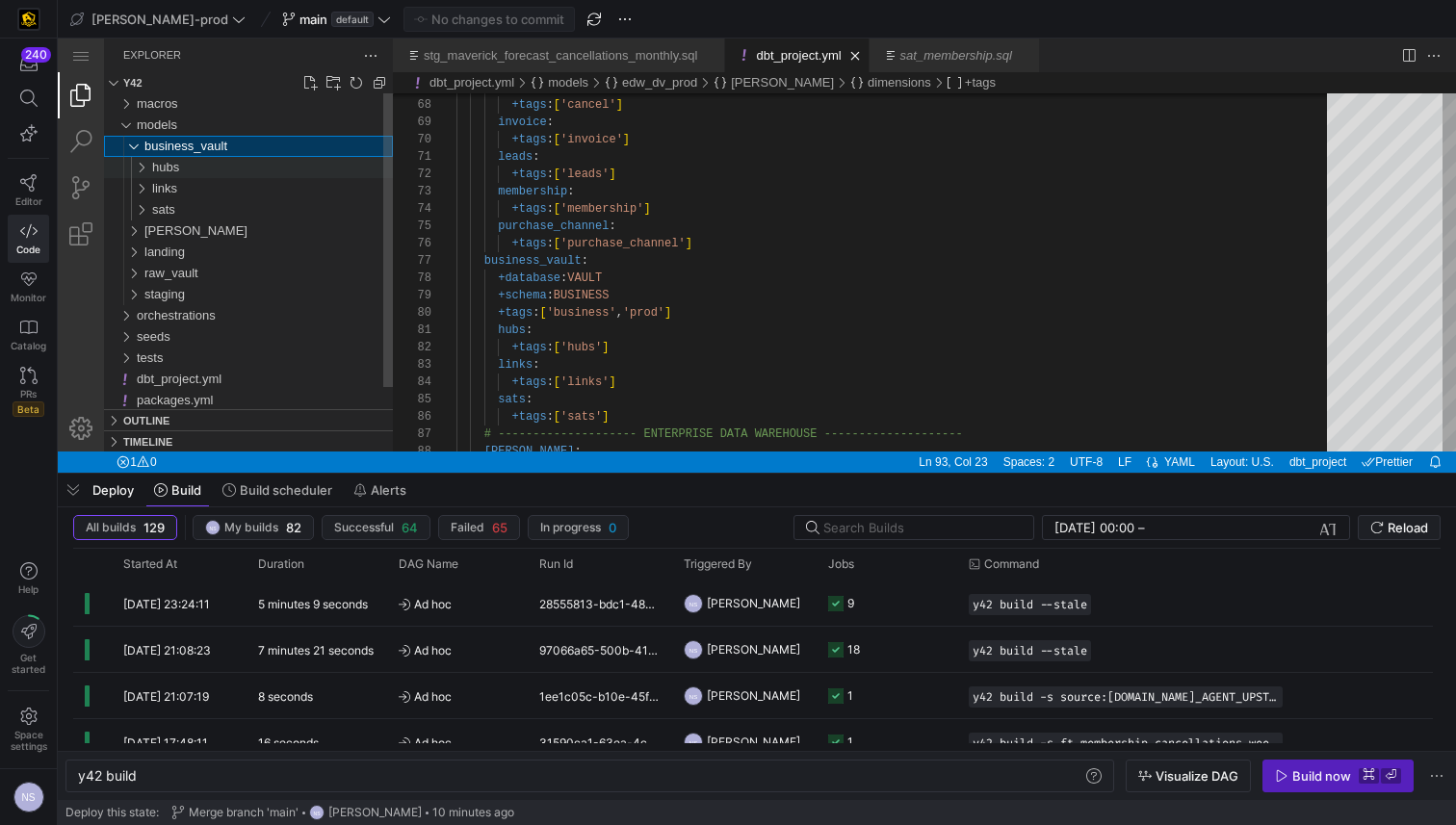 click on "hubs" at bounding box center (273, 168) 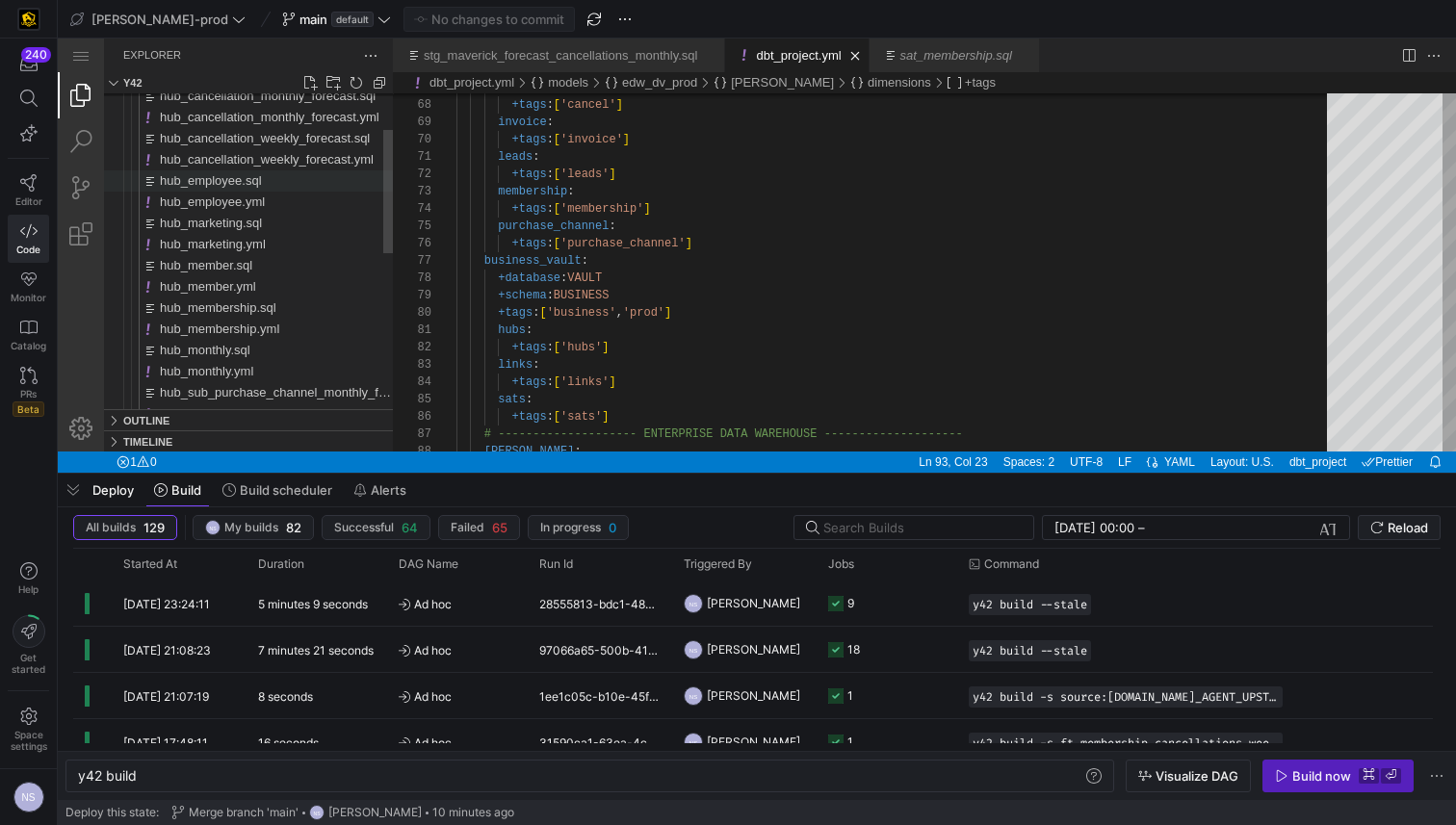 click on "hub_employee.sql" at bounding box center (211, 180) 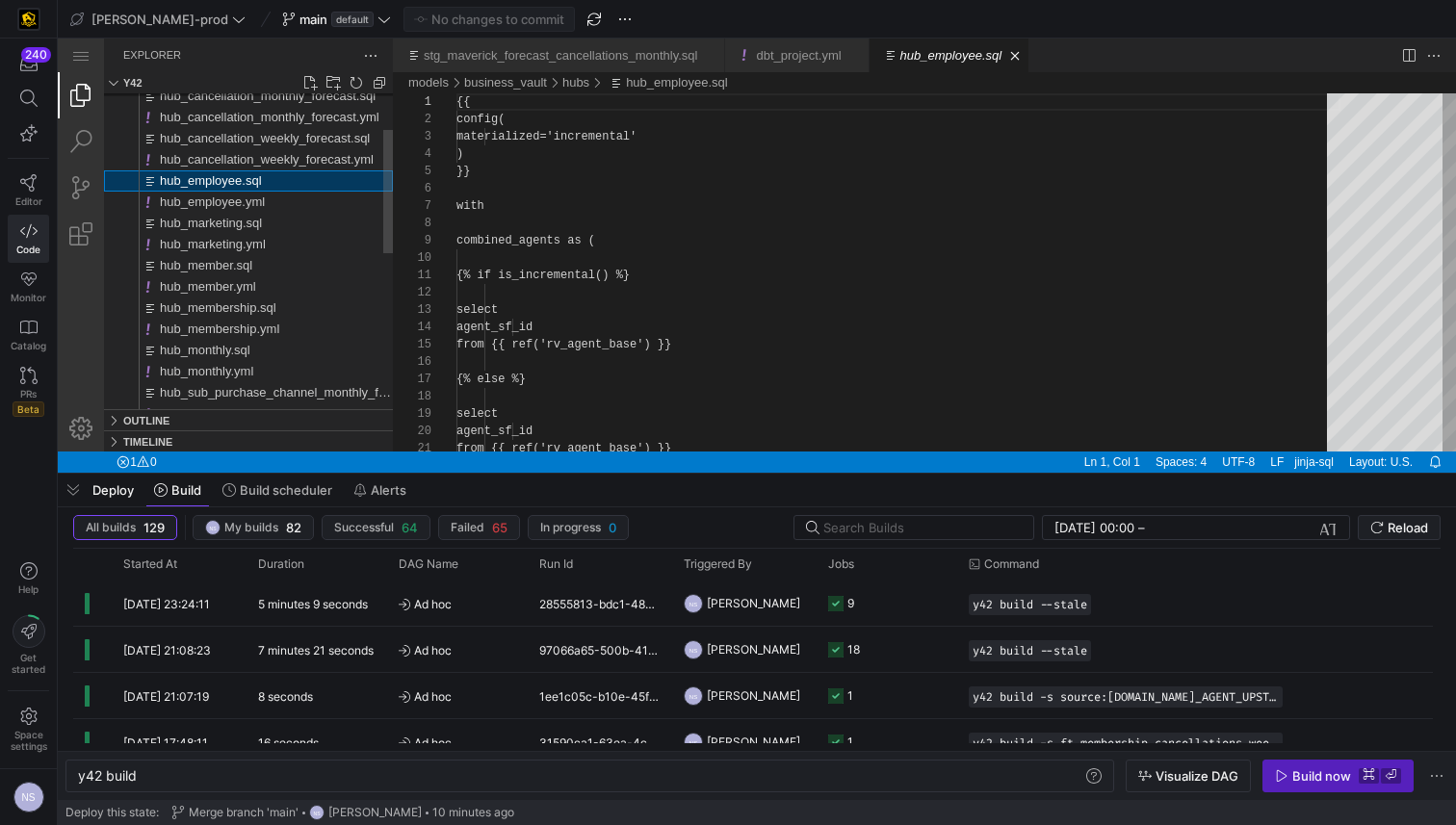 scroll, scrollTop: 173, scrollLeft: 0, axis: vertical 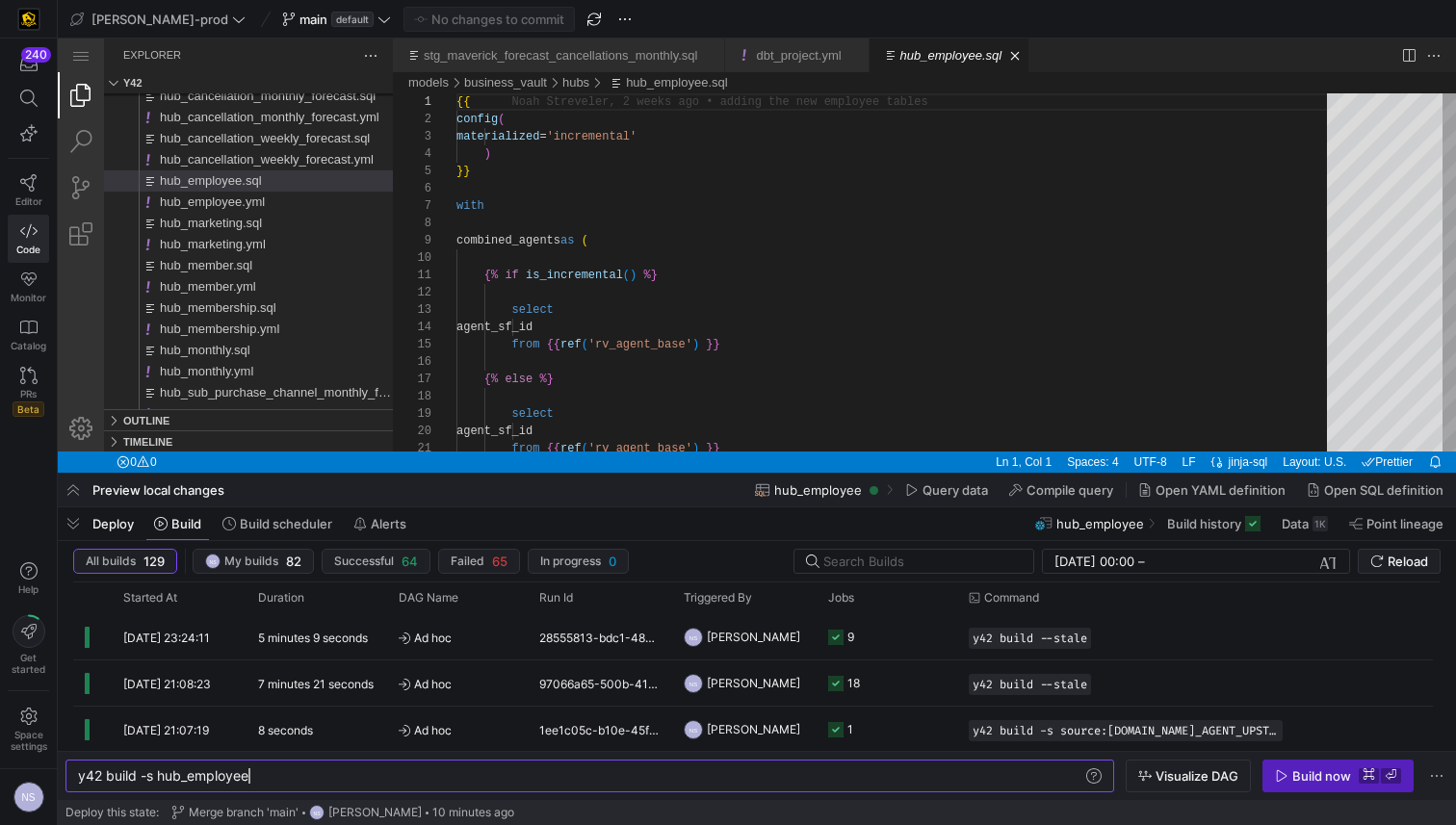 drag, startPoint x: 318, startPoint y: 776, endPoint x: 433, endPoint y: 735, distance: 122.090131 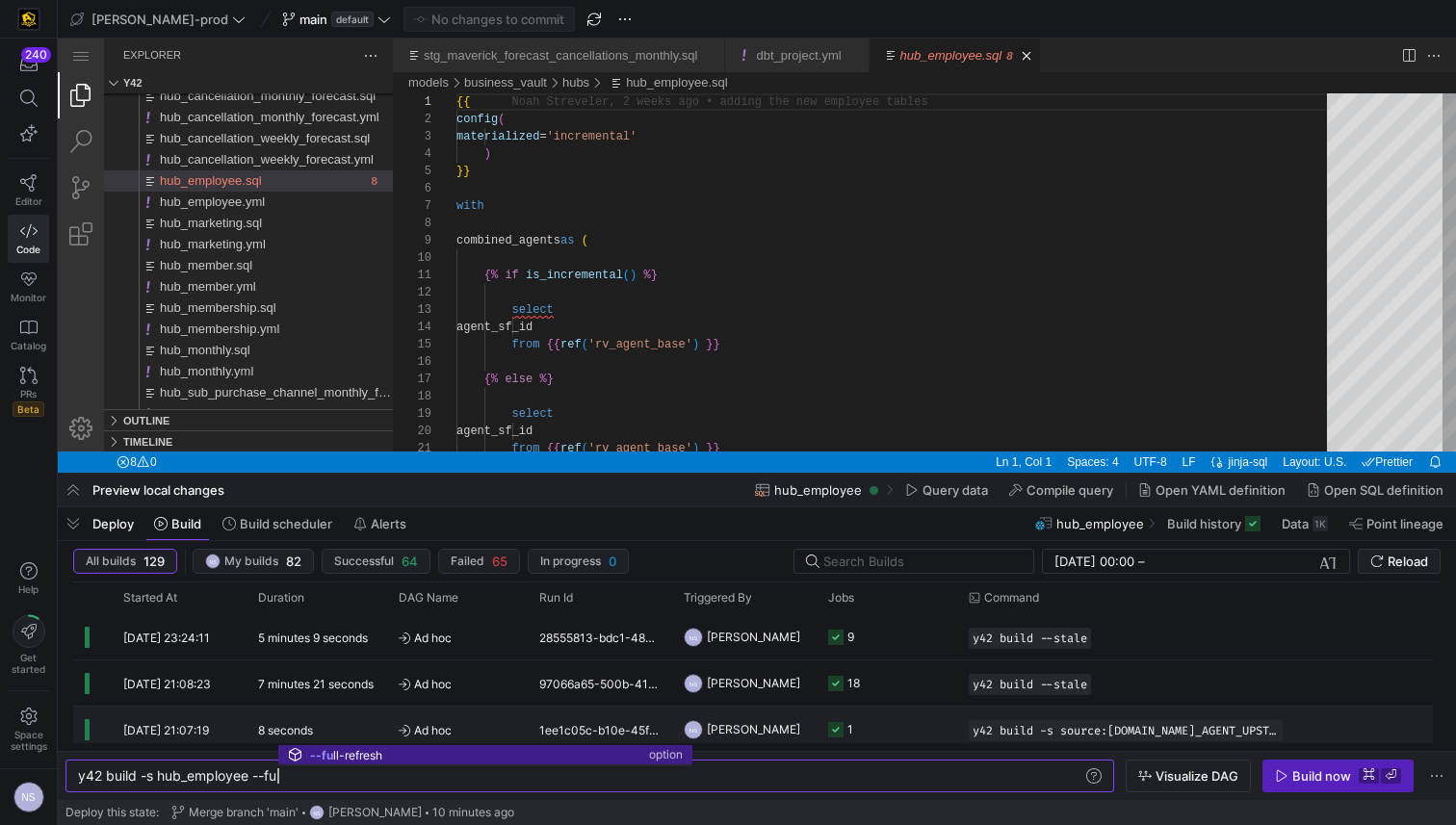 scroll, scrollTop: 0, scrollLeft: 257, axis: horizontal 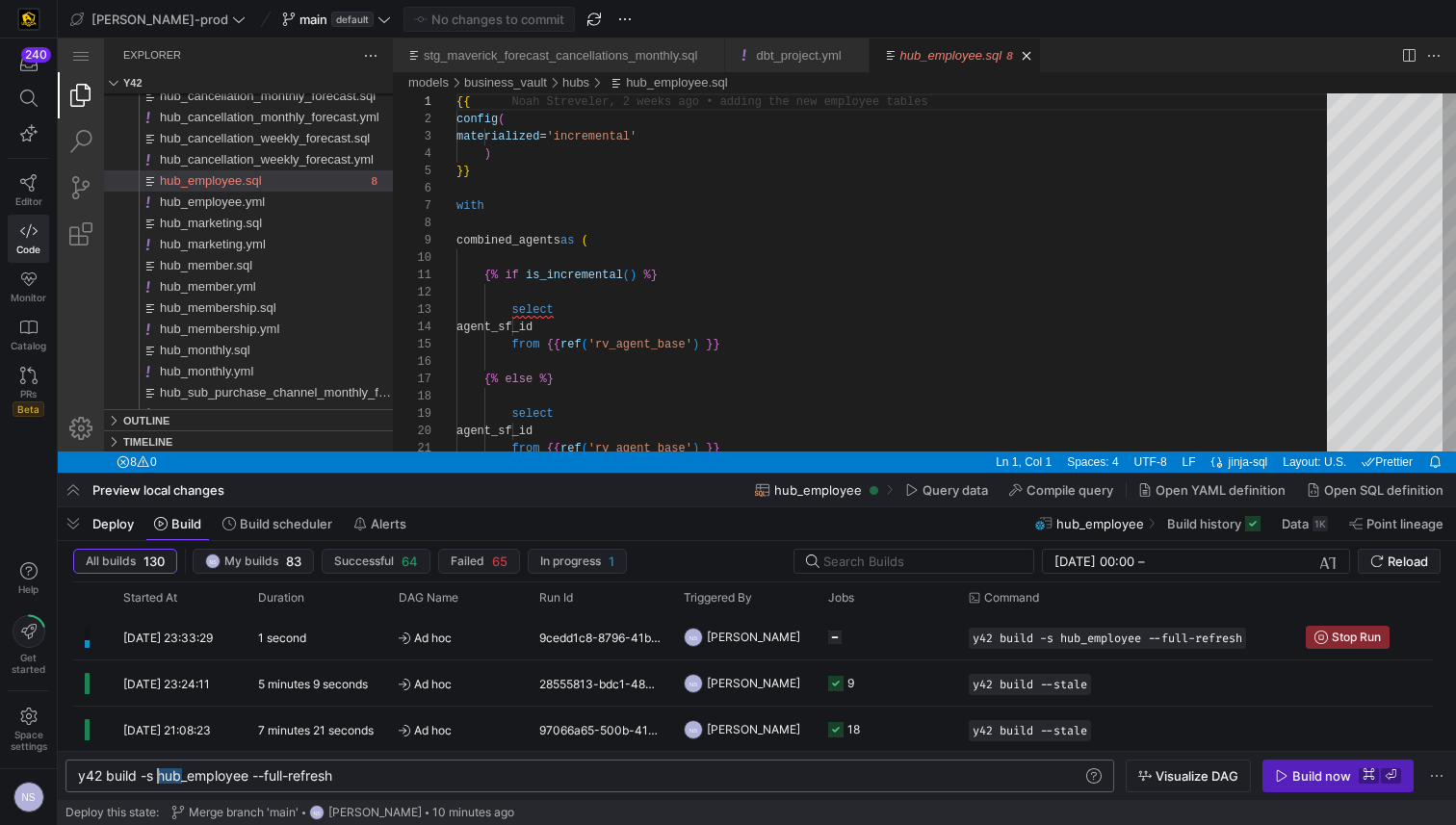 drag, startPoint x: 182, startPoint y: 773, endPoint x: 160, endPoint y: 775, distance: 22.090722 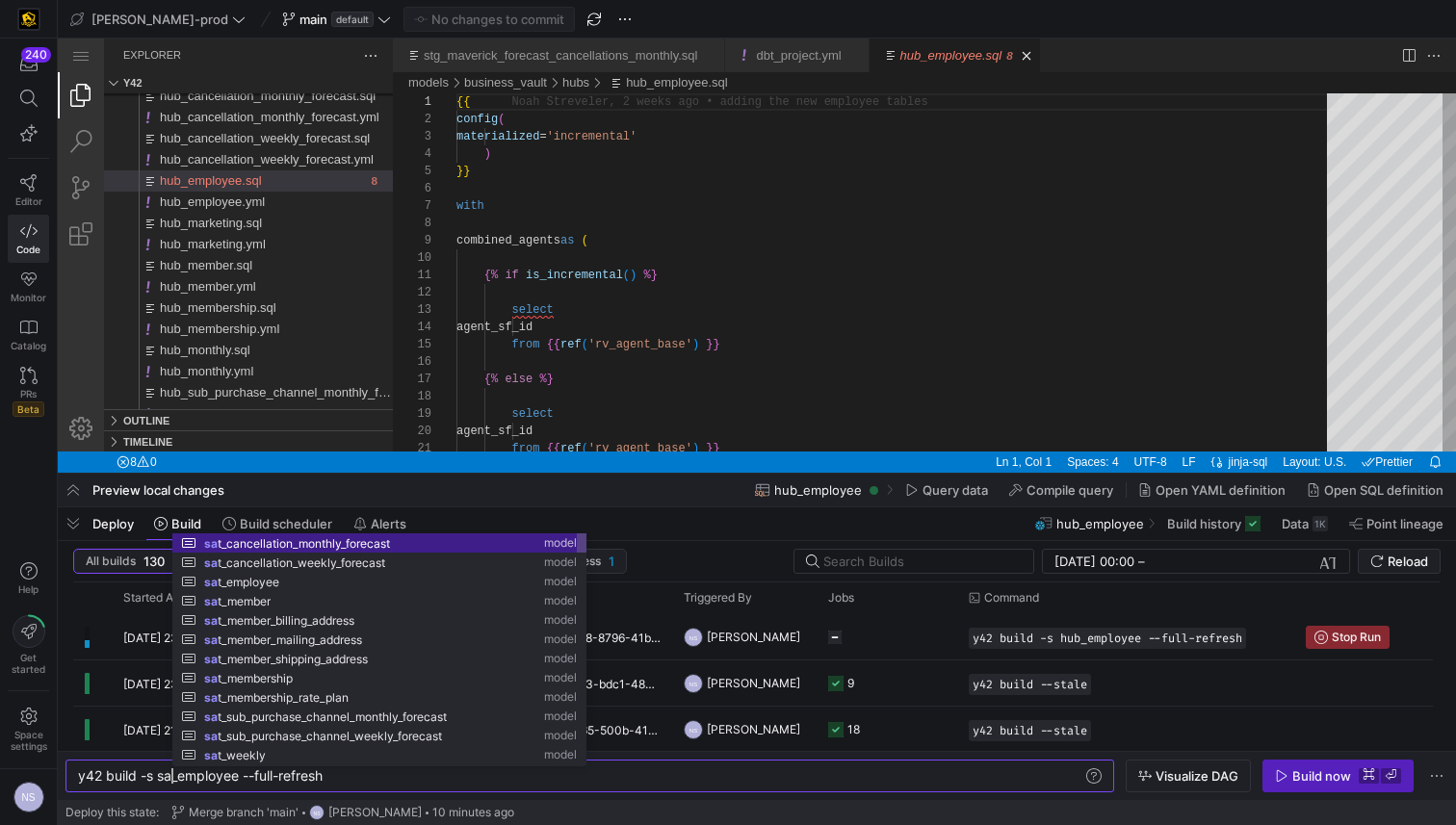 scroll, scrollTop: 0, scrollLeft: 99, axis: horizontal 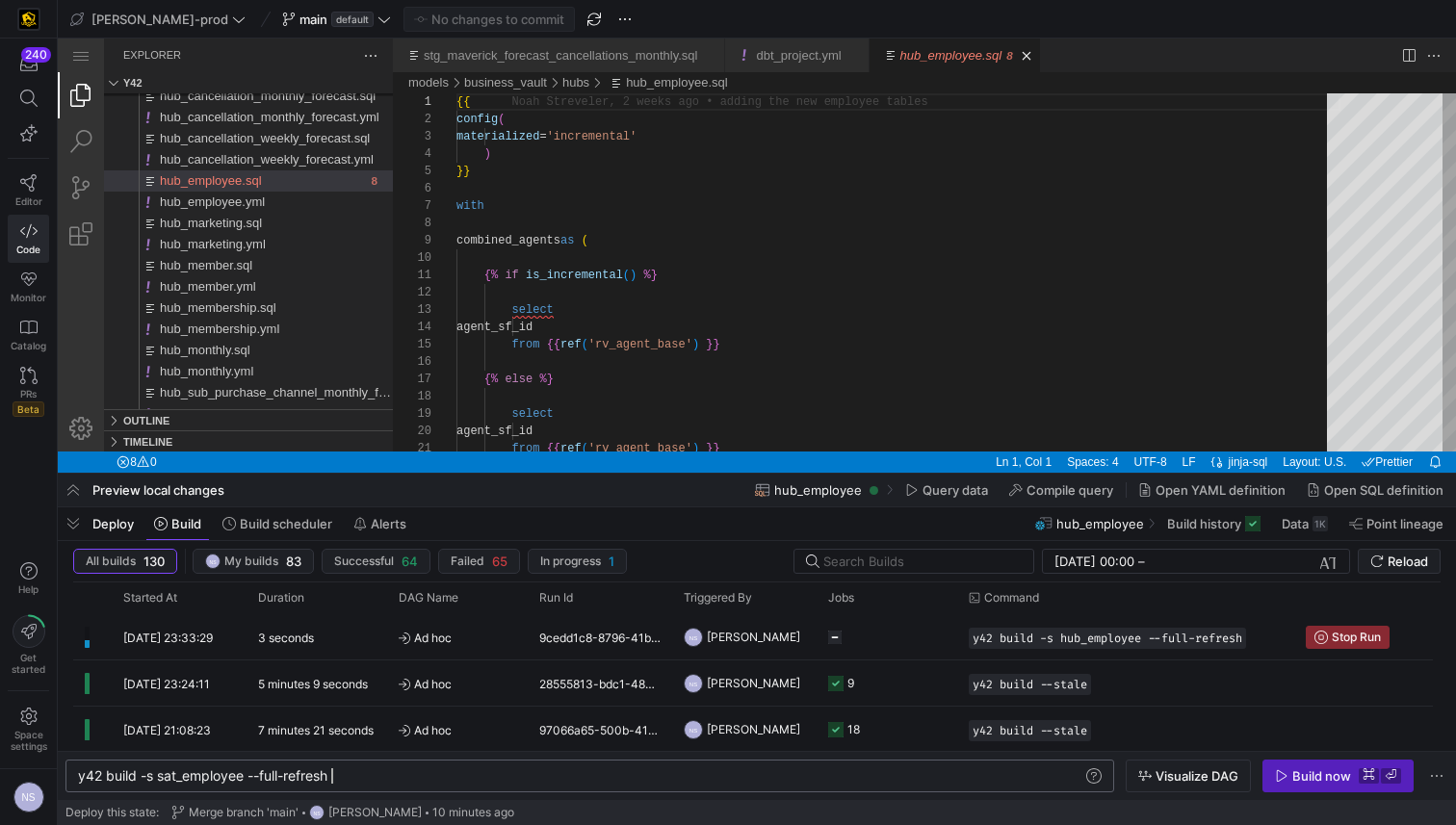 click on "y42 build -s sat_employee --full-refresh" 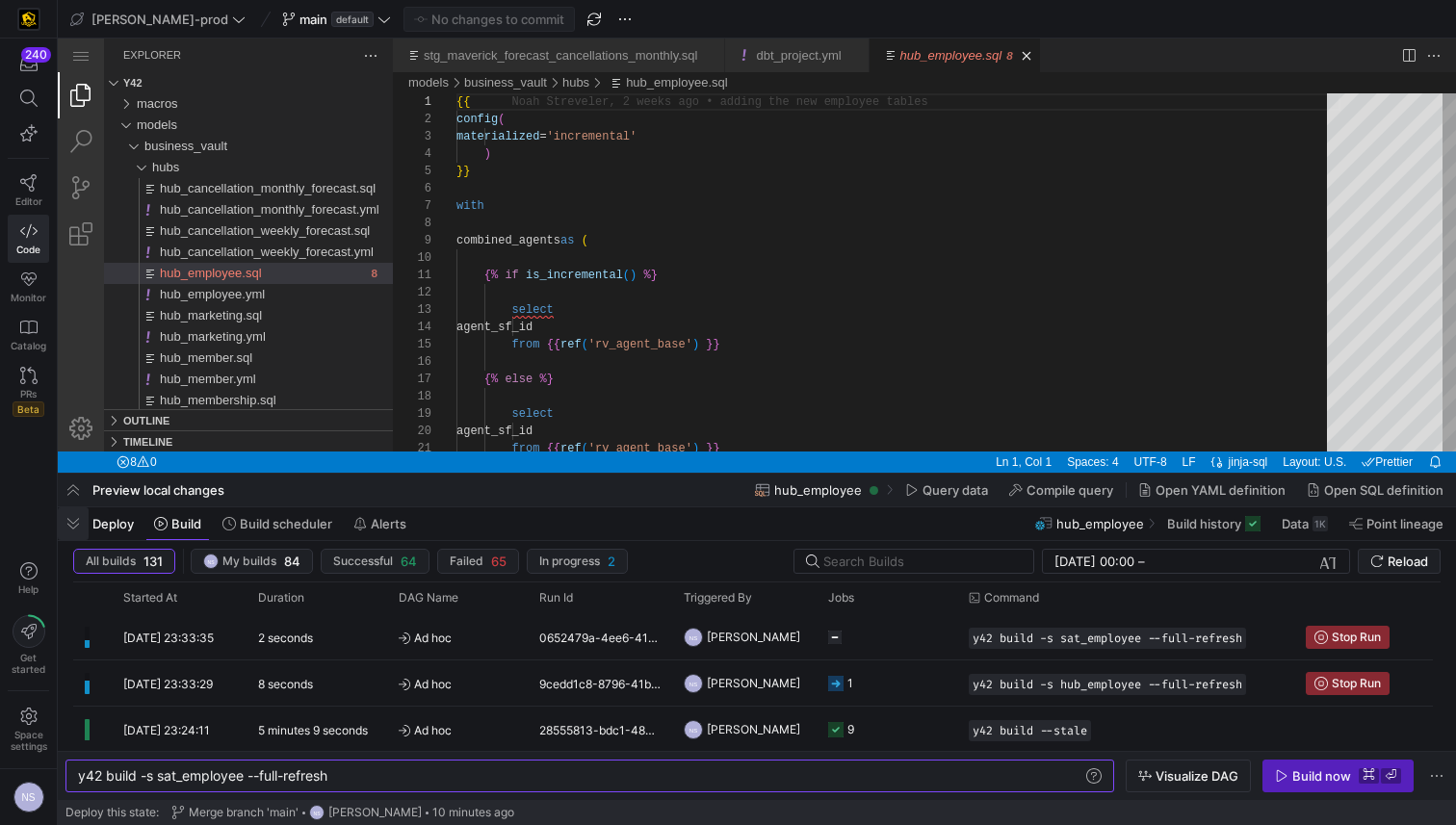 type on "y42 build -s sat_employee --full-refresh" 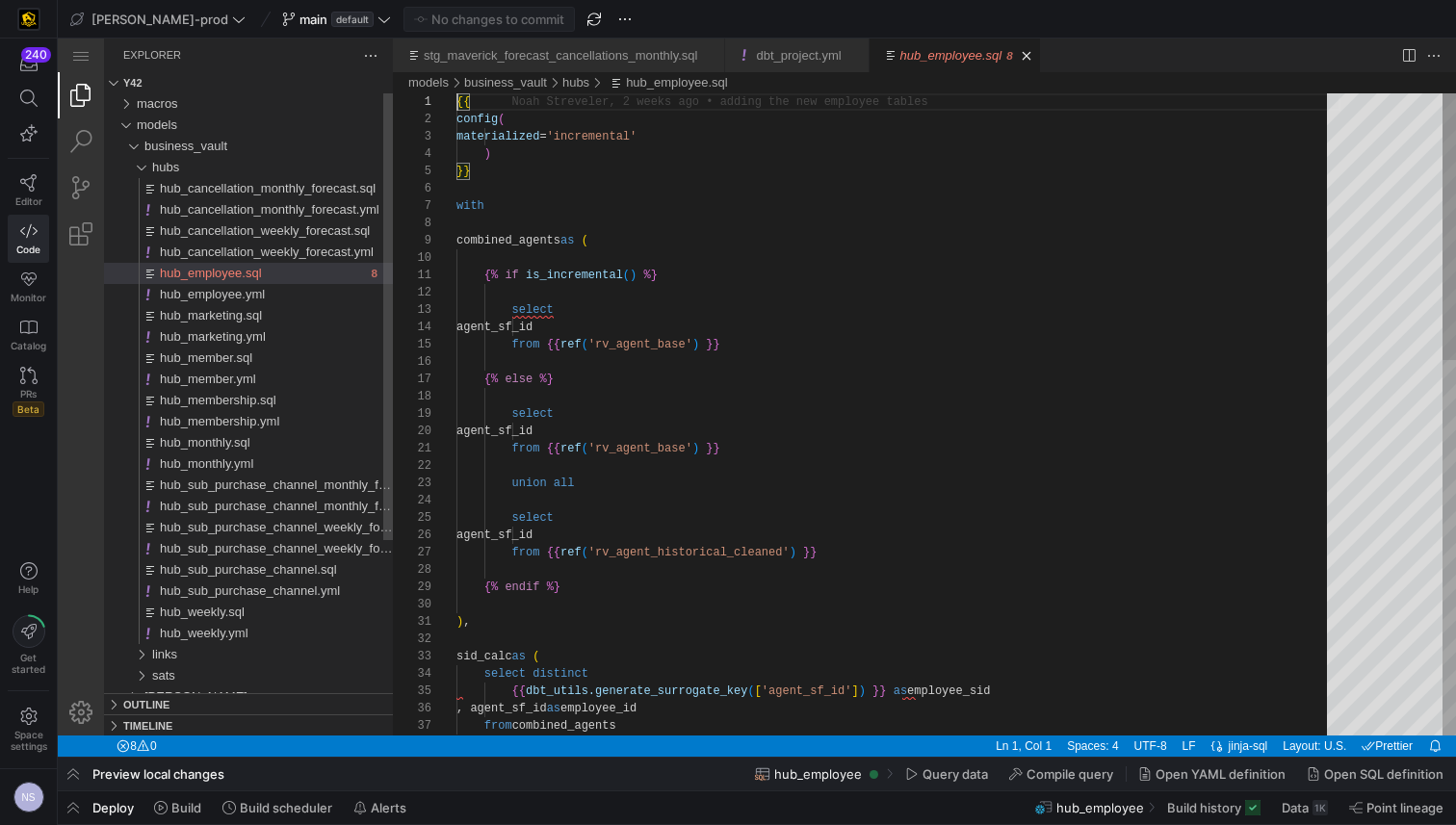 scroll, scrollTop: 0, scrollLeft: 0, axis: both 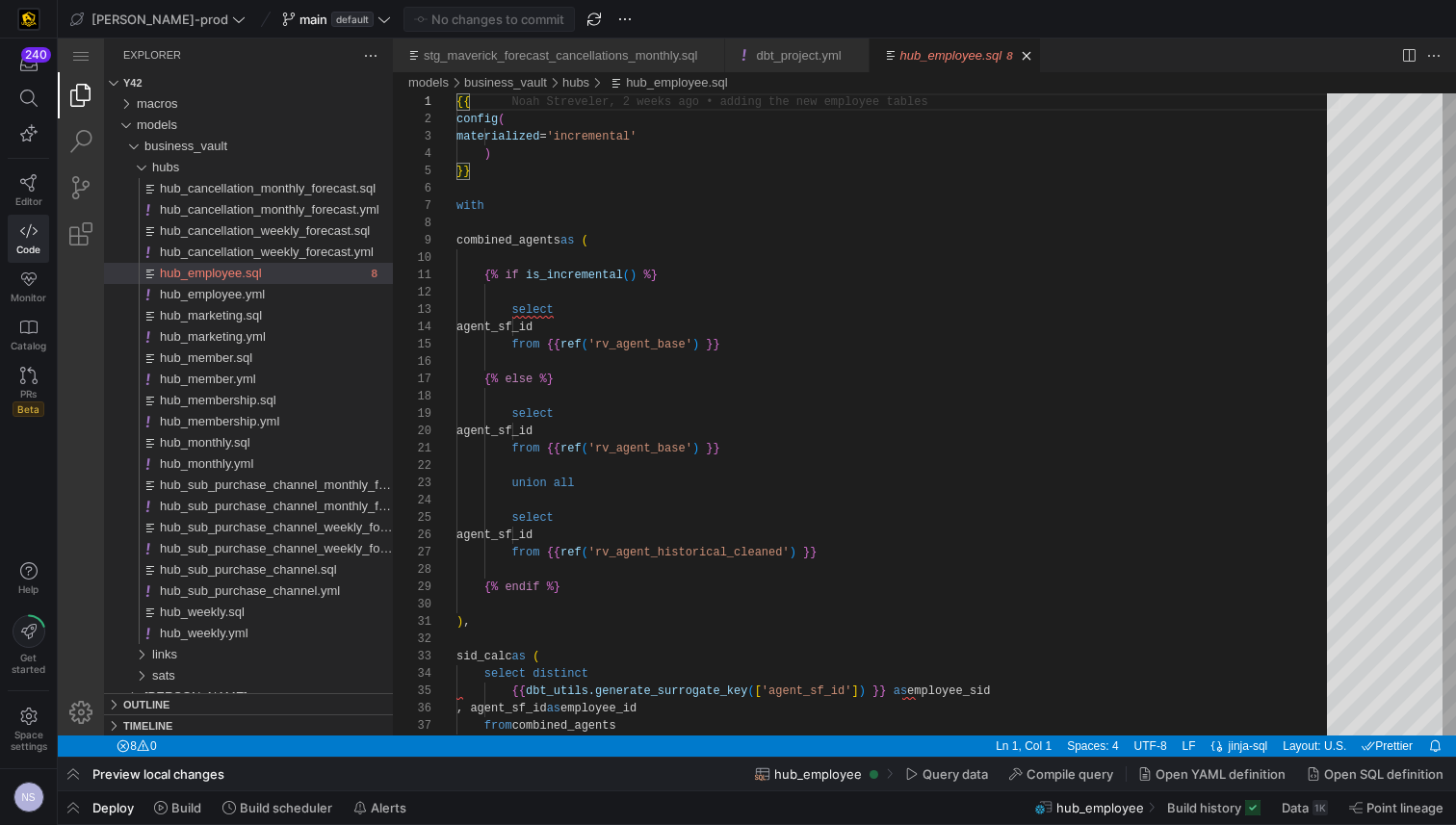 drag, startPoint x: 84, startPoint y: 811, endPoint x: 128, endPoint y: 735, distance: 87.817994 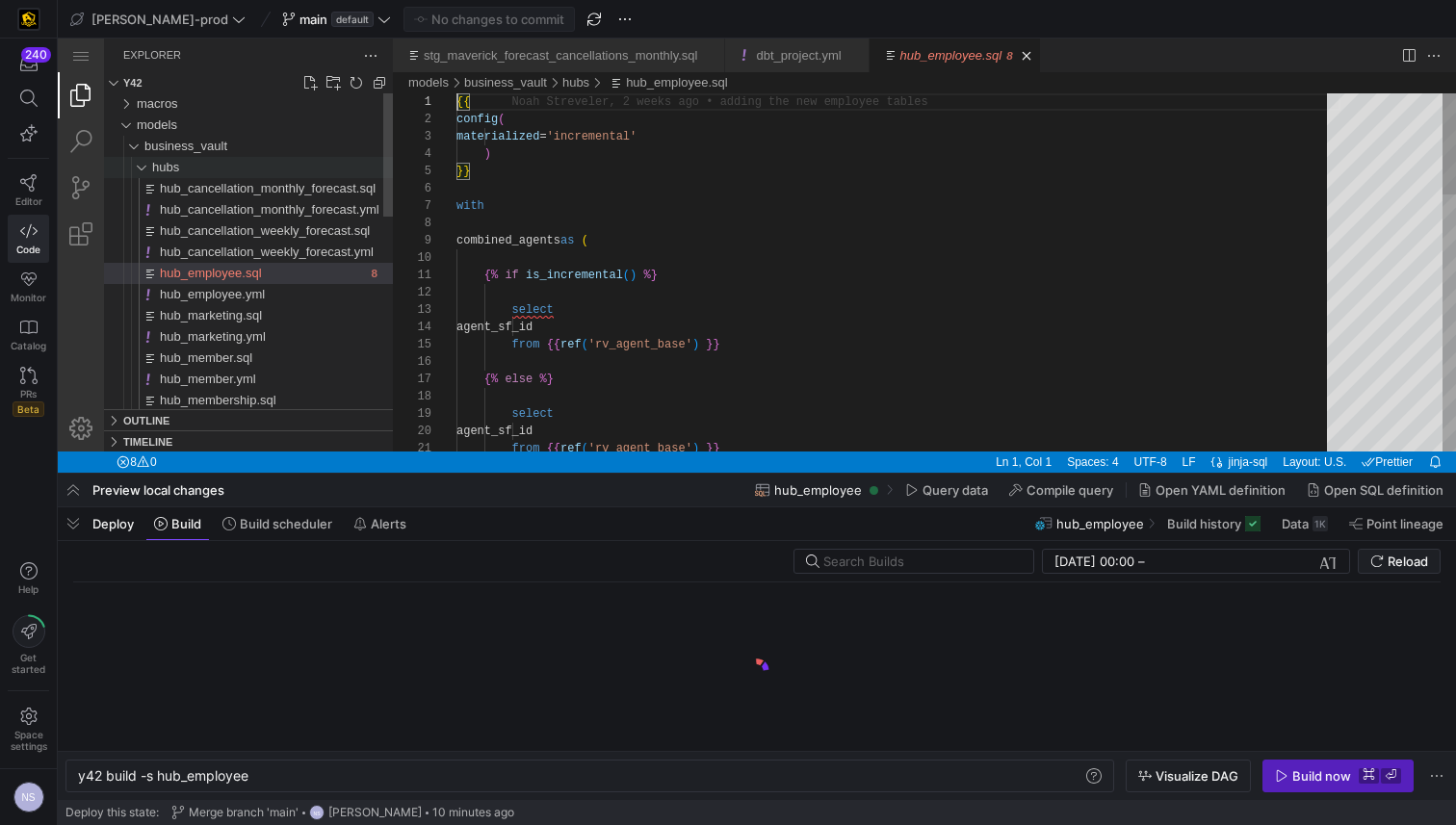scroll, scrollTop: 0, scrollLeft: 170, axis: horizontal 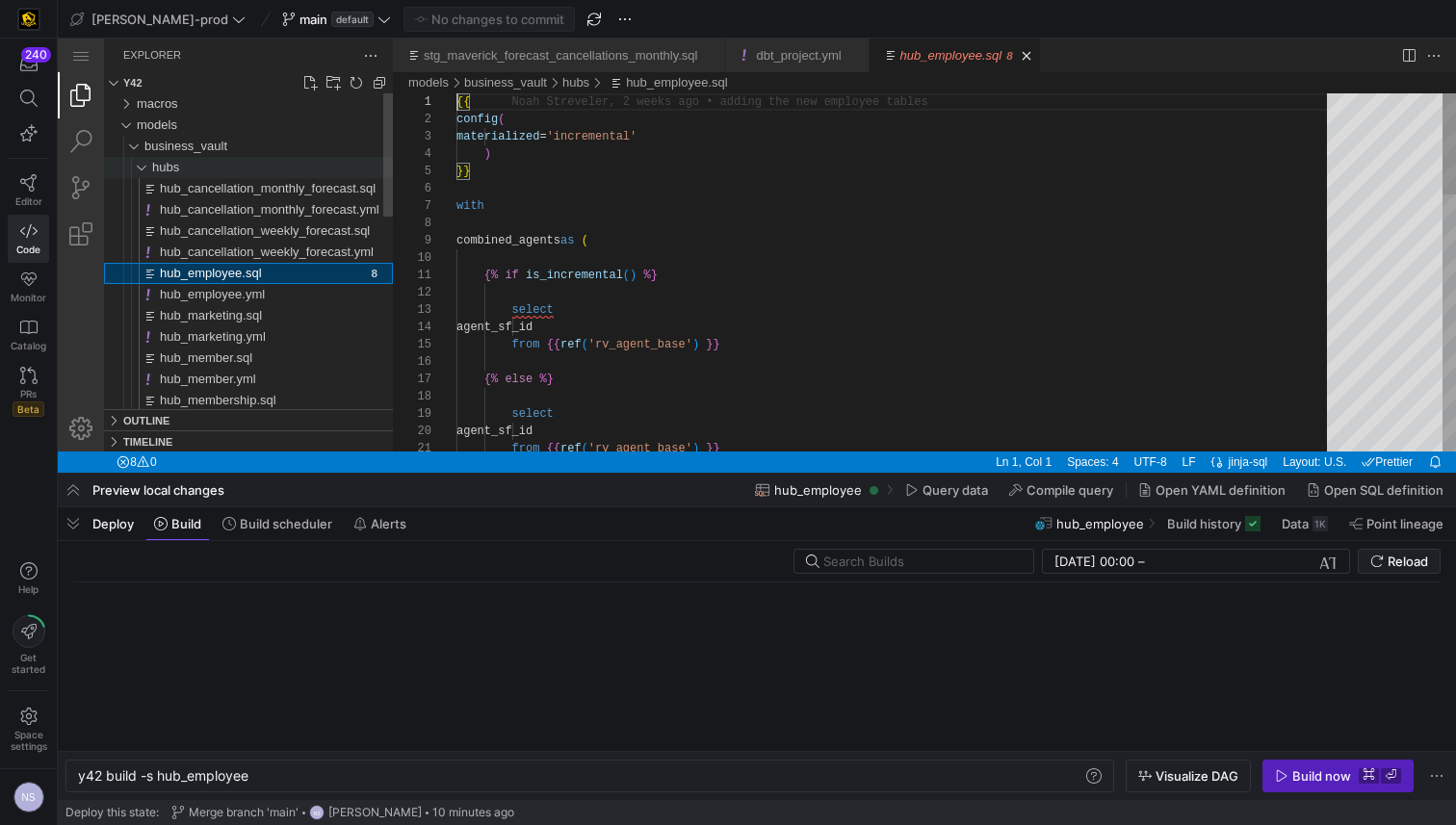 click on "hubs" at bounding box center (273, 168) 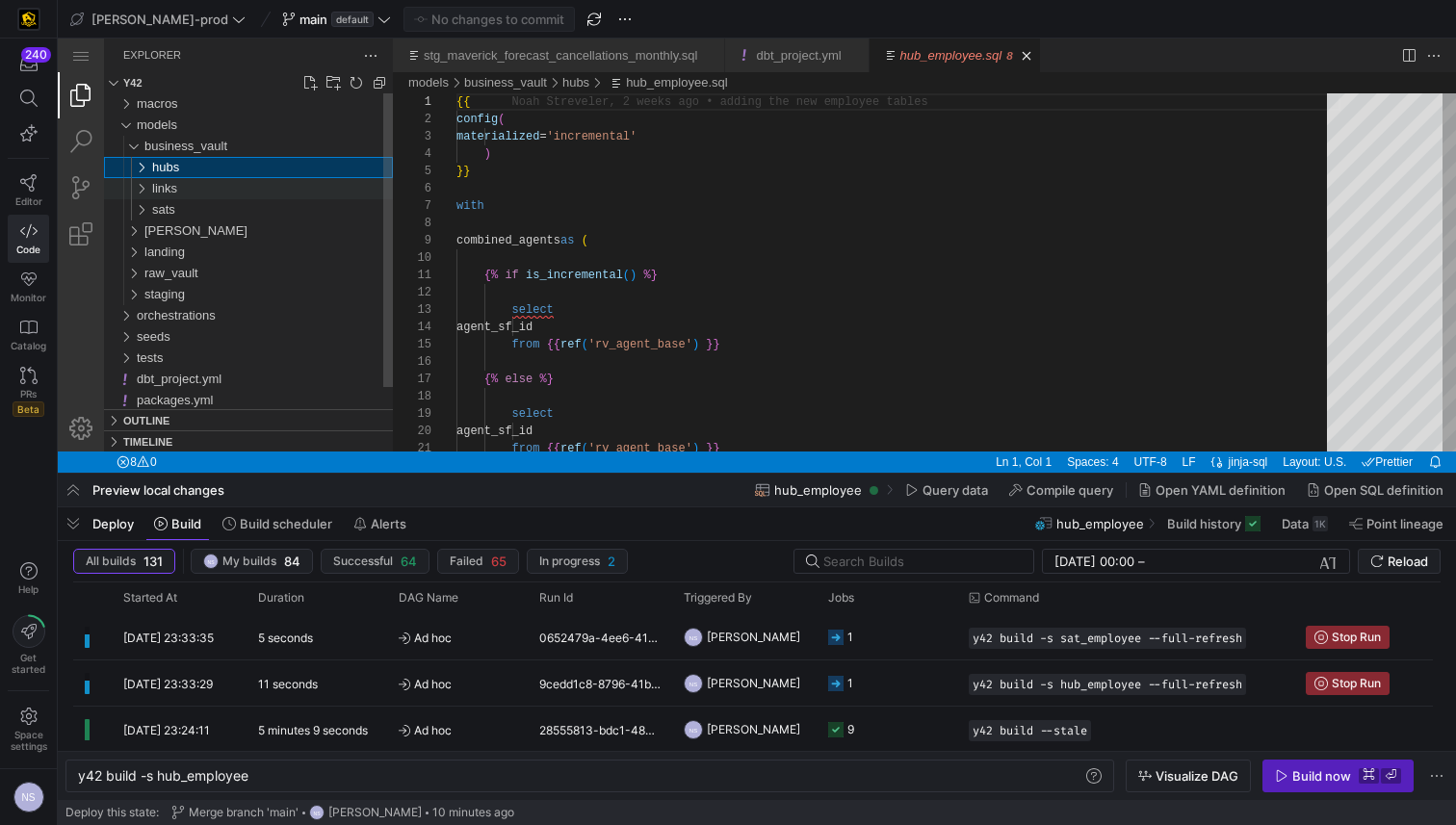 click on "links" at bounding box center [273, 189] 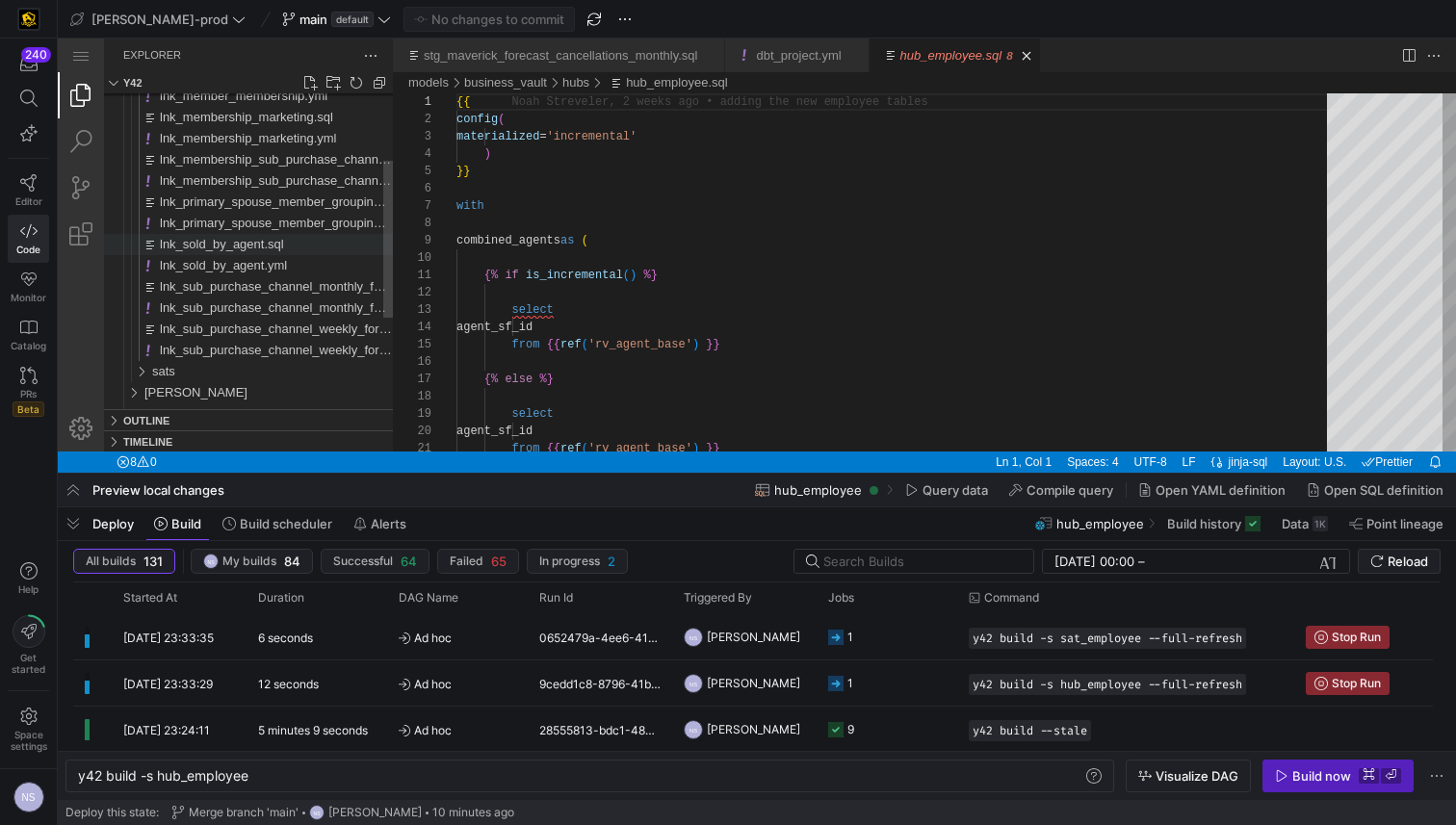 click on "lnk_sold_by_agent.sql" at bounding box center (221, 244) 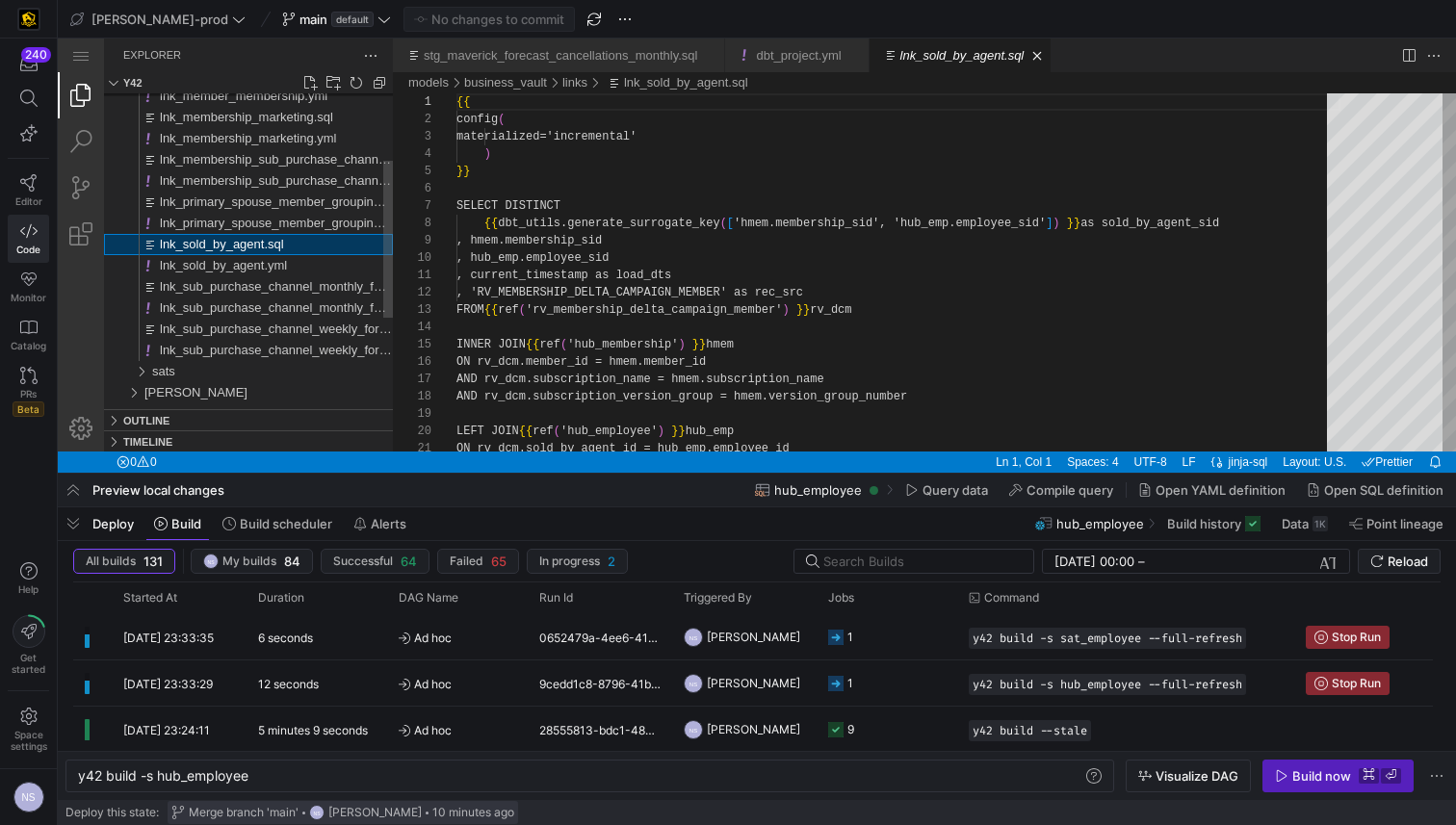 scroll, scrollTop: 173, scrollLeft: 0, axis: vertical 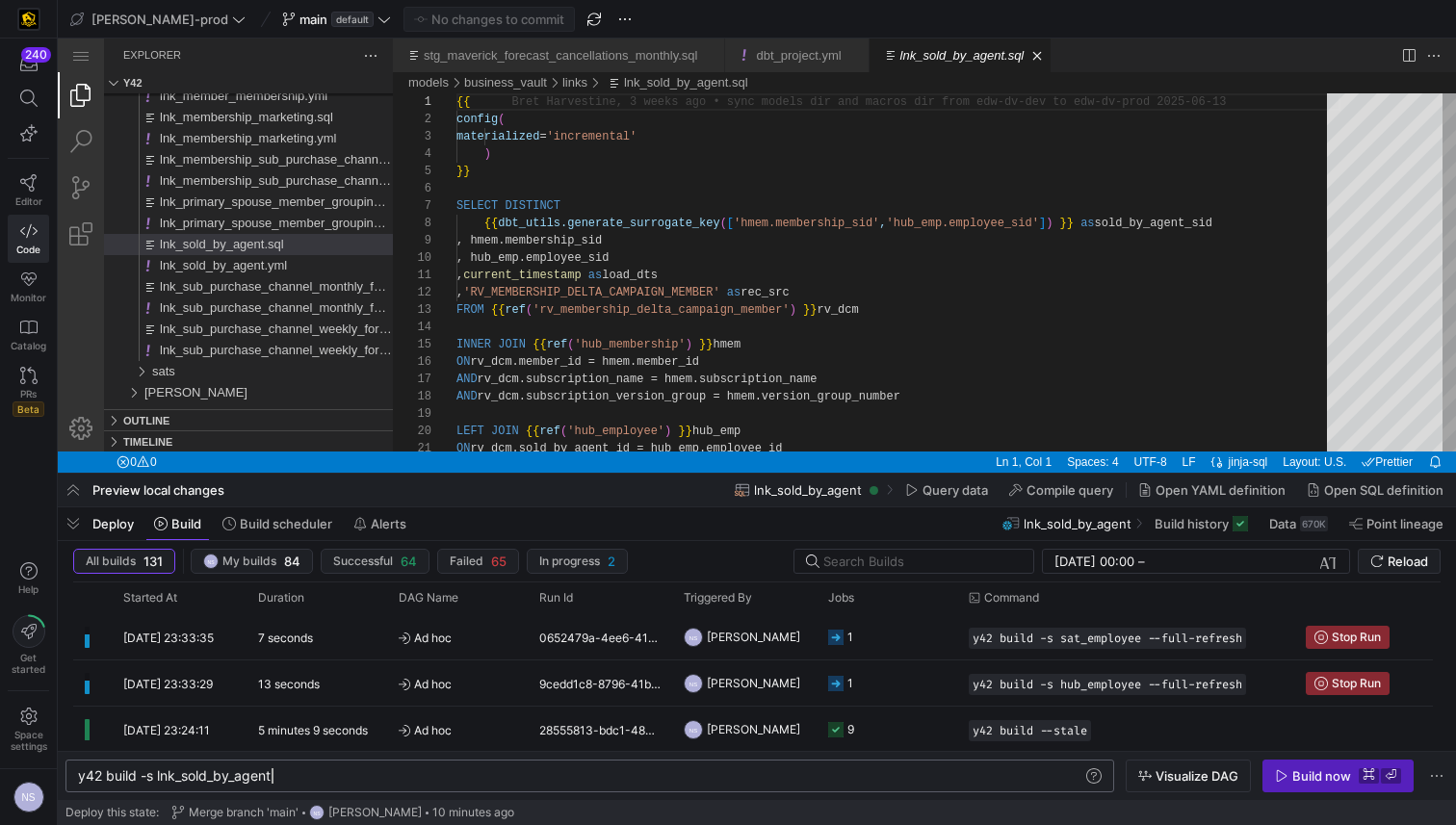 click on "y42 build -s lnk_sold_by_agent" 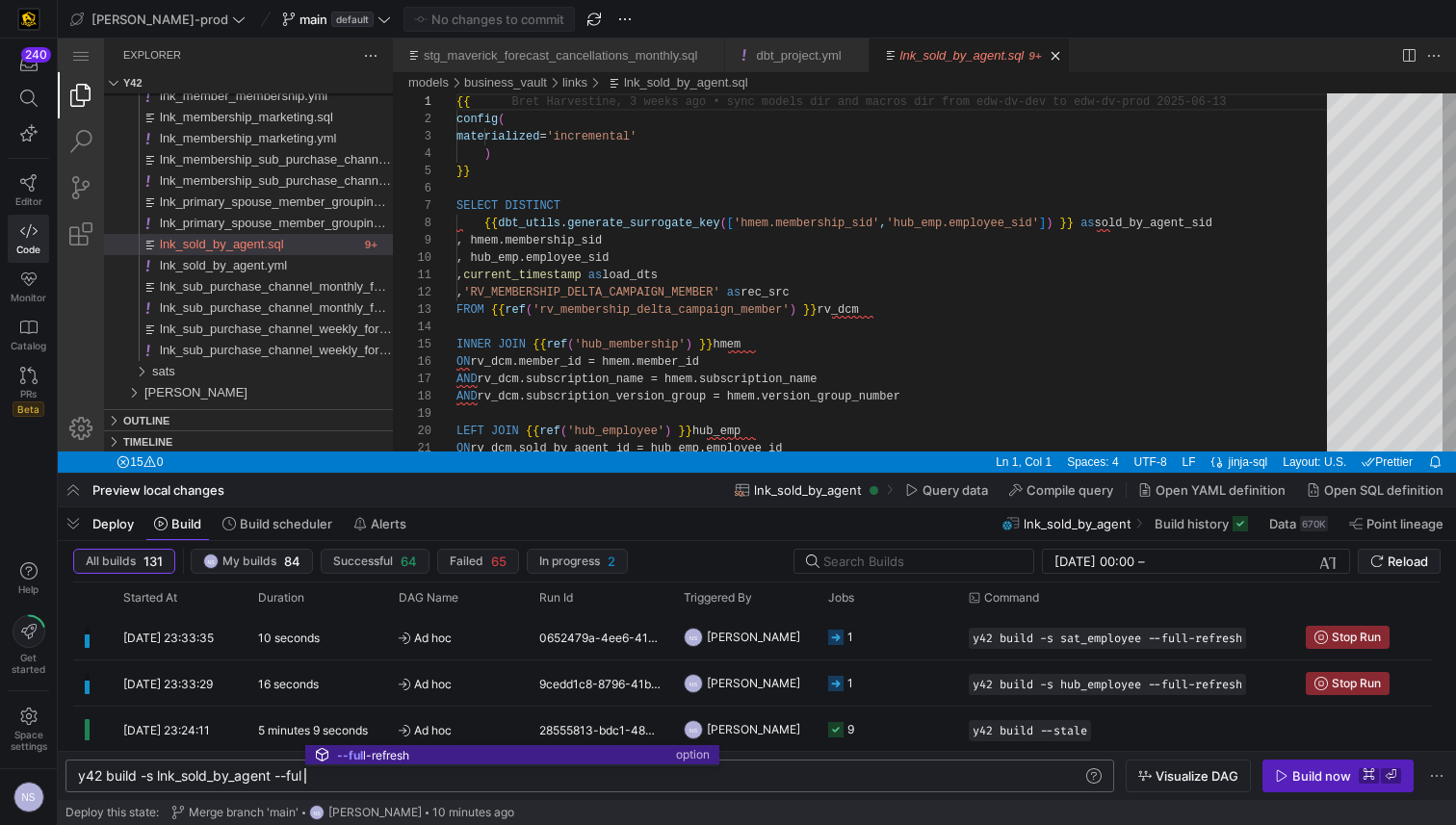 scroll, scrollTop: 0, scrollLeft: 280, axis: horizontal 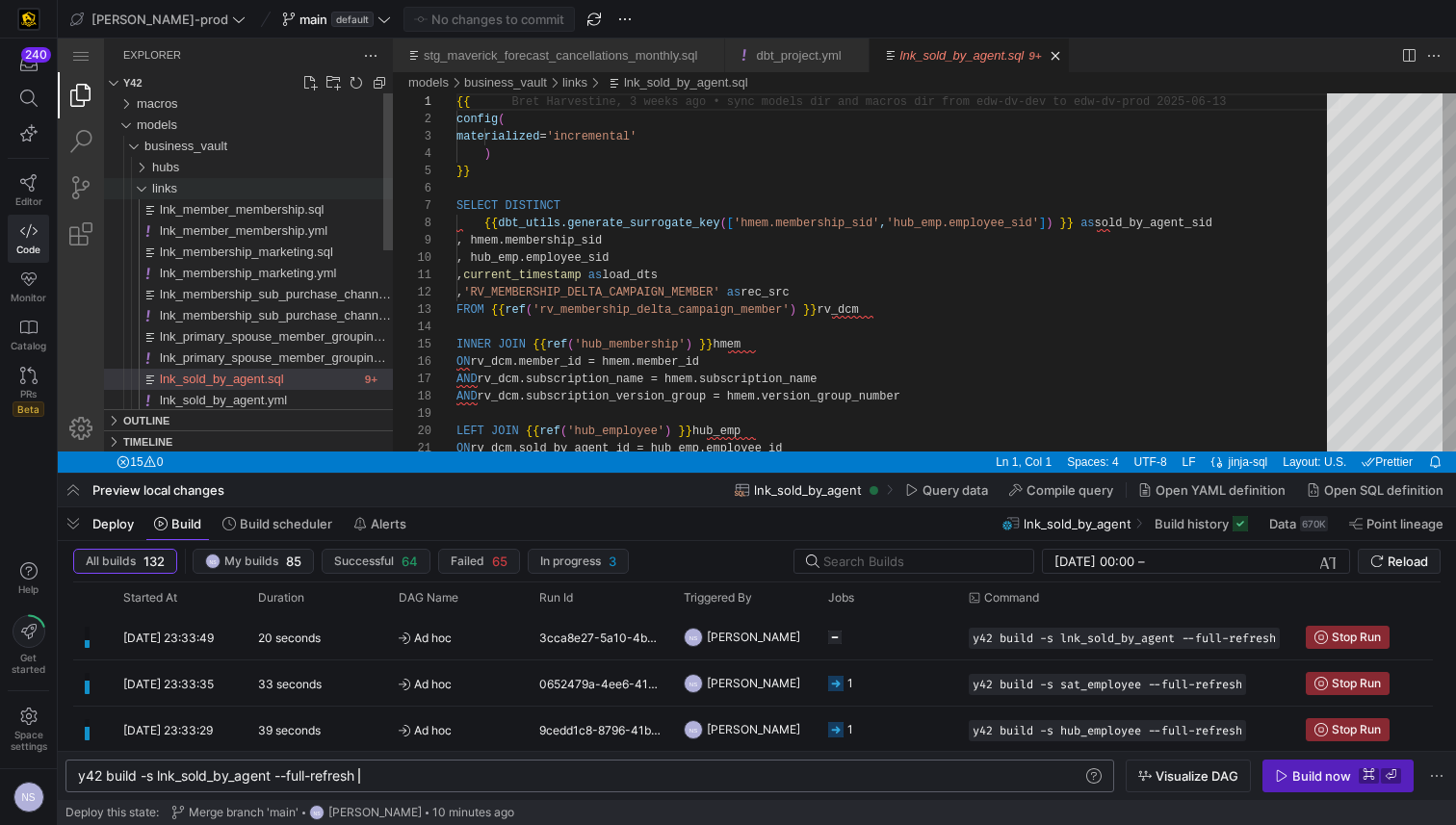 type on "y42 build -s lnk_sold_by_agent --full-refresh" 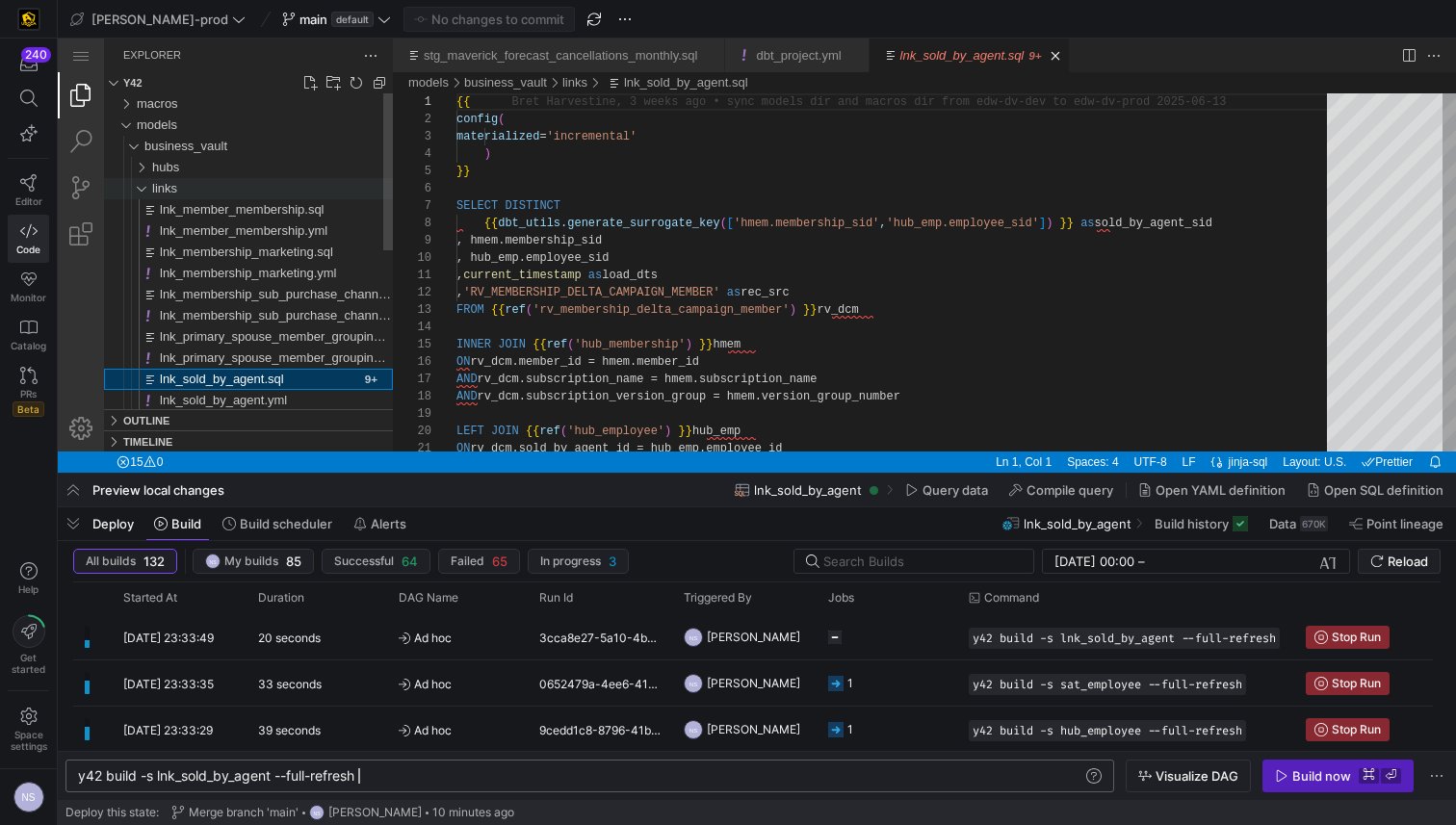 click on "links" at bounding box center [273, 189] 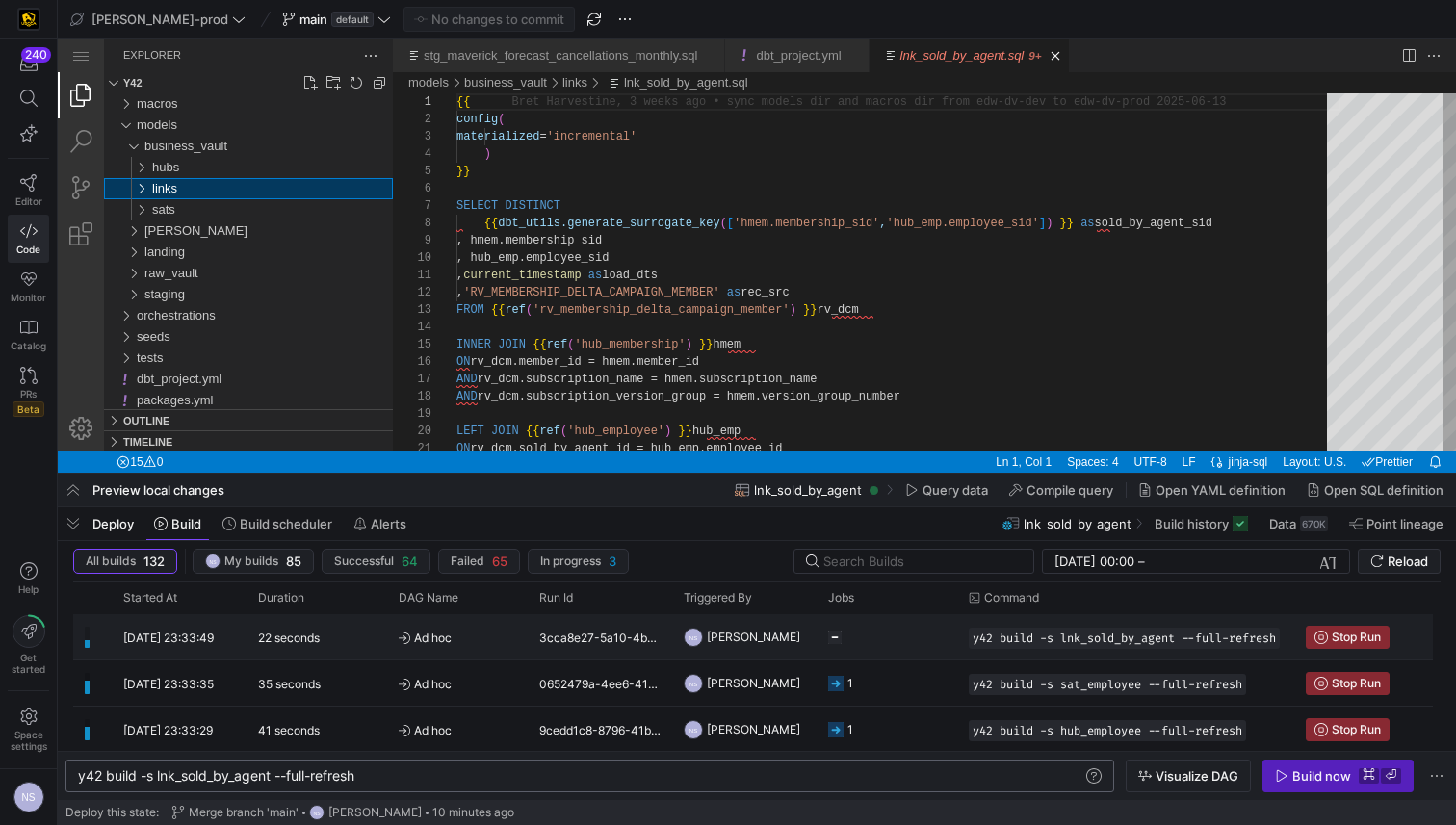 scroll, scrollTop: 43, scrollLeft: 0, axis: vertical 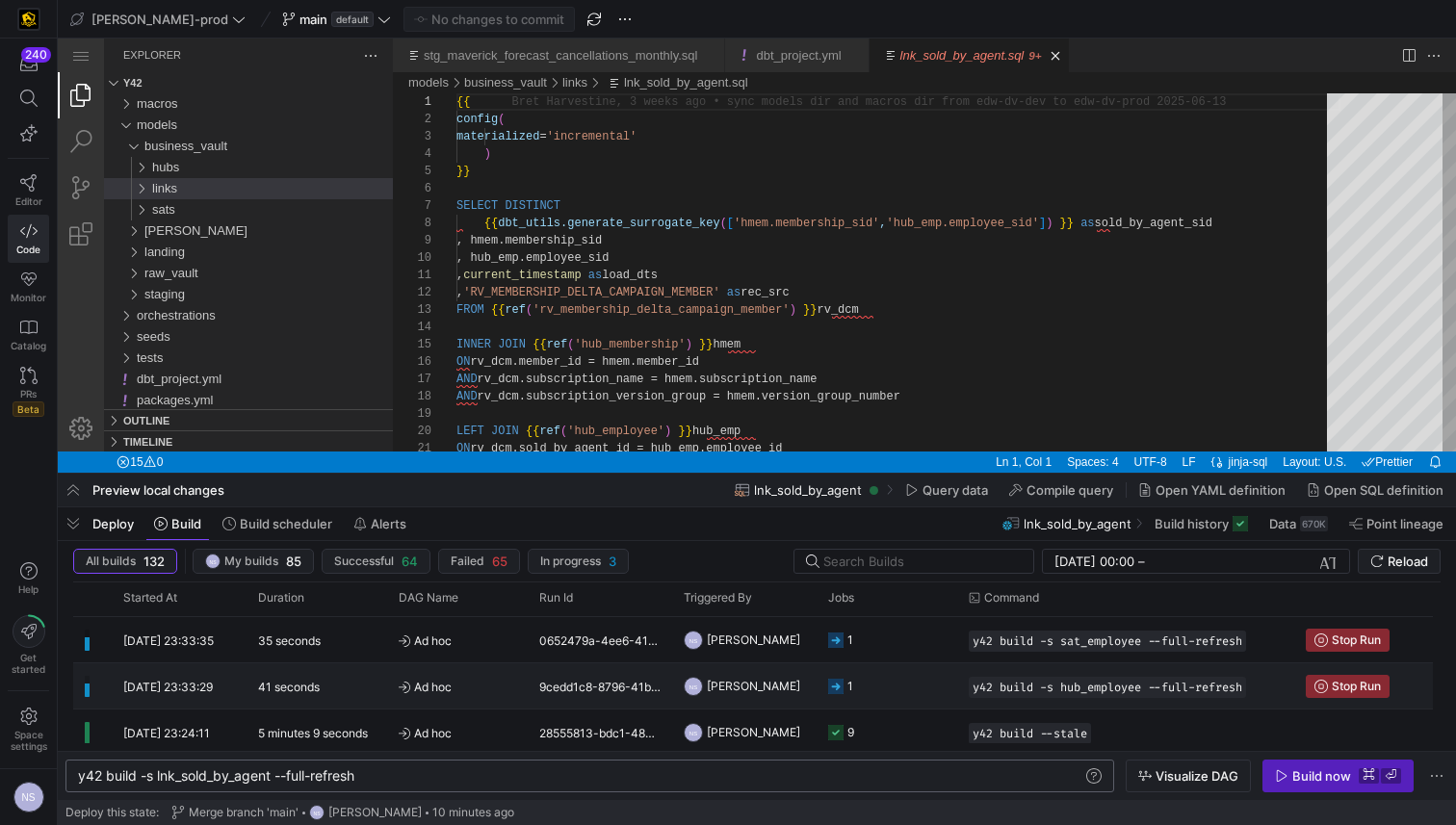 click on "1" 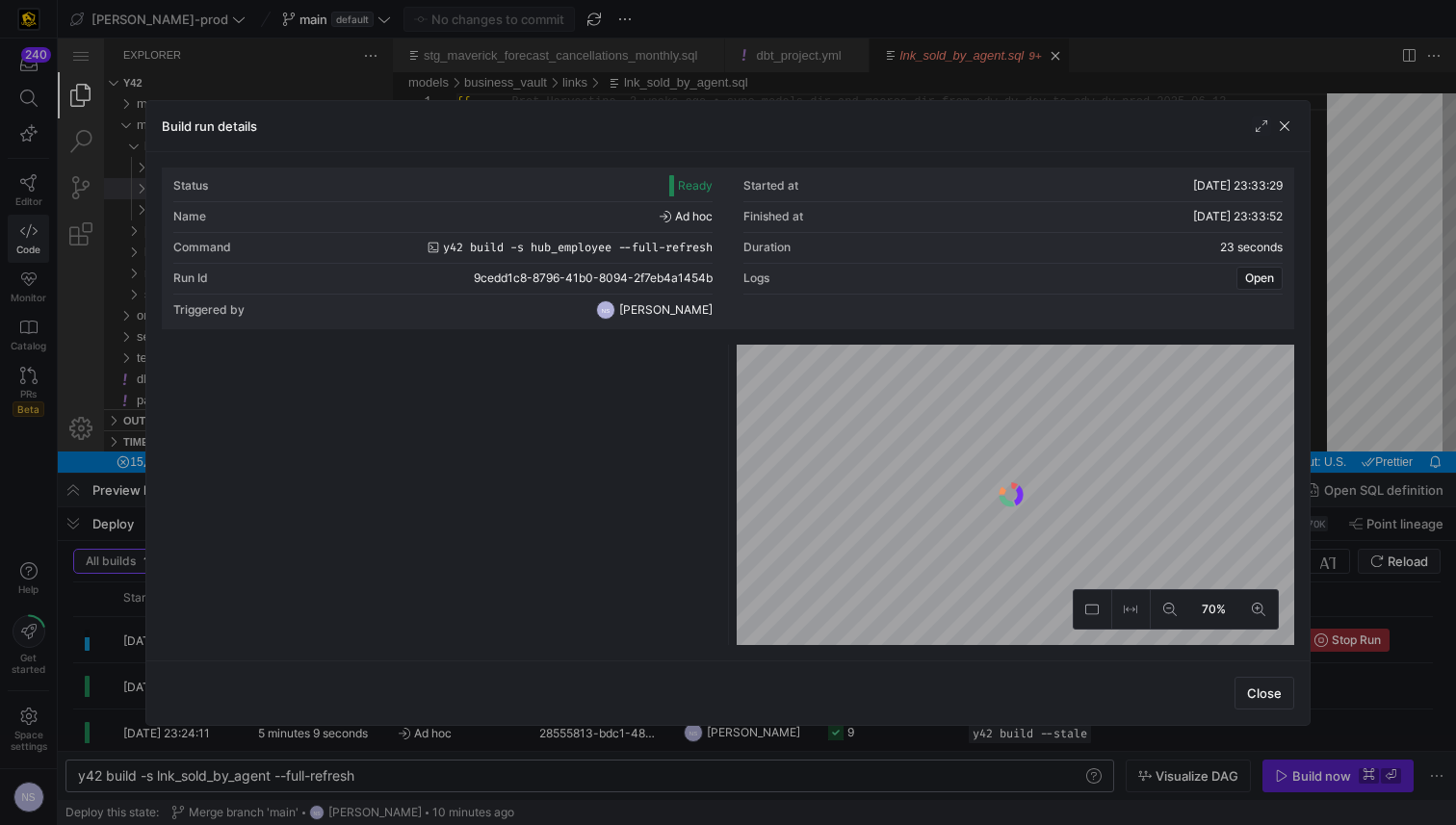 click at bounding box center (728, 412) 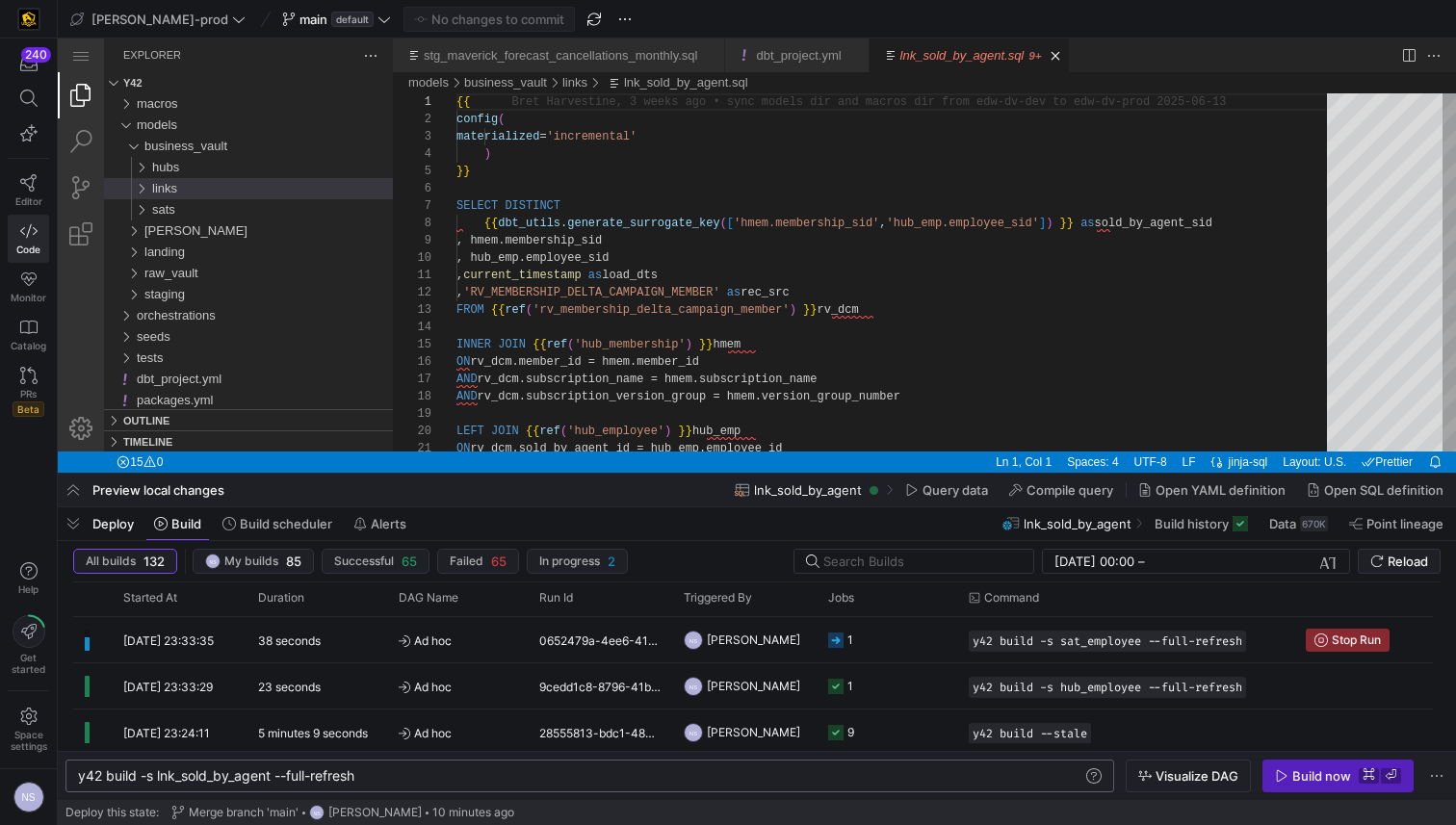 click on "y42 build -s lnk_sold_by_agent --full-refresh y42 build -s lnk_sold_by_agent --full-refresh" 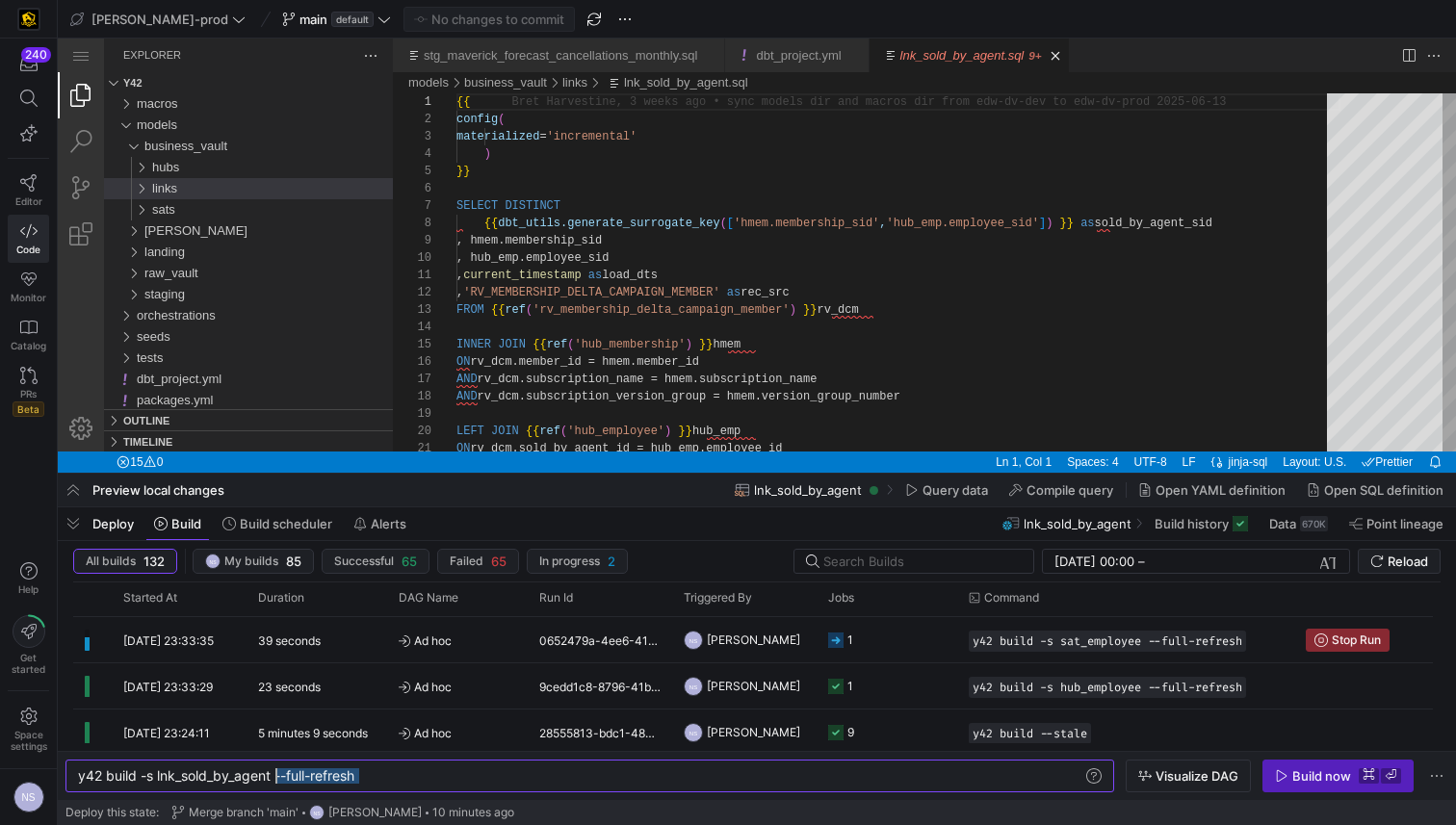 scroll, scrollTop: 0, scrollLeft: 198, axis: horizontal 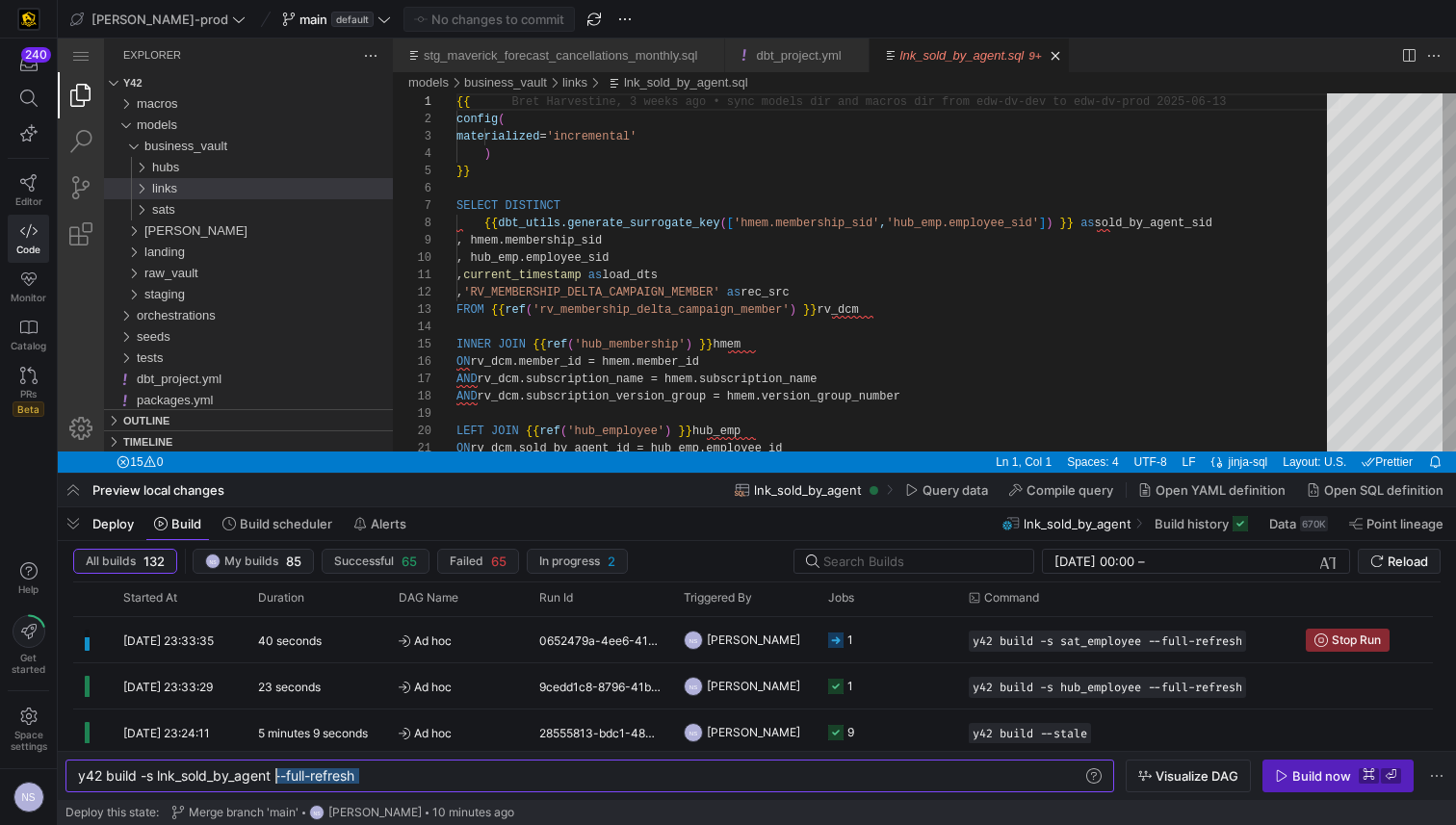 drag, startPoint x: 387, startPoint y: 778, endPoint x: 278, endPoint y: 776, distance: 109.0183 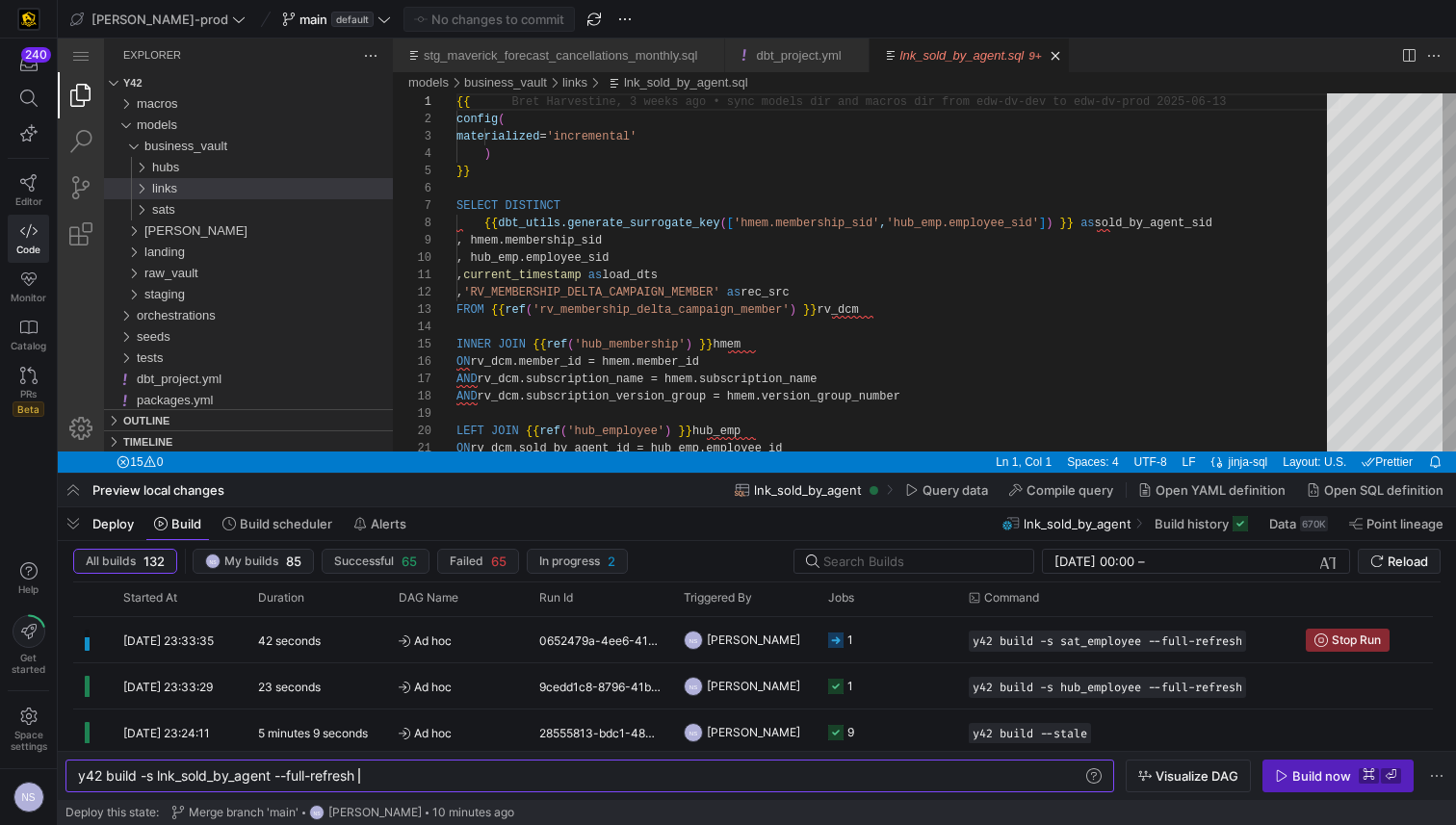 scroll, scrollTop: 0, scrollLeft: 280, axis: horizontal 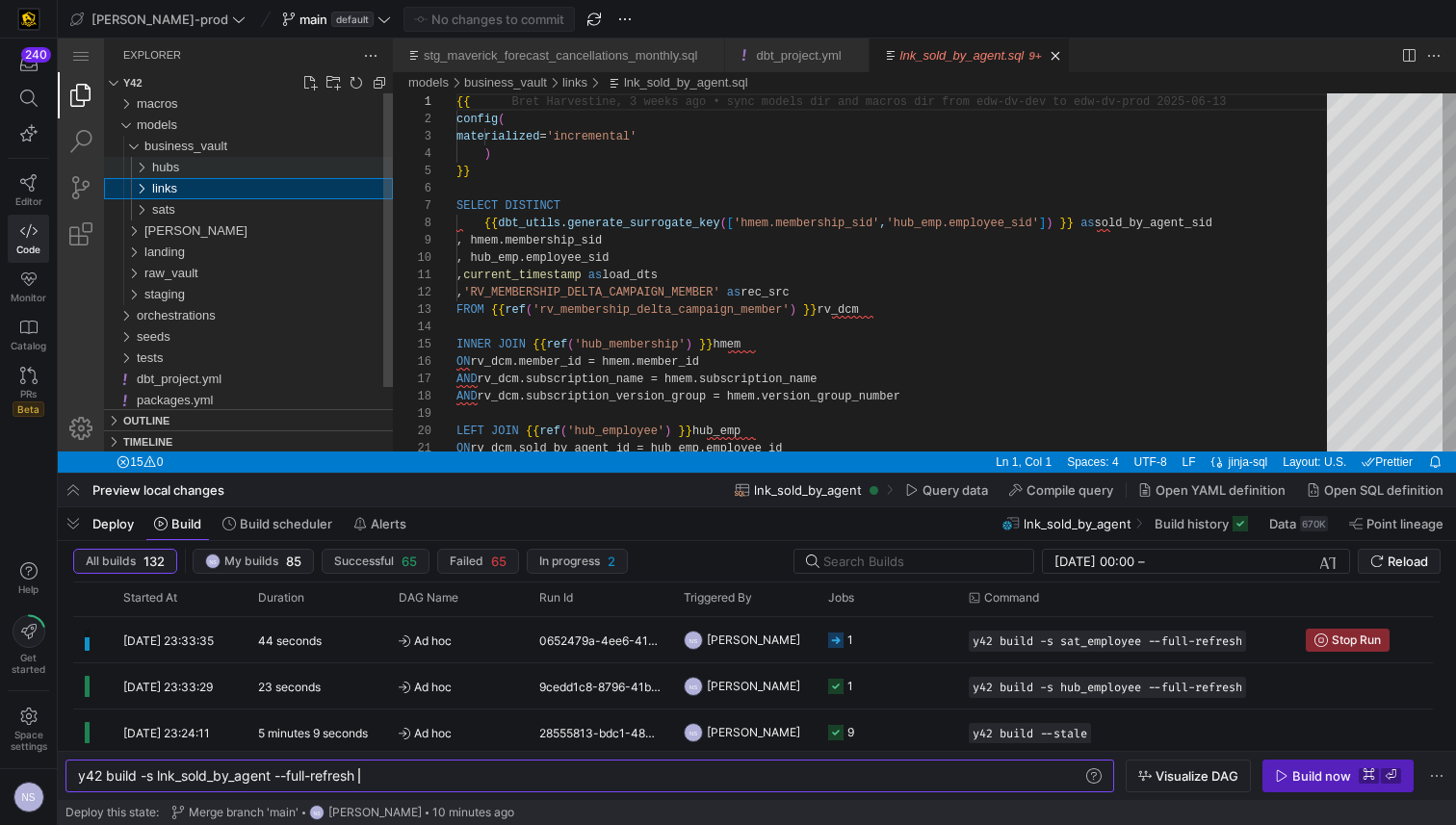 click on "hubs" at bounding box center [166, 167] 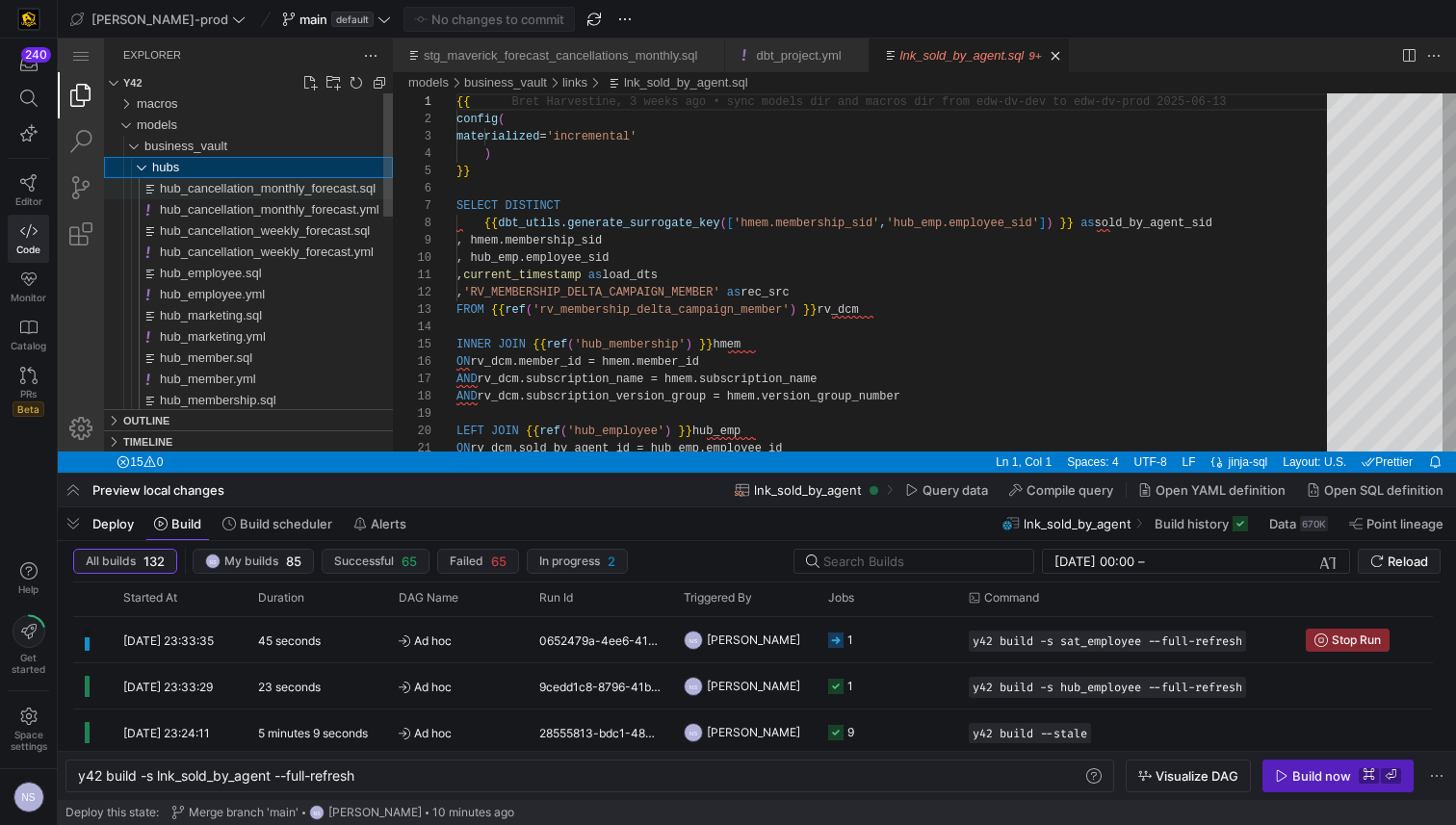 click on "hub_cancellation_monthly_forecast.sql" at bounding box center (268, 188) 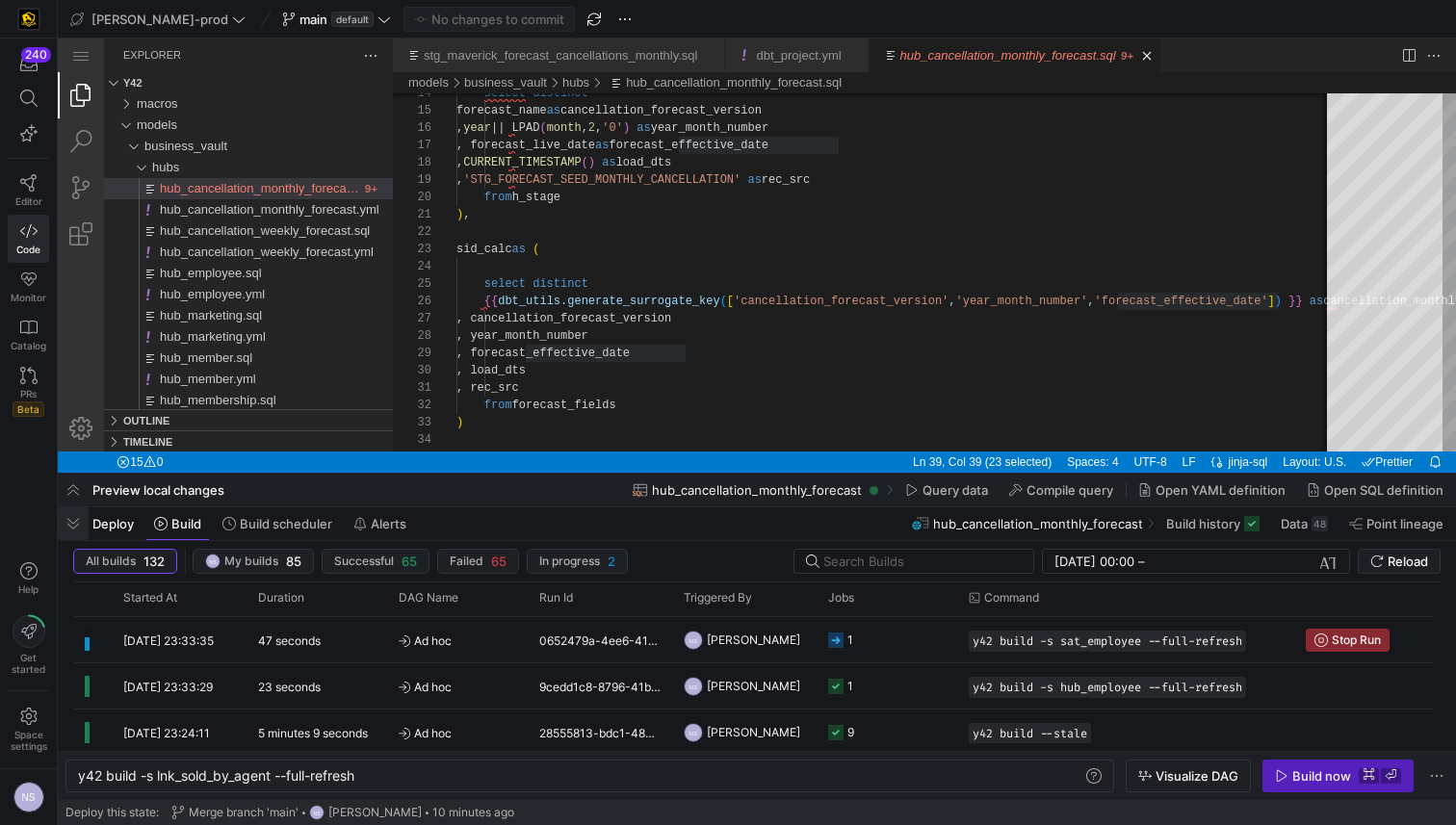 drag, startPoint x: 71, startPoint y: 521, endPoint x: 21, endPoint y: 600, distance: 93.493315 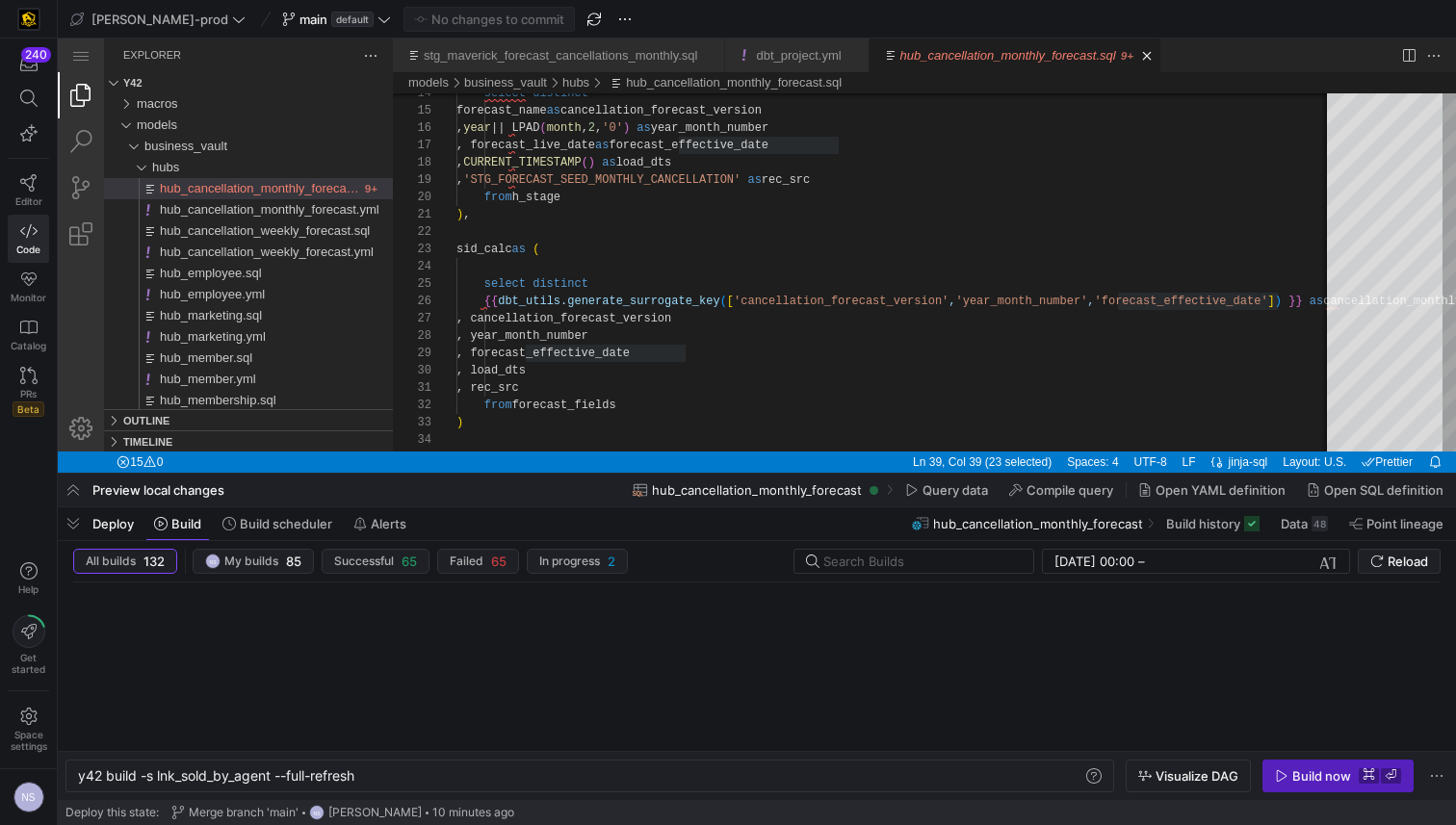 scroll, scrollTop: 173, scrollLeft: 0, axis: vertical 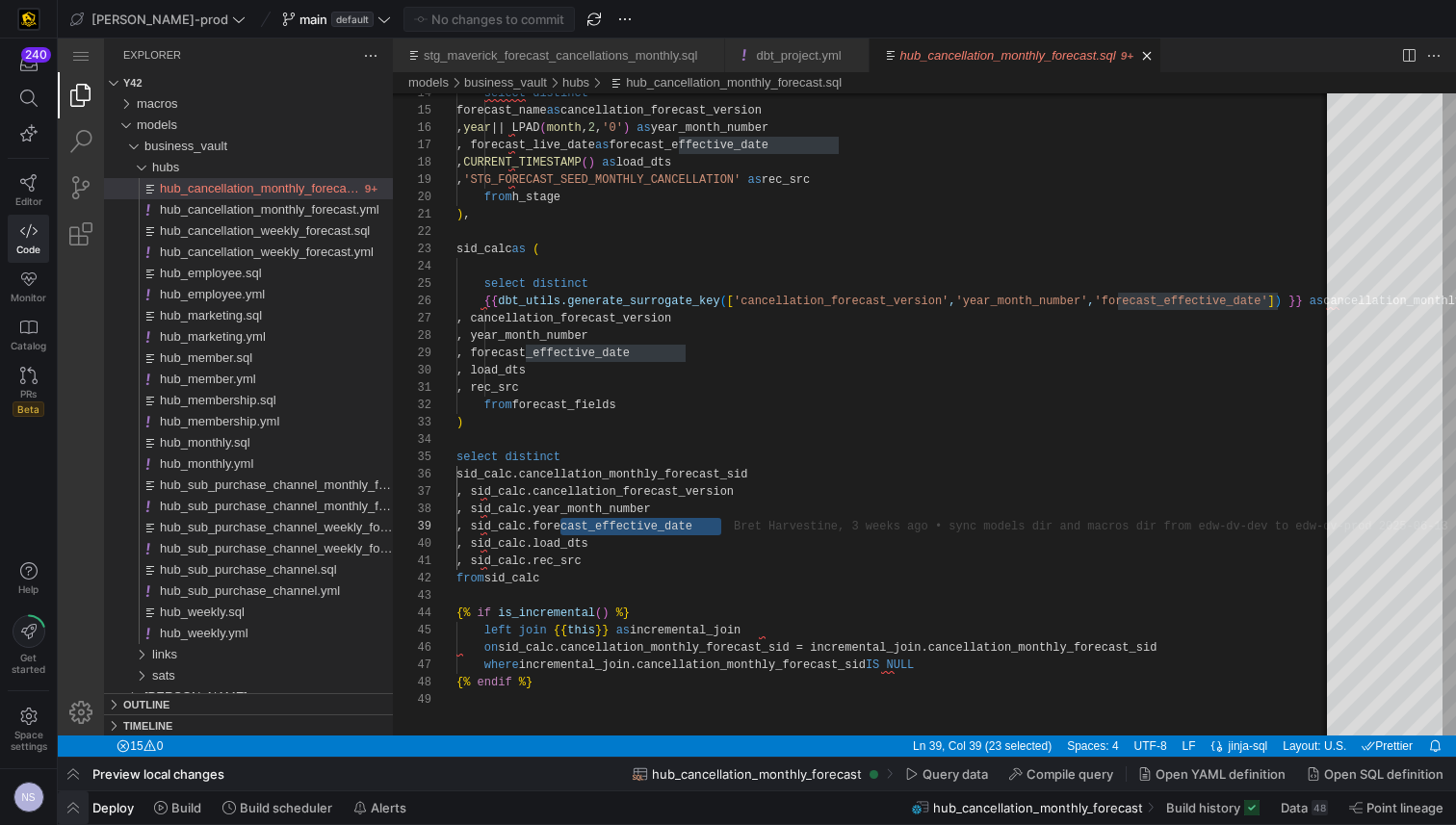 click 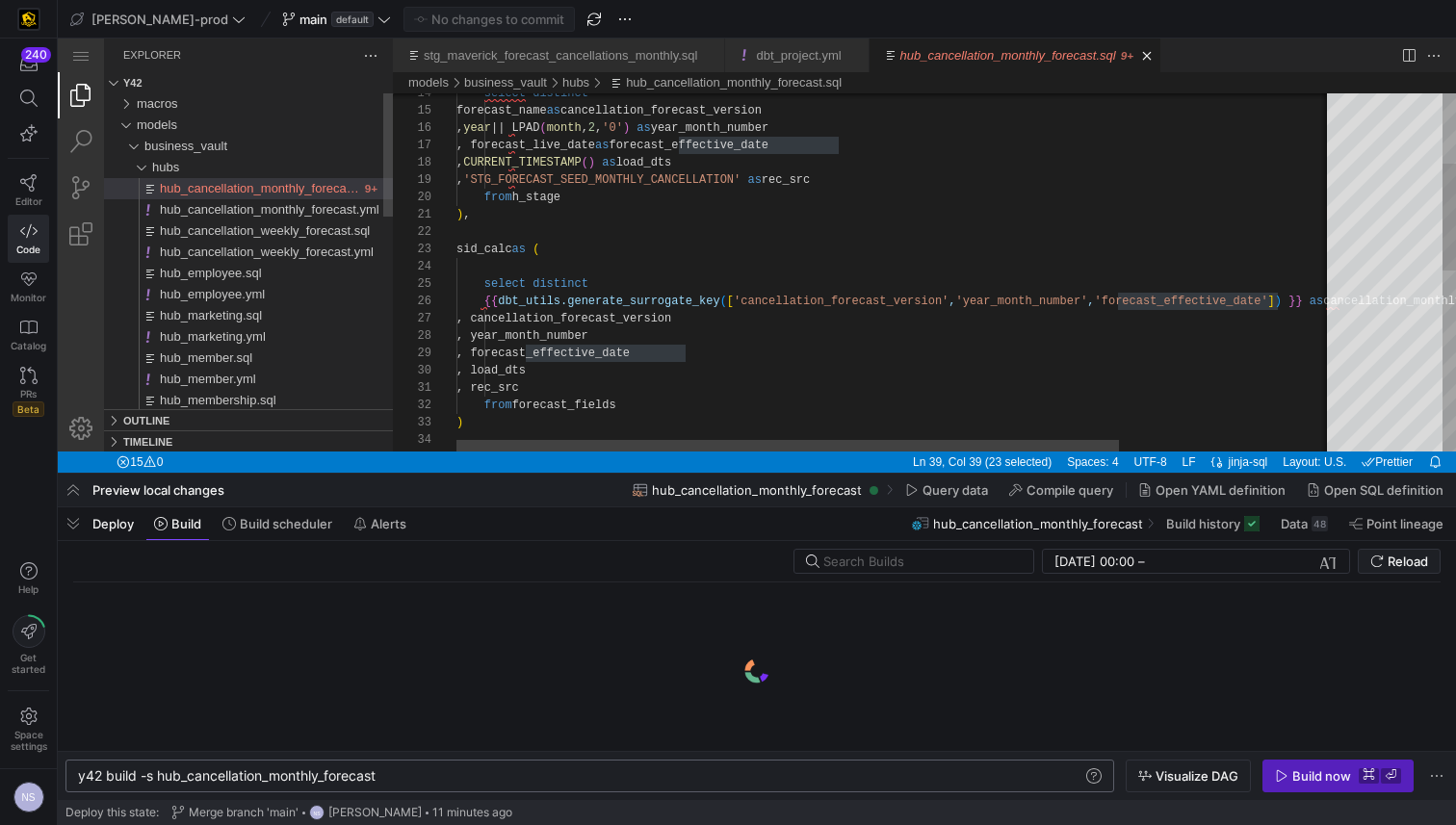 scroll, scrollTop: 0, scrollLeft: 300, axis: horizontal 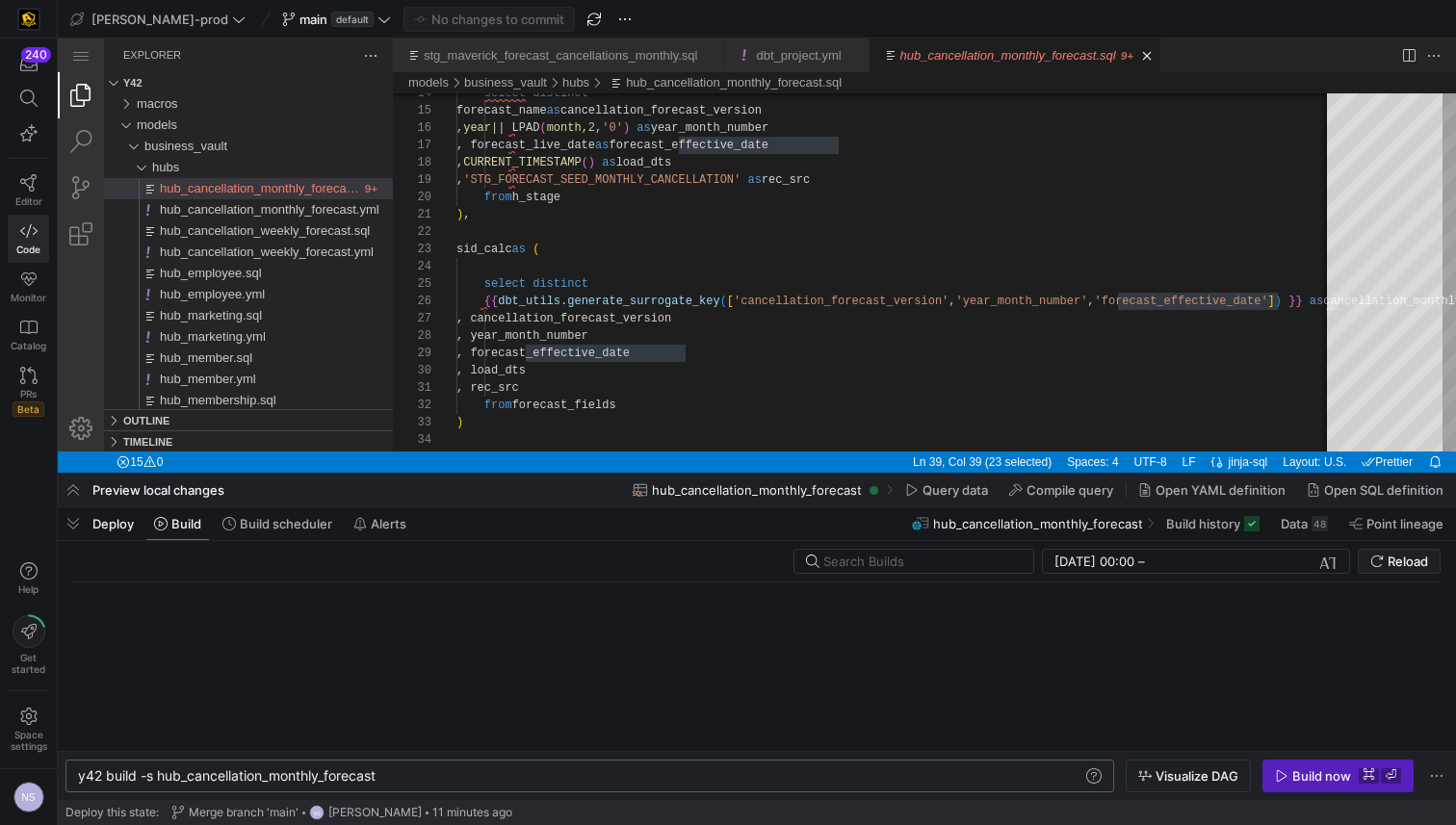 click on "y42 build -s hub_cancellation_monthly_forecast" 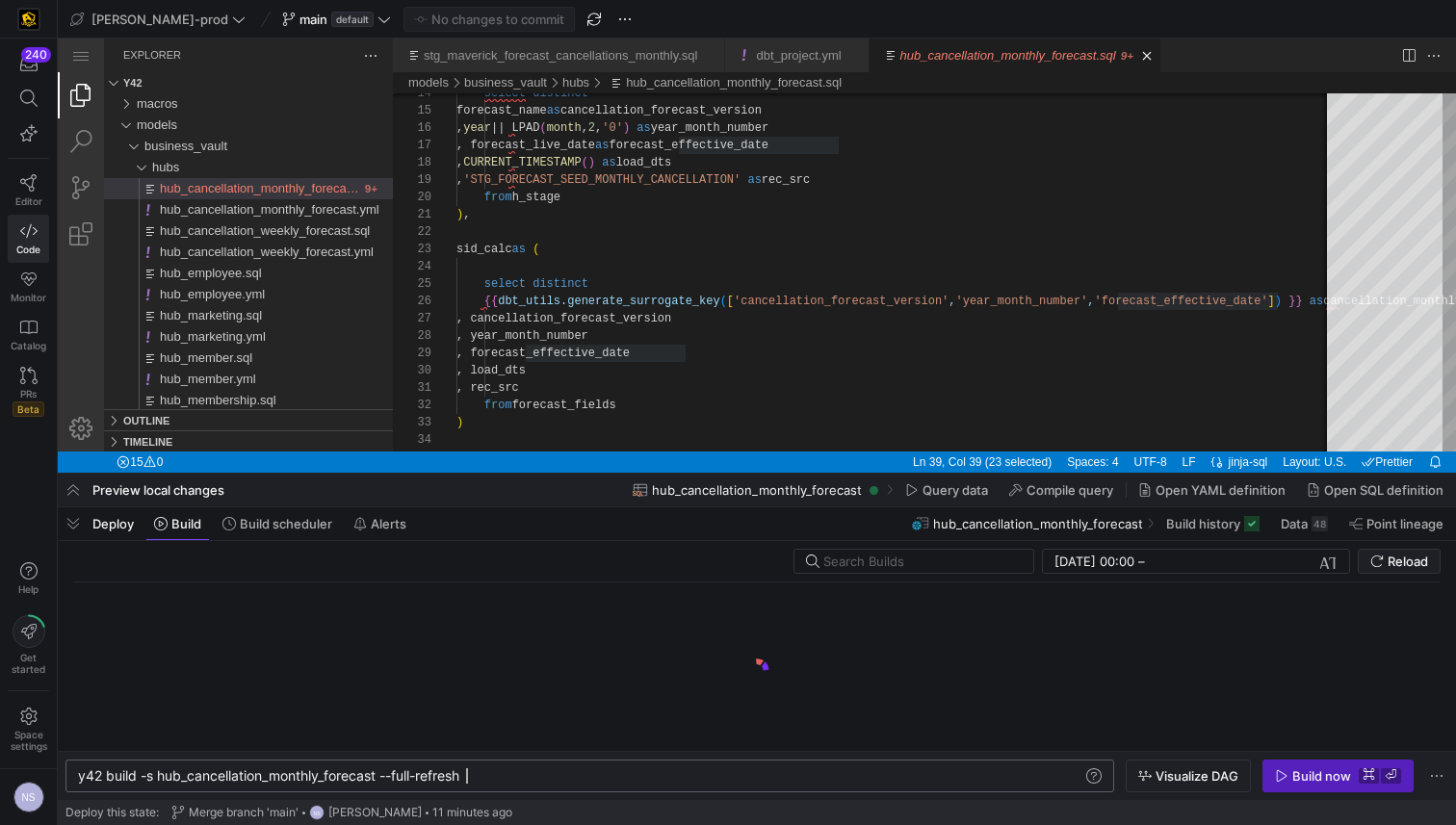 scroll, scrollTop: 0, scrollLeft: 387, axis: horizontal 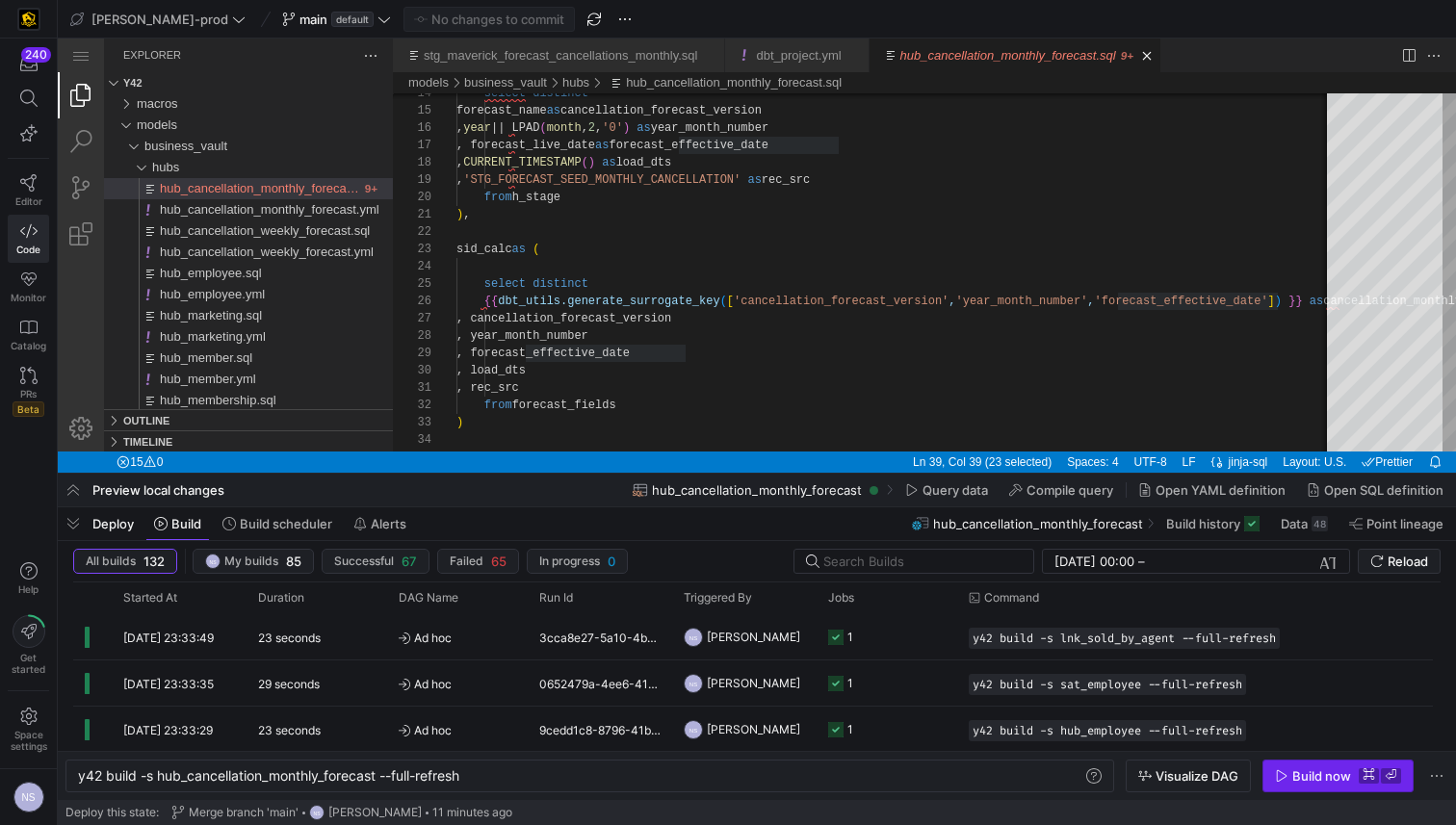 drag, startPoint x: 1309, startPoint y: 779, endPoint x: 679, endPoint y: 367, distance: 752.7576 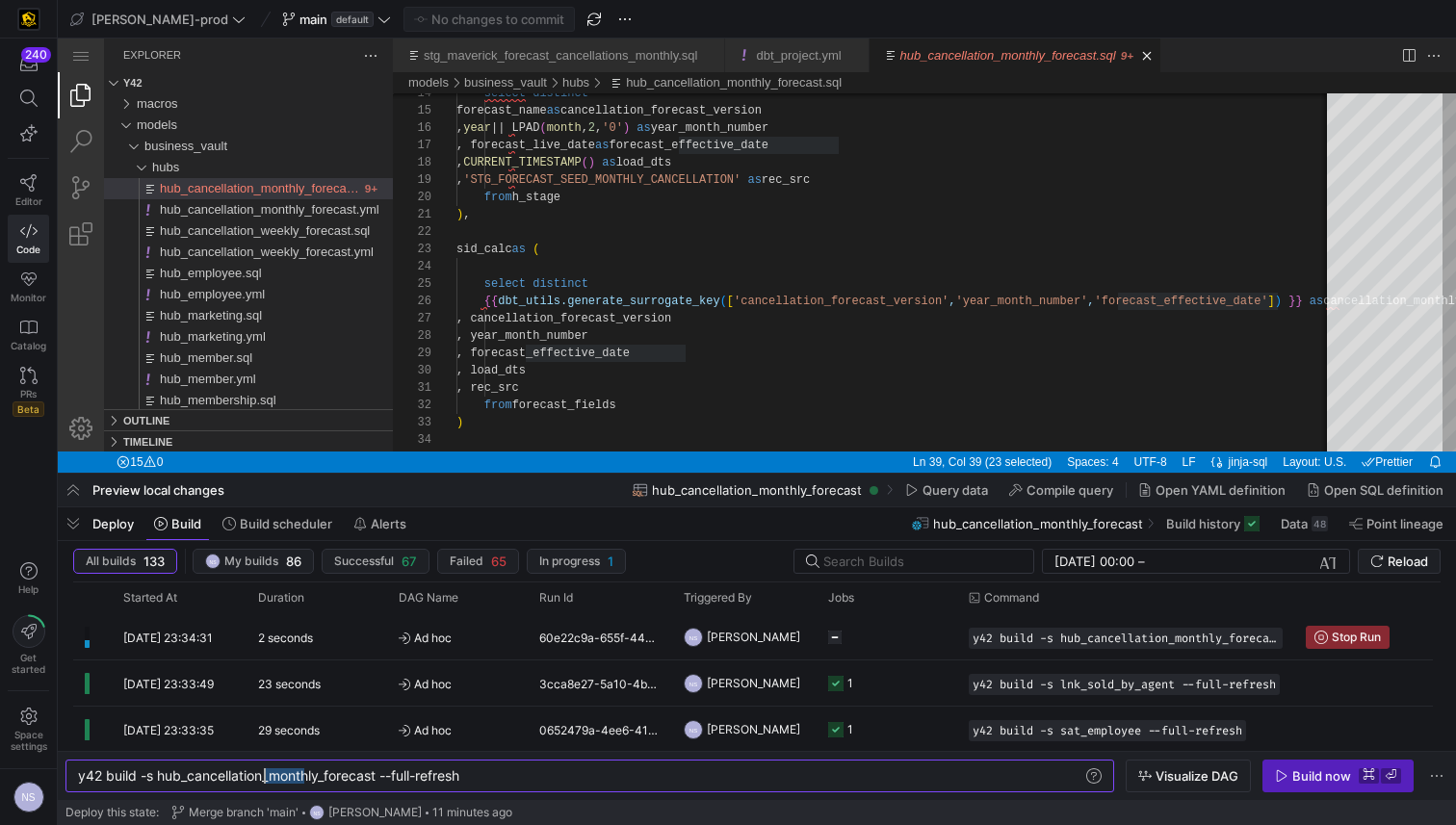 scroll, scrollTop: 0, scrollLeft: 194, axis: horizontal 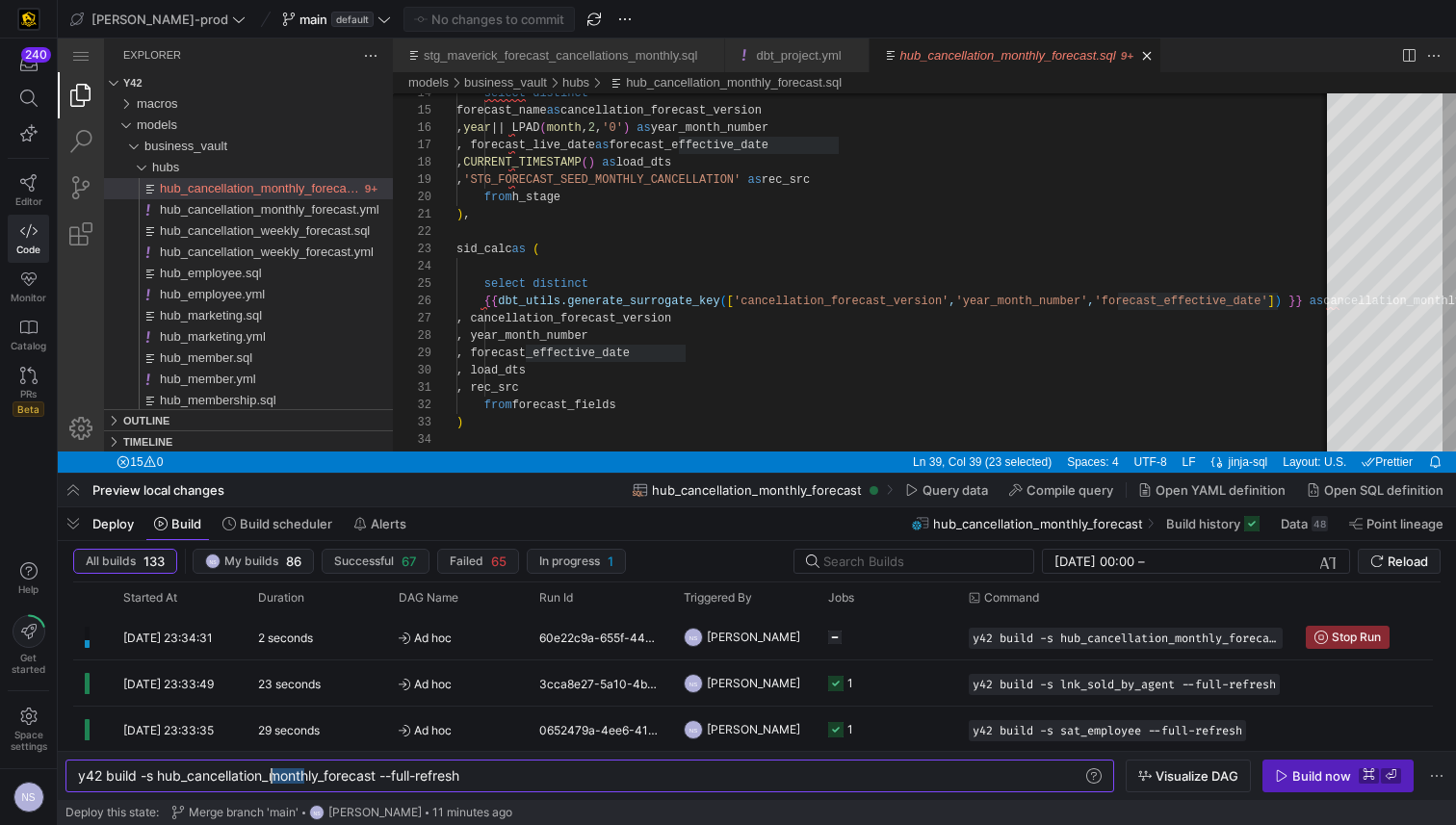drag, startPoint x: 307, startPoint y: 774, endPoint x: 273, endPoint y: 770, distance: 34.234486 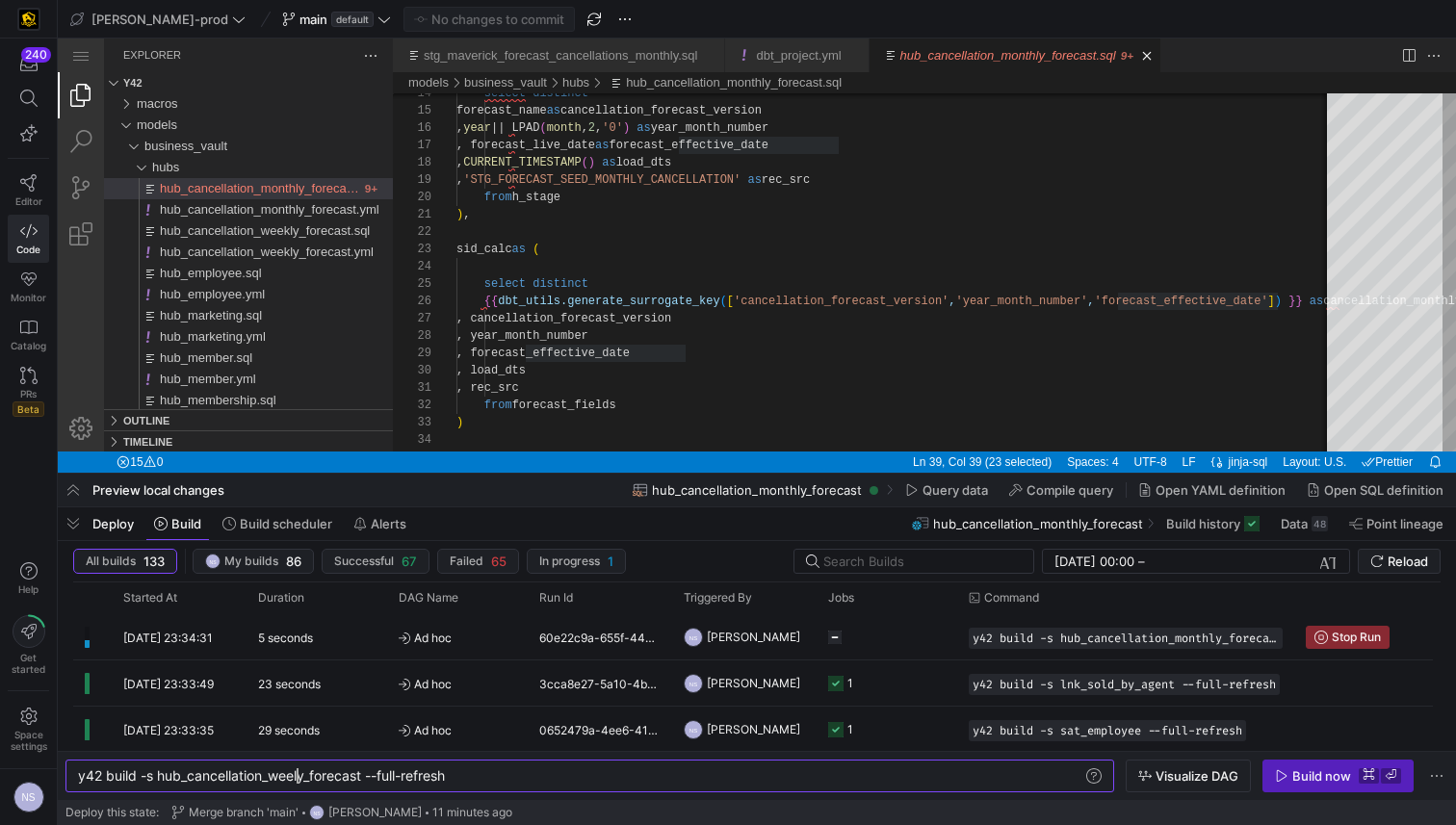 scroll, scrollTop: 0, scrollLeft: 226, axis: horizontal 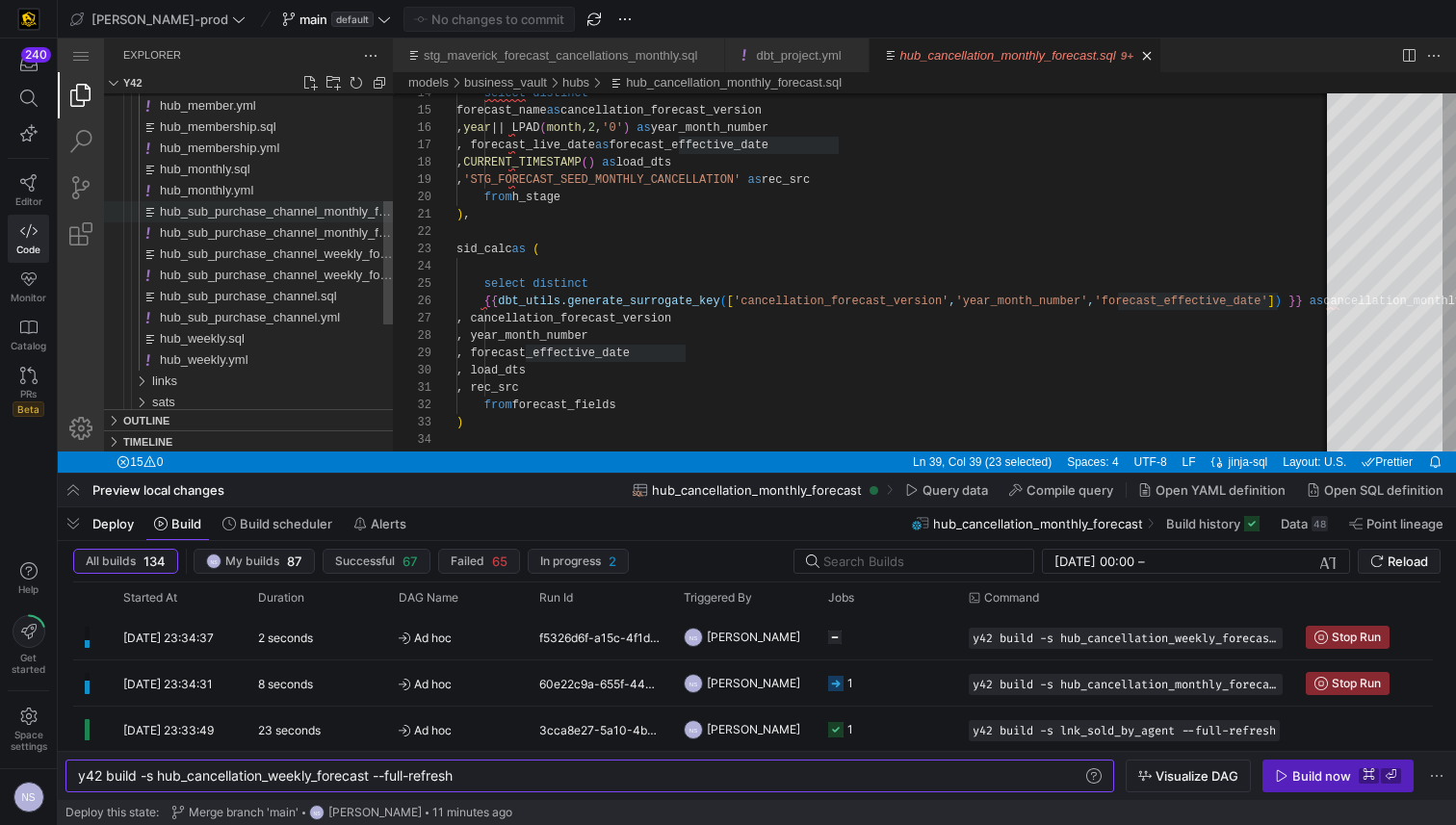 type on "y42 build -s hub_cancellation_weekly_forecast --full-refresh" 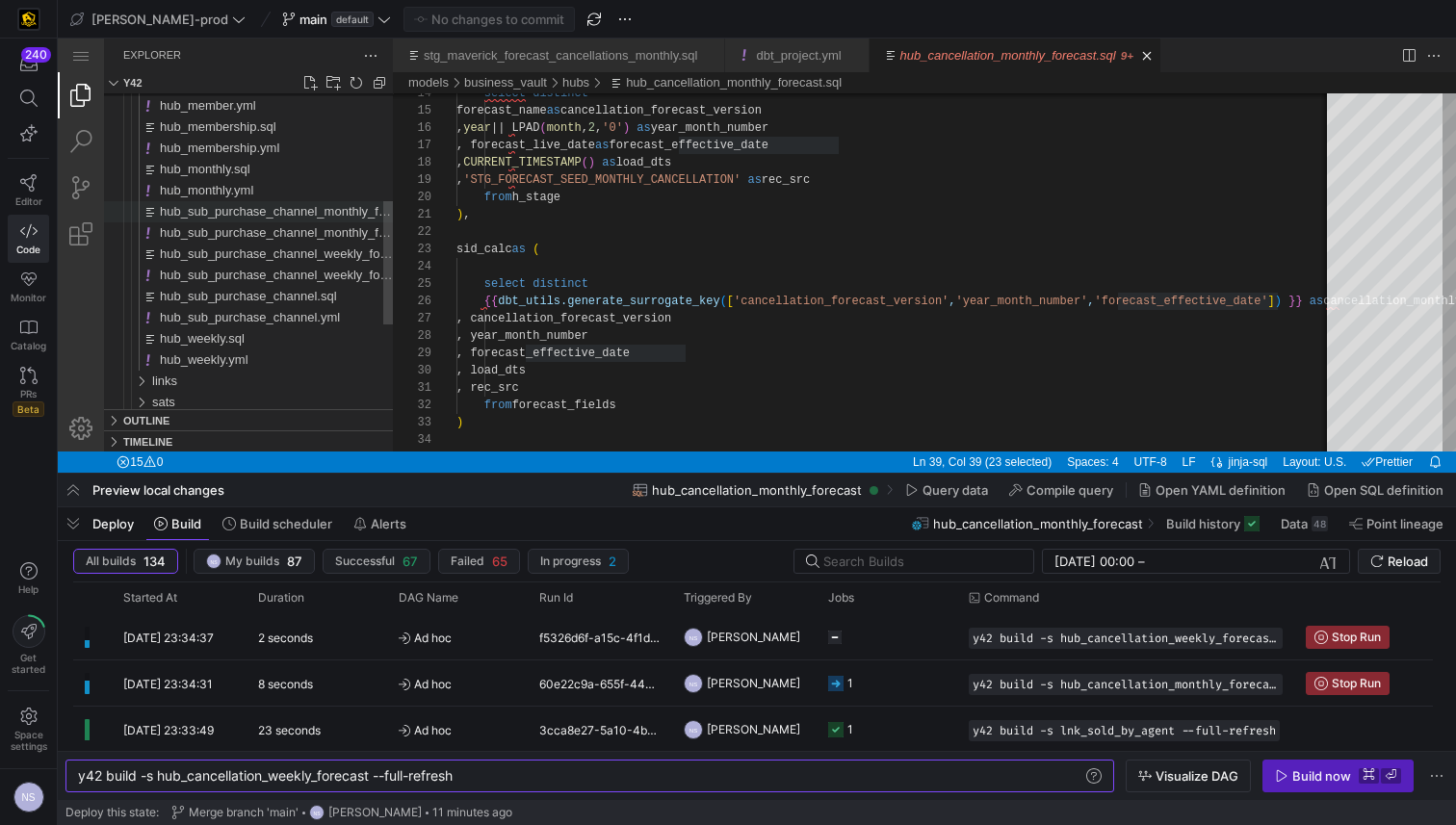 click on "hub_sub_purchase_channel_monthly_forecast.sql" at bounding box center (299, 211) 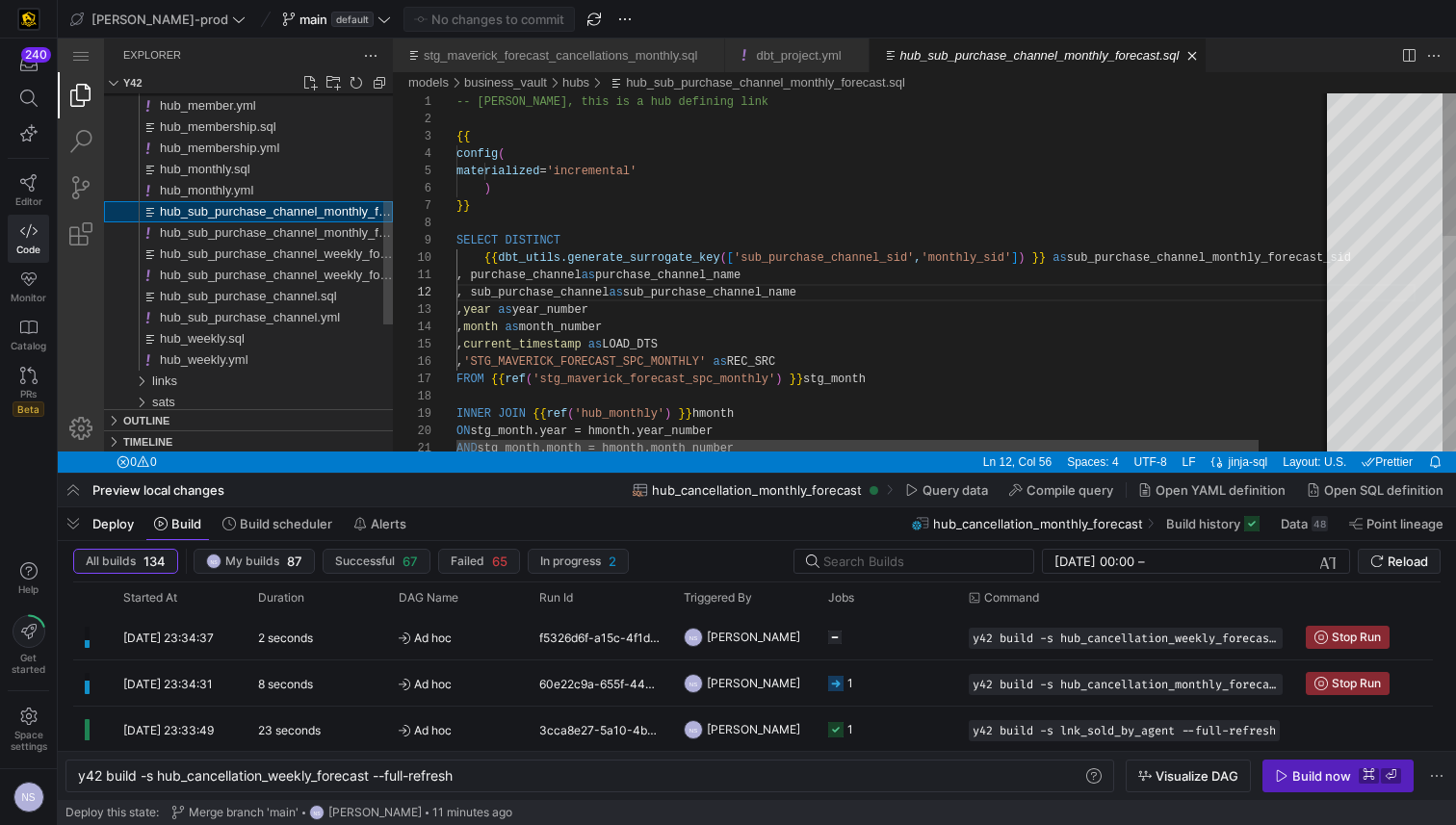 scroll, scrollTop: 173, scrollLeft: 382, axis: both 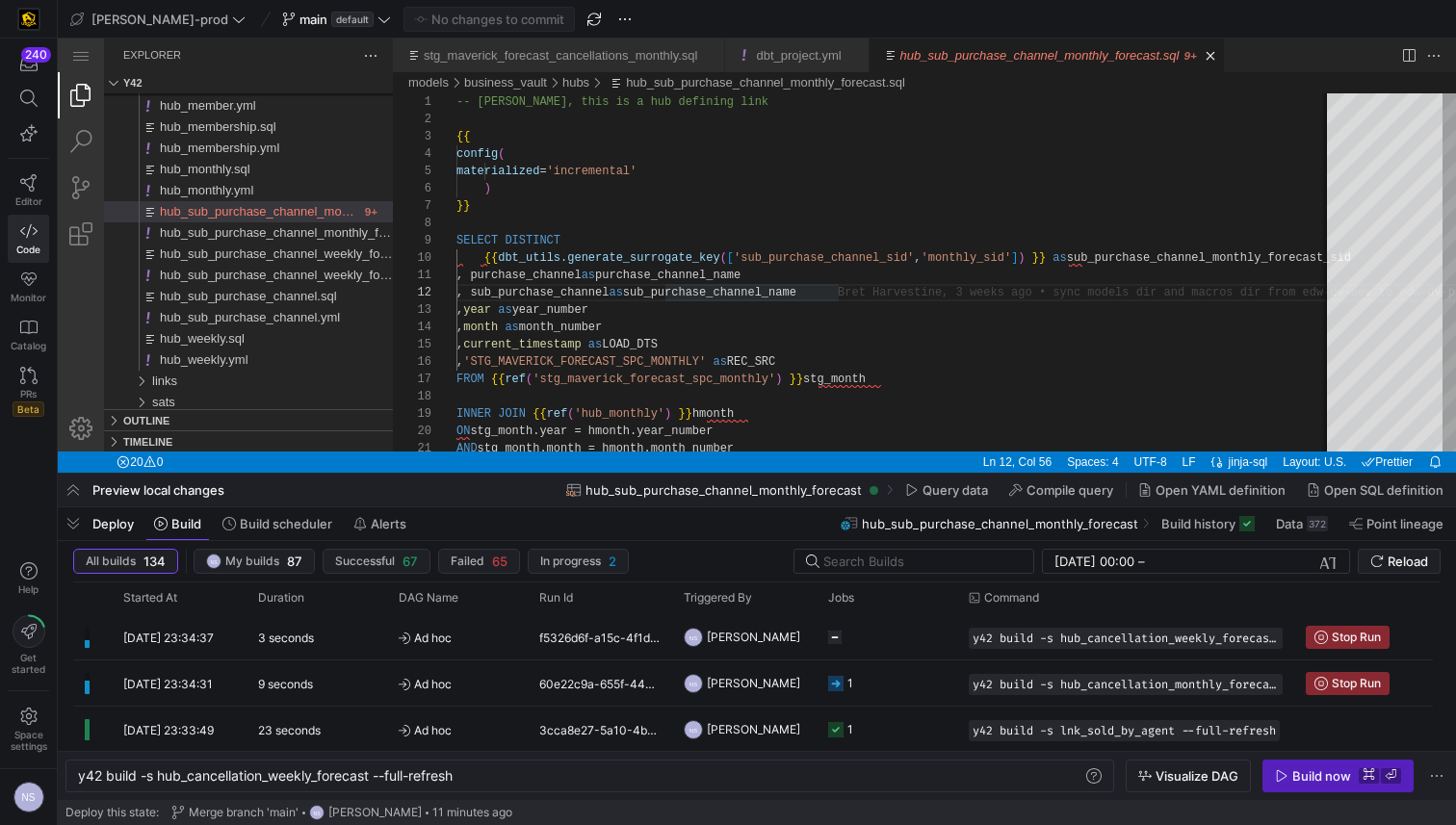 click on "Deploy Build Build scheduler Alerts" 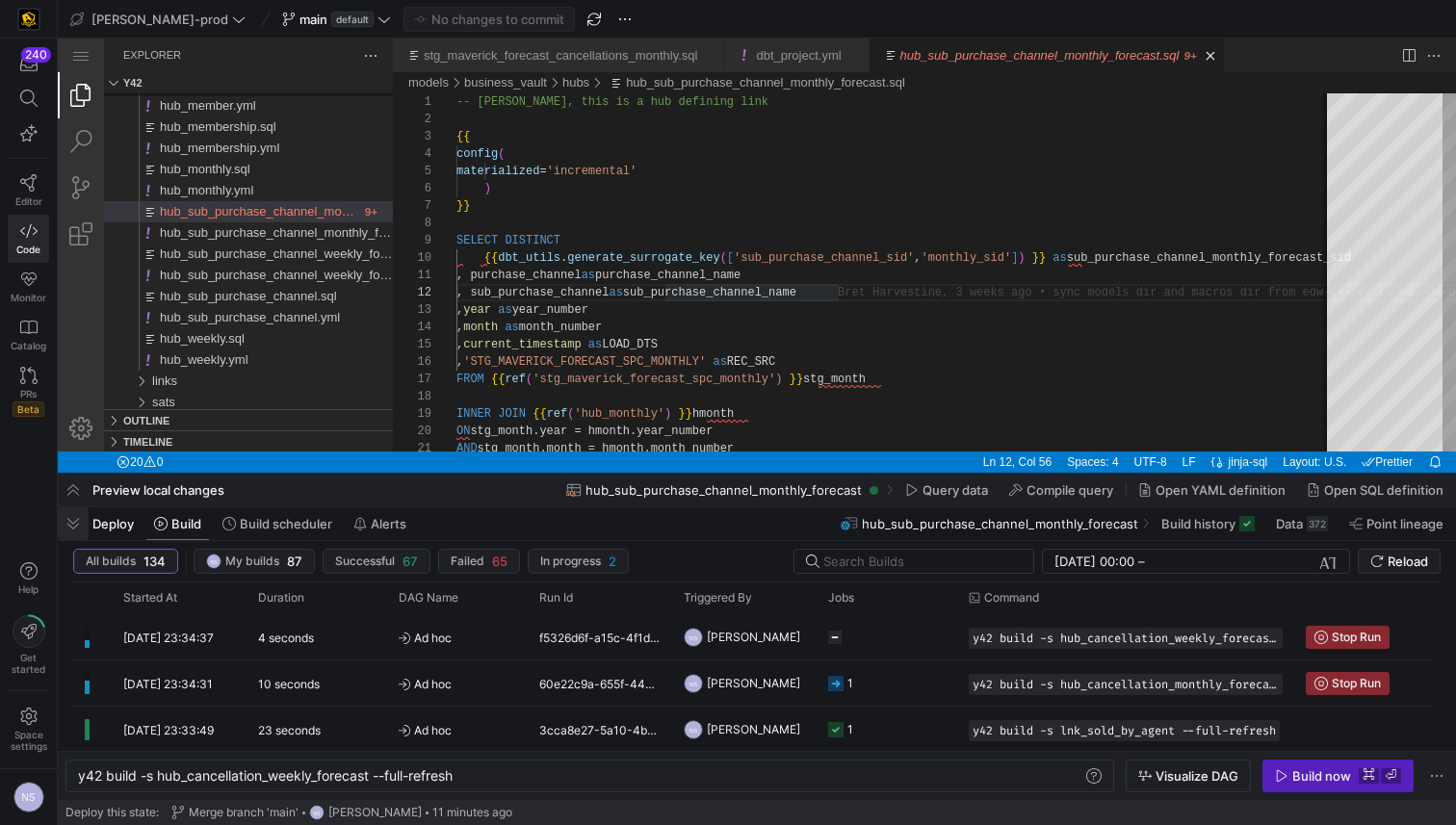 click 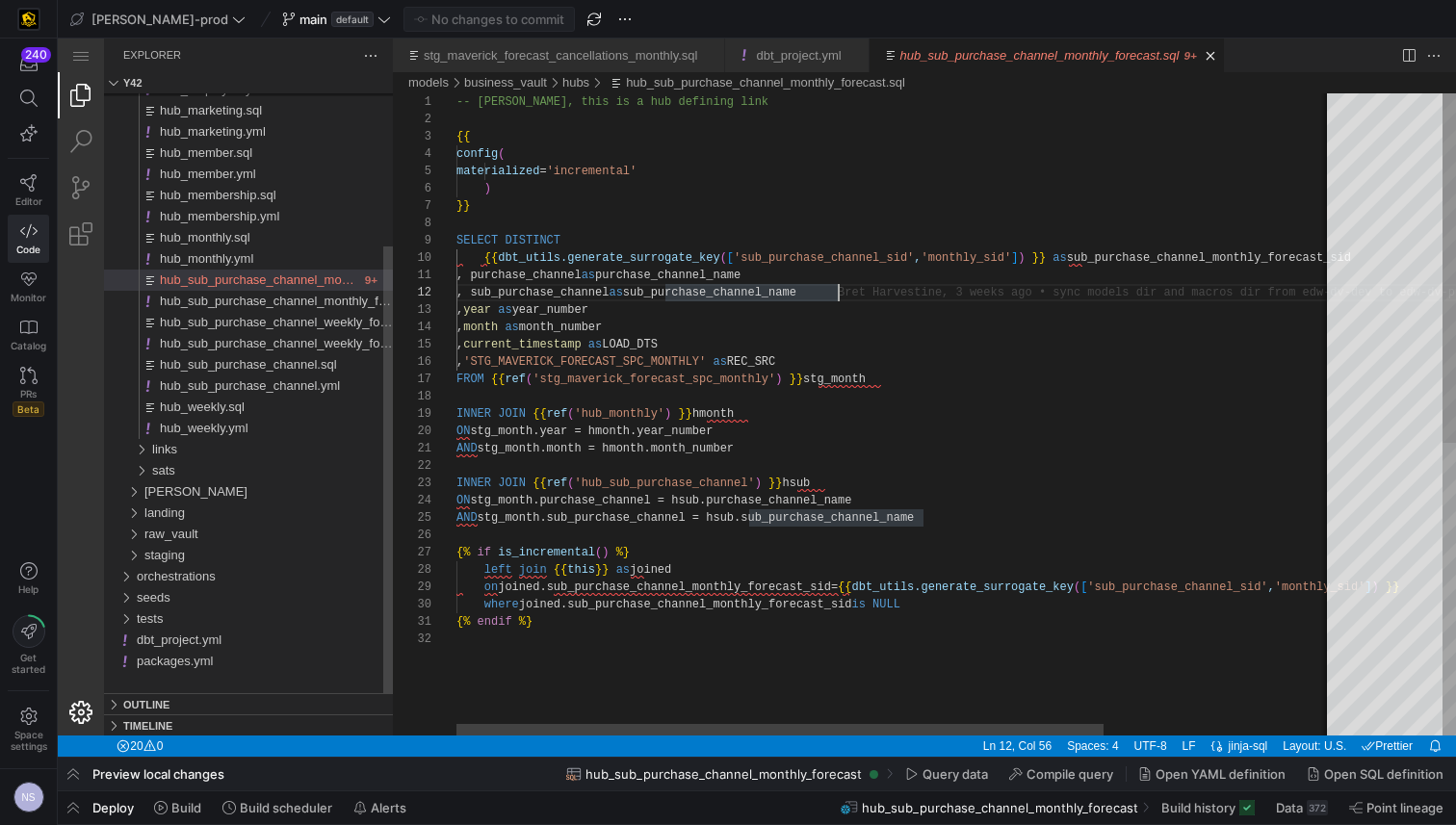 scroll, scrollTop: 173, scrollLeft: 0, axis: vertical 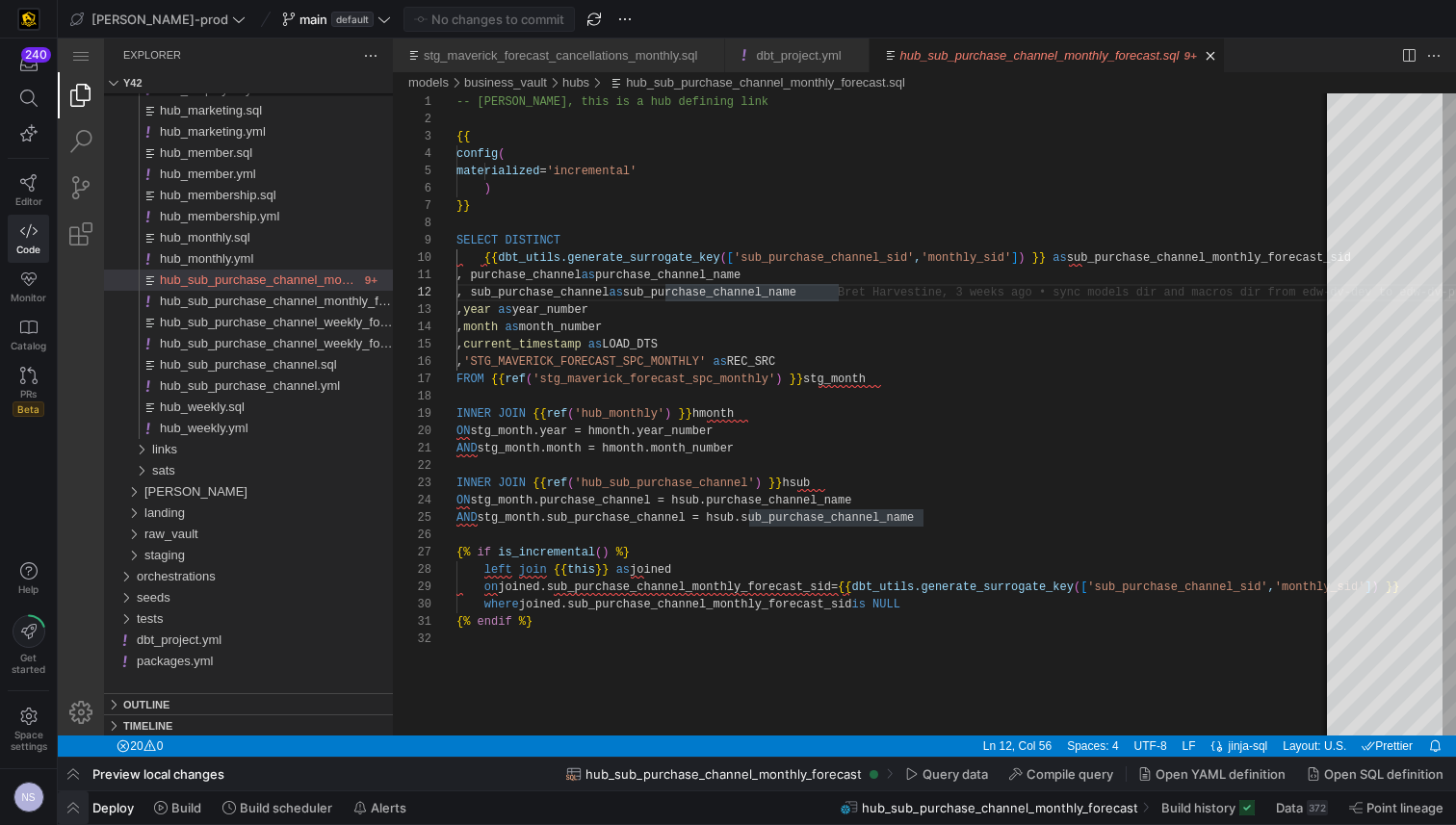click 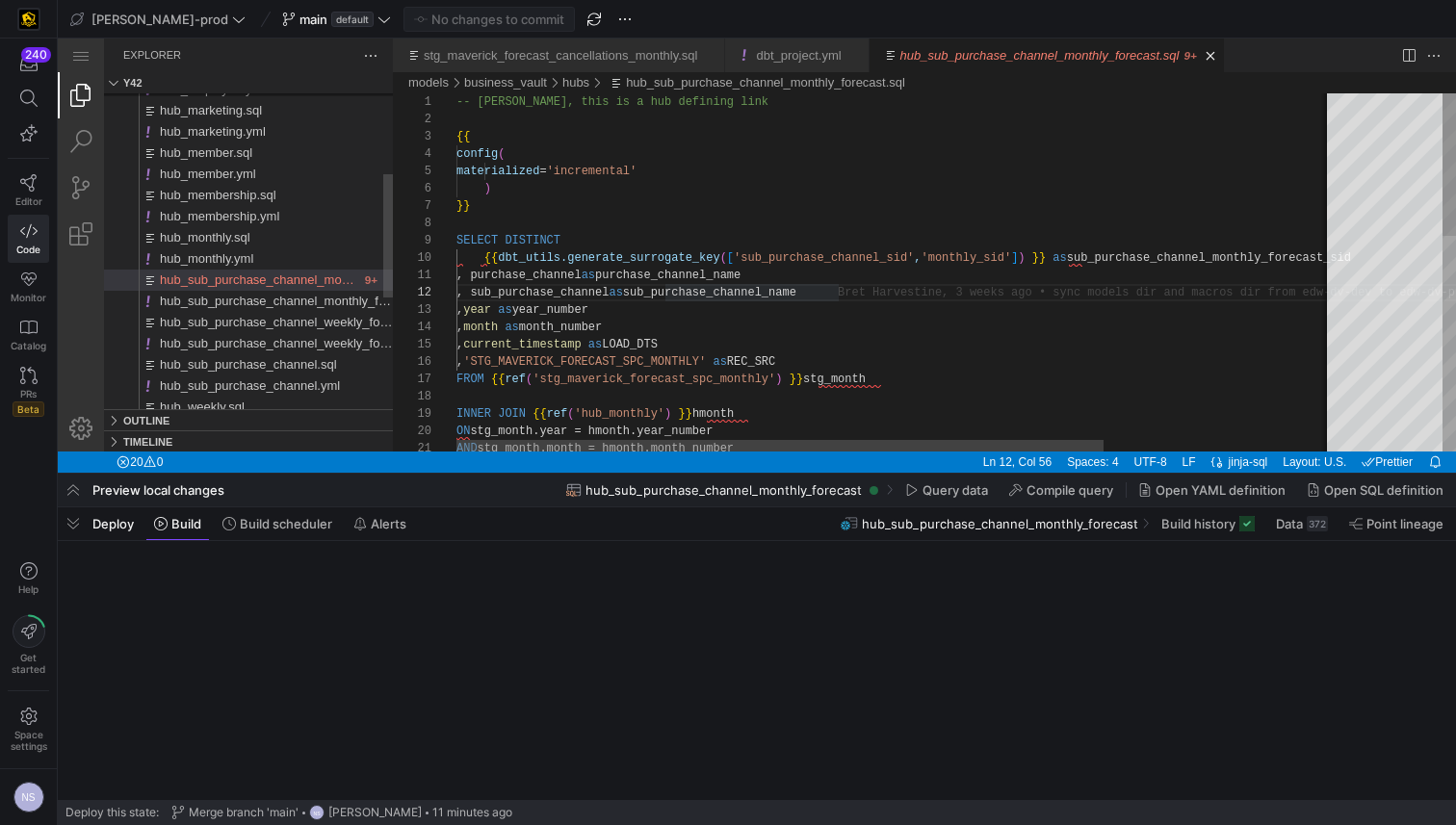 scroll, scrollTop: 17, scrollLeft: 381, axis: both 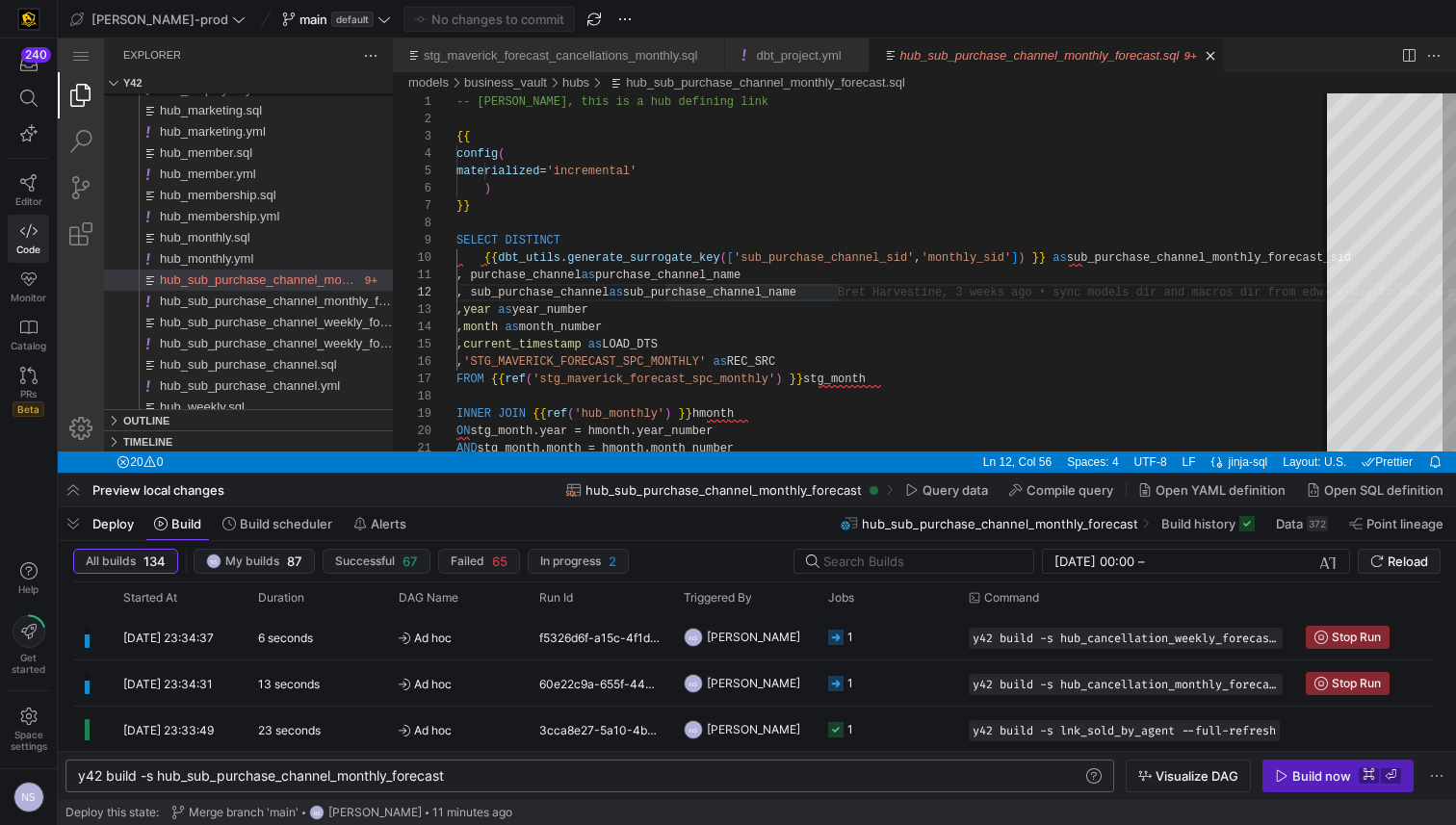 click on "y42 build -s hub_sub_purchase_channel_monthly_fore cast" 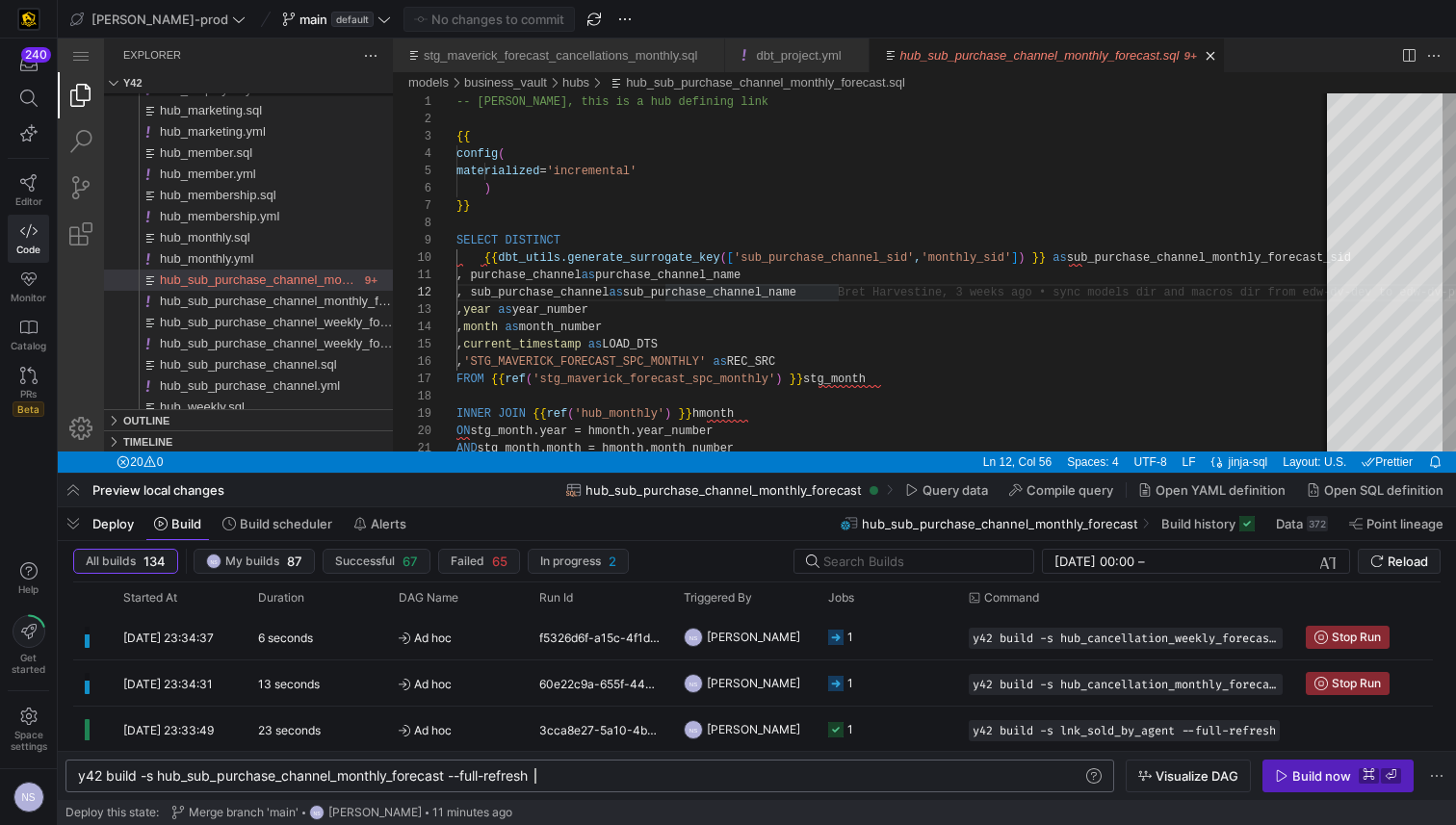 scroll, scrollTop: 0, scrollLeft: 456, axis: horizontal 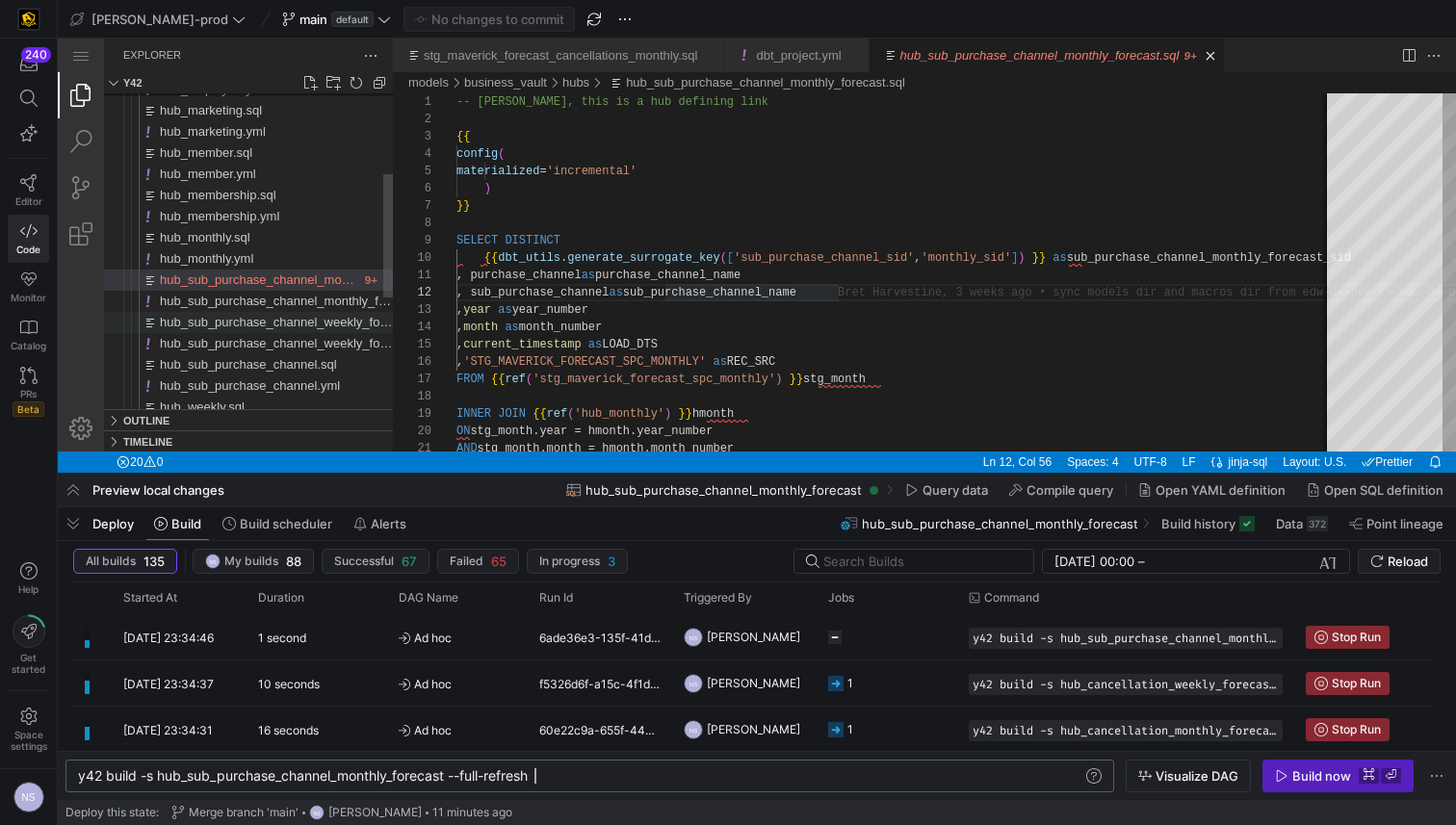 type on "y42 build -s hub_sub_purchase_channel_monthly_forecast --full-refresh" 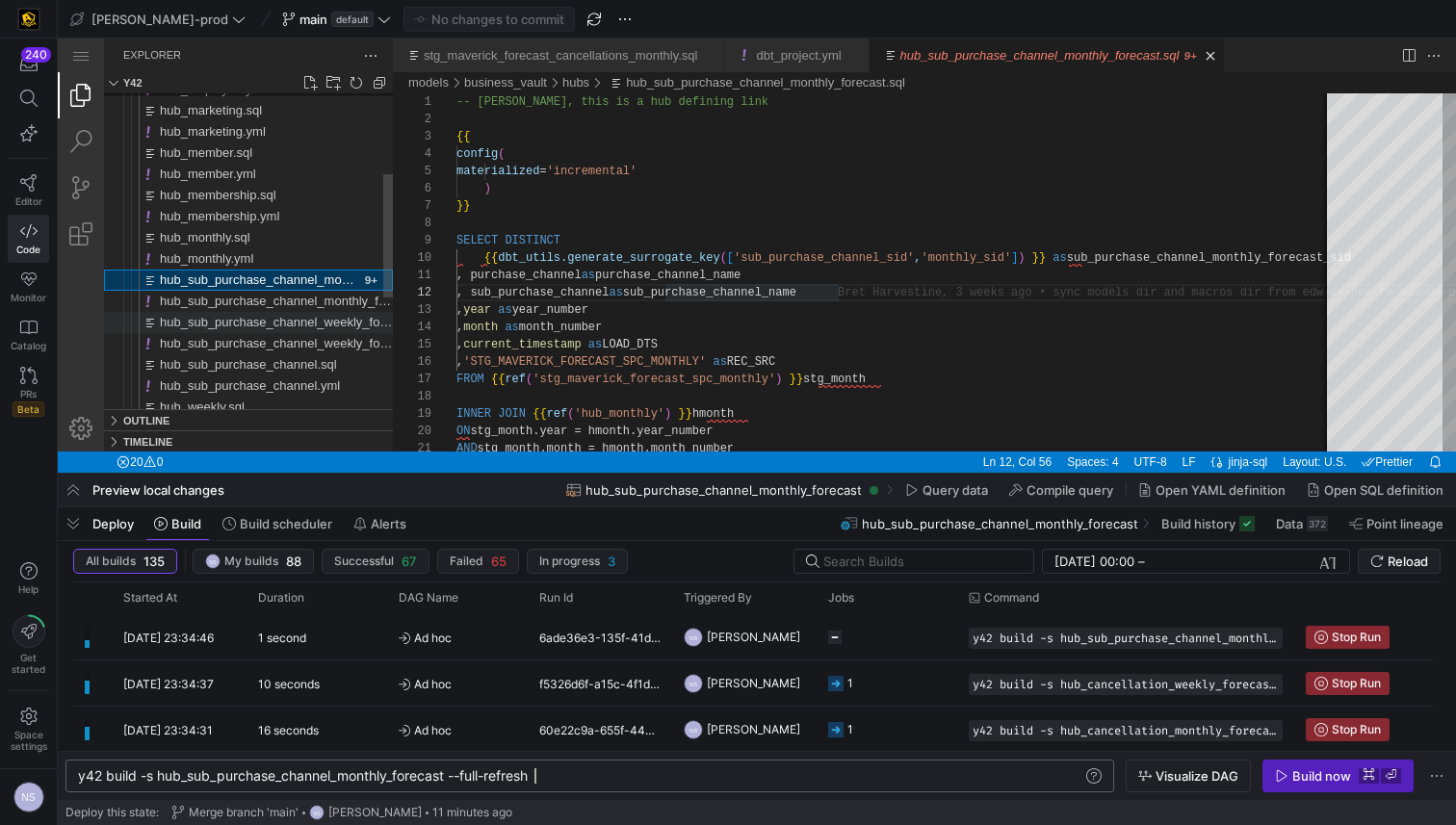 click on "hub_sub_purchase_channel_weekly_forecast.sql" at bounding box center [297, 322] 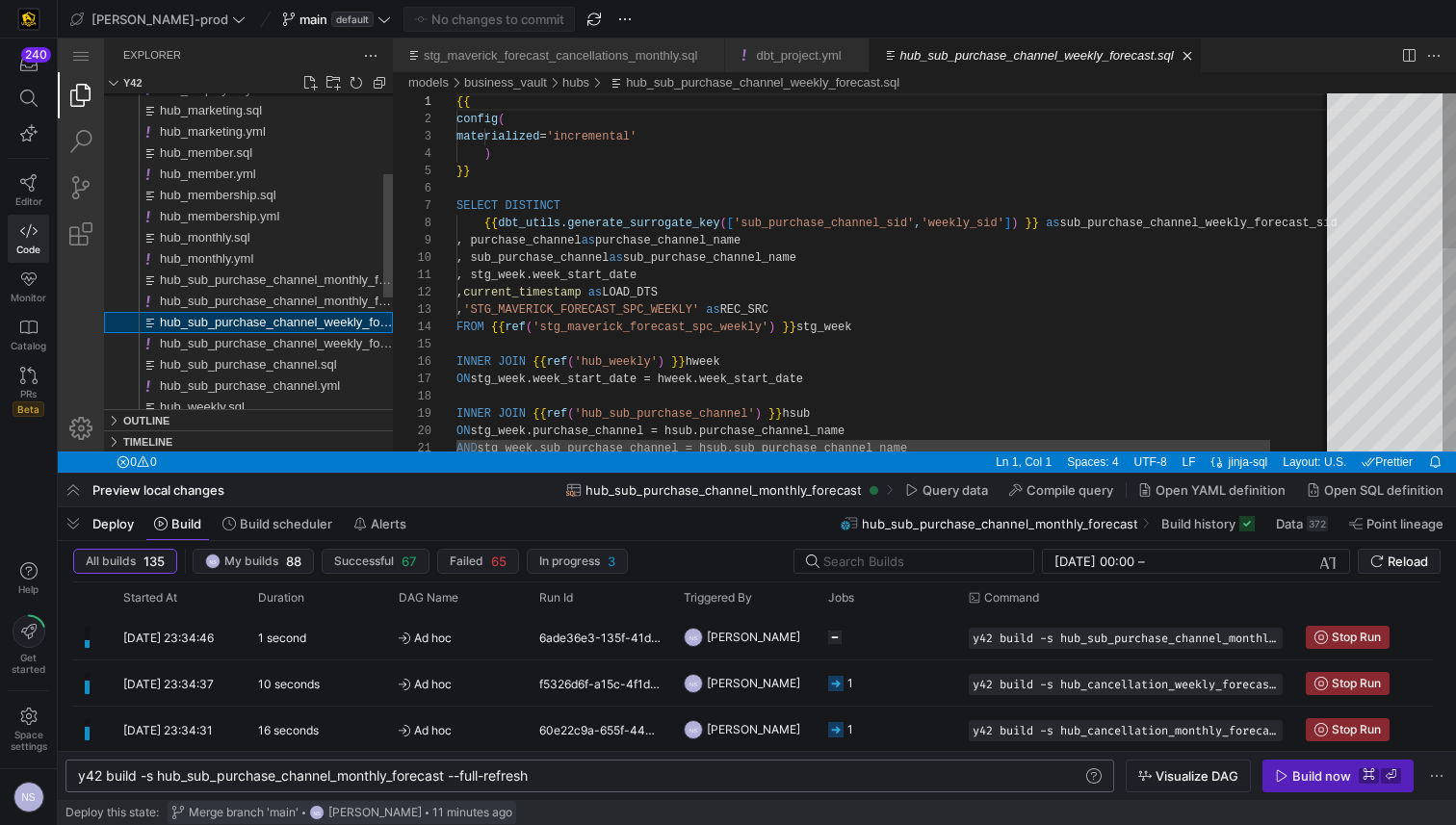 scroll, scrollTop: 173, scrollLeft: 0, axis: vertical 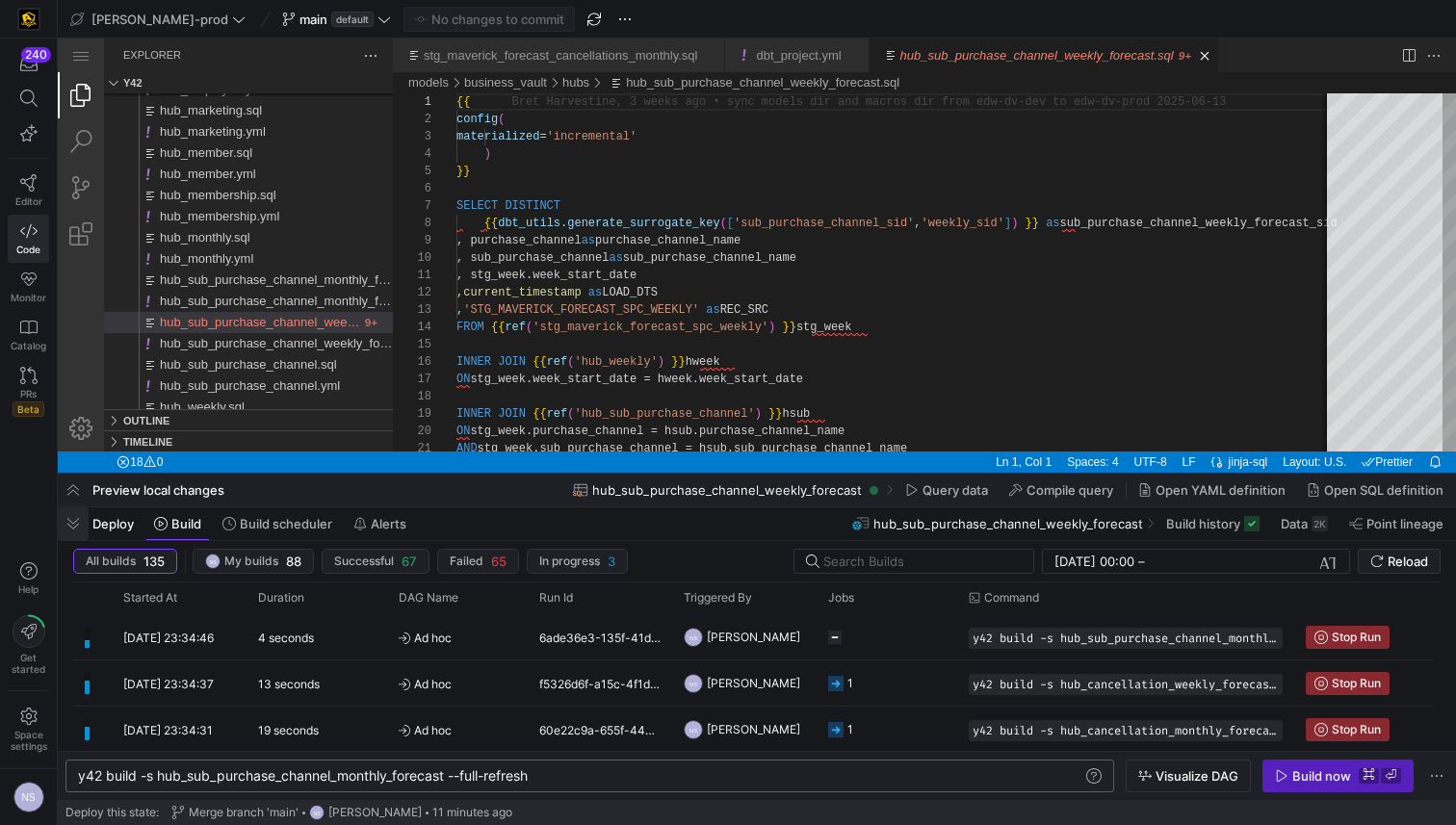 drag, startPoint x: 80, startPoint y: 524, endPoint x: 19, endPoint y: 501, distance: 65.19202 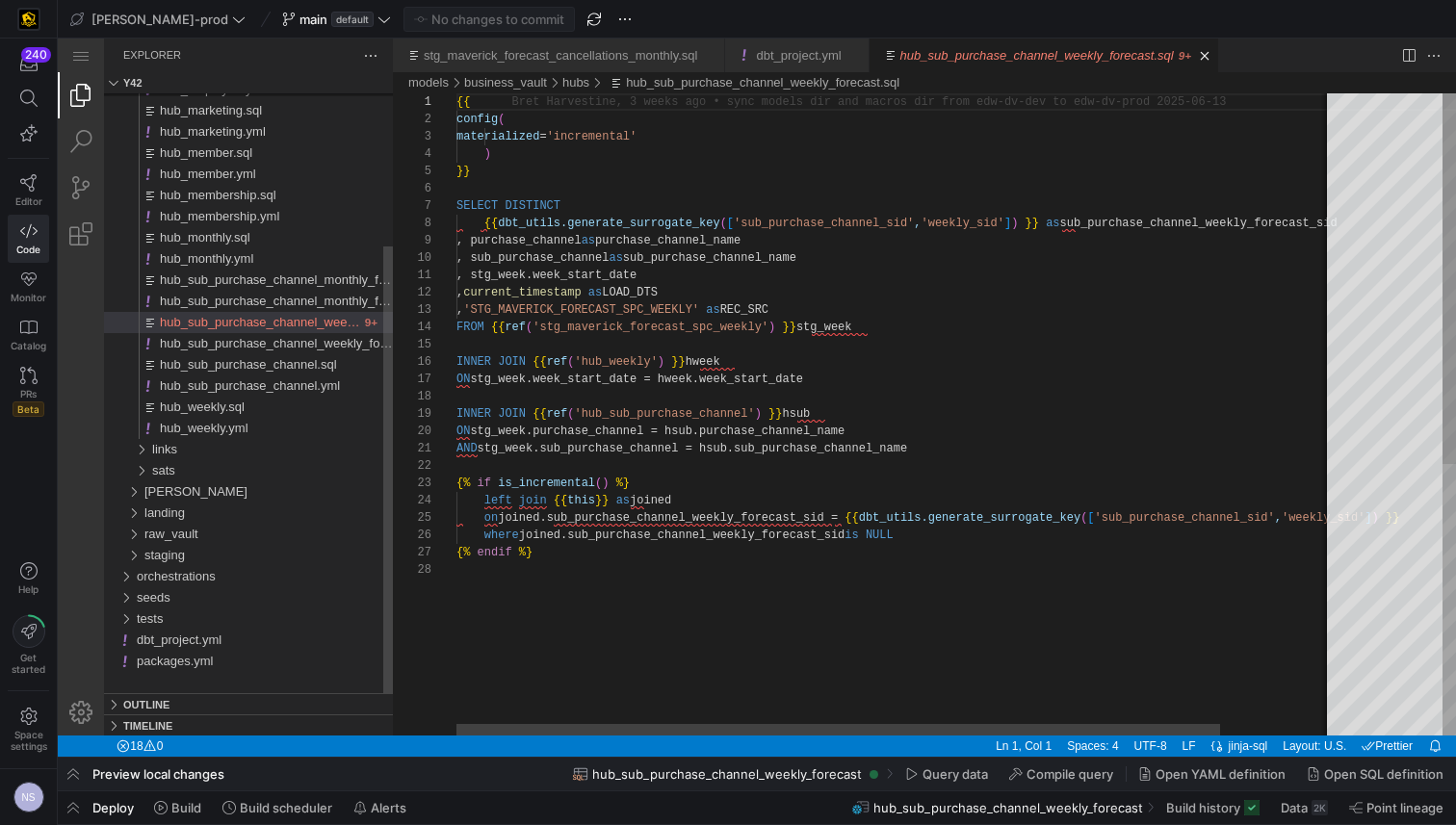 scroll, scrollTop: 0, scrollLeft: 0, axis: both 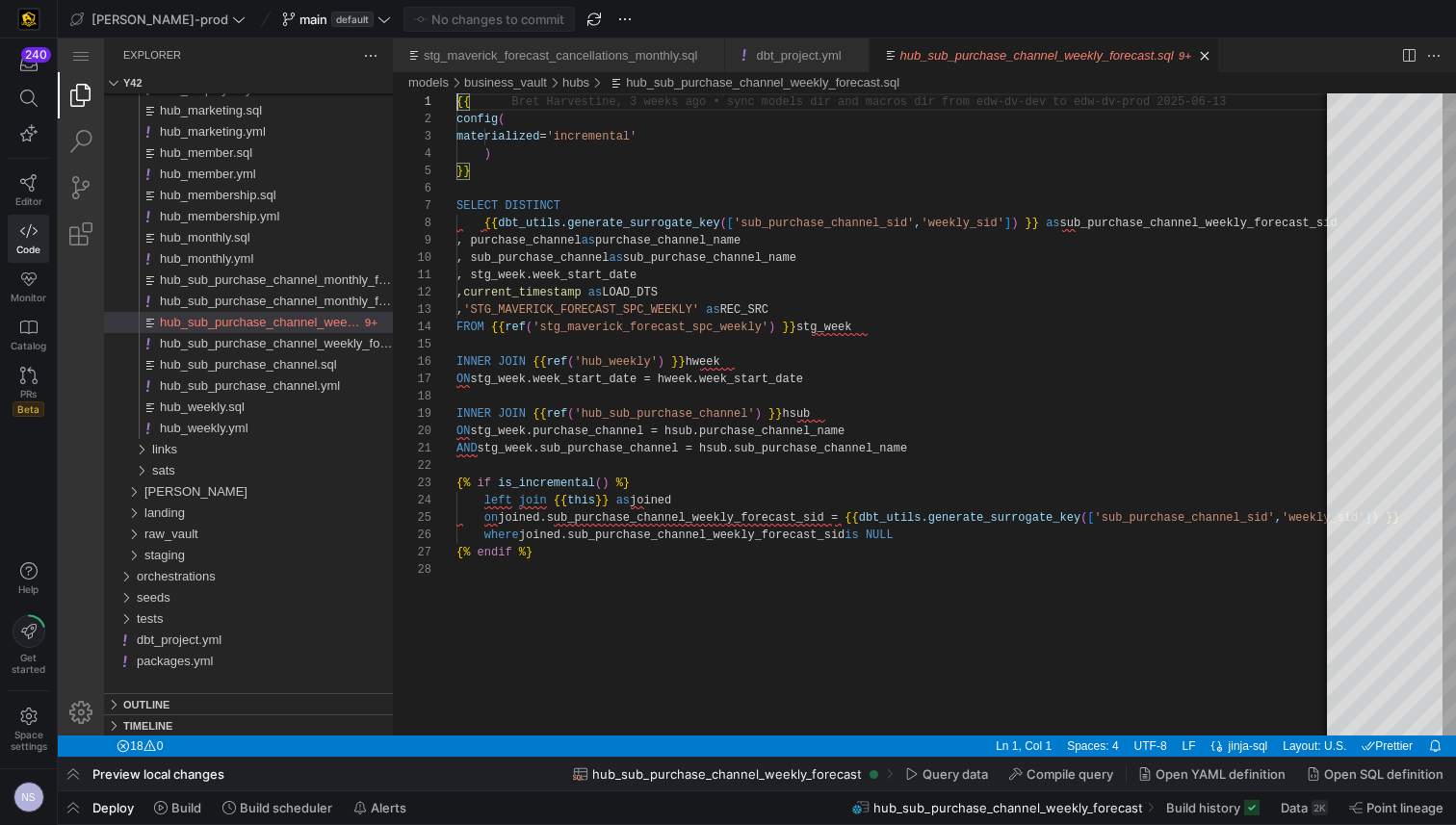 drag, startPoint x: 65, startPoint y: 816, endPoint x: 163, endPoint y: 795, distance: 100.22475 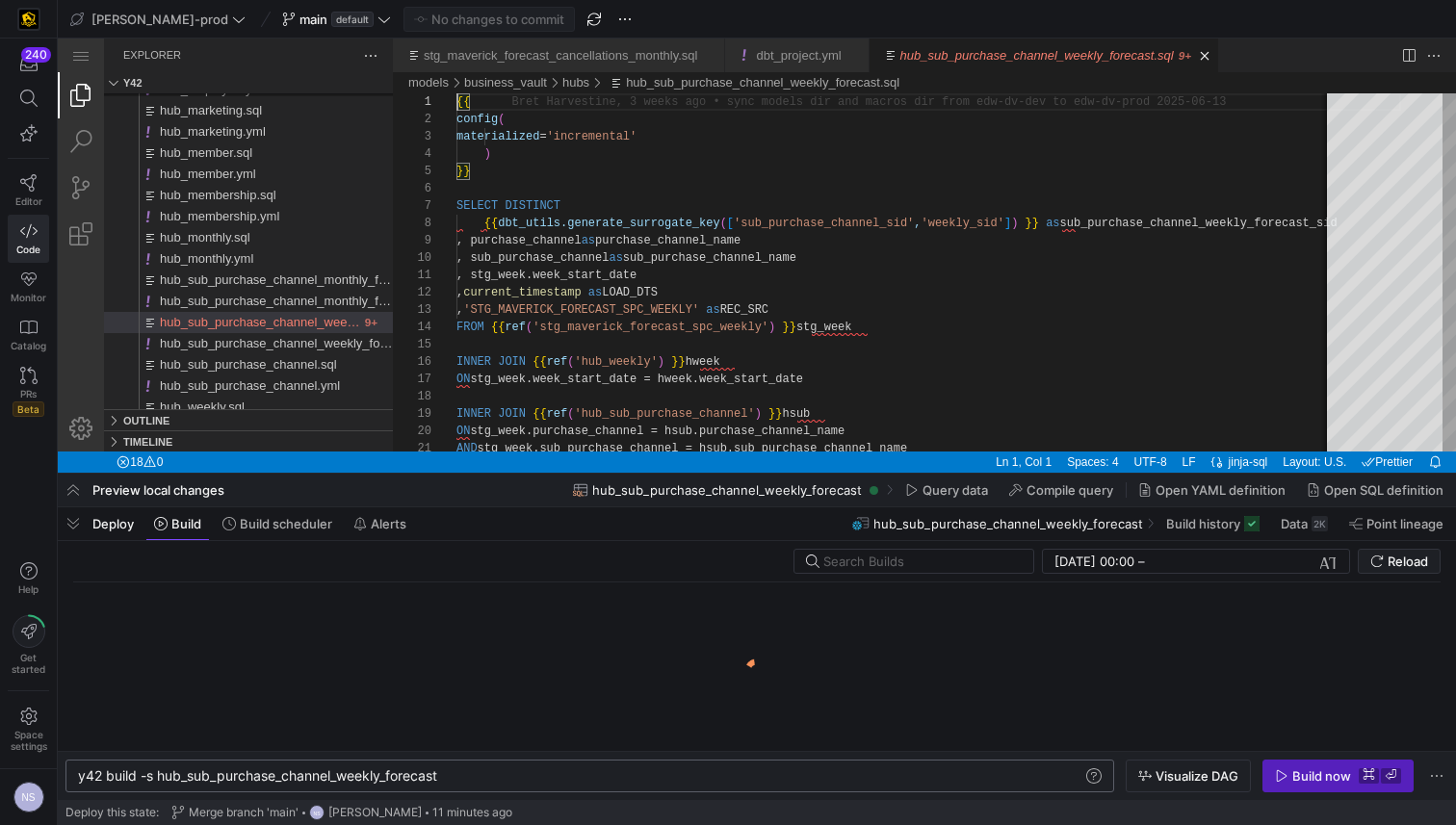 scroll, scrollTop: 0, scrollLeft: 362, axis: horizontal 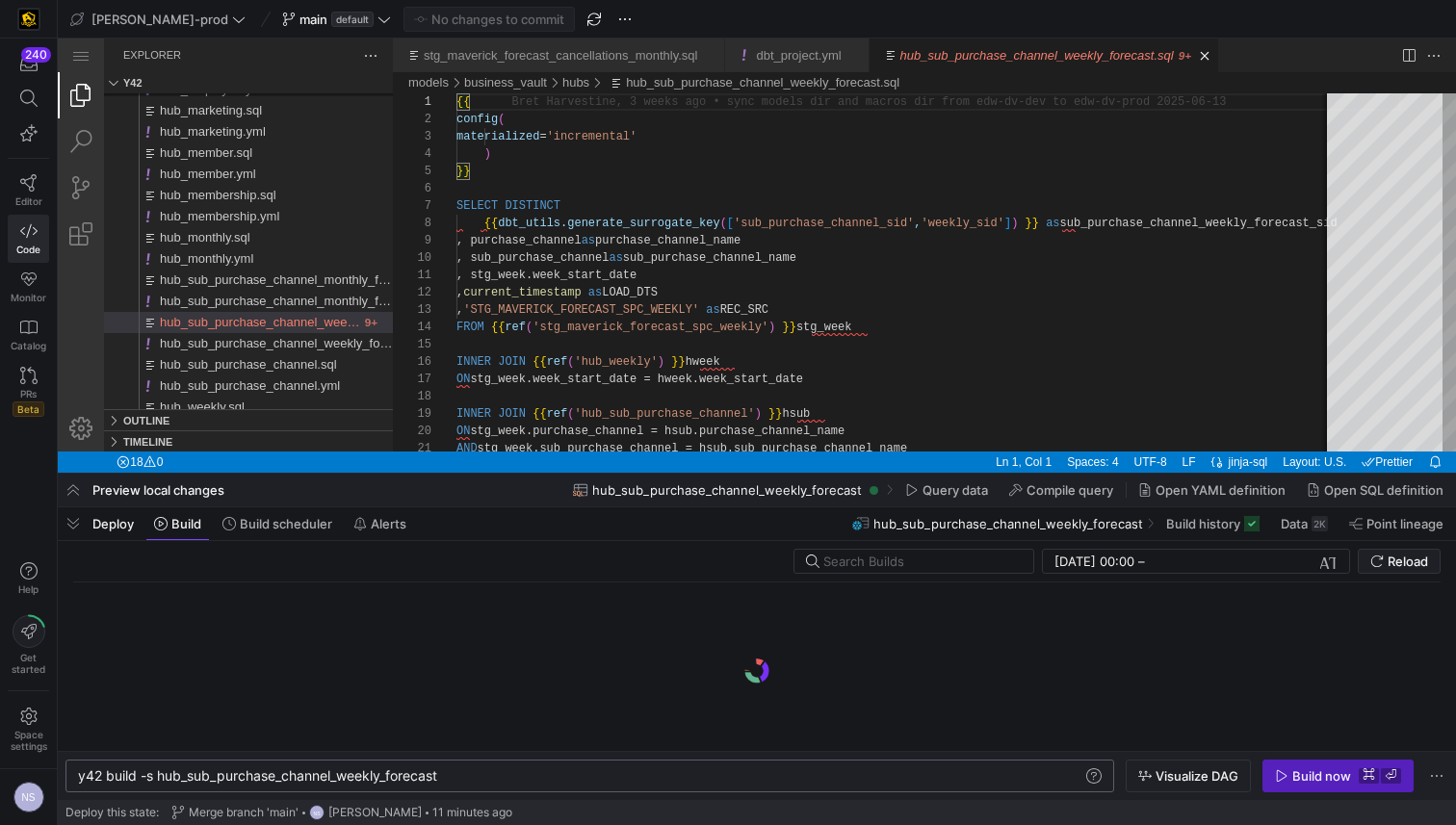 click on "y42 build -s hub_sub_purchase_channel_weekly_forec ast" 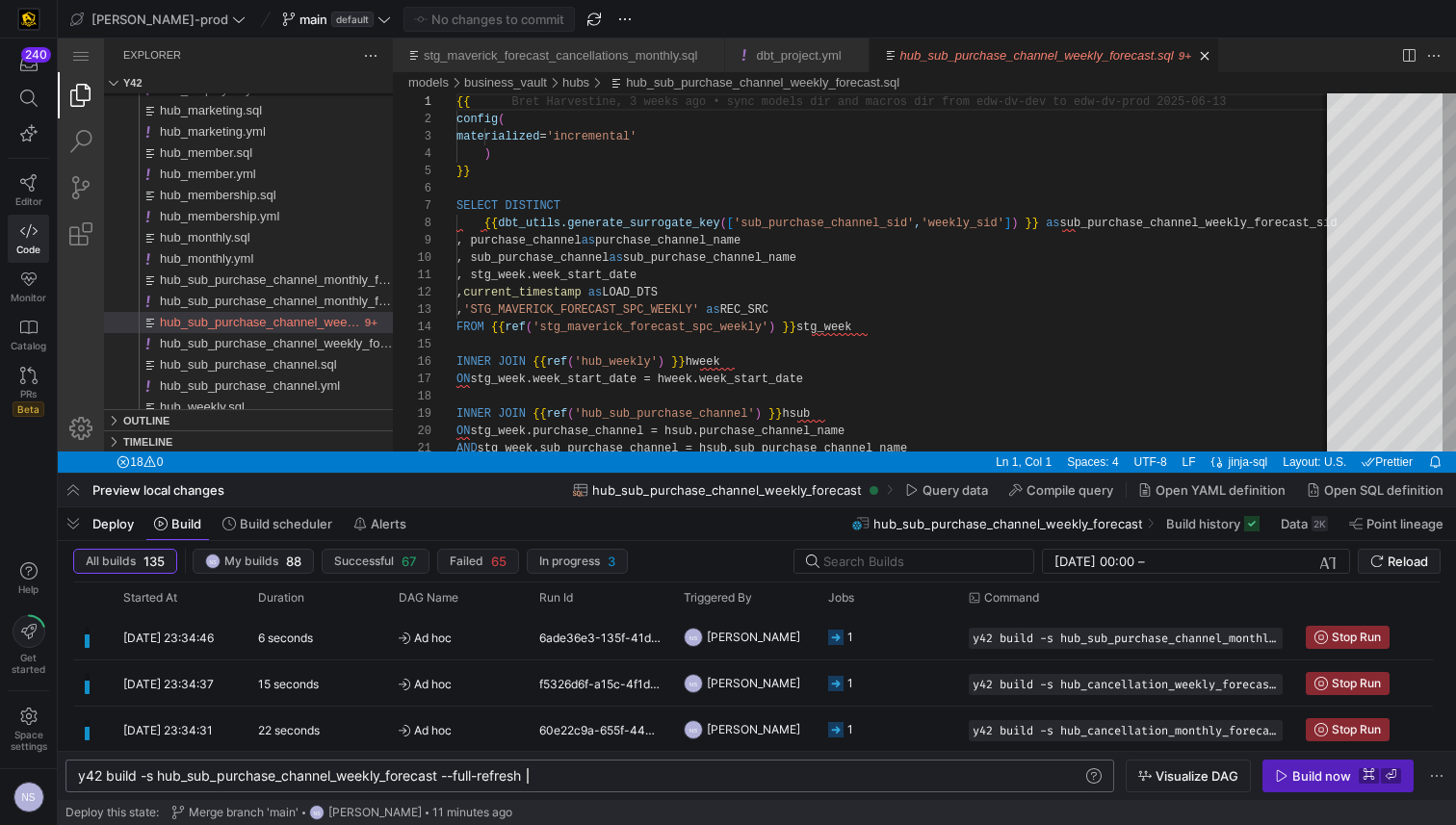 scroll, scrollTop: 0, scrollLeft: 449, axis: horizontal 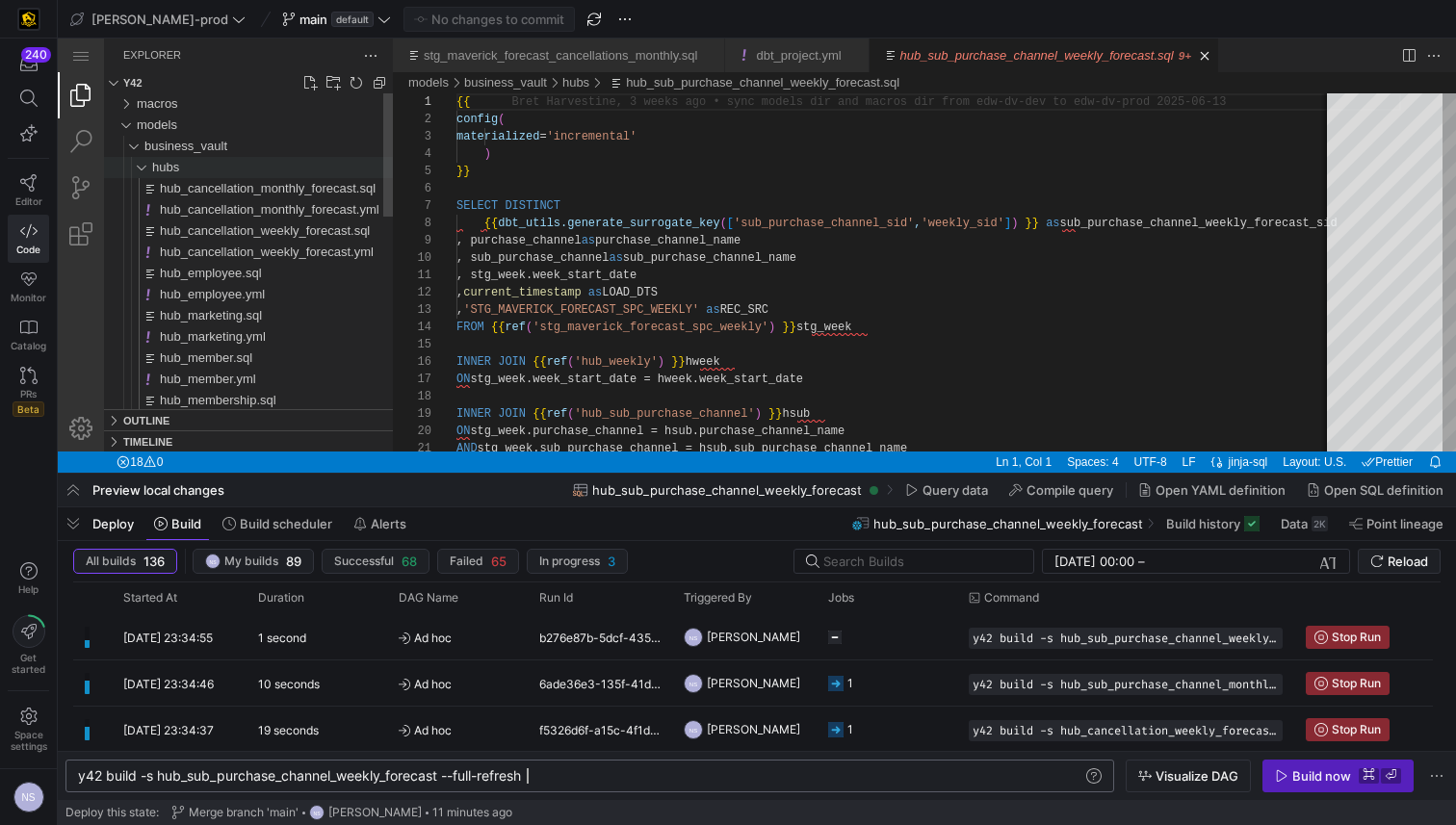 type on "y42 build -s hub_sub_purchase_channel_weekly_forecast --full-refresh" 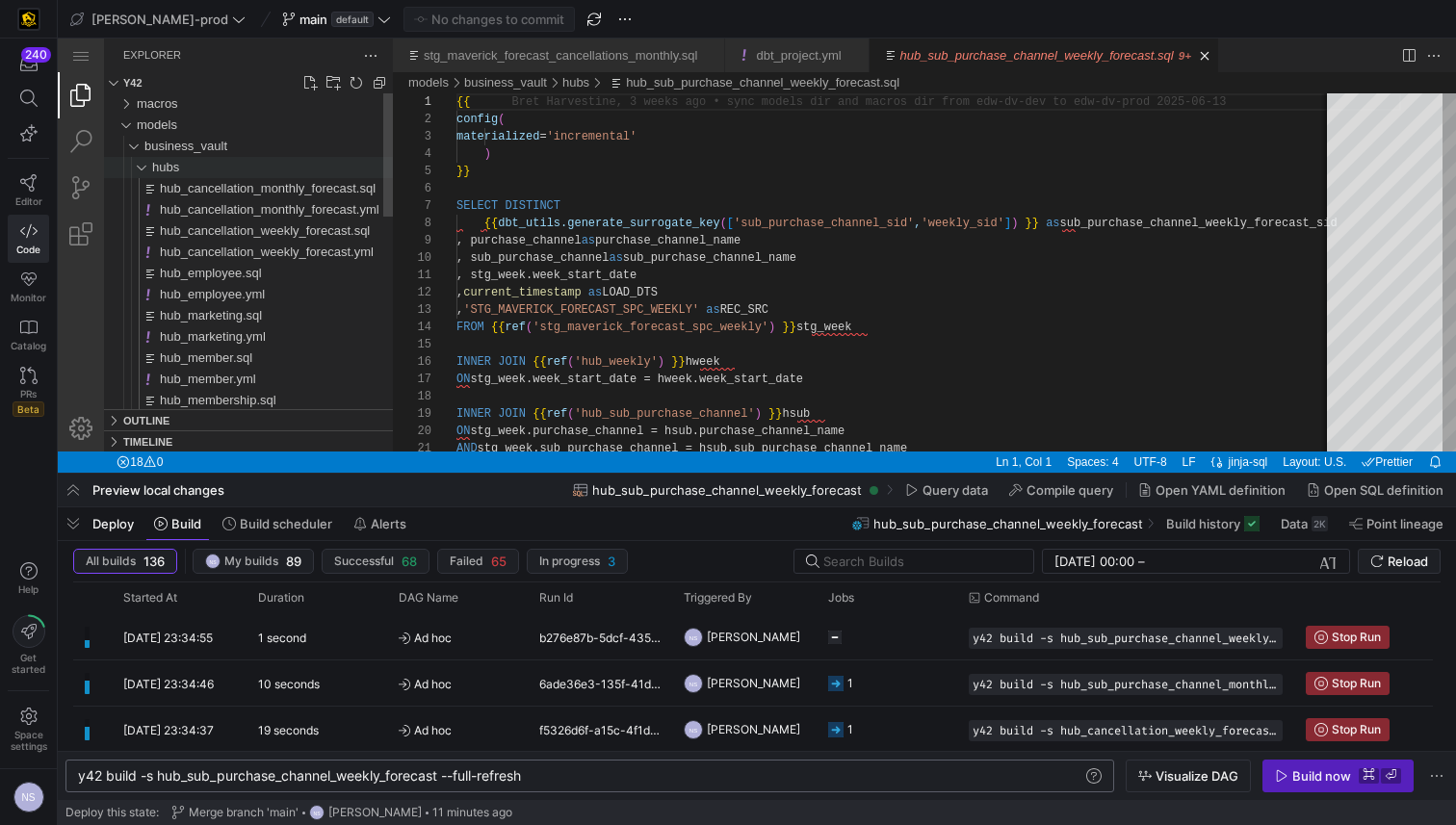 click at bounding box center [133, 168] 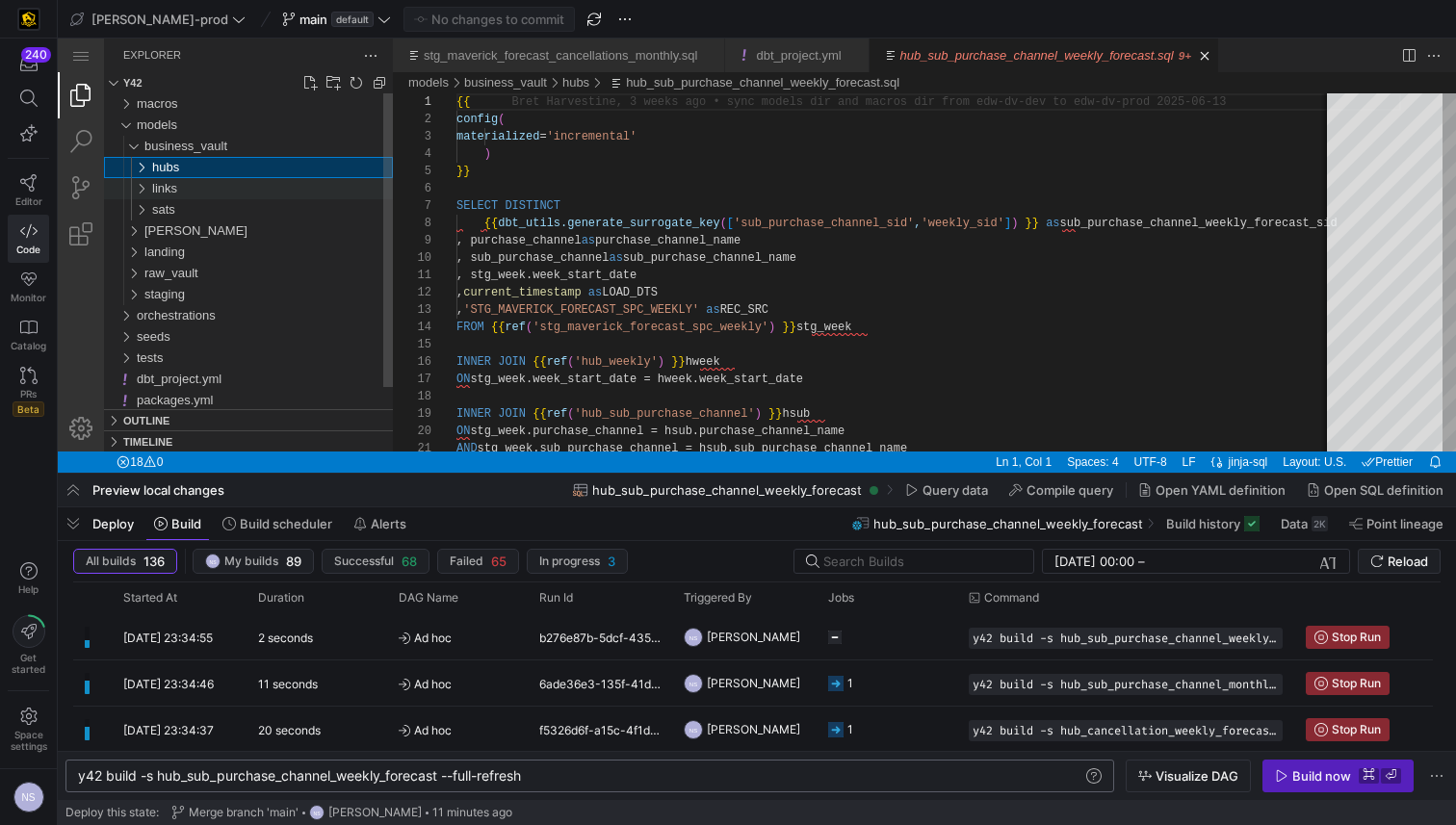 click on "links" at bounding box center [273, 189] 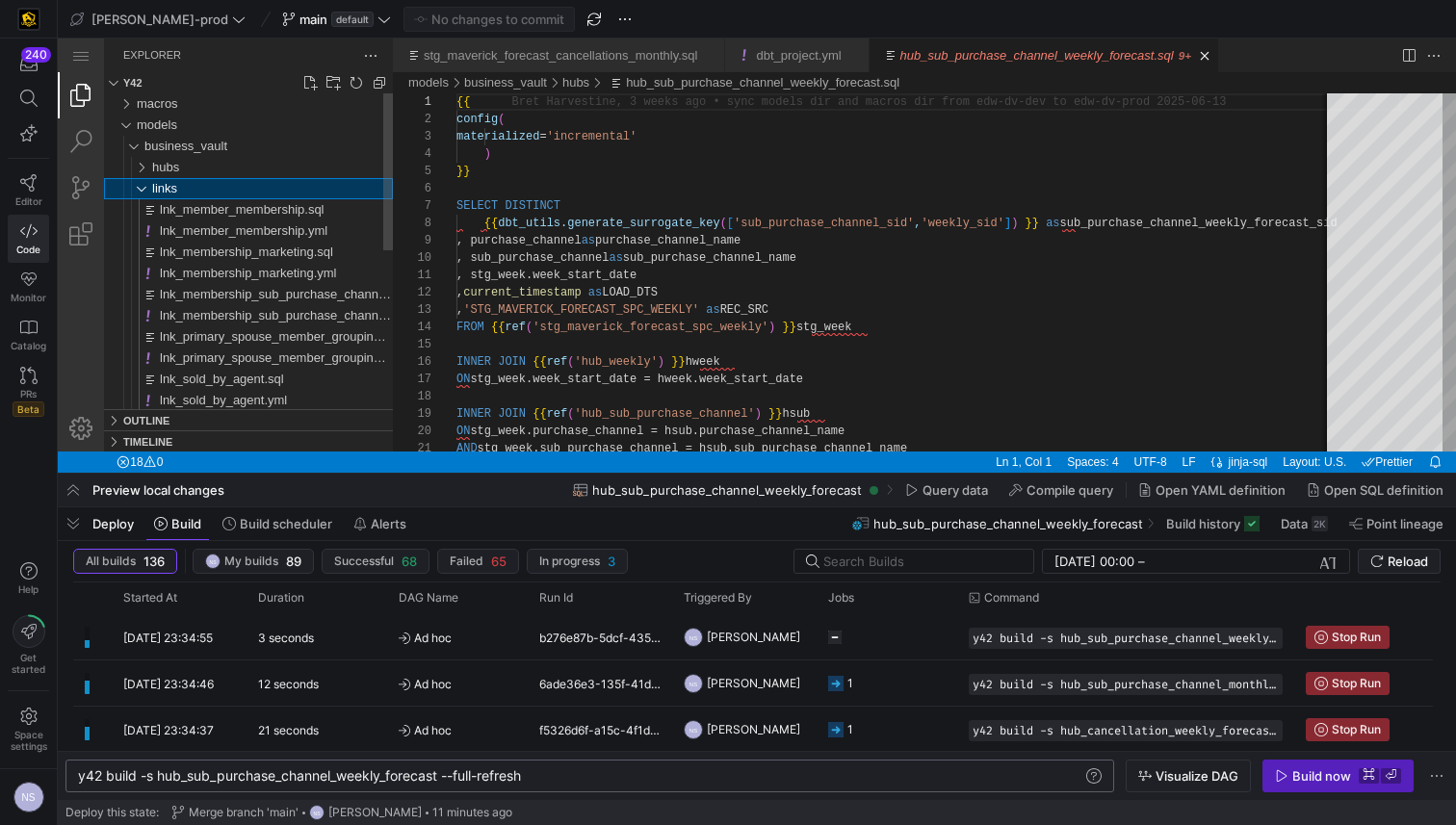 click on "links" at bounding box center [273, 189] 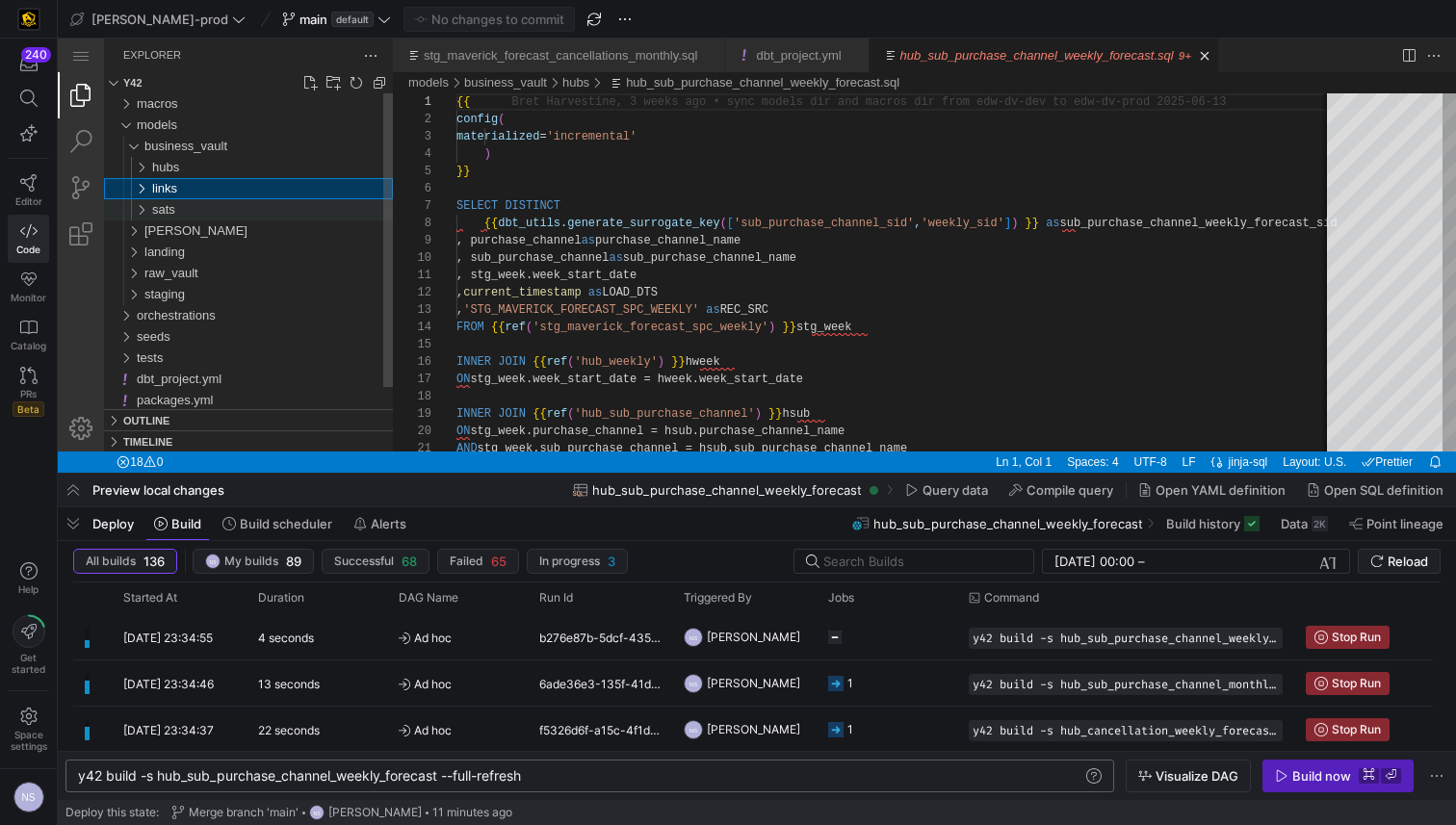 click on "sats" at bounding box center [273, 210] 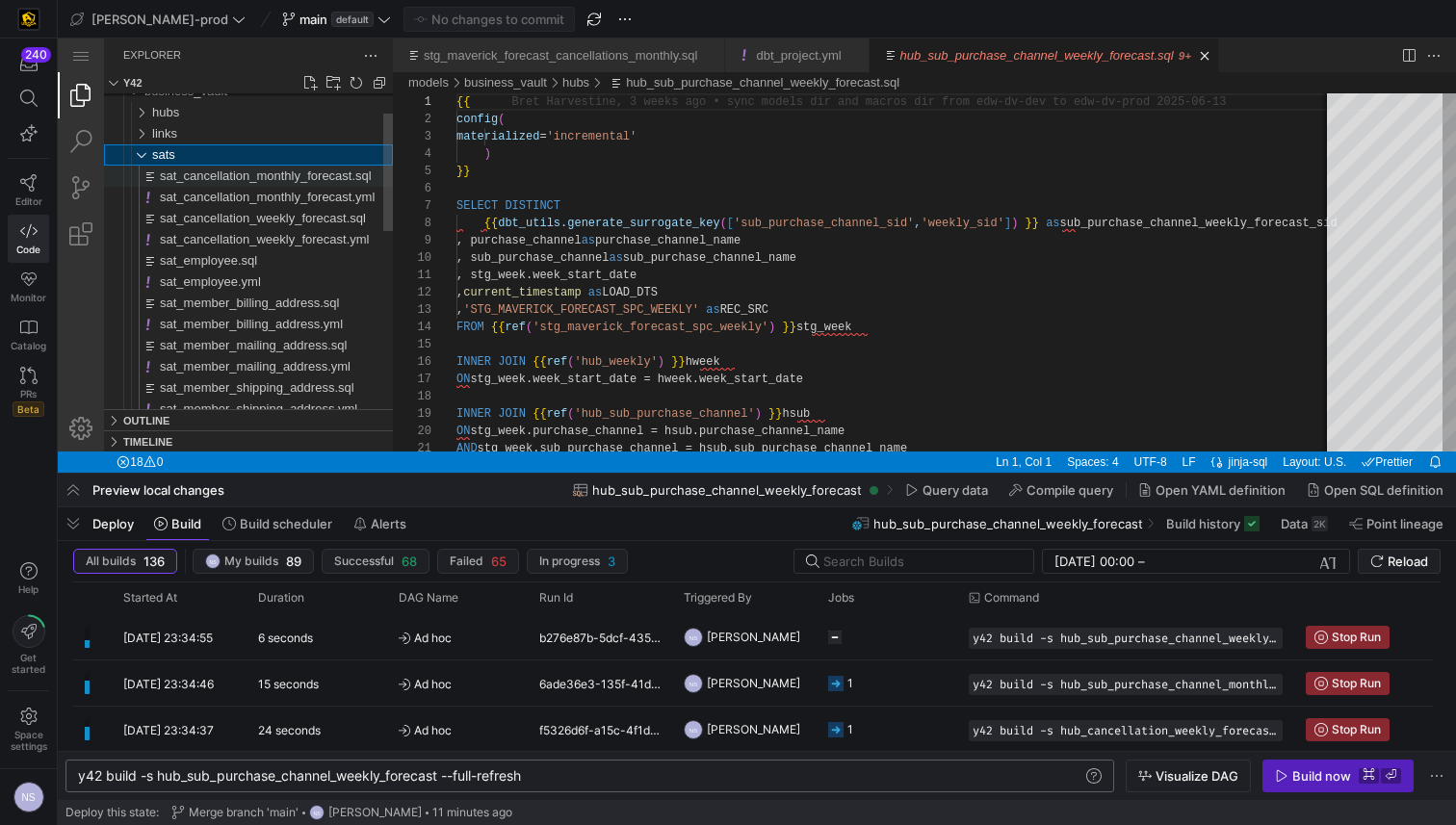 click on "sat_cancellation_monthly_forecast.sql" at bounding box center (266, 175) 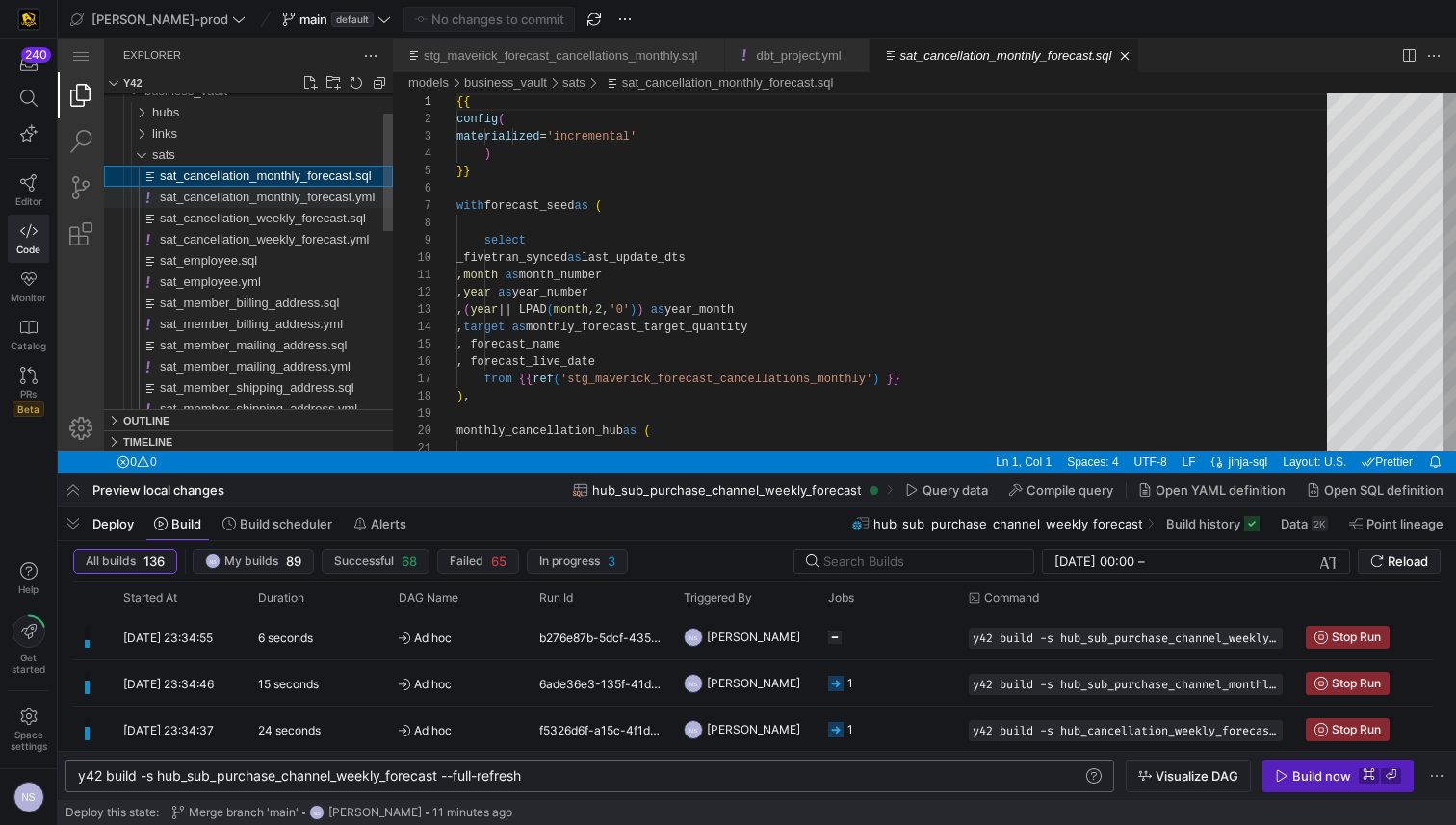scroll, scrollTop: 173, scrollLeft: 0, axis: vertical 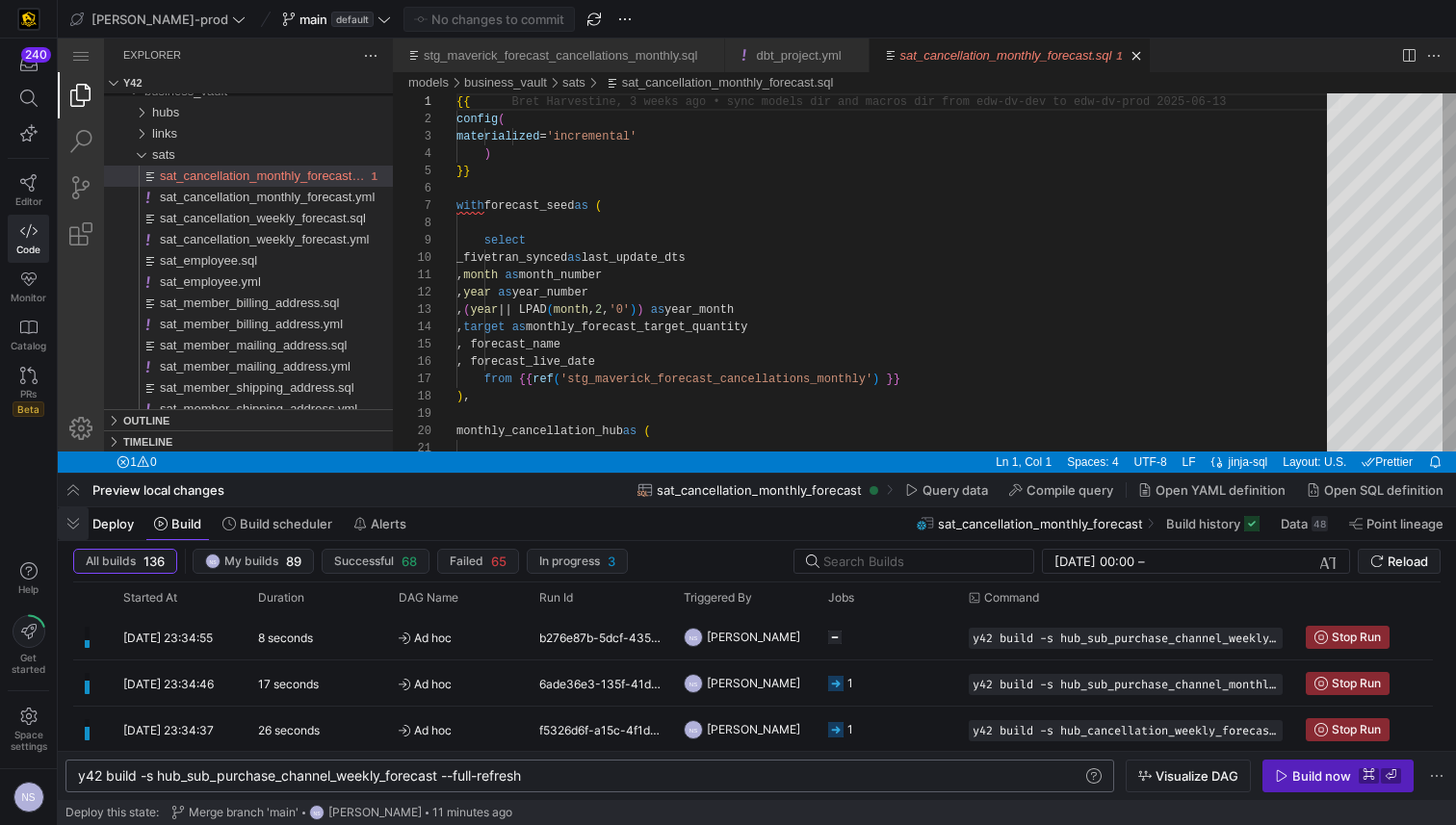 click 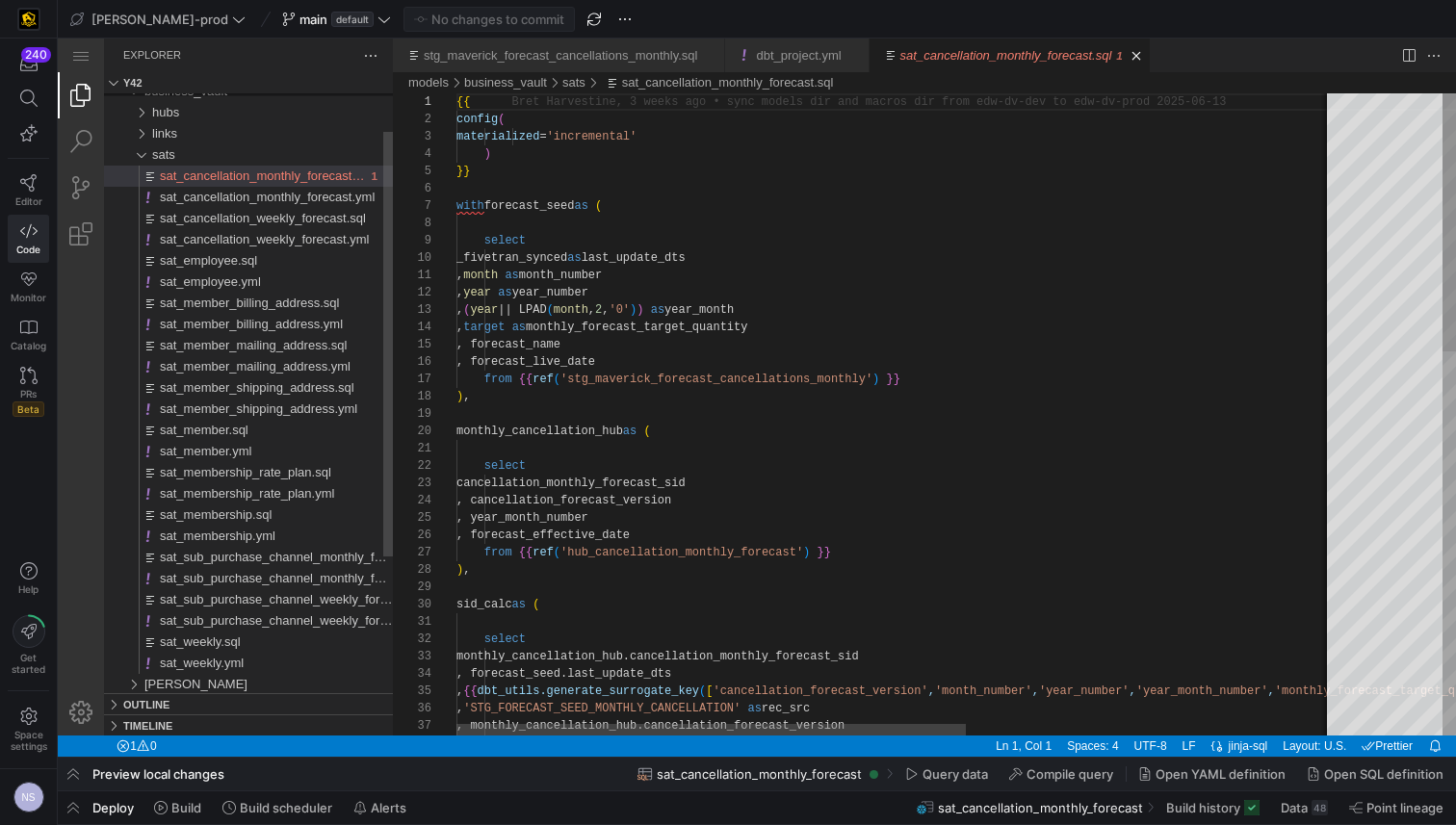 scroll, scrollTop: 0, scrollLeft: 0, axis: both 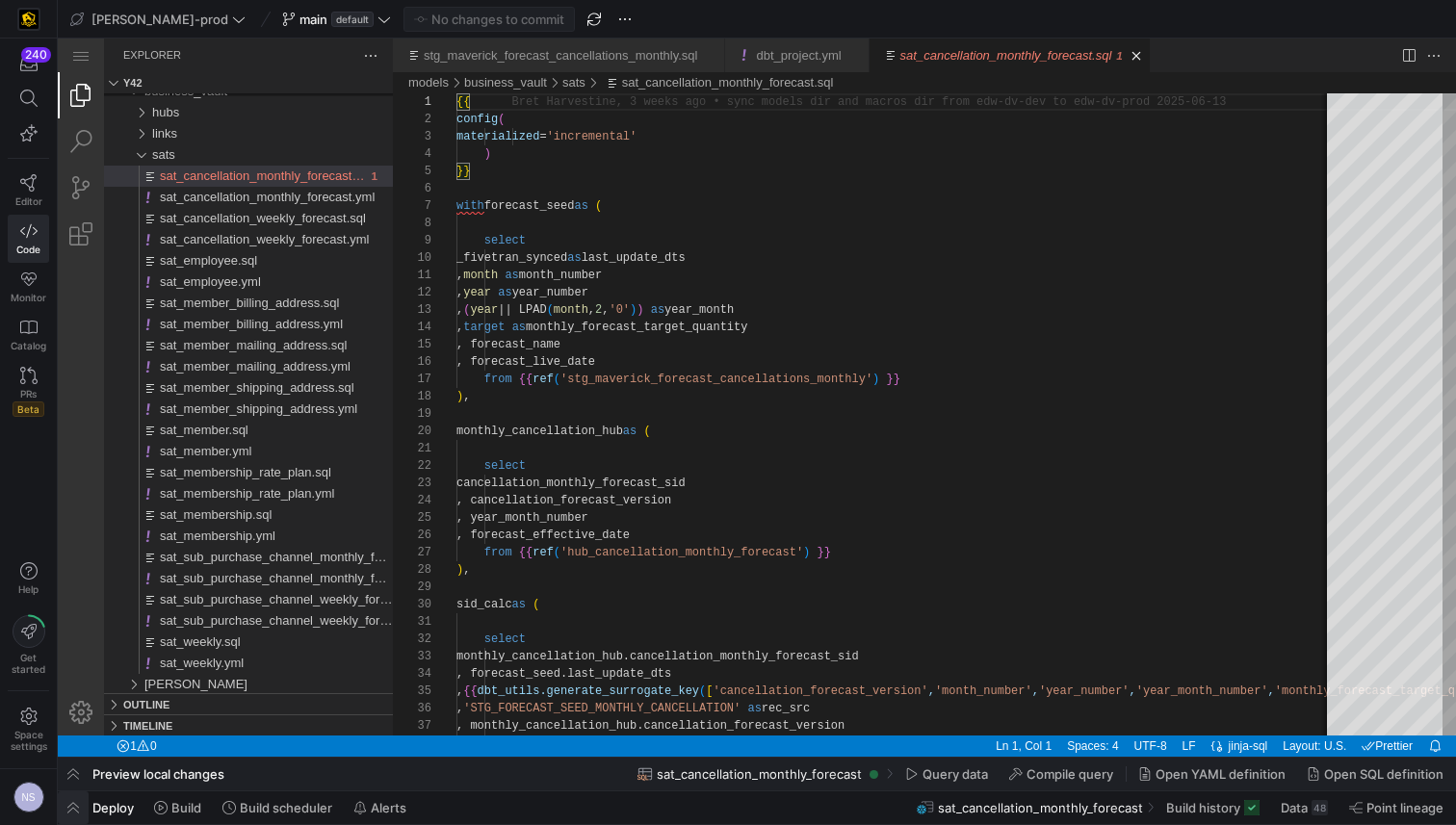 click 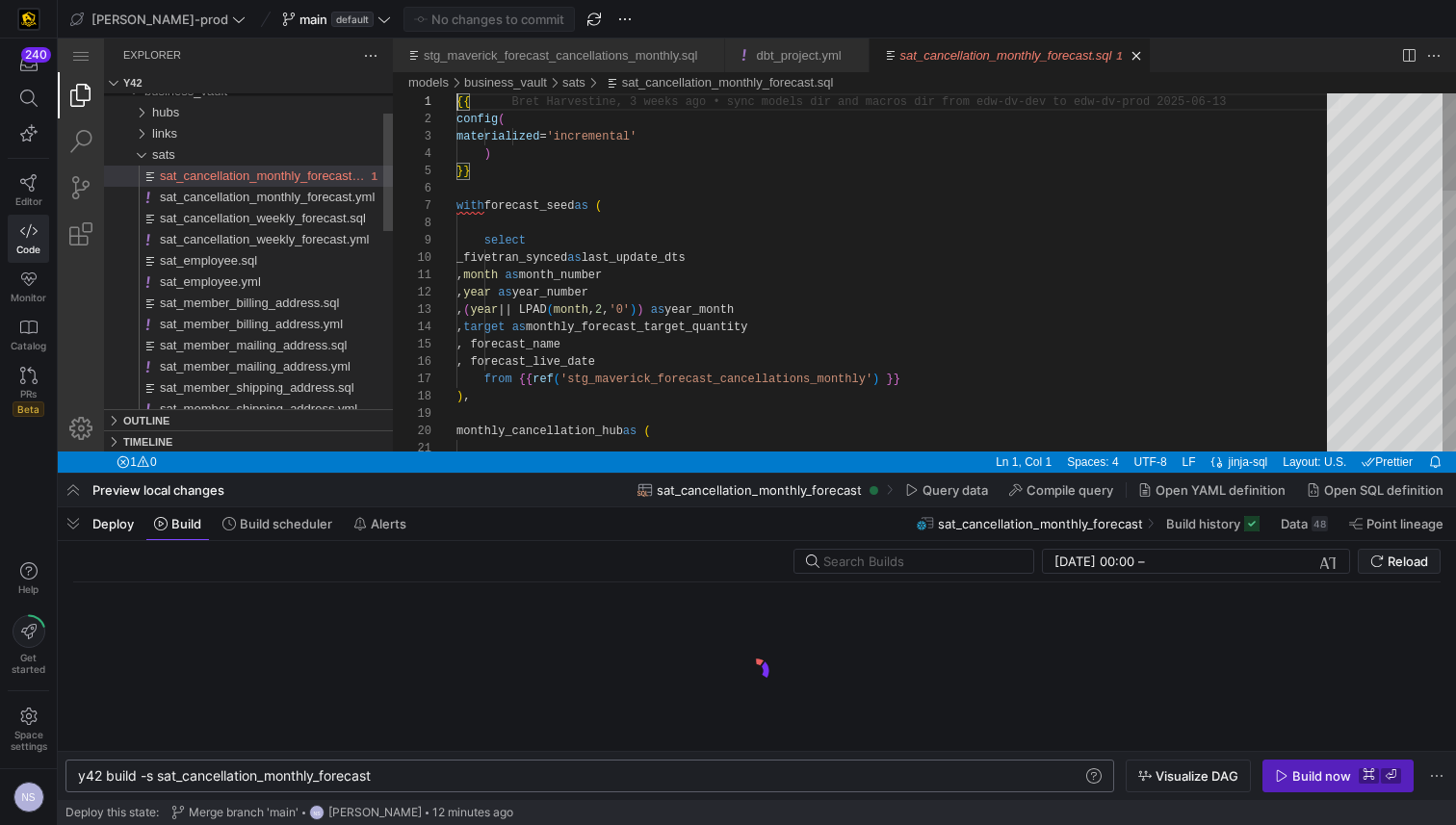 scroll, scrollTop: 0, scrollLeft: 297, axis: horizontal 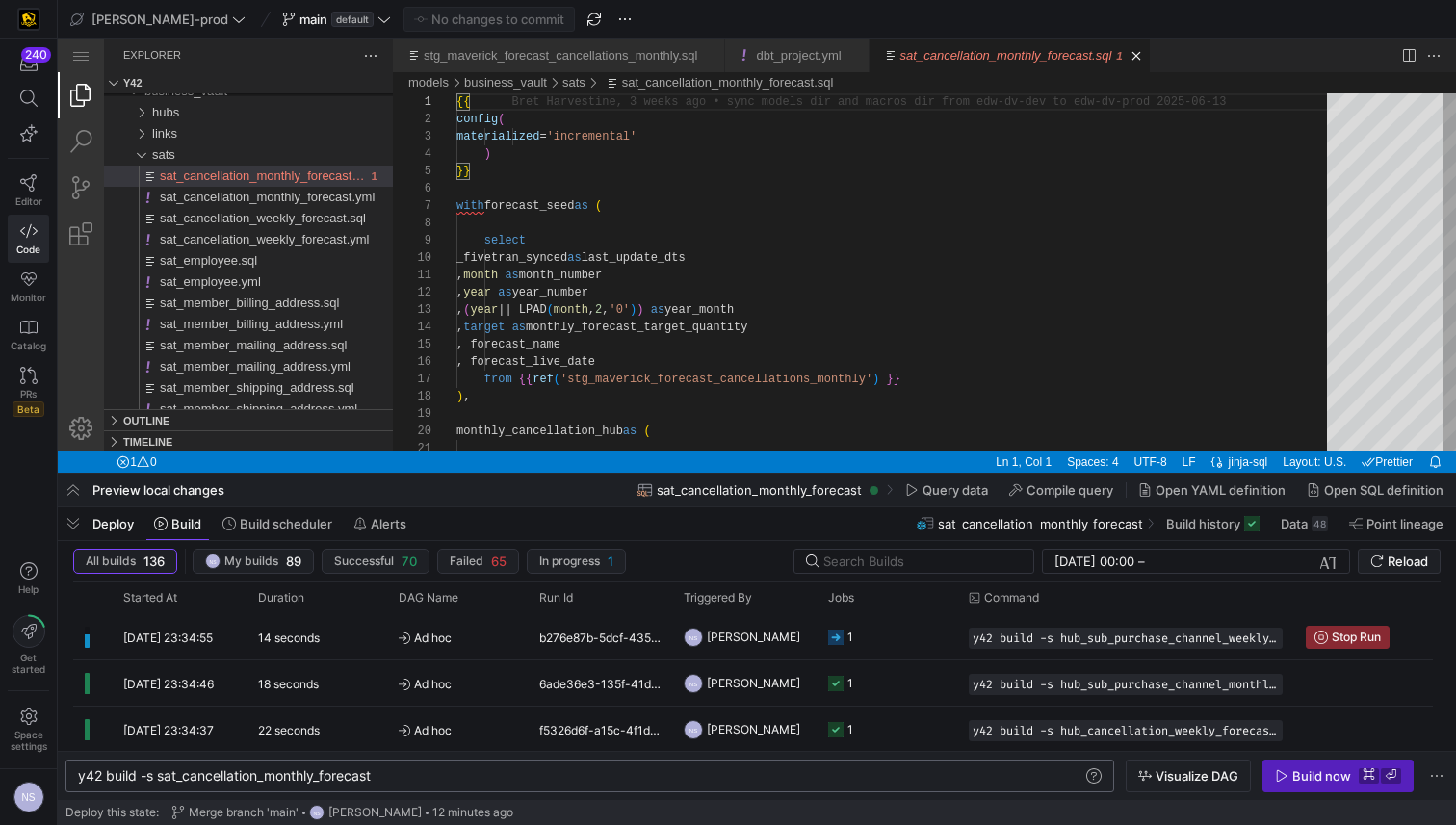 click on "y42 build -s sat_cancellation_monthly_forecast" 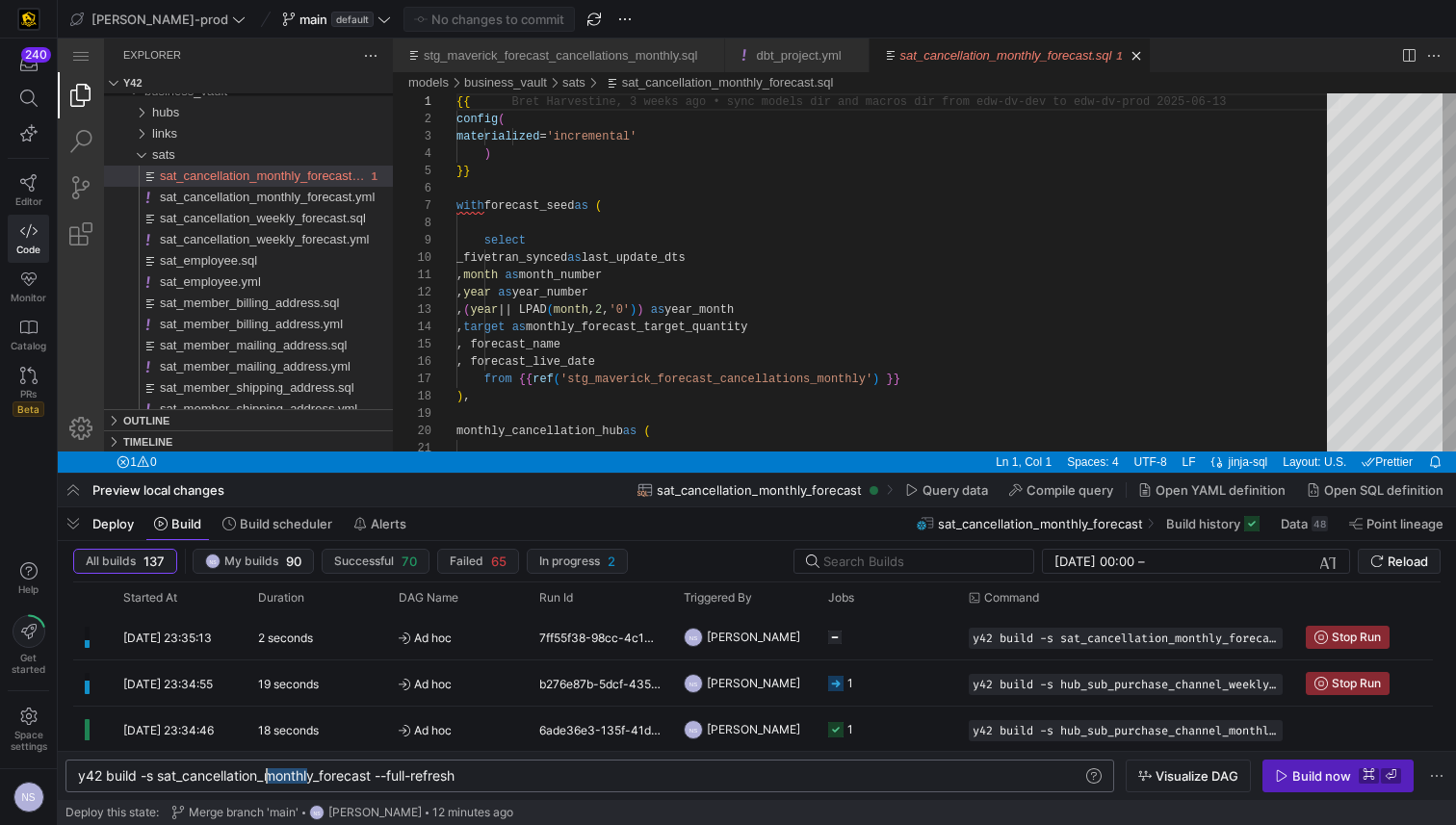 drag, startPoint x: 307, startPoint y: 776, endPoint x: 269, endPoint y: 778, distance: 38.0526 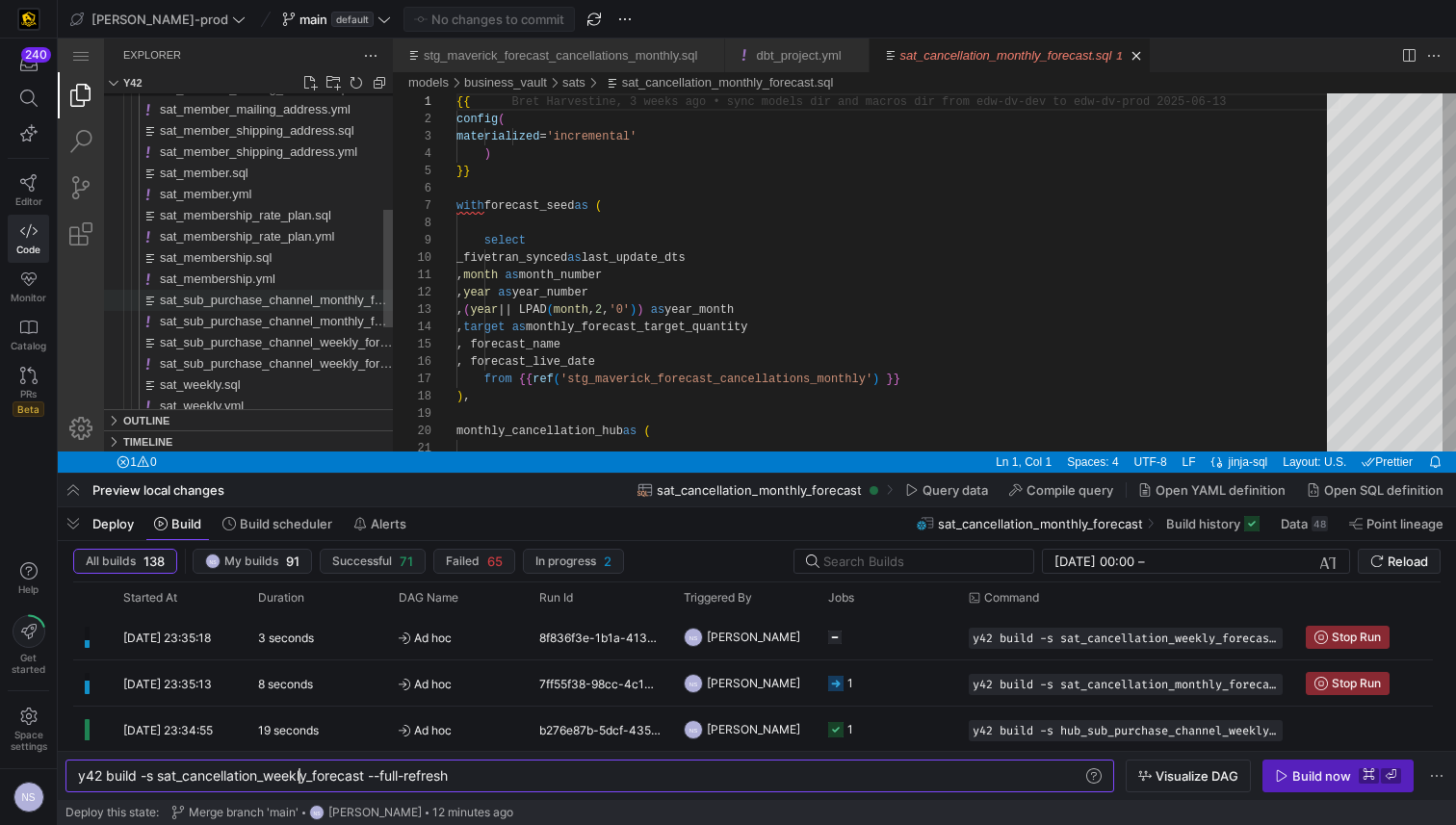 type on "y42 build -s sat_cancellation_weekly_forecast --full-refresh" 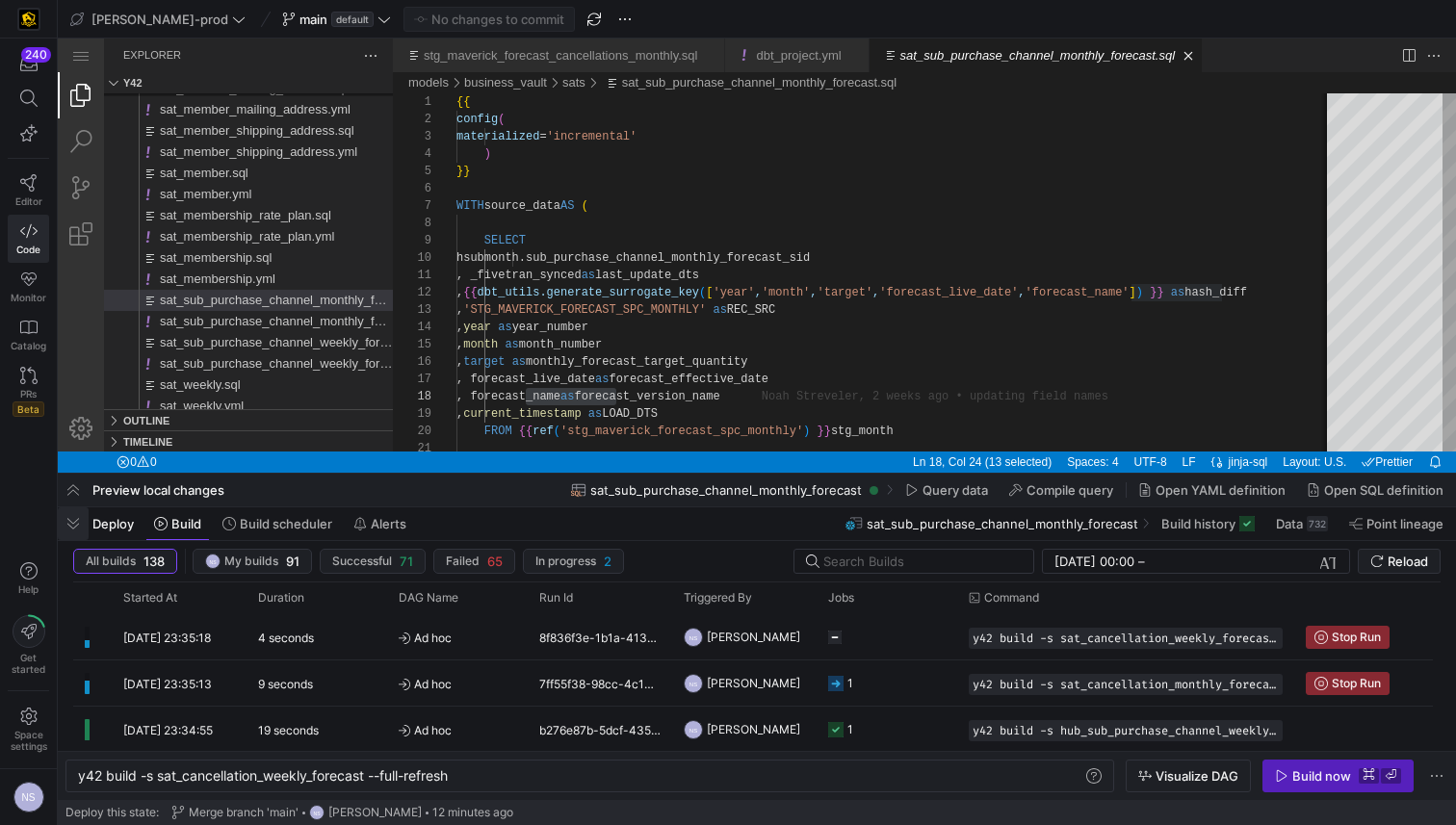 drag, startPoint x: 81, startPoint y: 531, endPoint x: 19, endPoint y: 503, distance: 68.02941 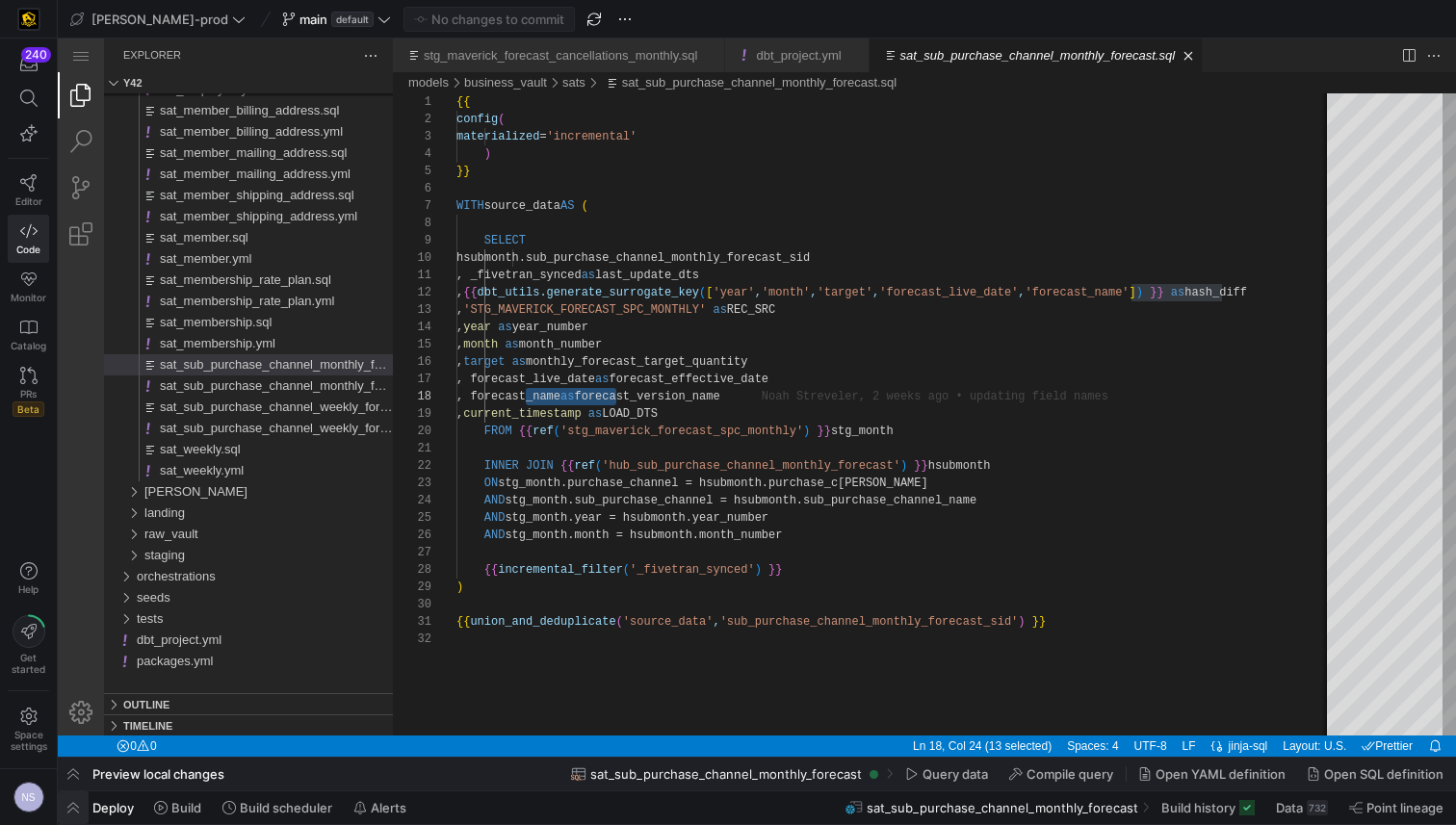 click 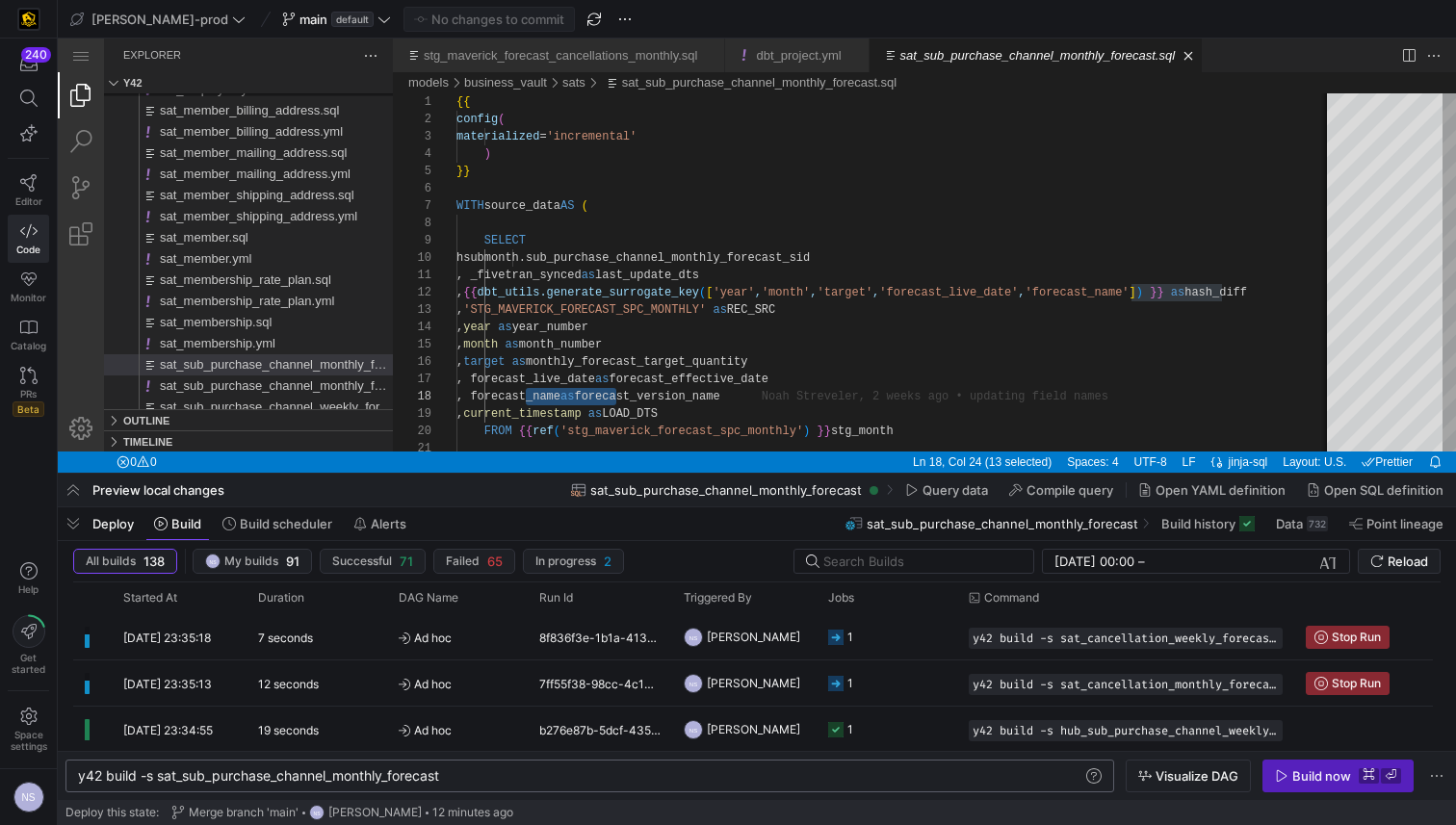 click on "y42 build -s sat_sub_purchase_channel_monthly_fore cast" 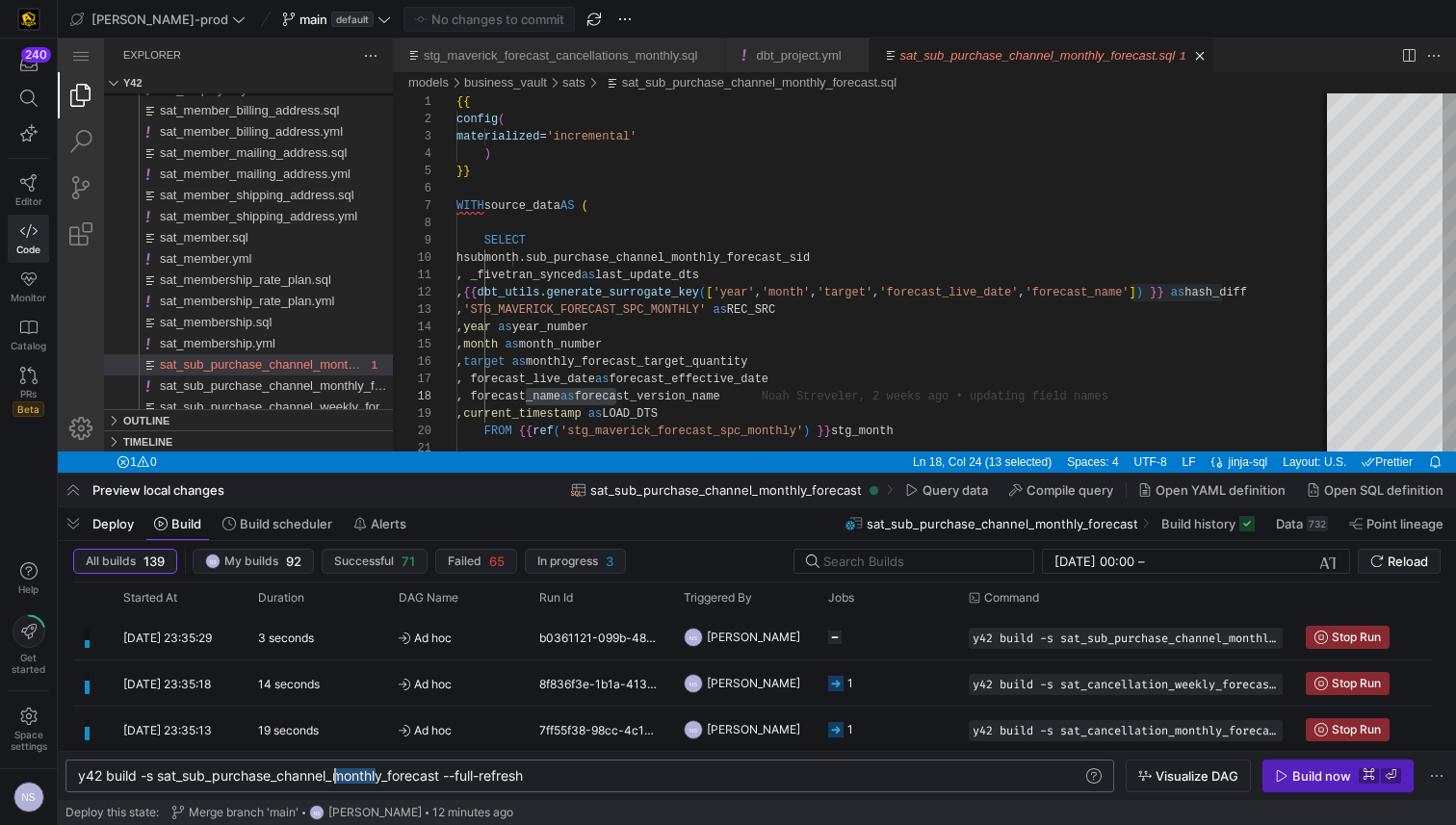 drag, startPoint x: 376, startPoint y: 775, endPoint x: 338, endPoint y: 776, distance: 38.013156 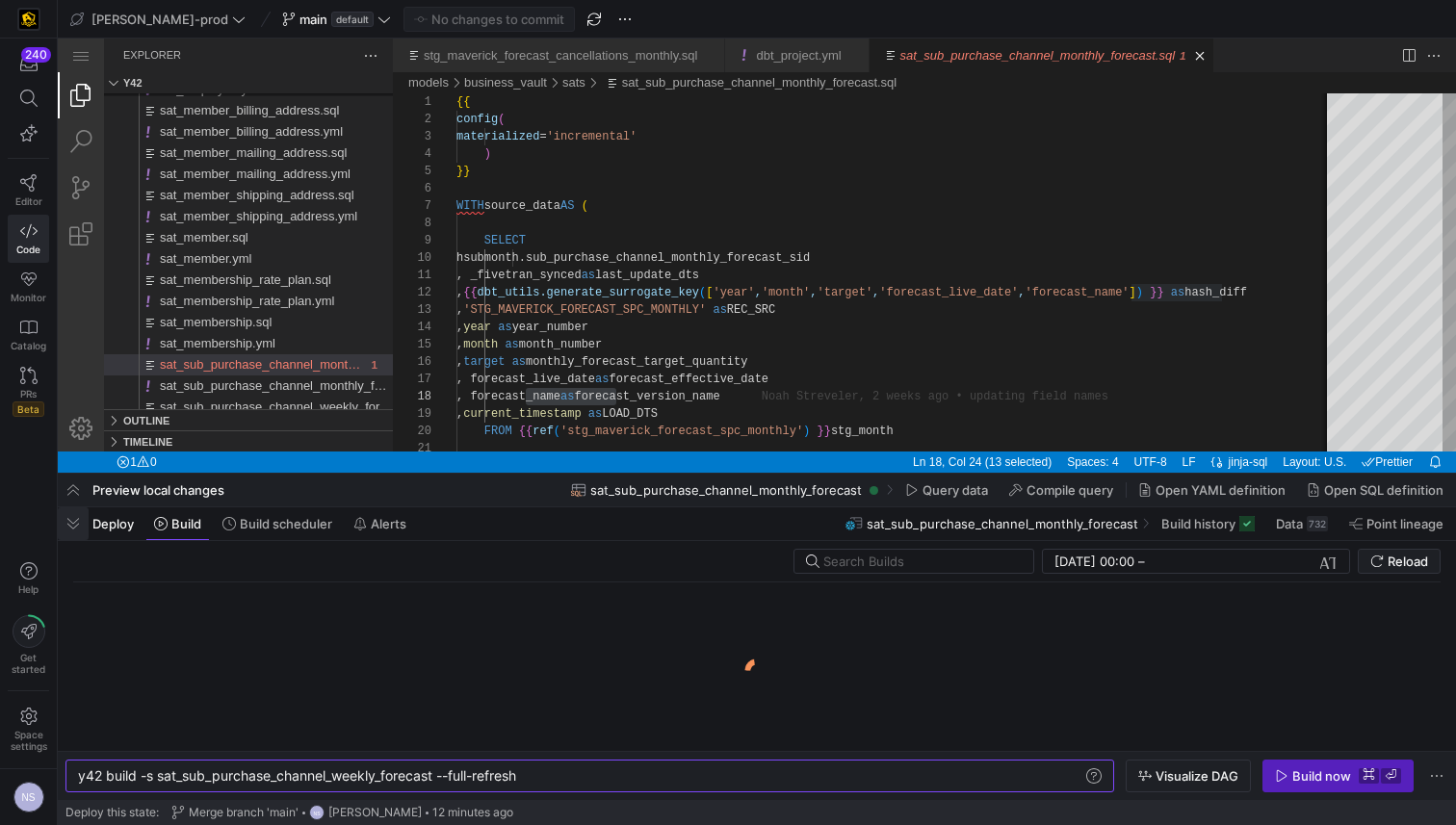 type on "y42 build -s sat_sub_purchase_channel_weekly_forecast --full-refresh" 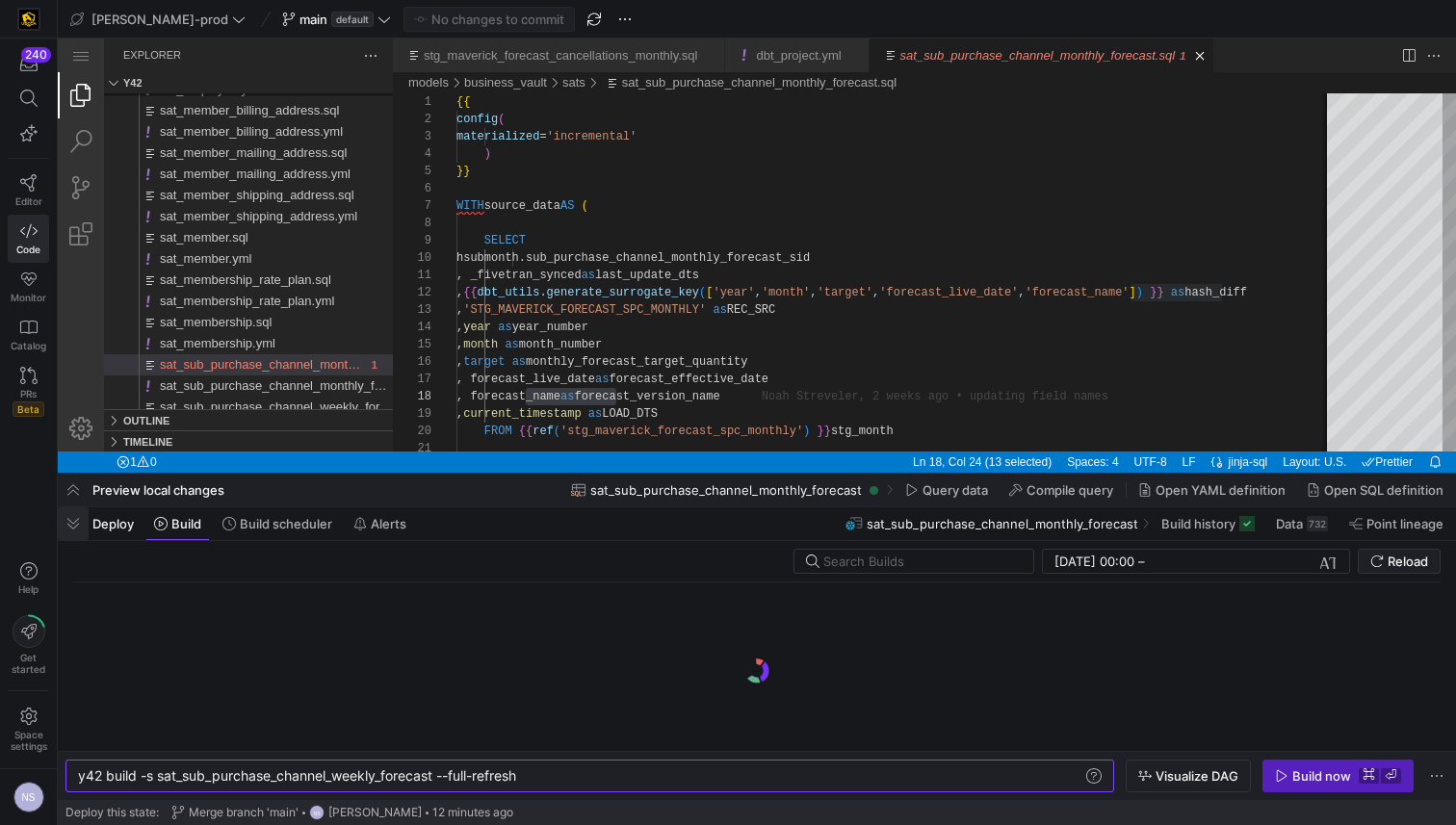 click 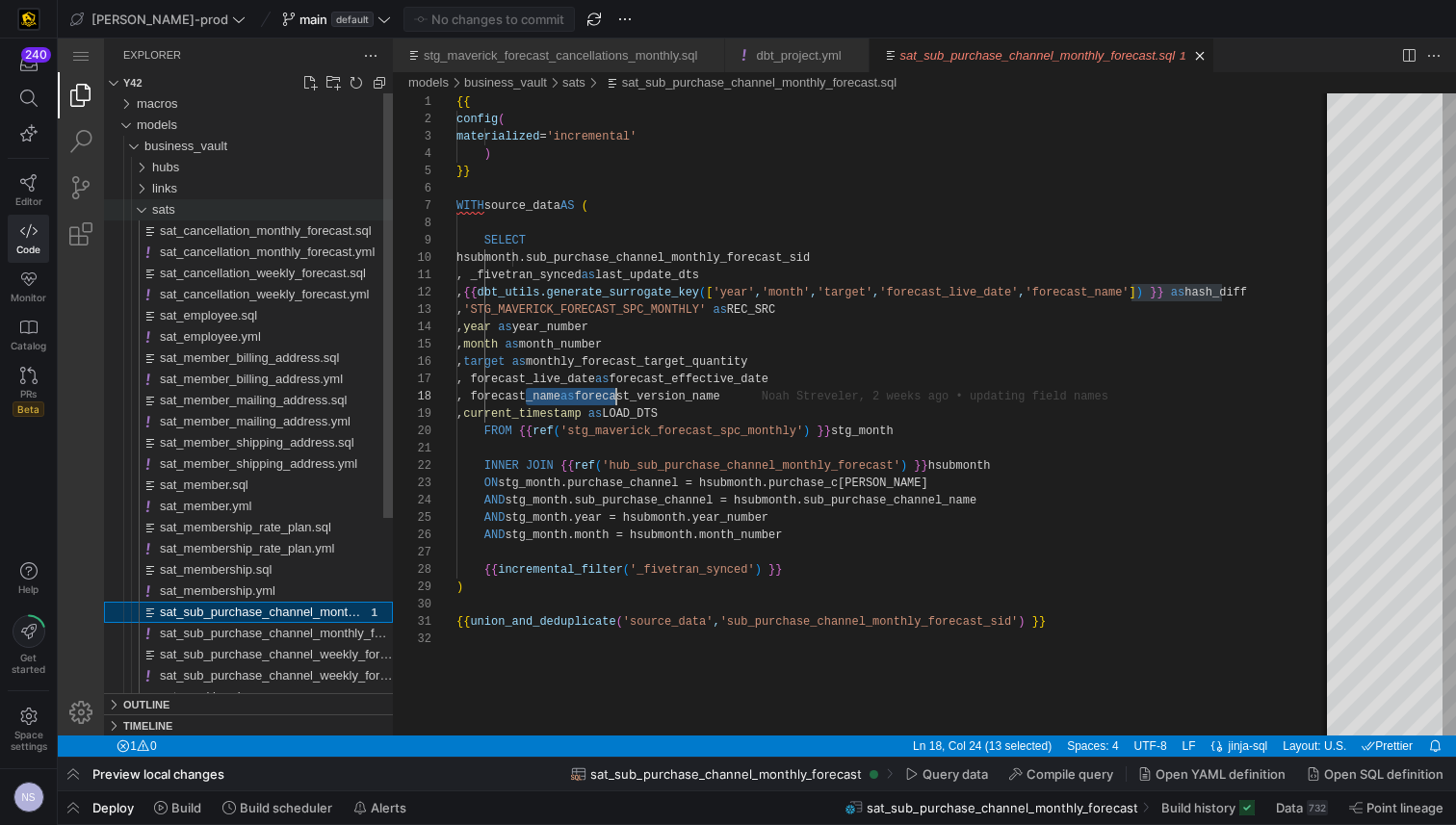 click on "sats" at bounding box center [273, 210] 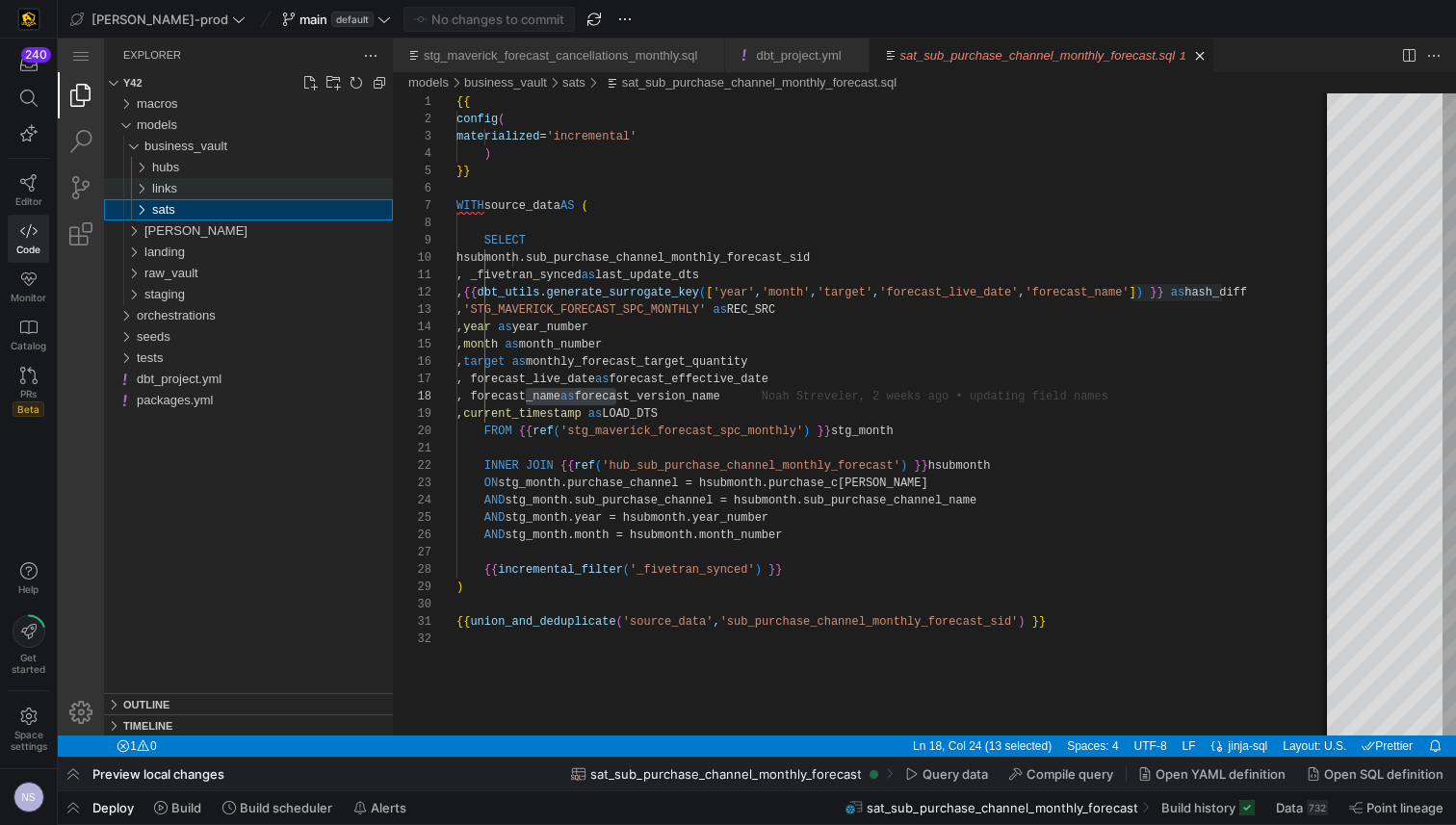 click on "links" at bounding box center (273, 189) 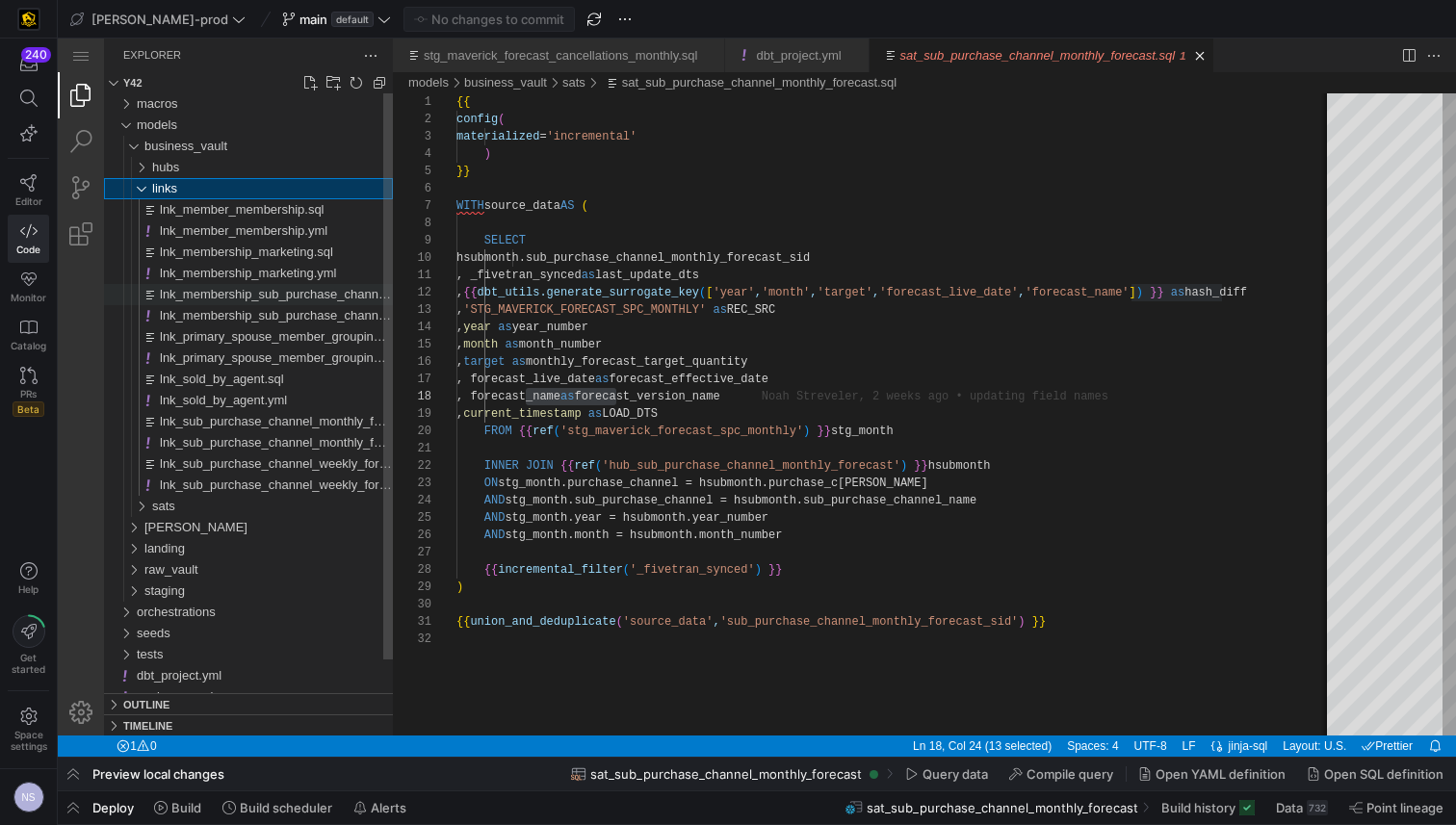 click on "lnk_membership_sub_purchase_channel.sql" at bounding box center [283, 294] 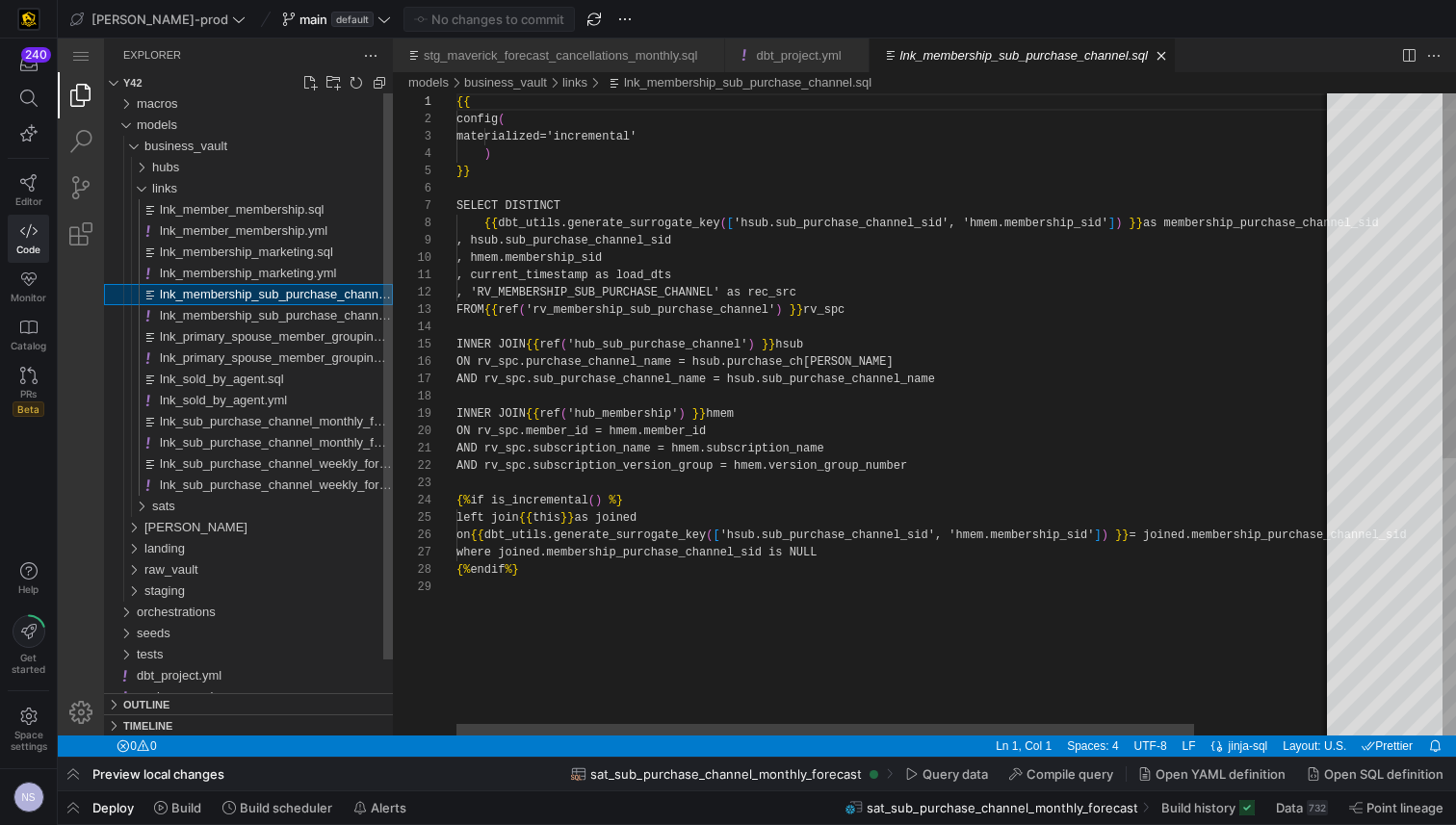 scroll, scrollTop: 173, scrollLeft: 0, axis: vertical 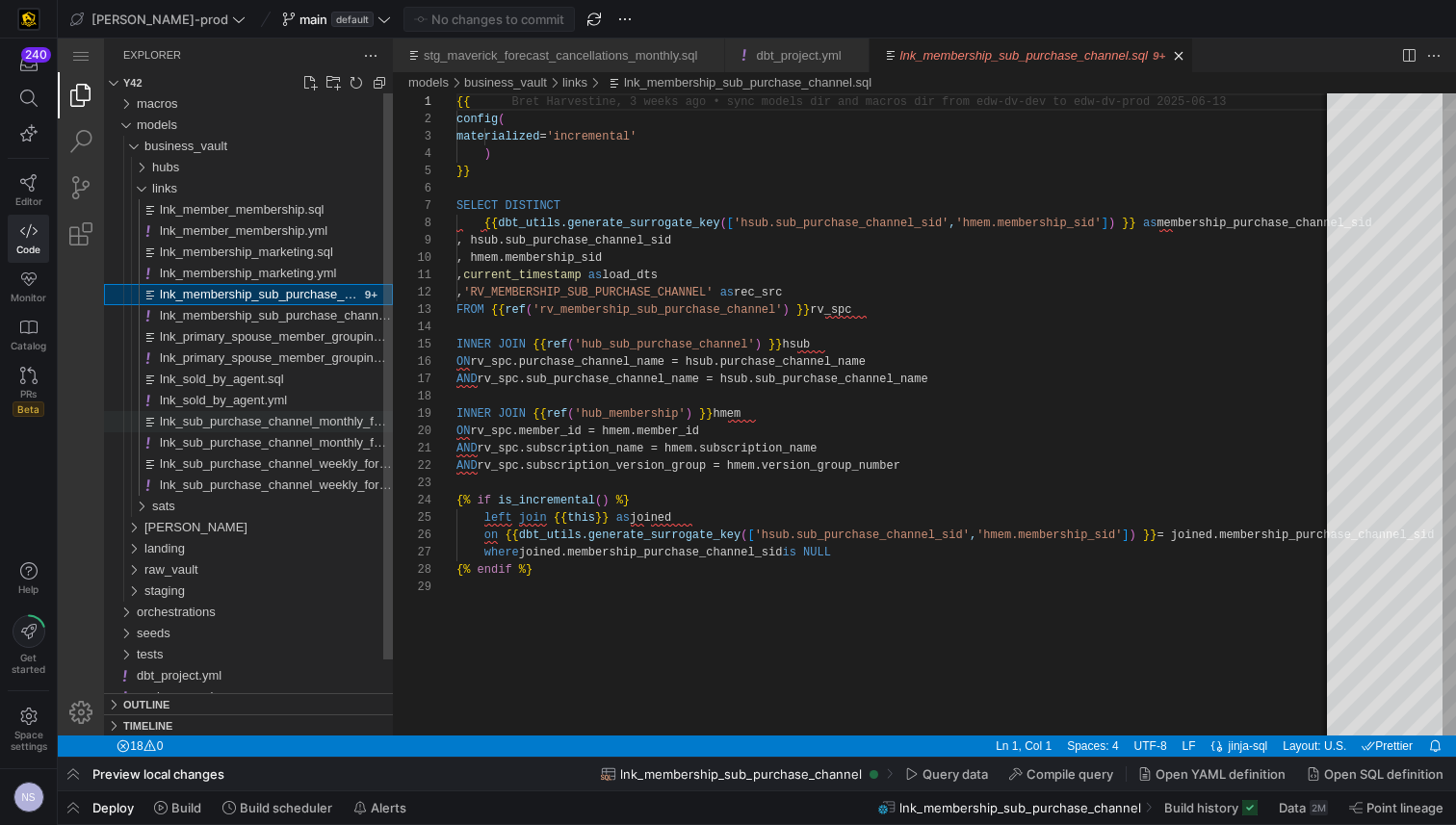 click on "lnk_sub_purchase_channel_monthly_forecast.sql" at bounding box center (297, 421) 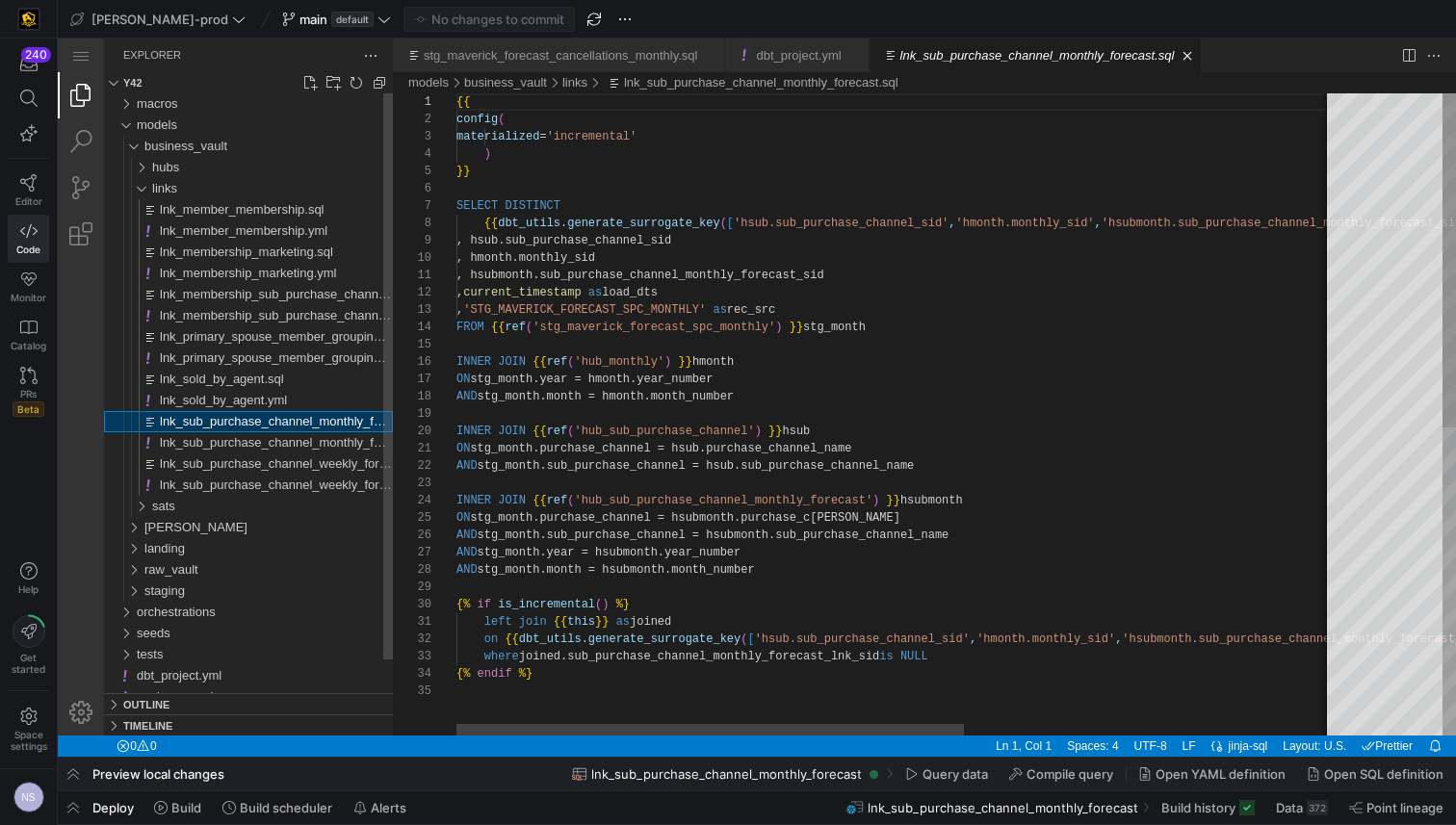 scroll, scrollTop: 173, scrollLeft: 0, axis: vertical 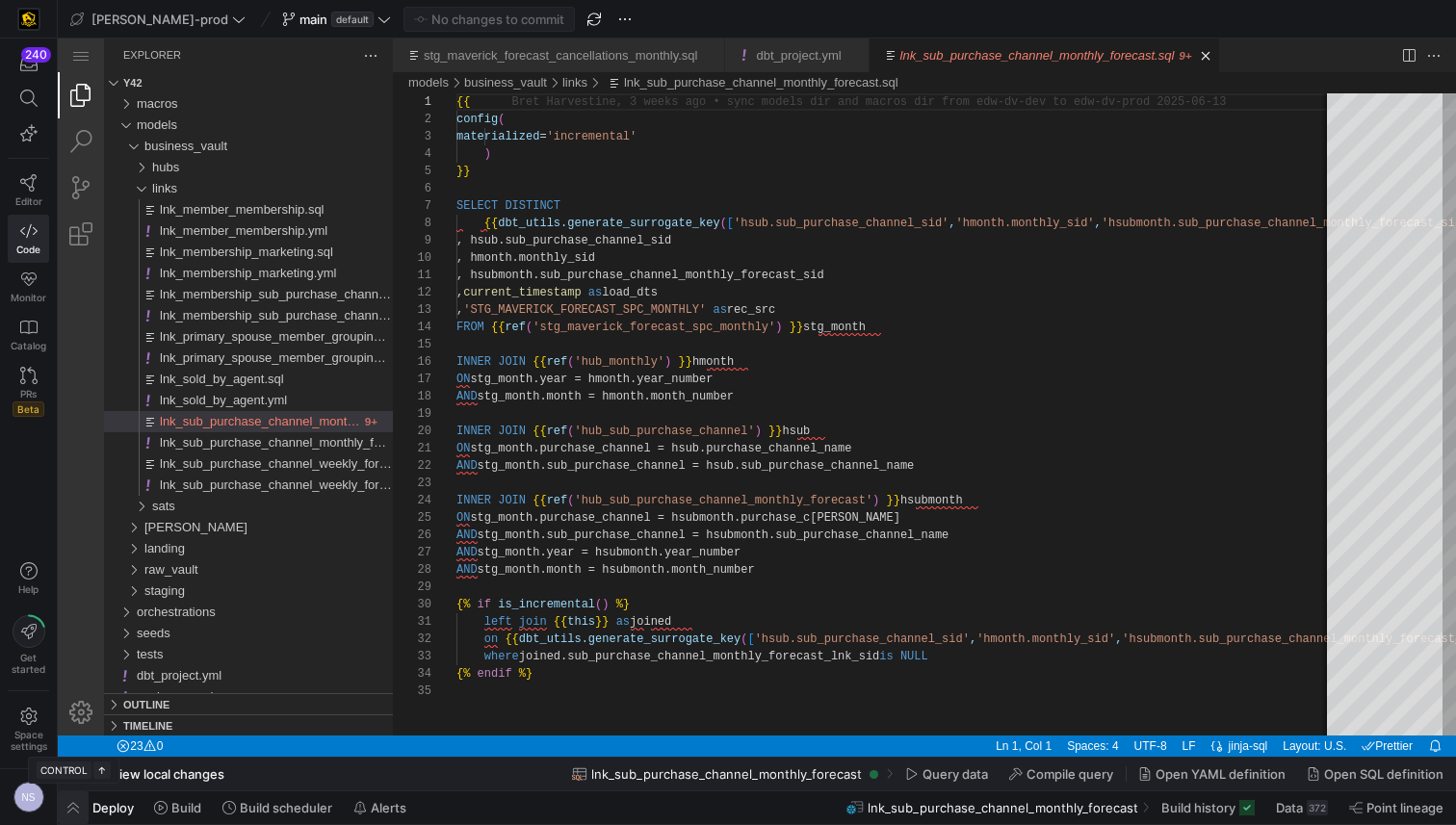 click 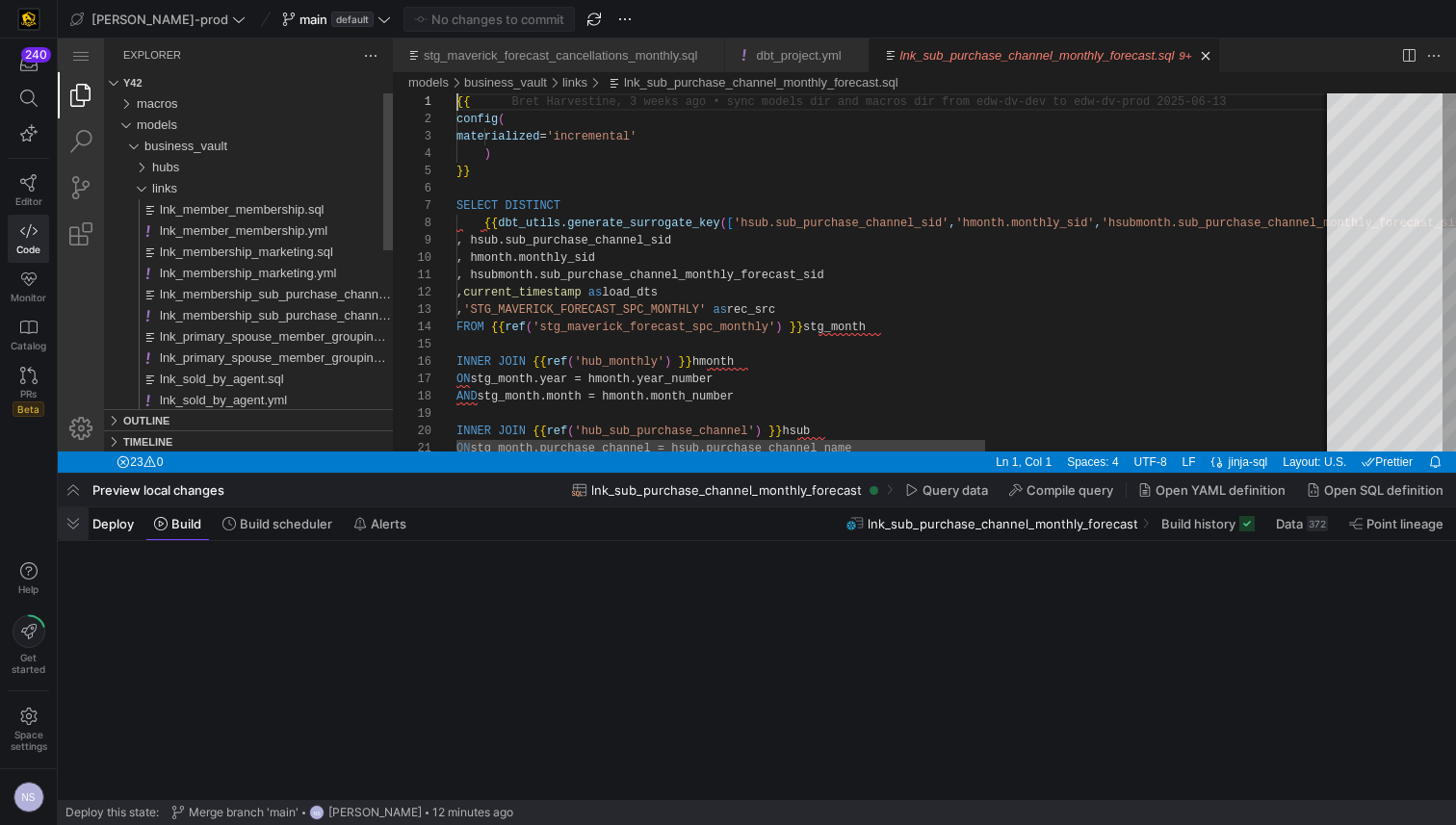 scroll, scrollTop: 0, scrollLeft: 0, axis: both 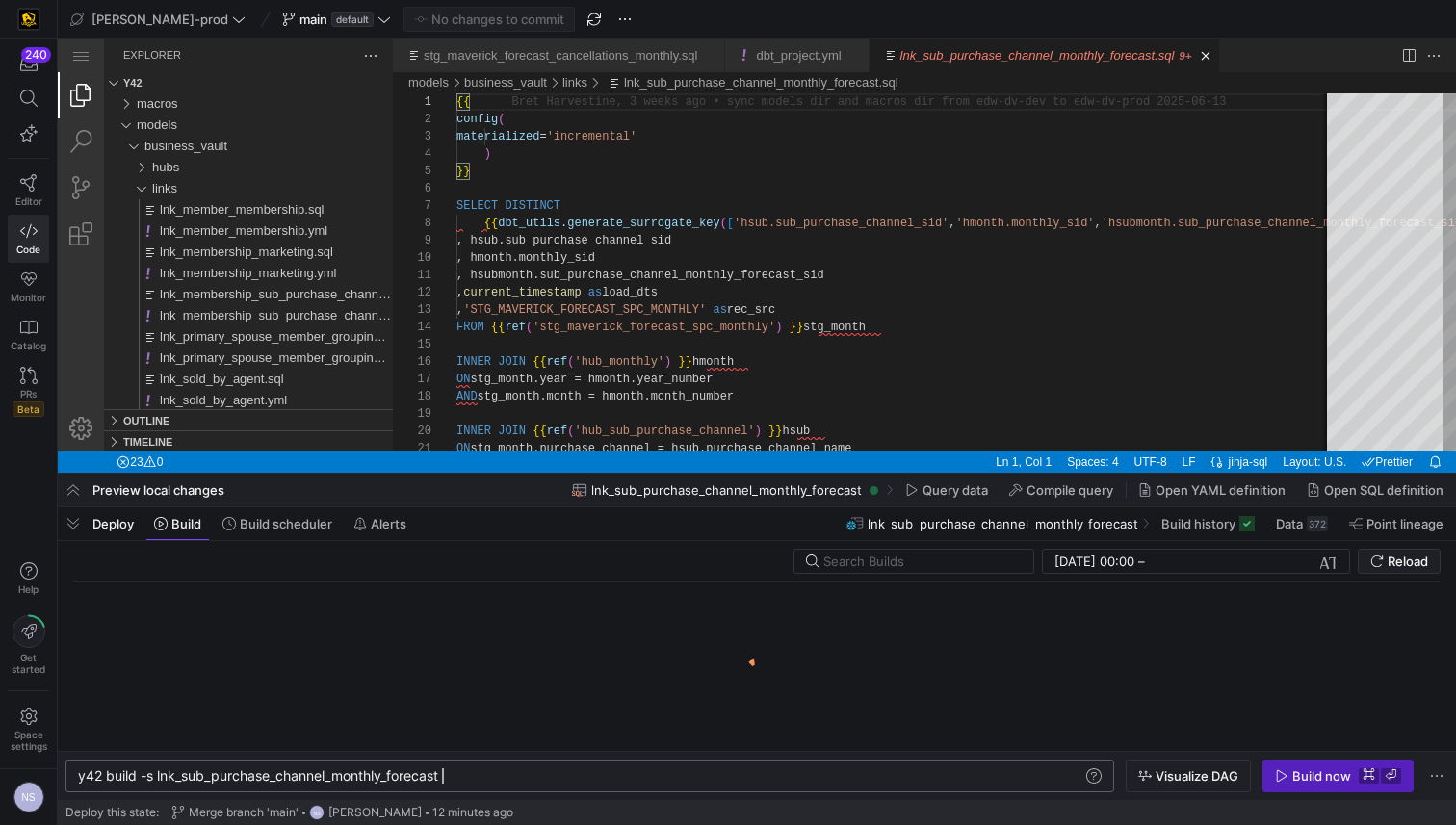 click on "y42 build -s lnk_sub_purchase_channel_monthly_fore cast" 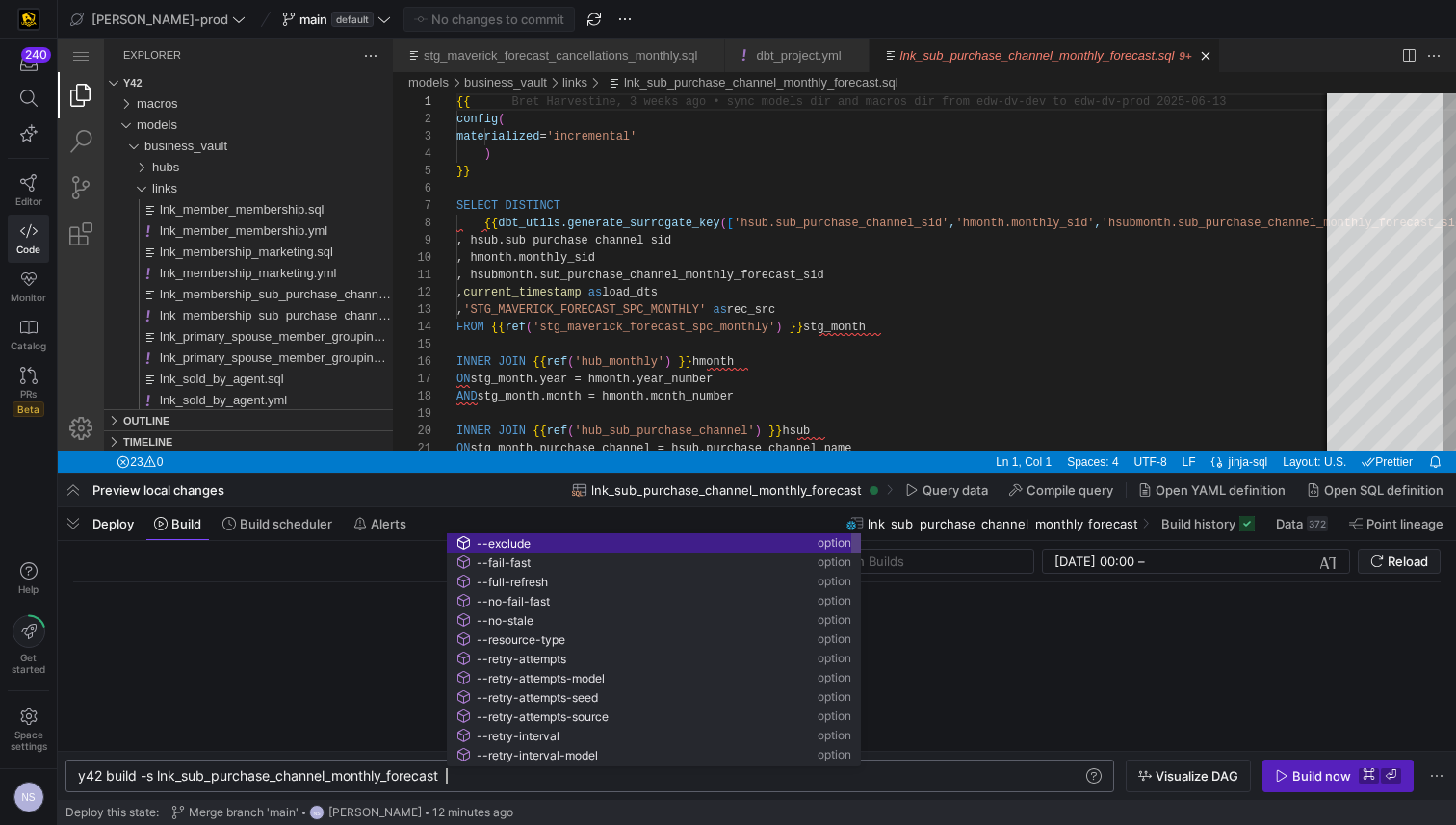scroll, scrollTop: 0, scrollLeft: 451, axis: horizontal 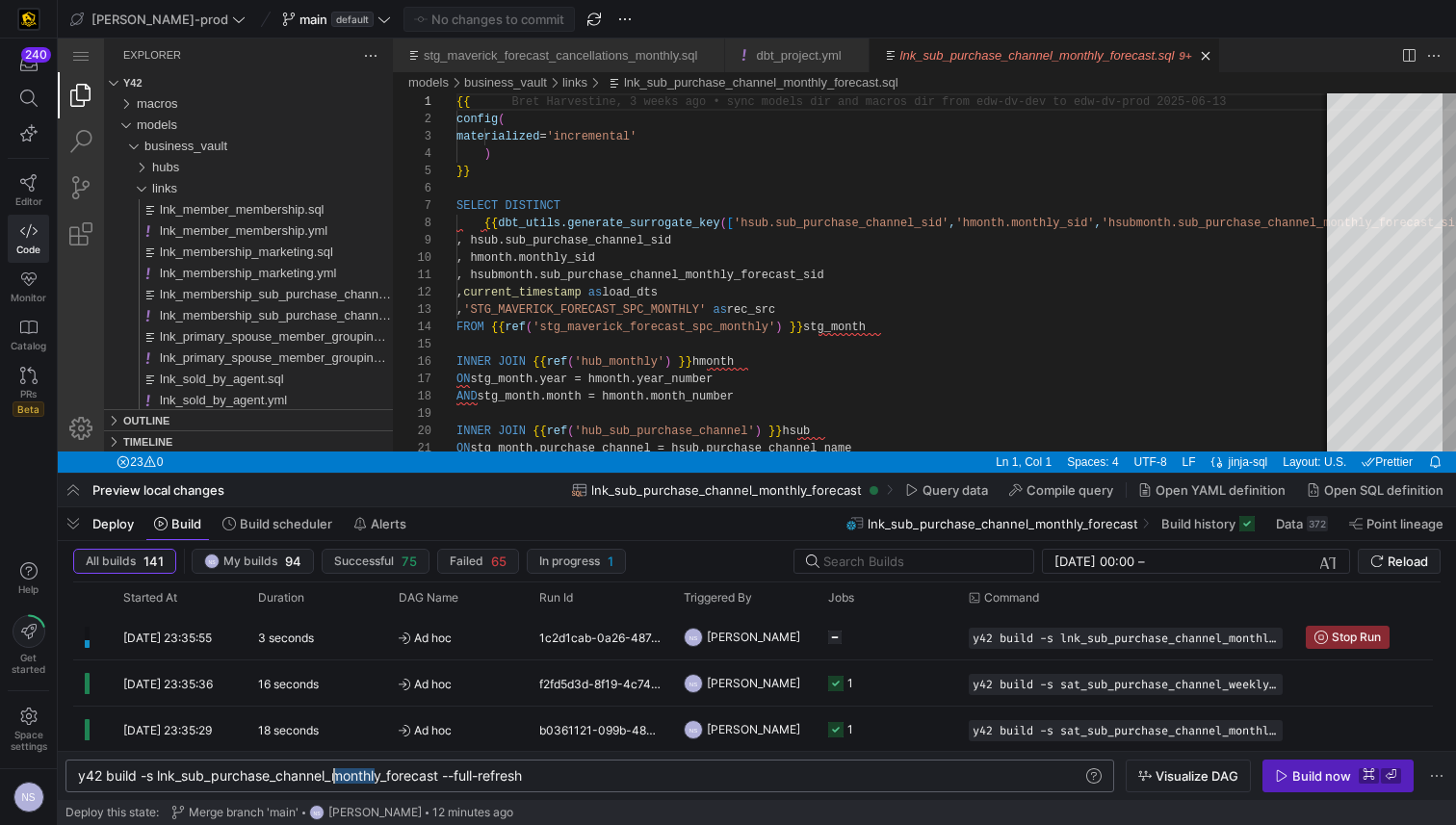 drag, startPoint x: 374, startPoint y: 775, endPoint x: 338, endPoint y: 780, distance: 36.345564 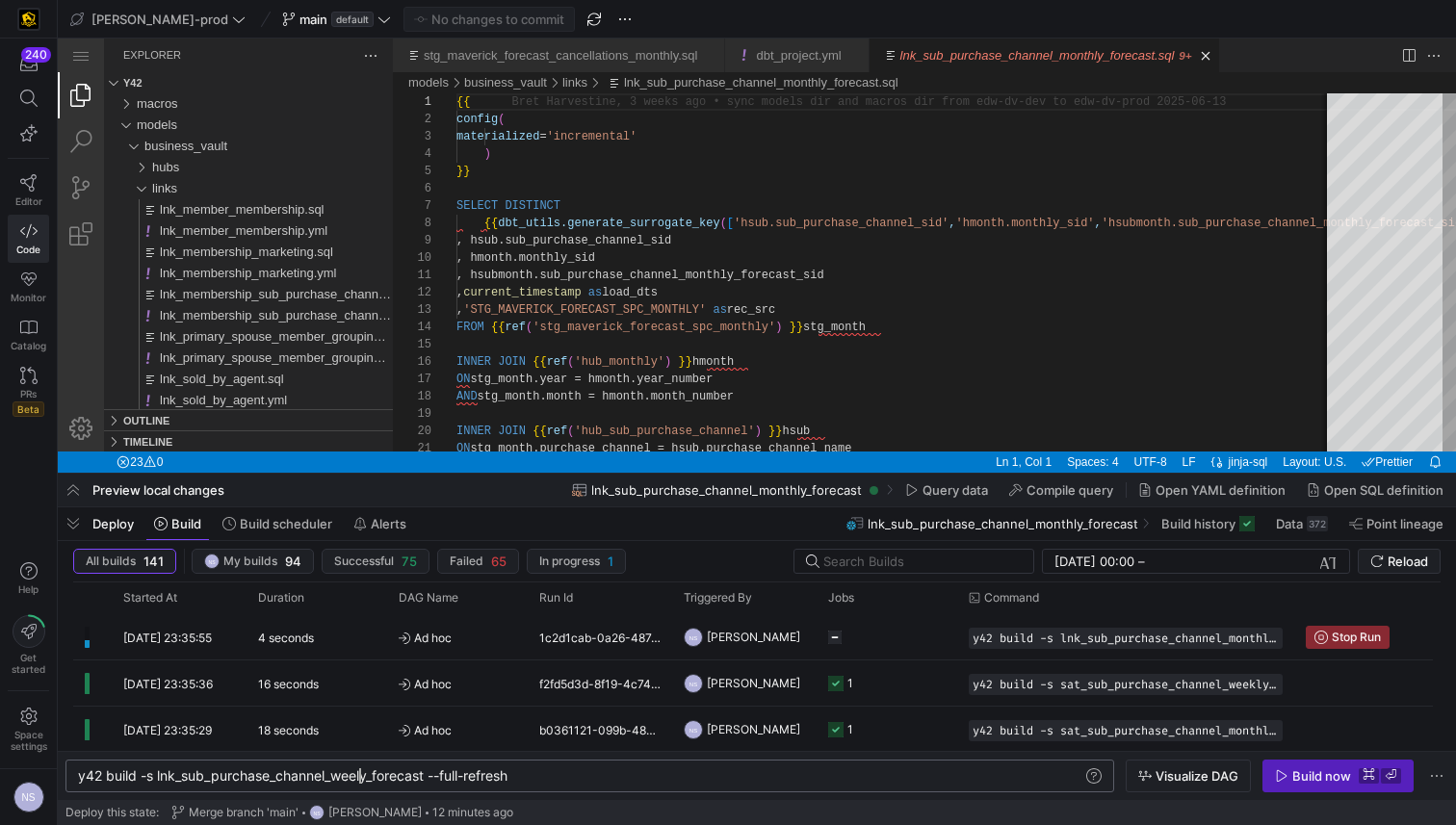 scroll, scrollTop: 0, scrollLeft: 290, axis: horizontal 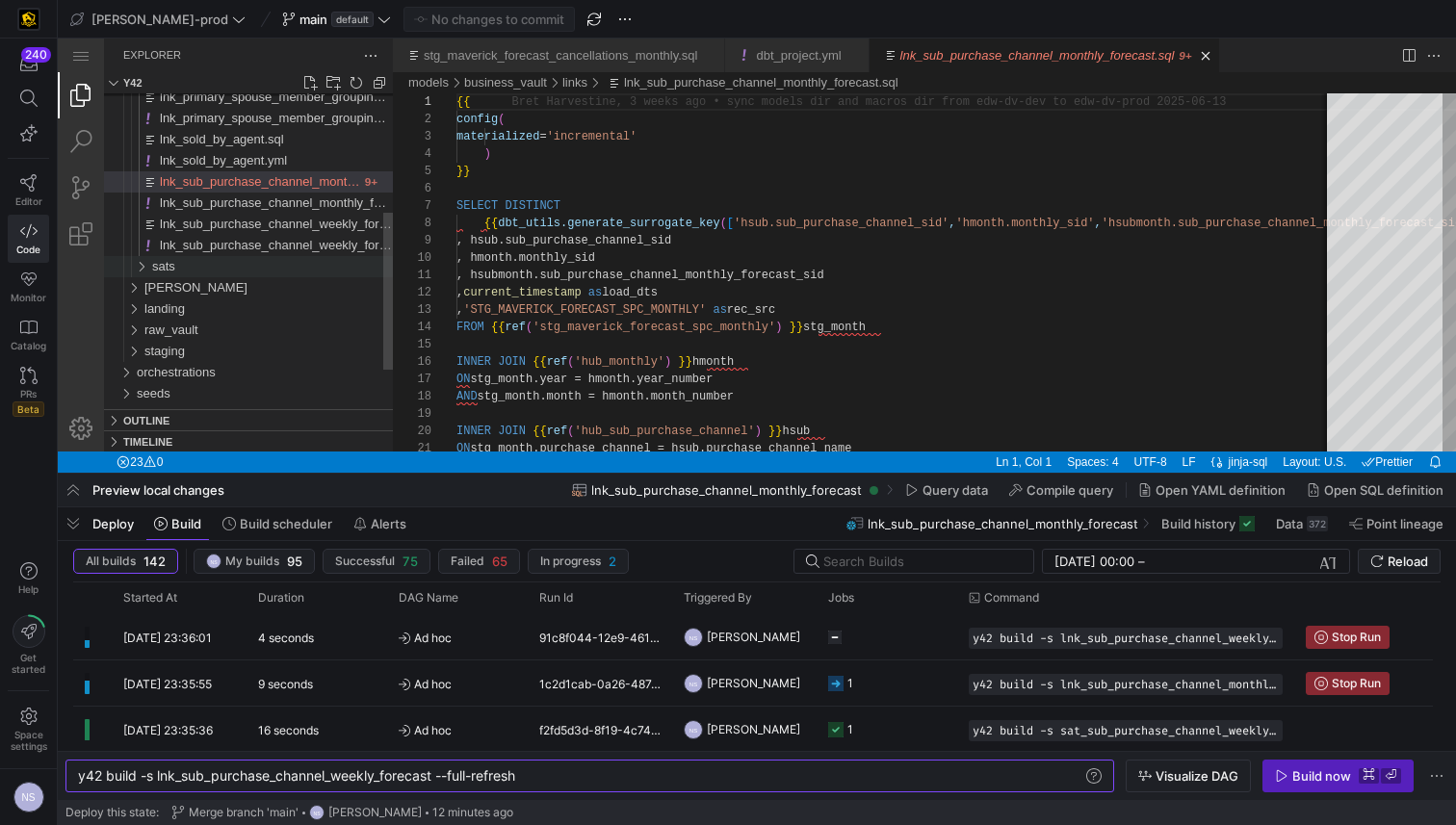 type on "y42 build -s lnk_sub_purchase_channel_weekly_forecast --full-refresh" 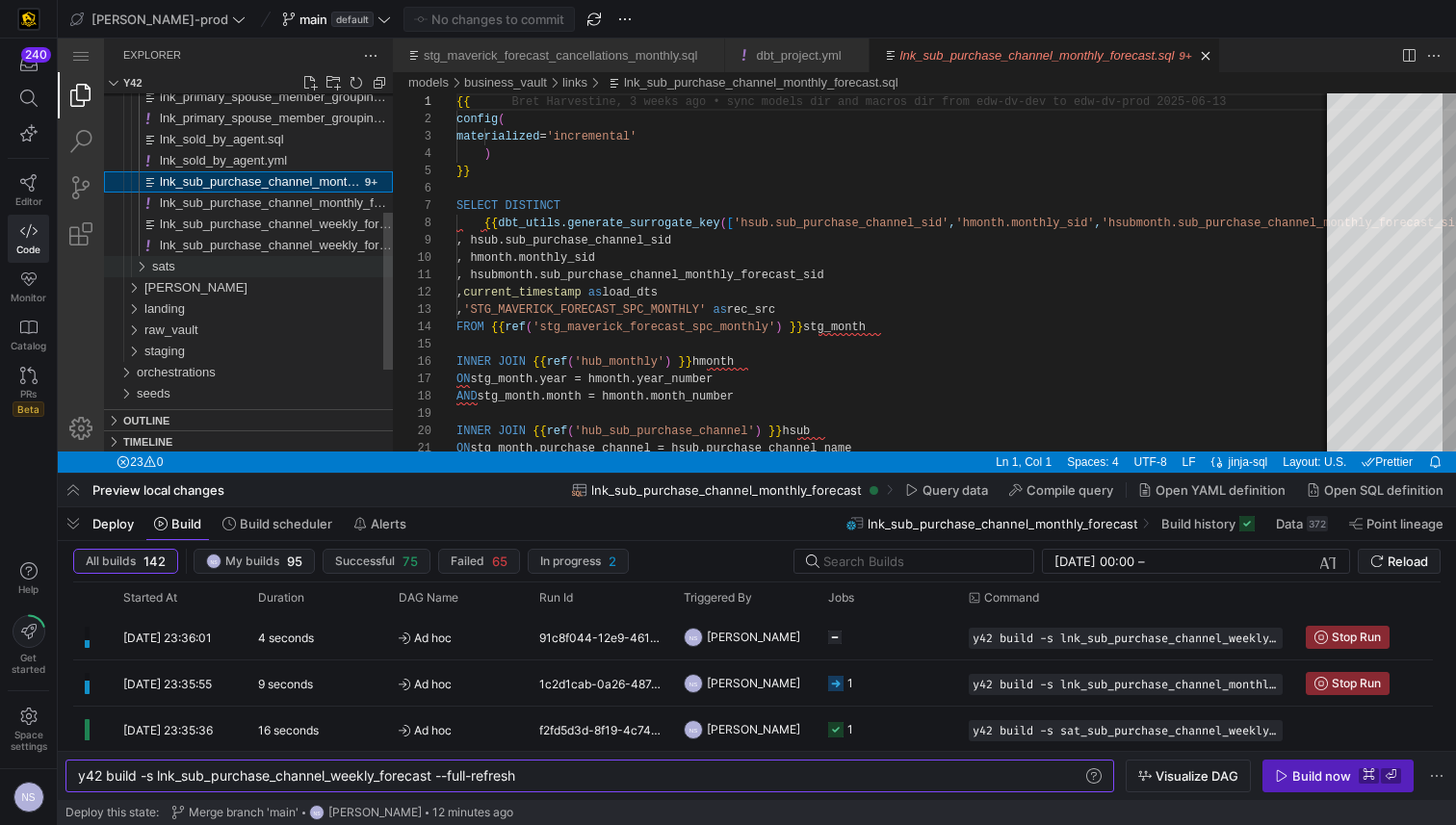 click on "sats" at bounding box center (273, 267) 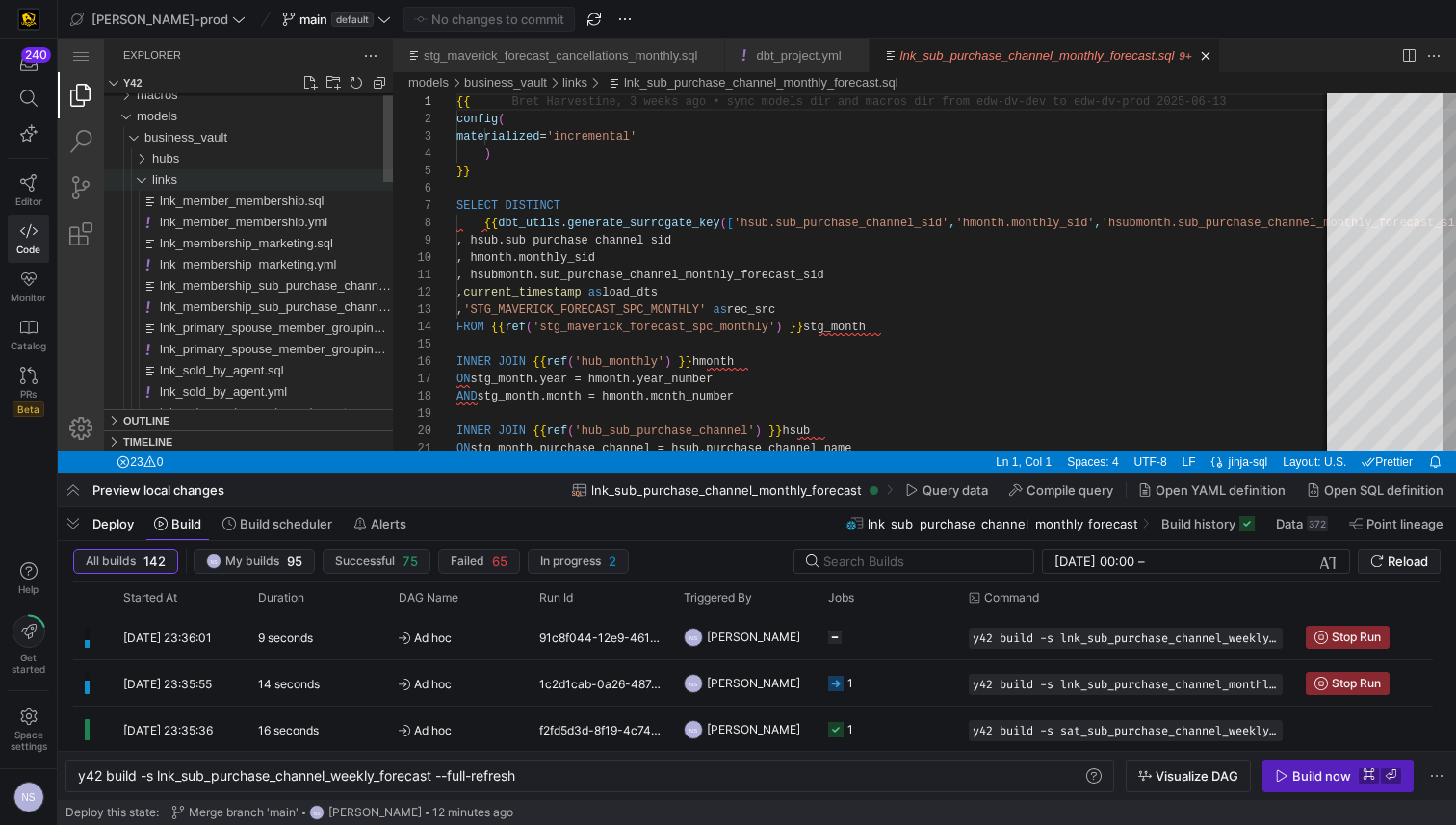 click on "links" at bounding box center [273, 180] 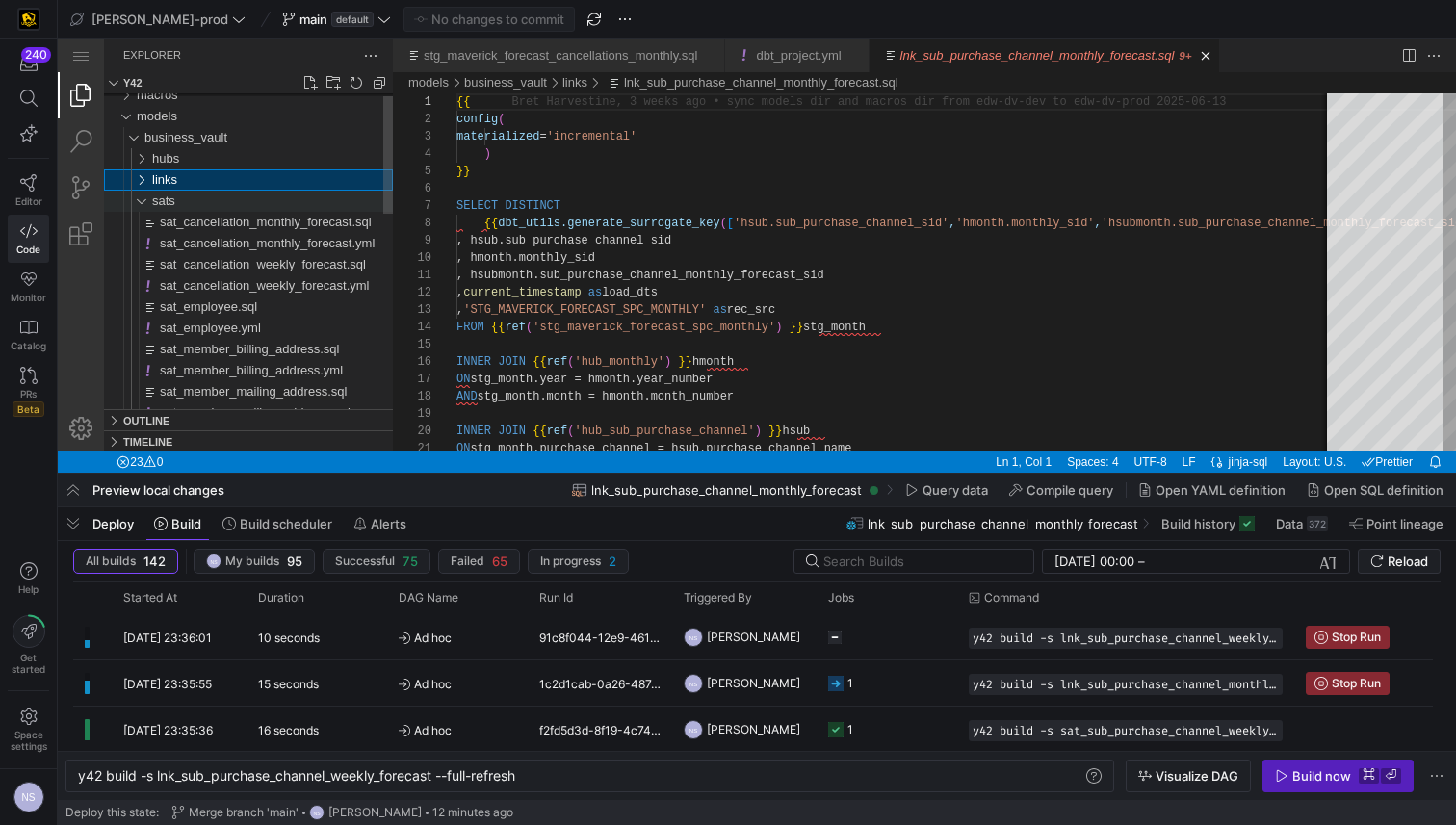 click on "sats" at bounding box center (273, 201) 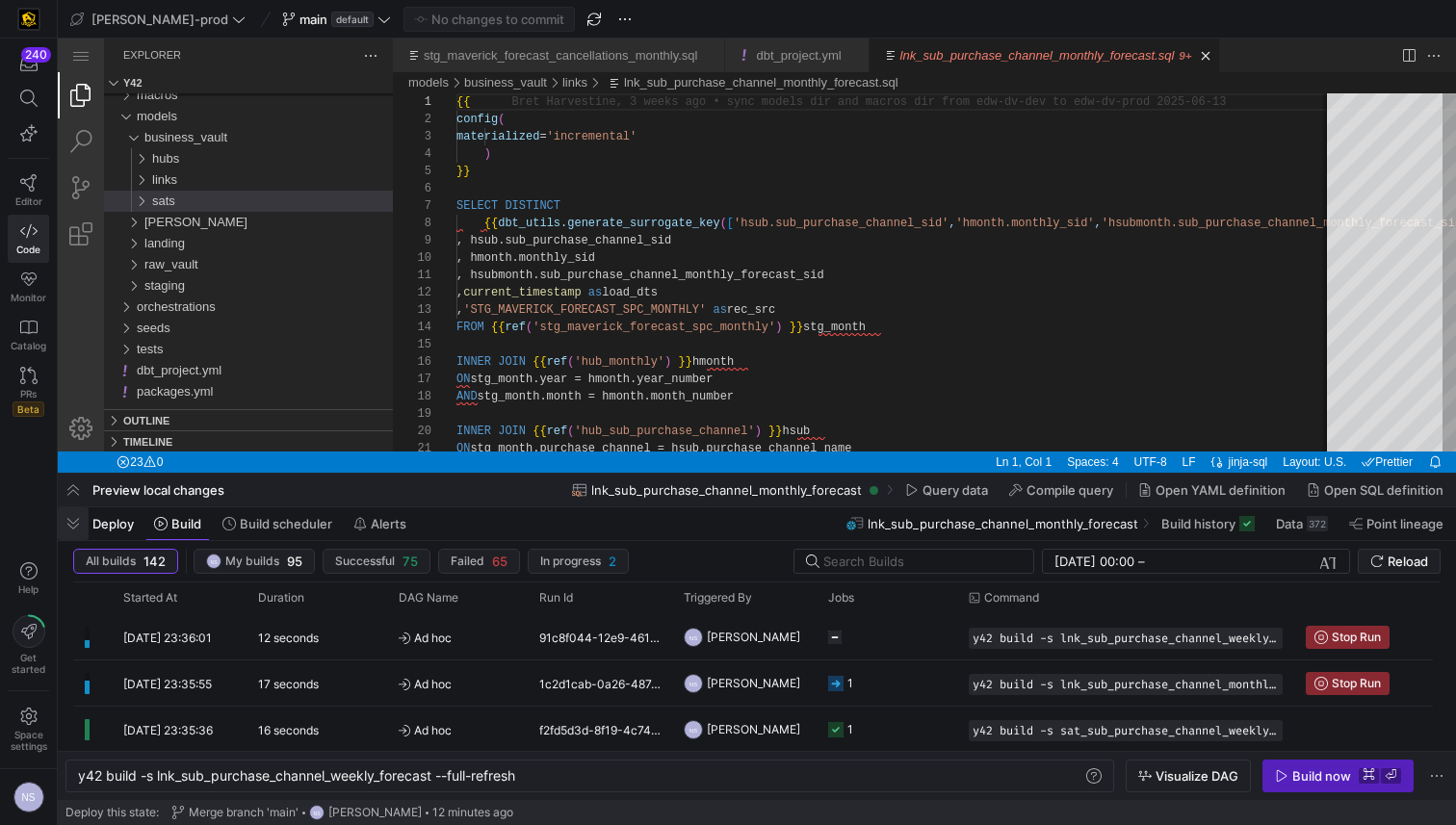 drag, startPoint x: 72, startPoint y: 528, endPoint x: 22, endPoint y: 660, distance: 141.1524 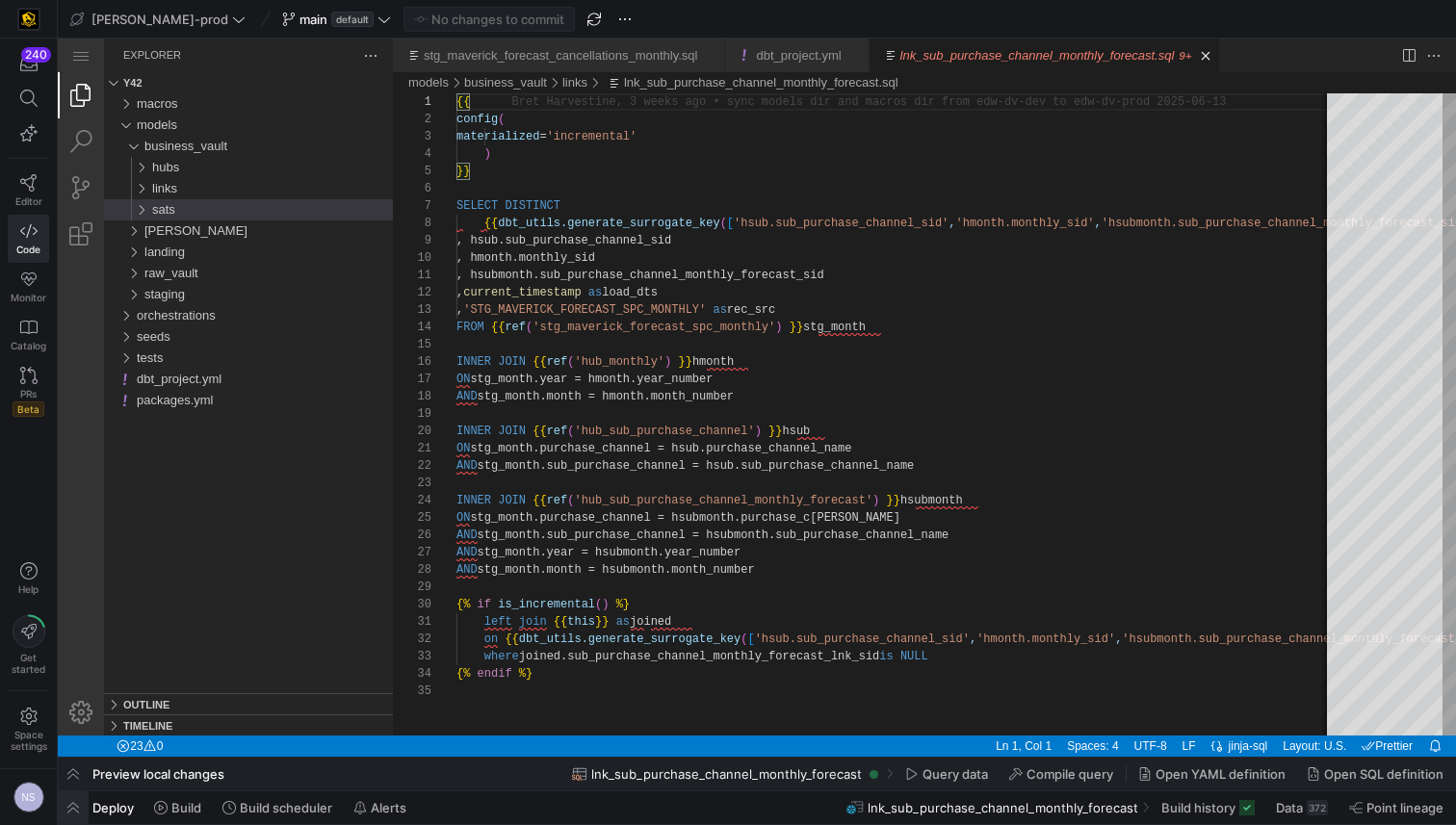 click 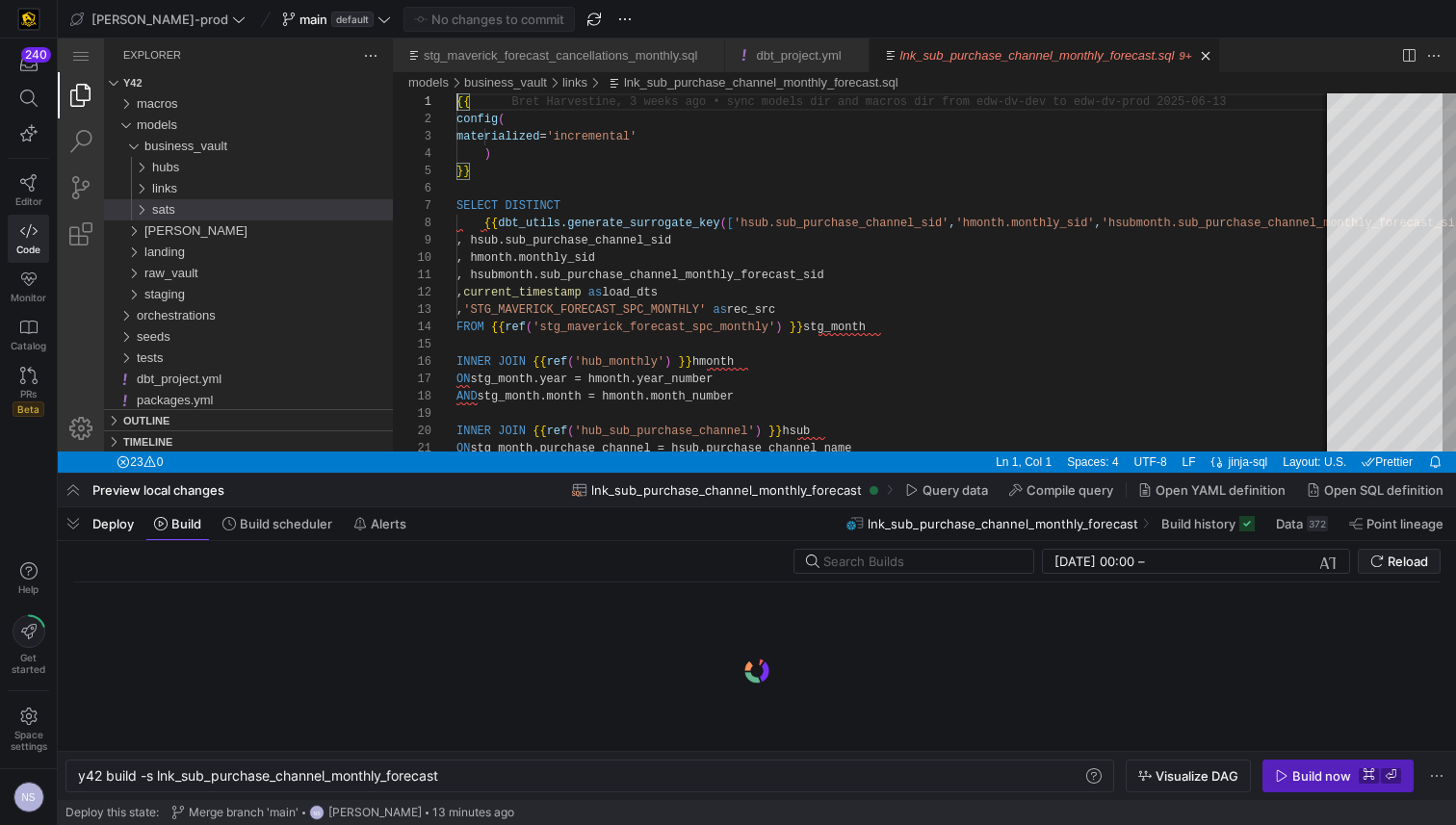 scroll, scrollTop: 0, scrollLeft: 364, axis: horizontal 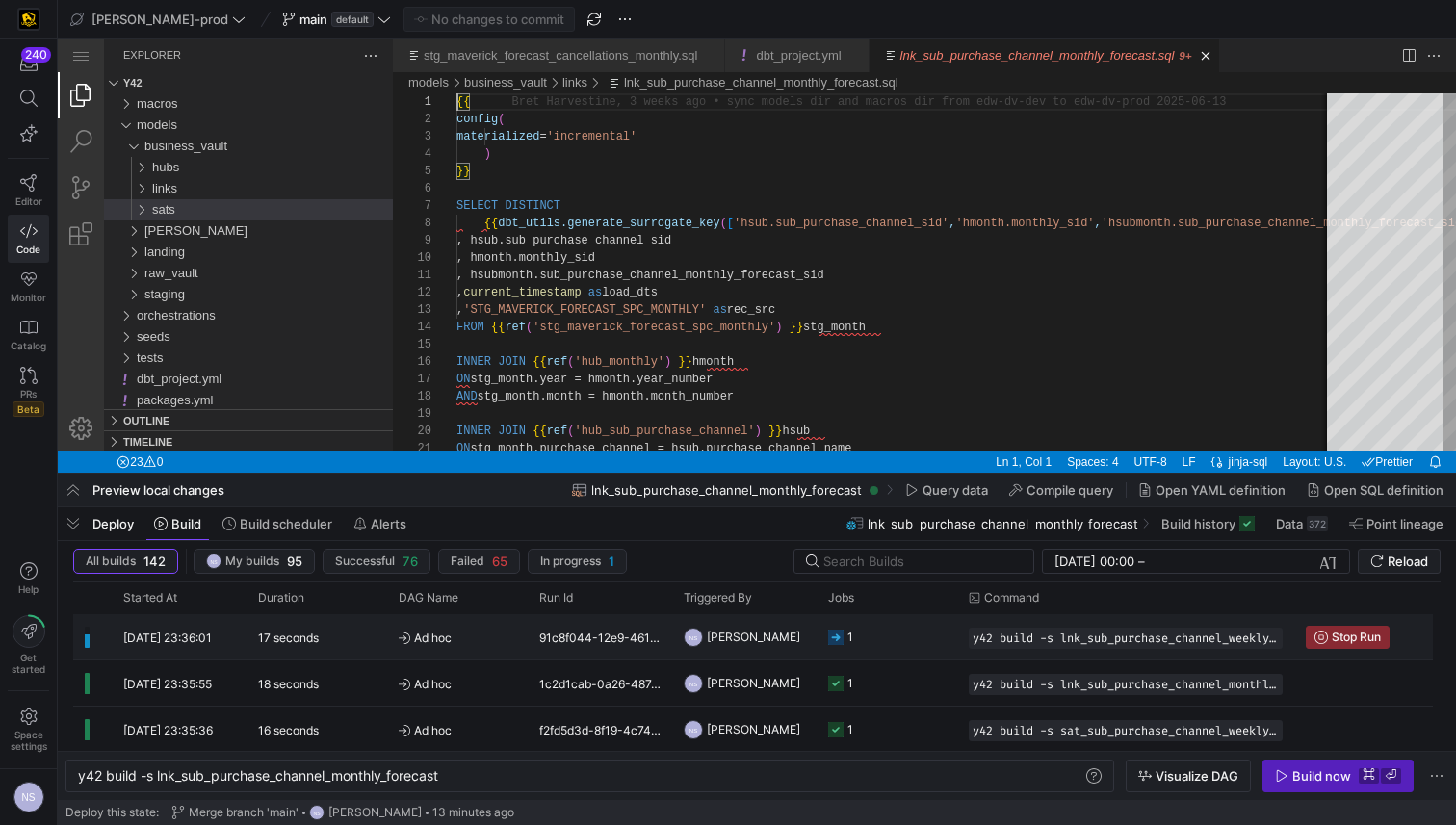 click on "1" 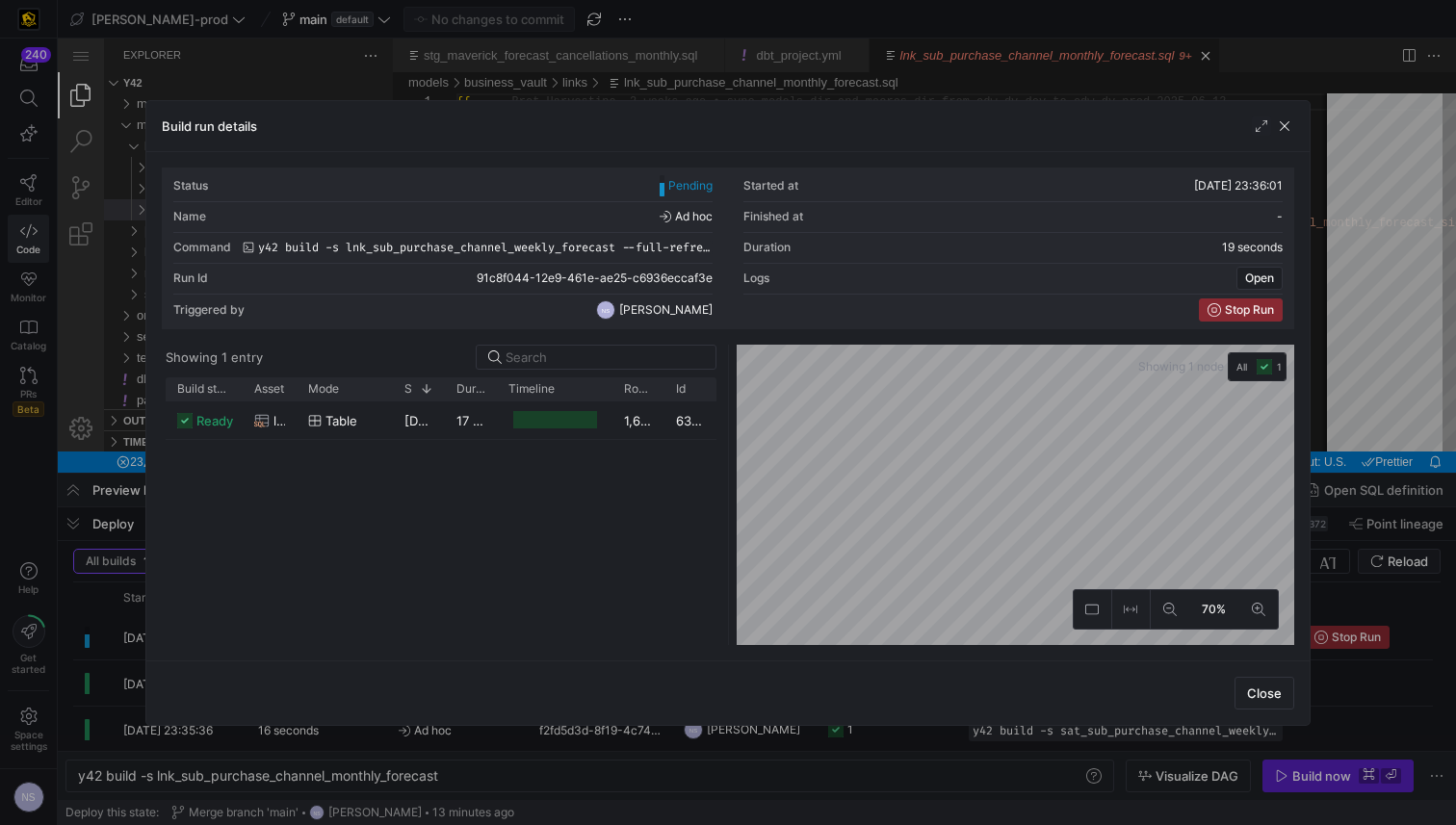 click at bounding box center [728, 412] 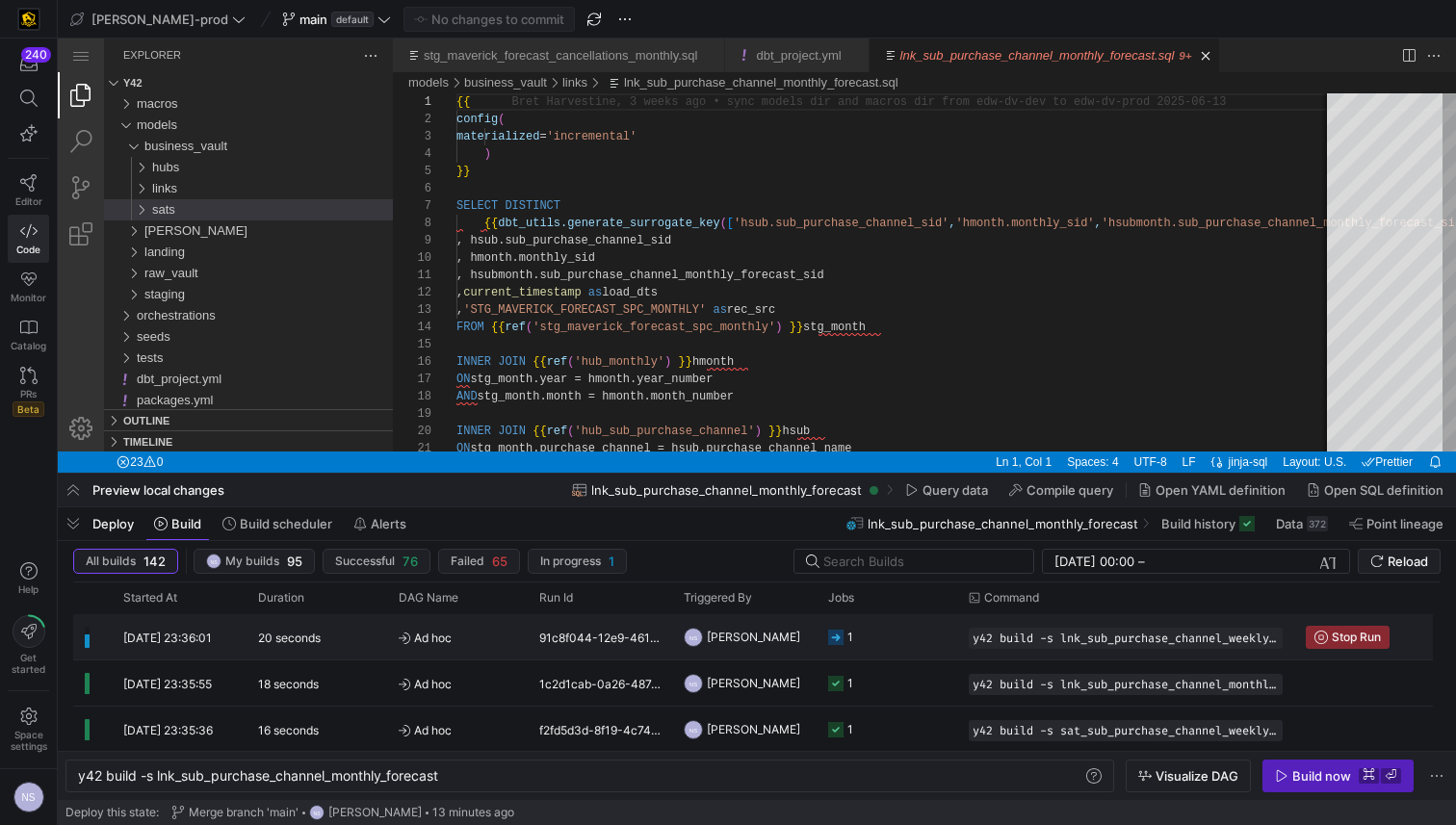 click on "1" 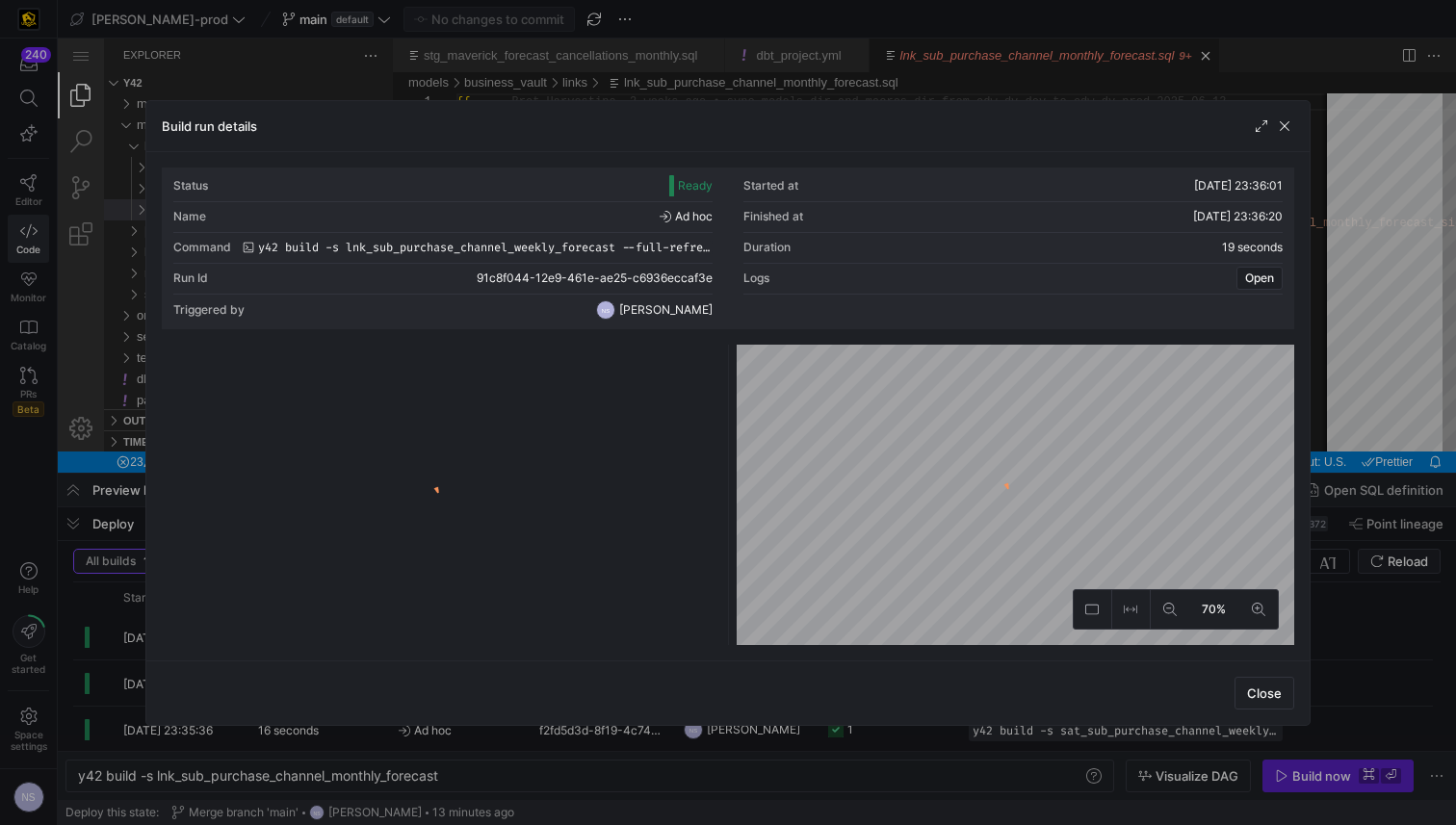 drag, startPoint x: 1339, startPoint y: 407, endPoint x: 1161, endPoint y: 417, distance: 178.28068 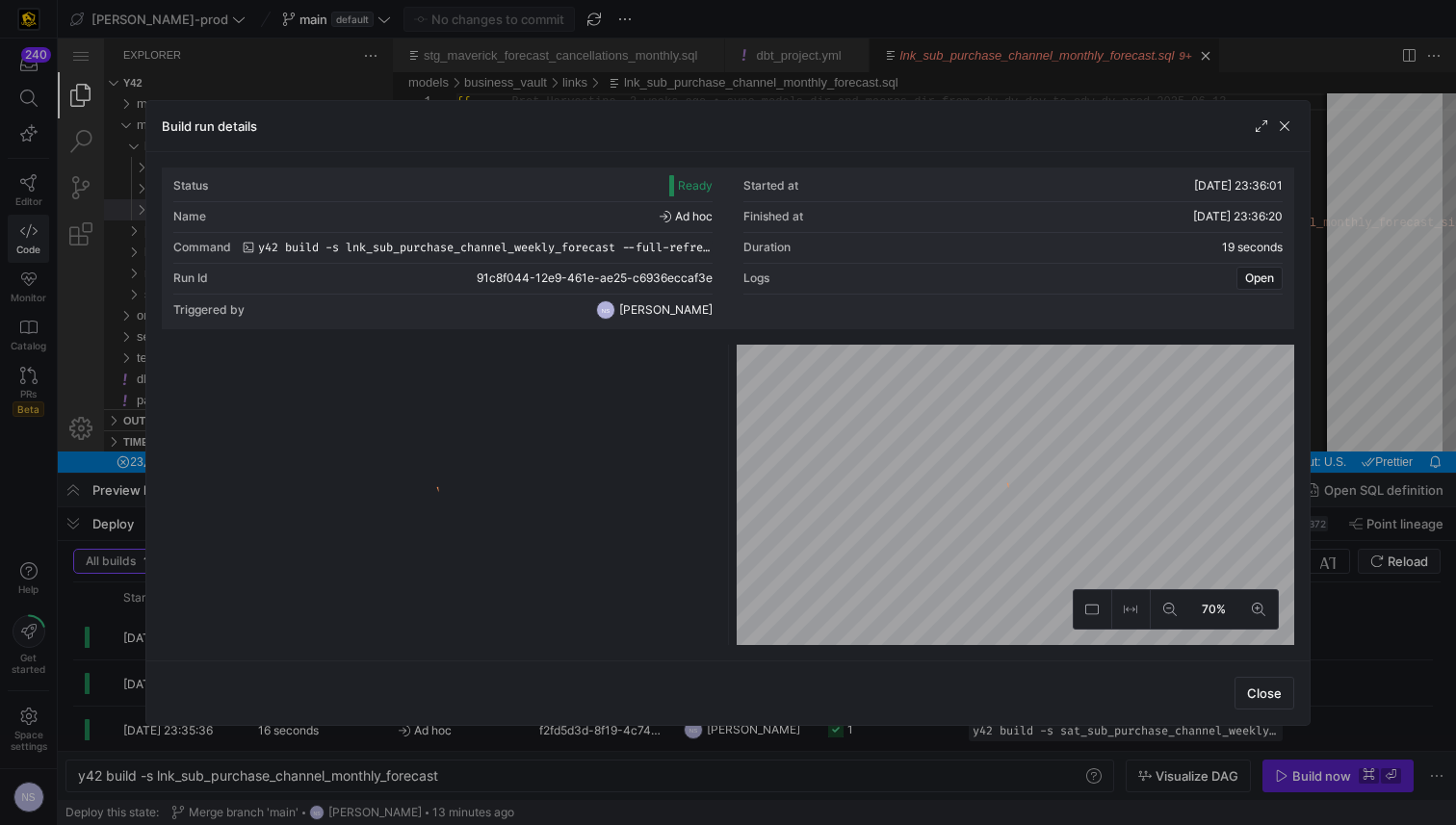 click at bounding box center (728, 412) 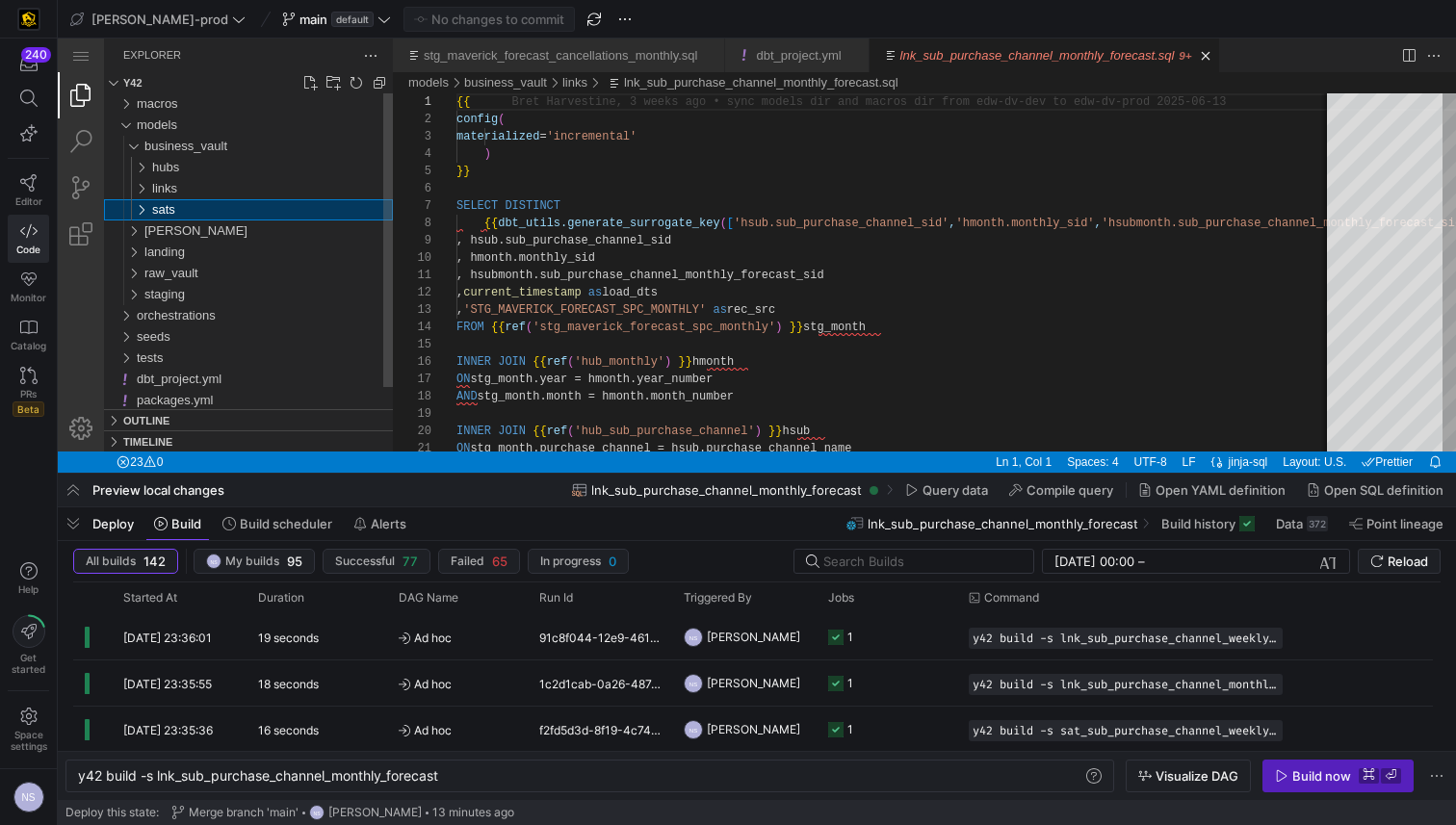 click at bounding box center [133, 210] 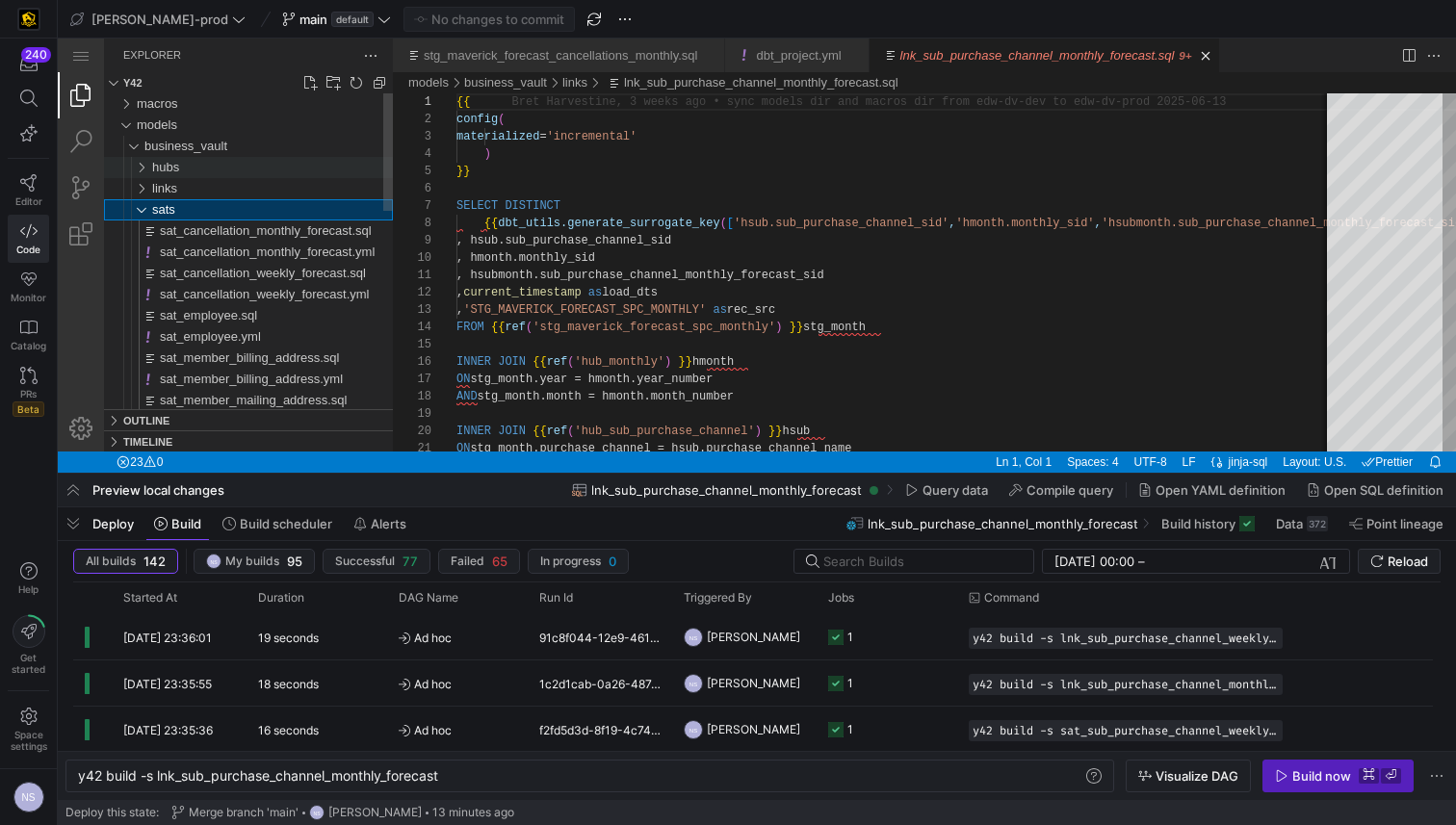 drag, startPoint x: 146, startPoint y: 211, endPoint x: 155, endPoint y: 174, distance: 38.078866 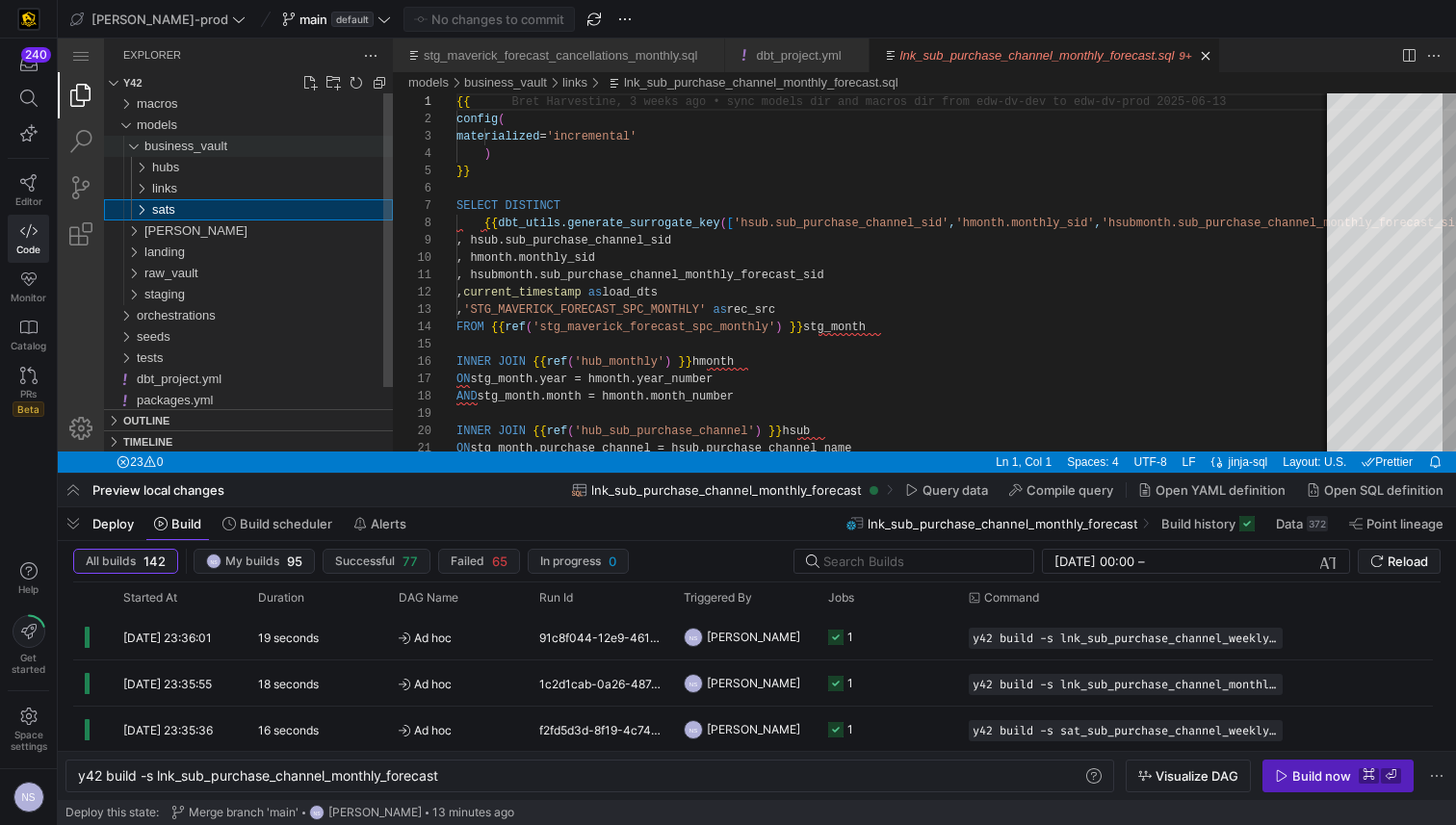 click on "business_vault" at bounding box center [186, 145] 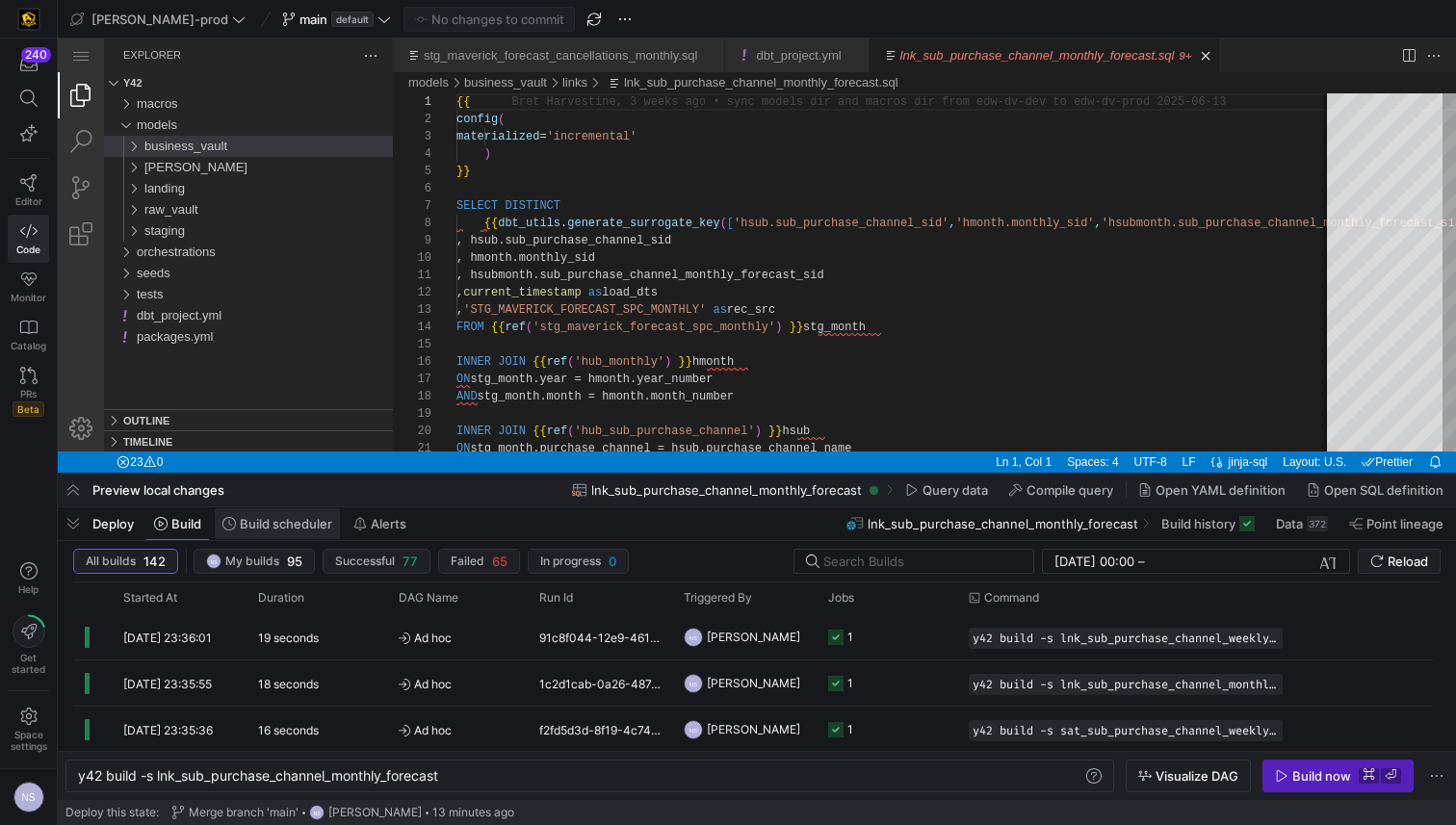 click on "Build scheduler" 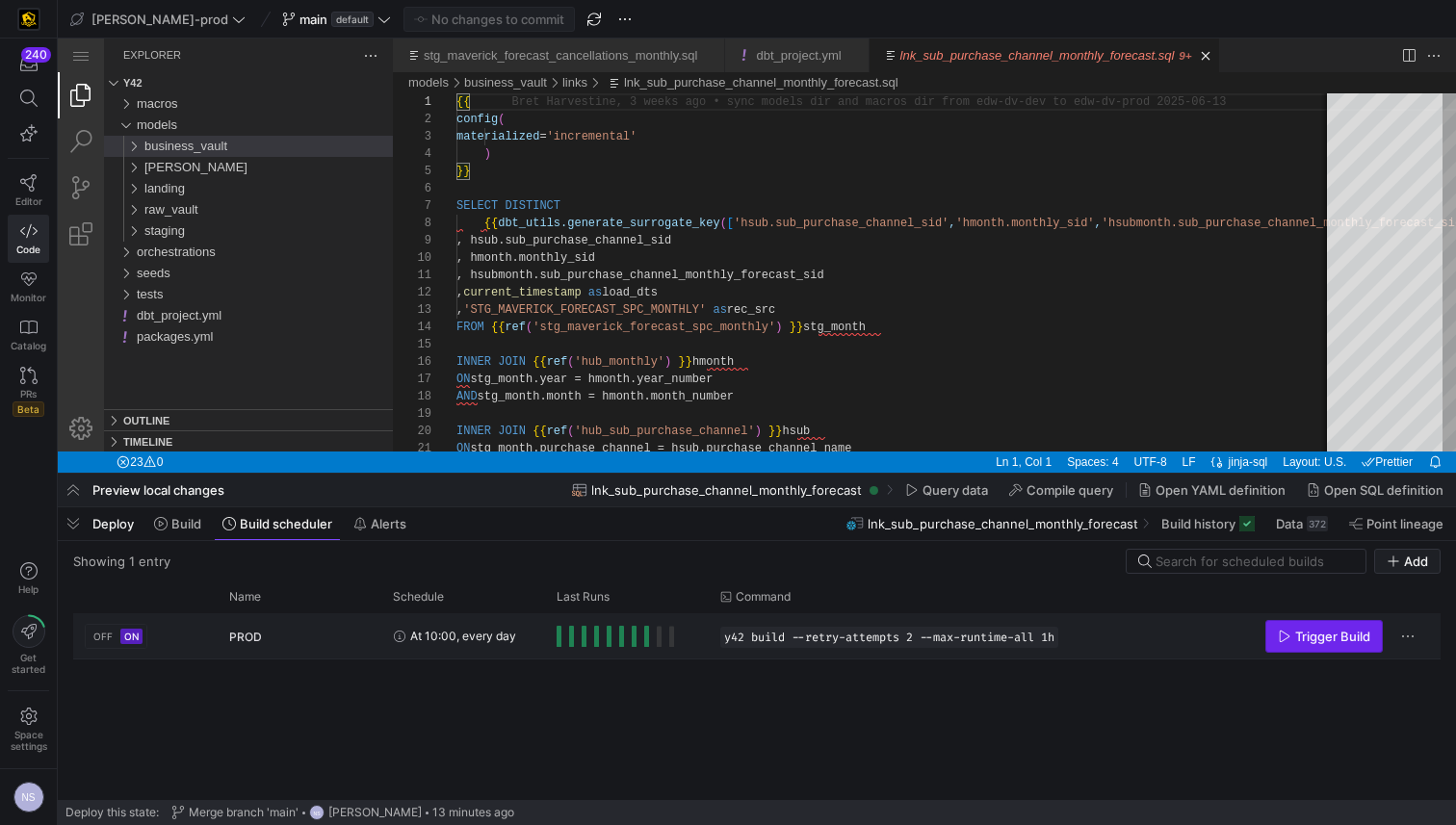 click on "Trigger Build" at bounding box center (1333, 636) 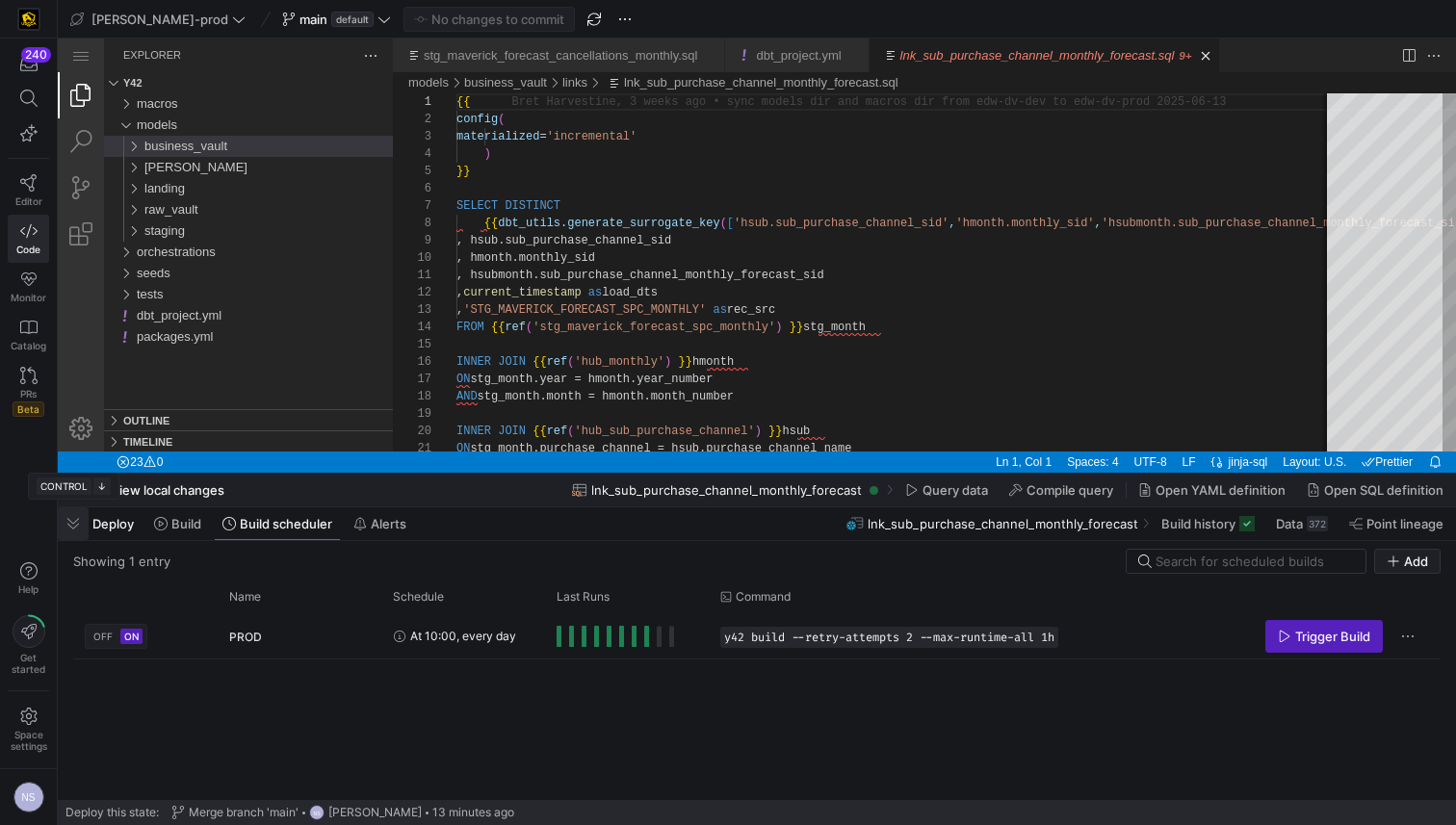 drag, startPoint x: 77, startPoint y: 526, endPoint x: 32, endPoint y: 691, distance: 171.02631 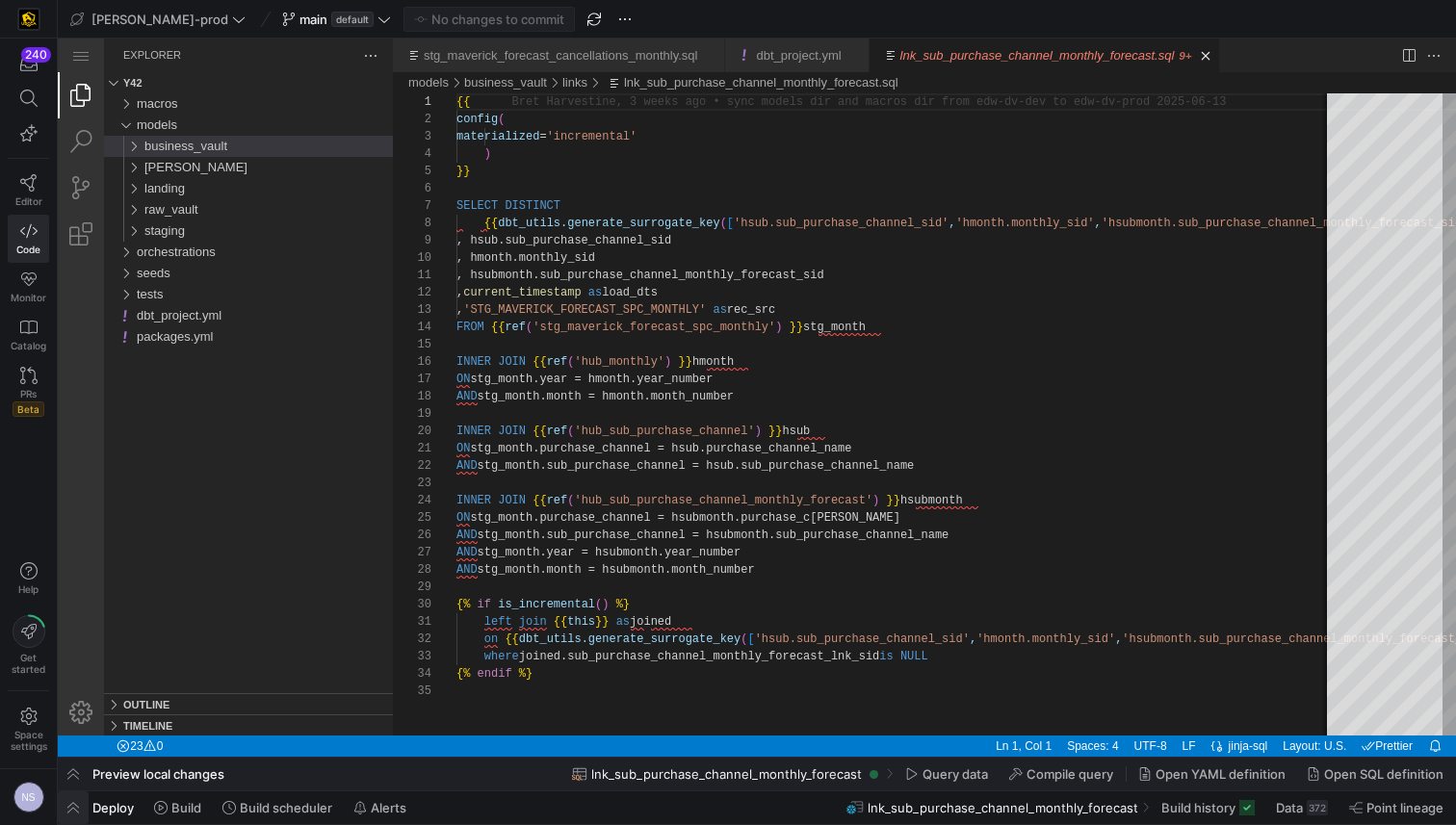click 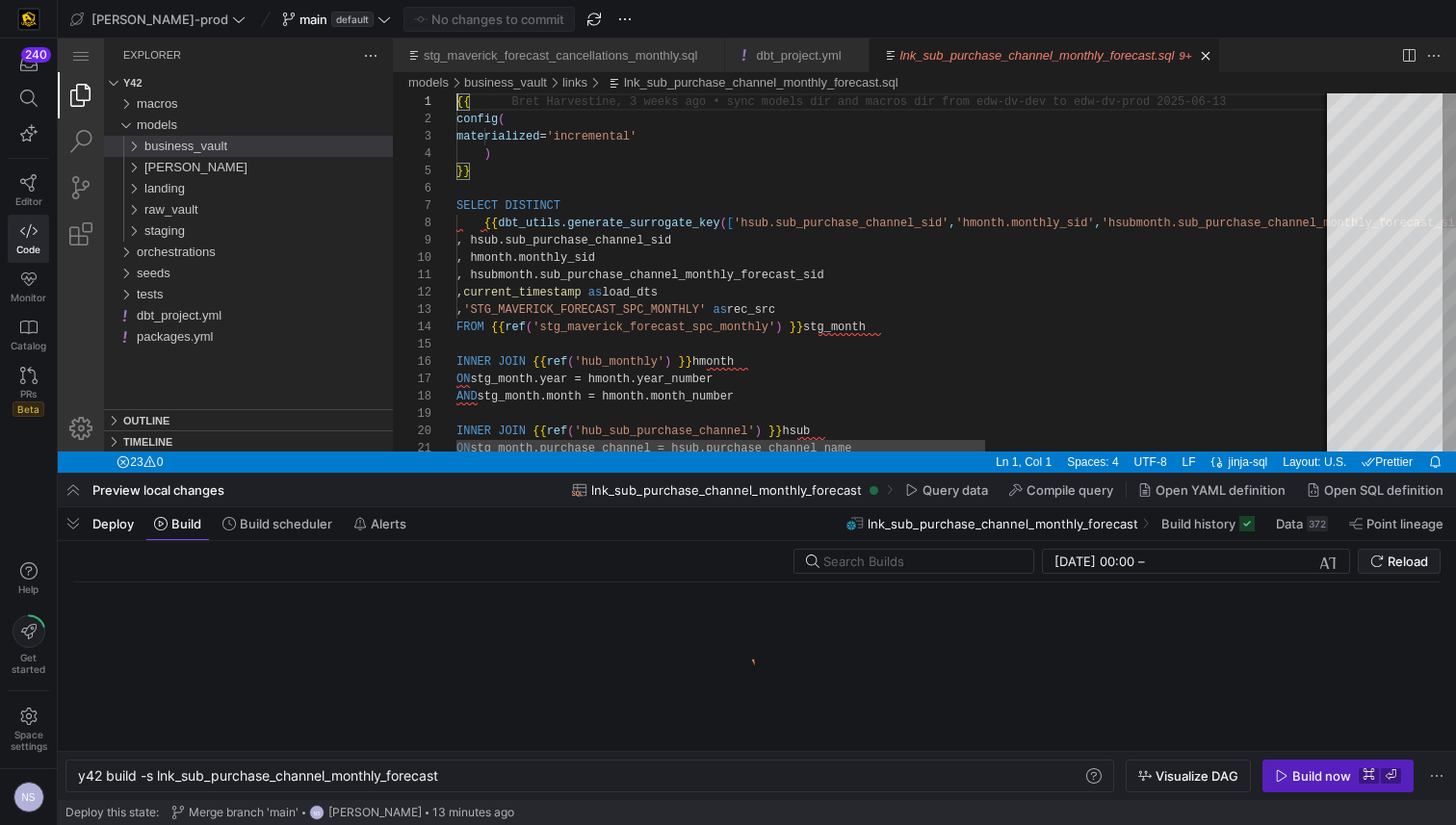 scroll, scrollTop: 0, scrollLeft: 364, axis: horizontal 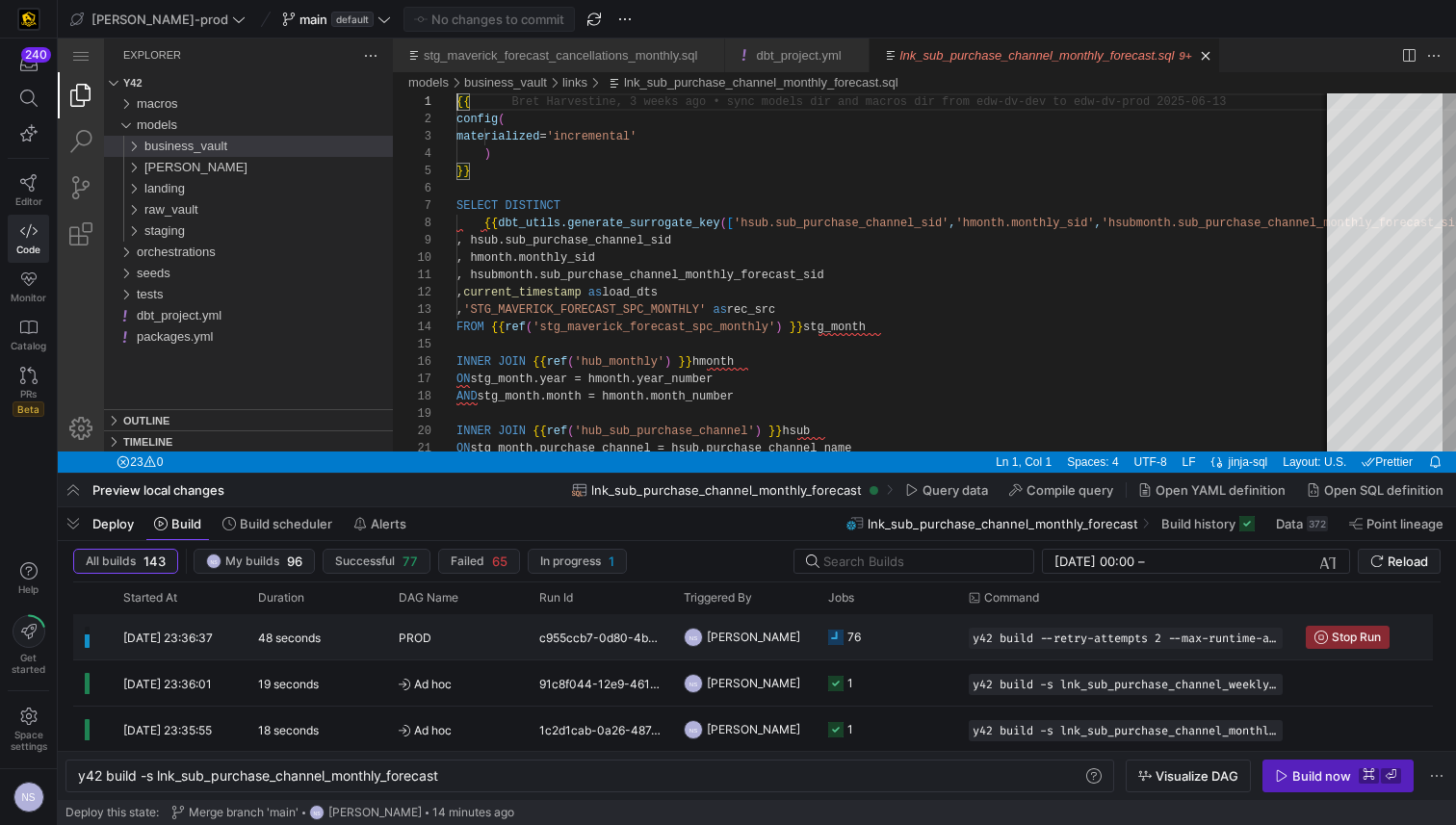 click on "76" 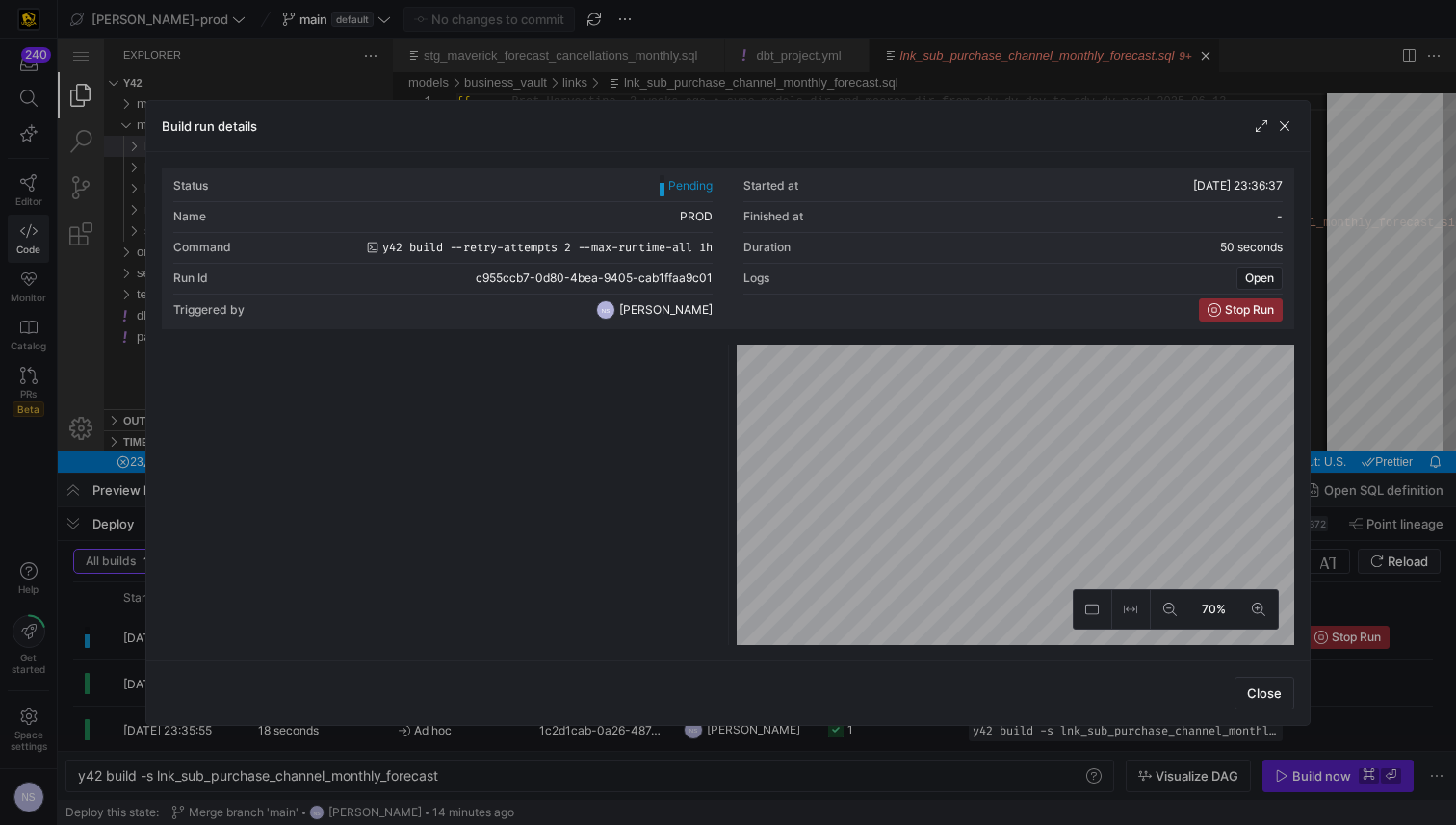 click at bounding box center (728, 412) 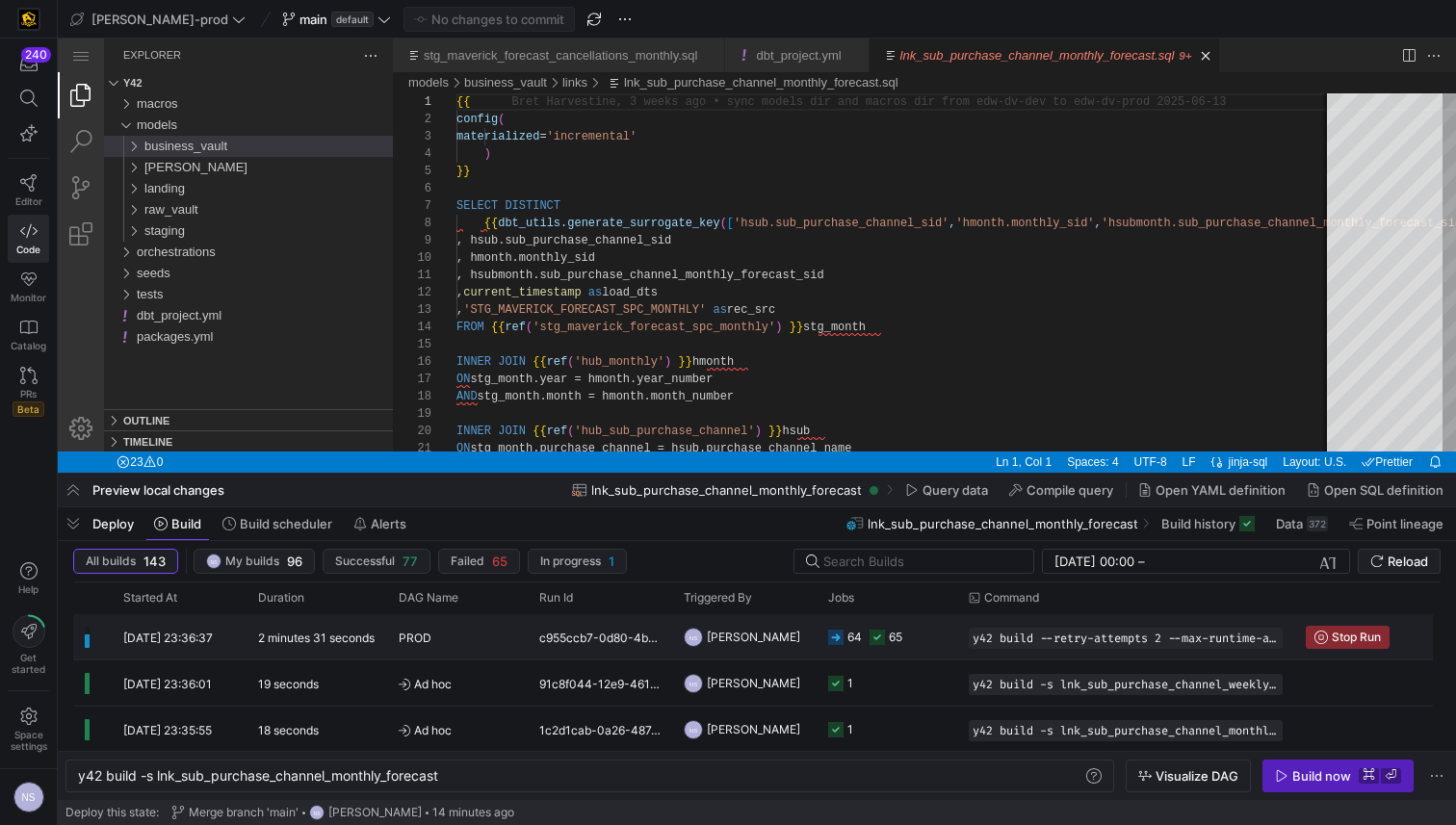 click on "65" 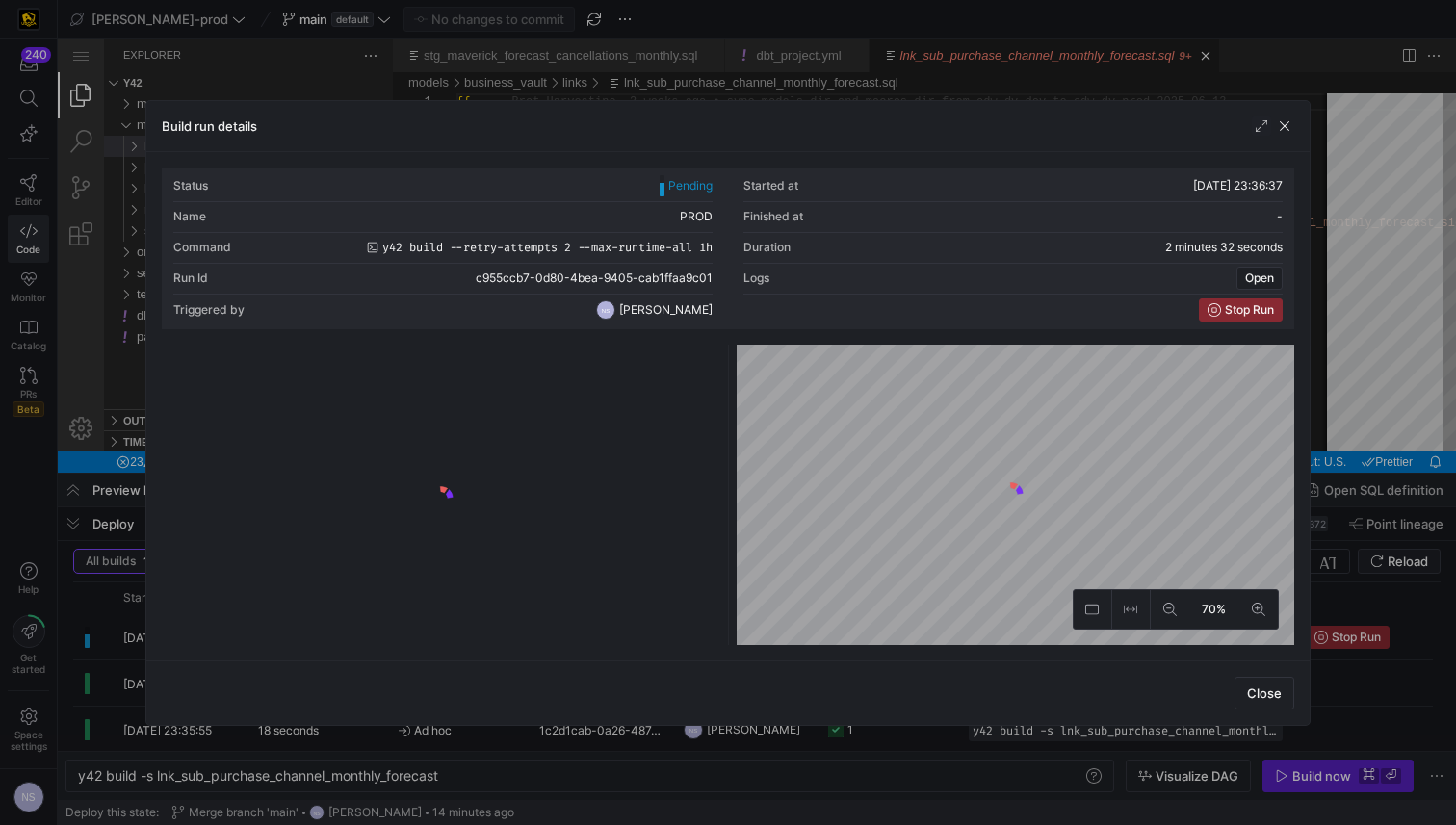 click at bounding box center (728, 412) 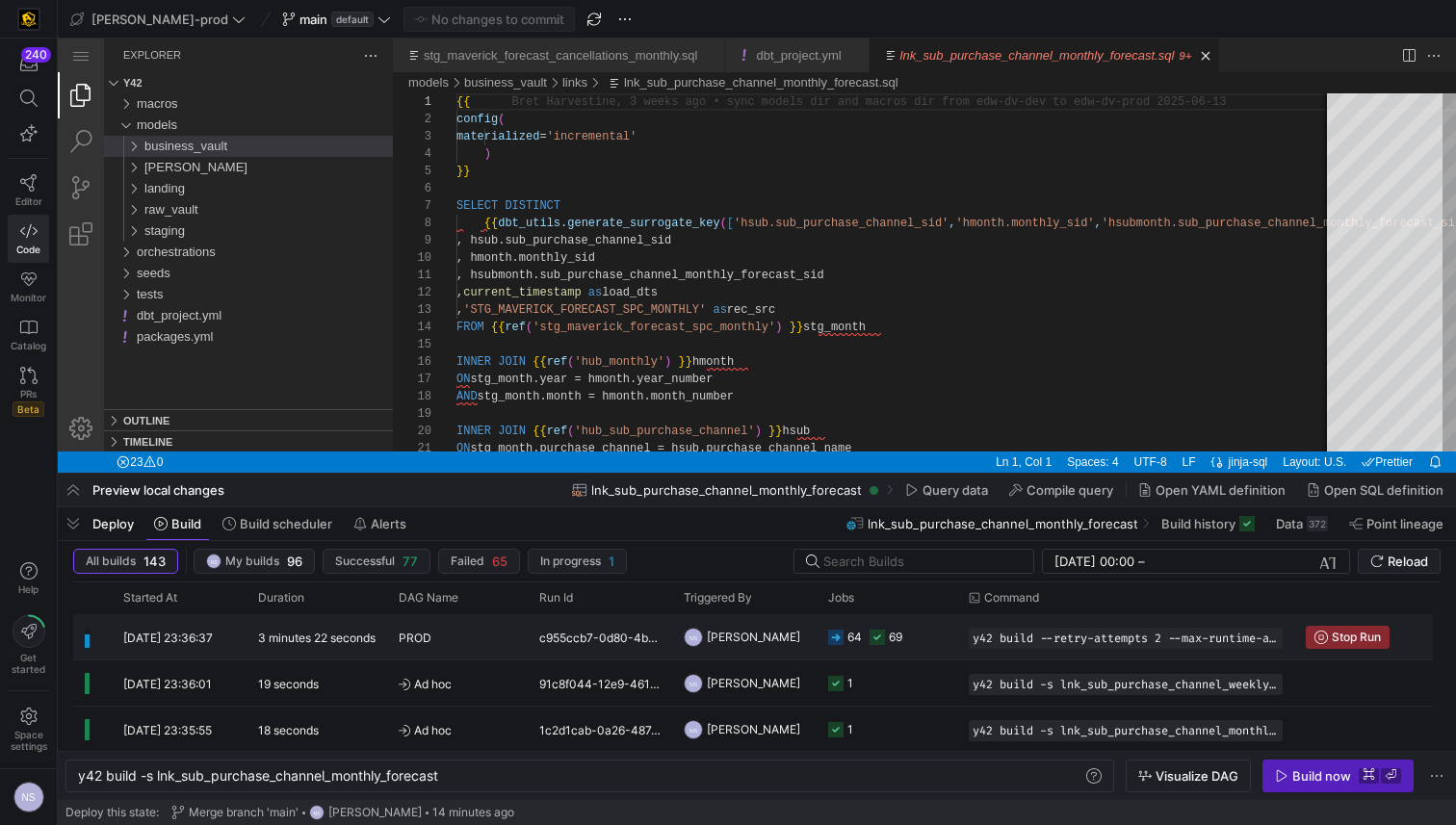 click on "64
69" 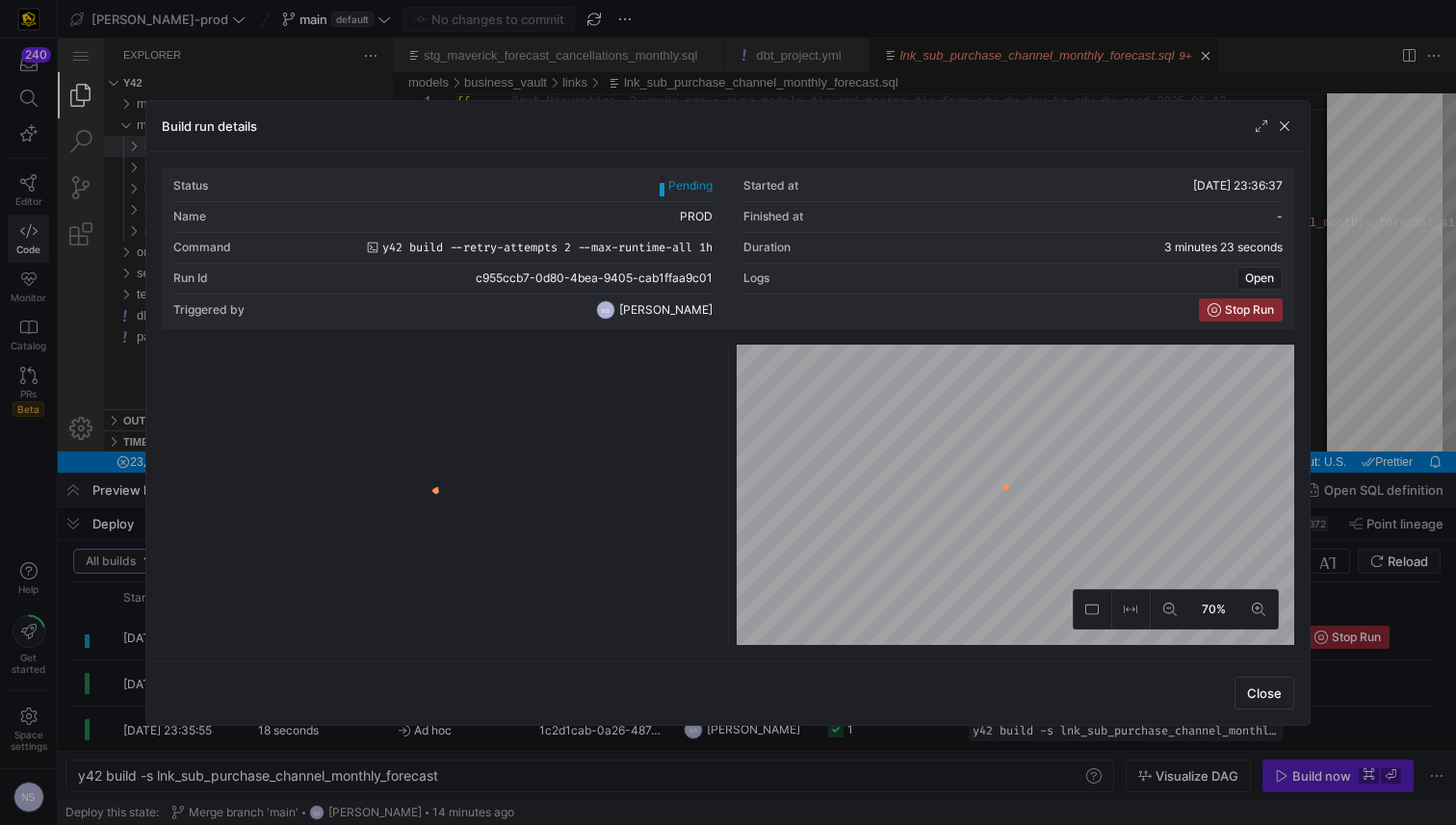 click at bounding box center (728, 412) 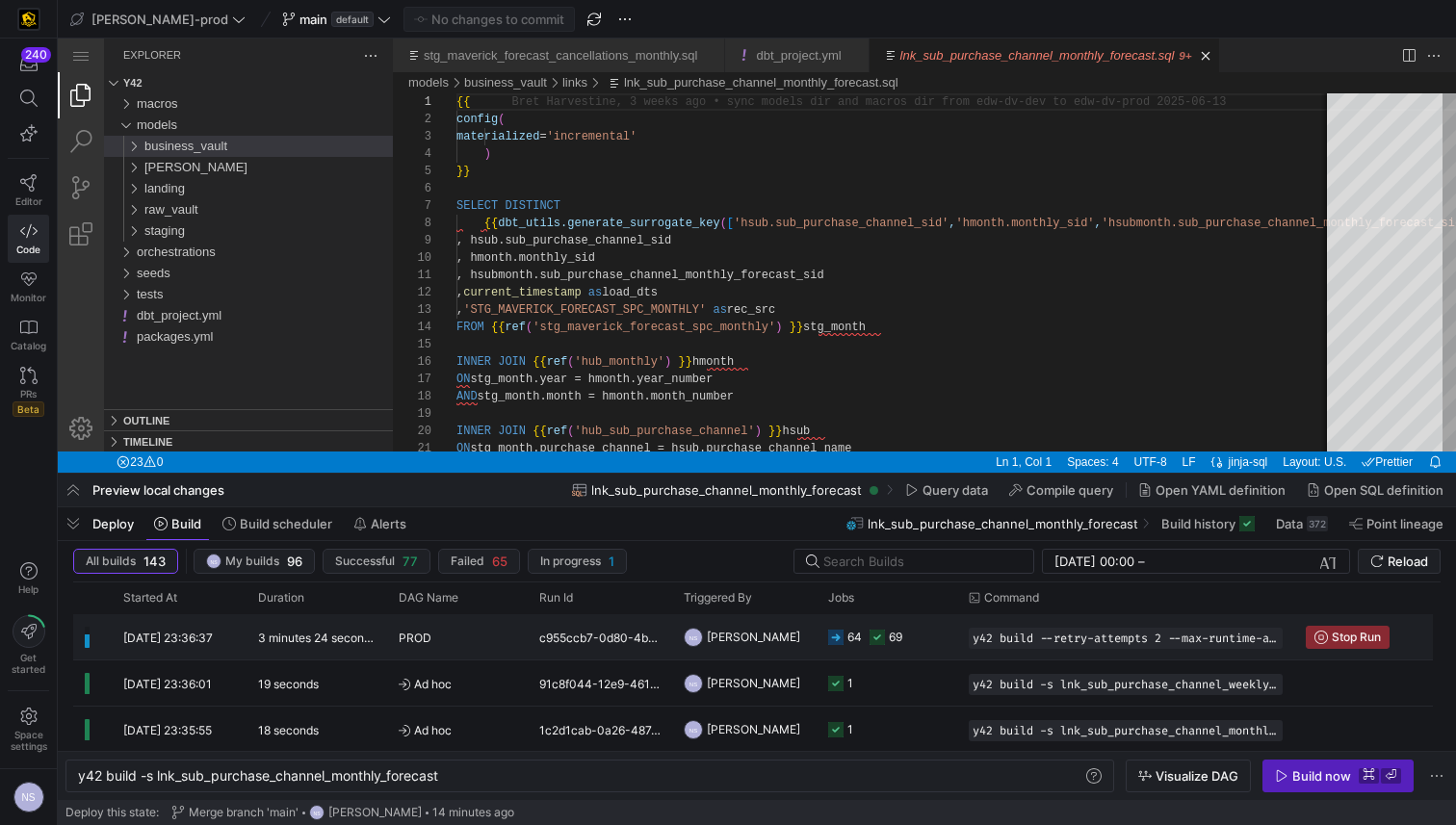 click on "64
69" 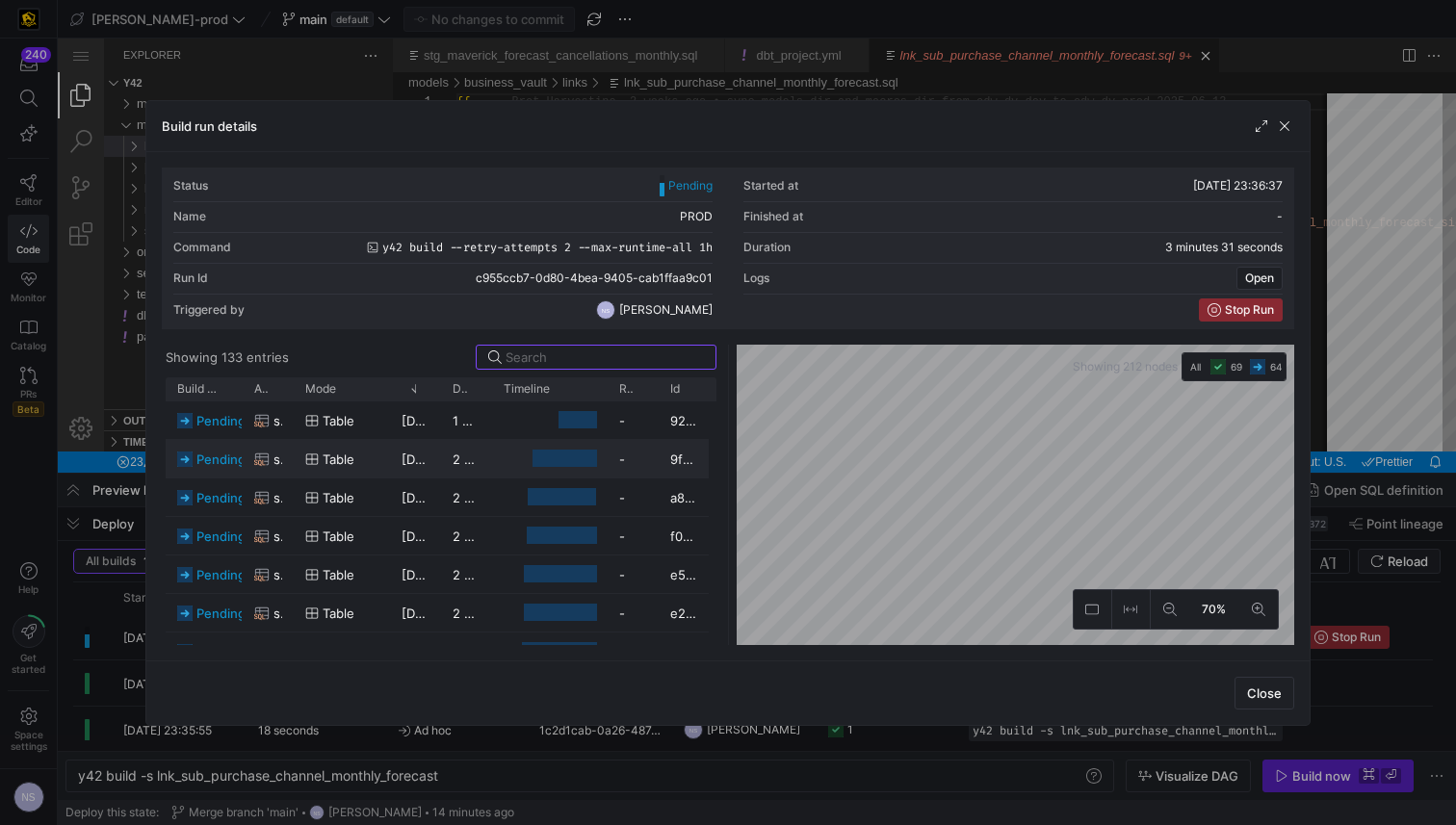 scroll, scrollTop: 25, scrollLeft: 0, axis: vertical 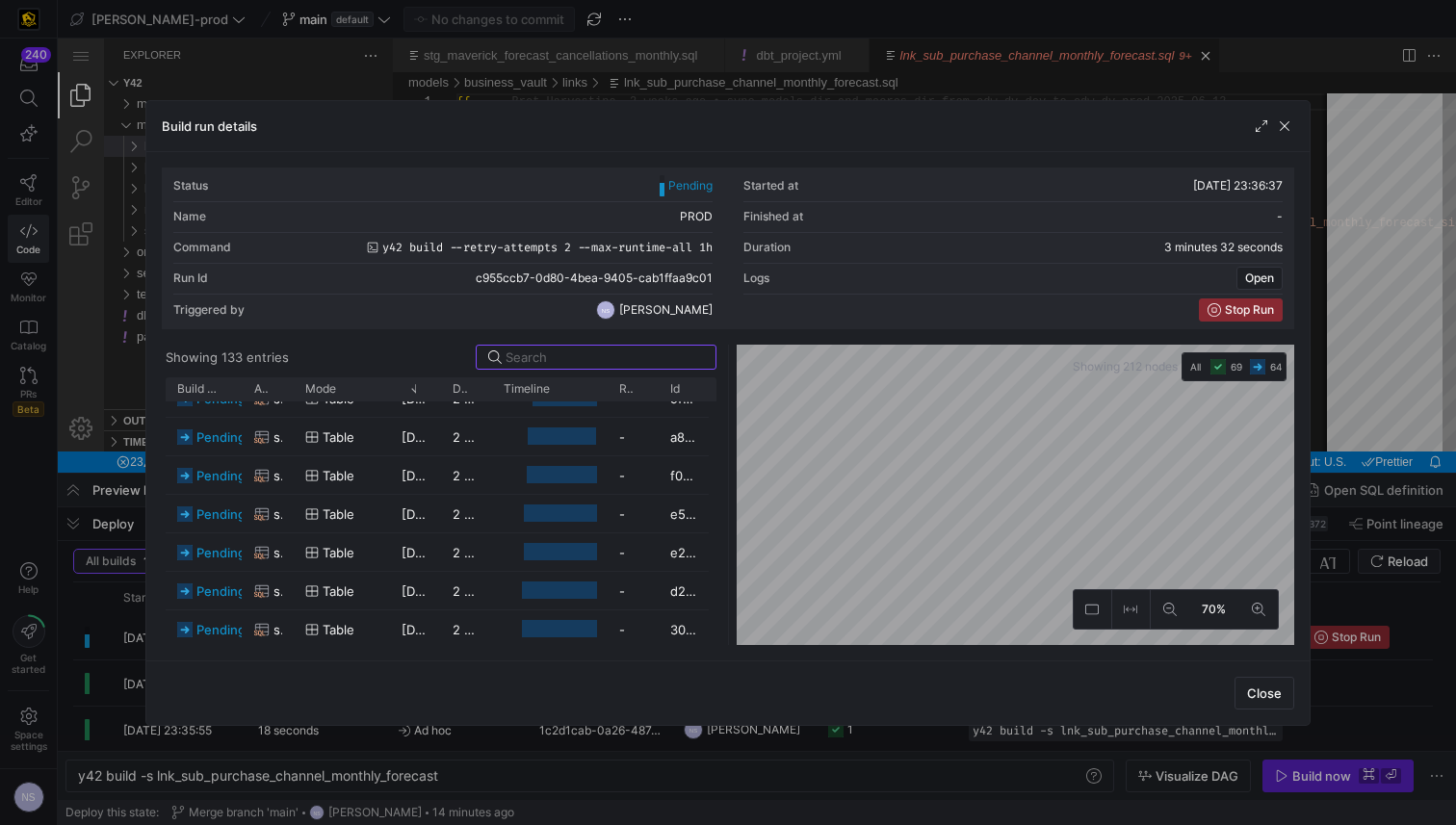 click at bounding box center (728, 412) 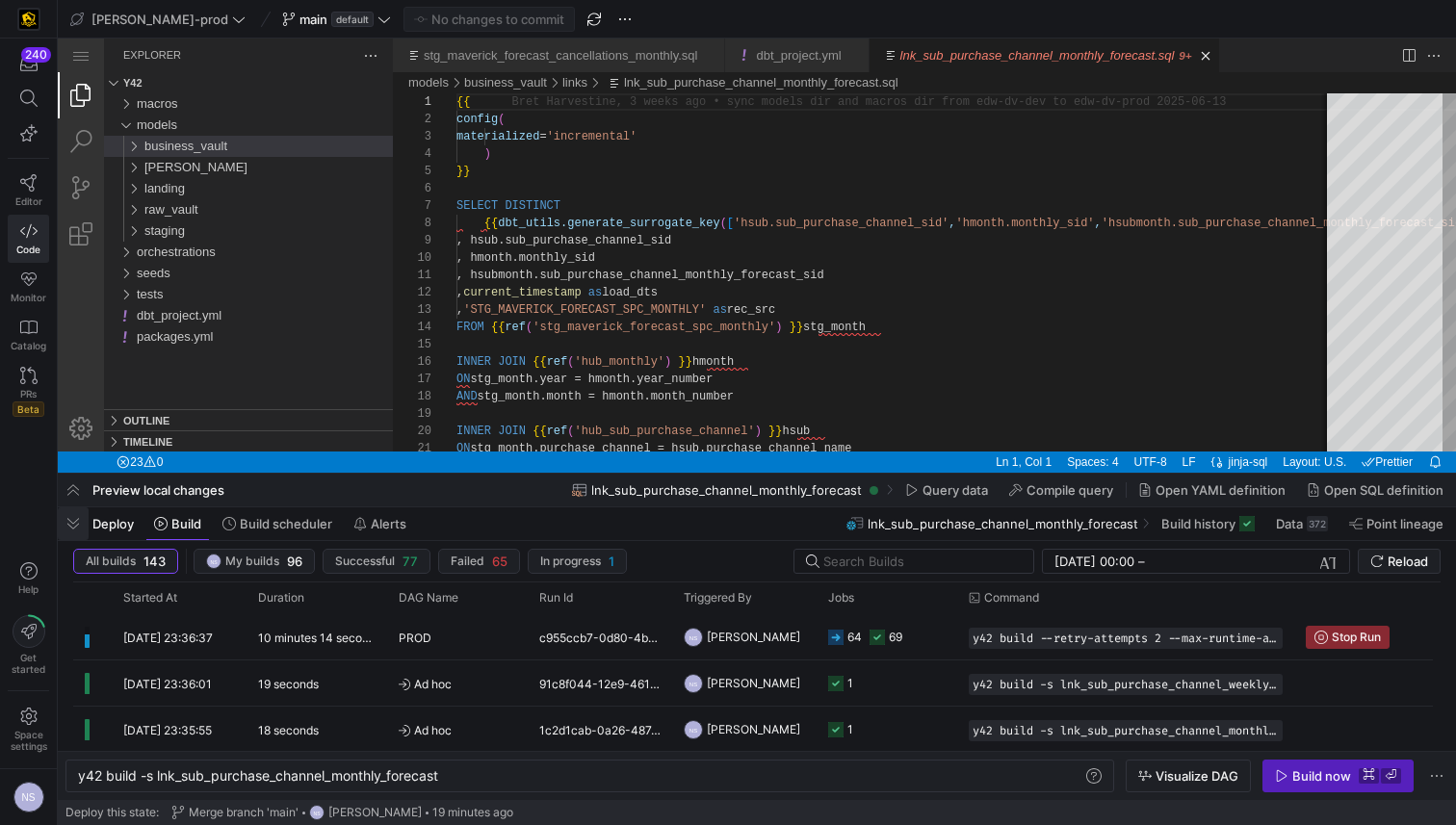 drag, startPoint x: 74, startPoint y: 528, endPoint x: 109, endPoint y: 361, distance: 170.62825 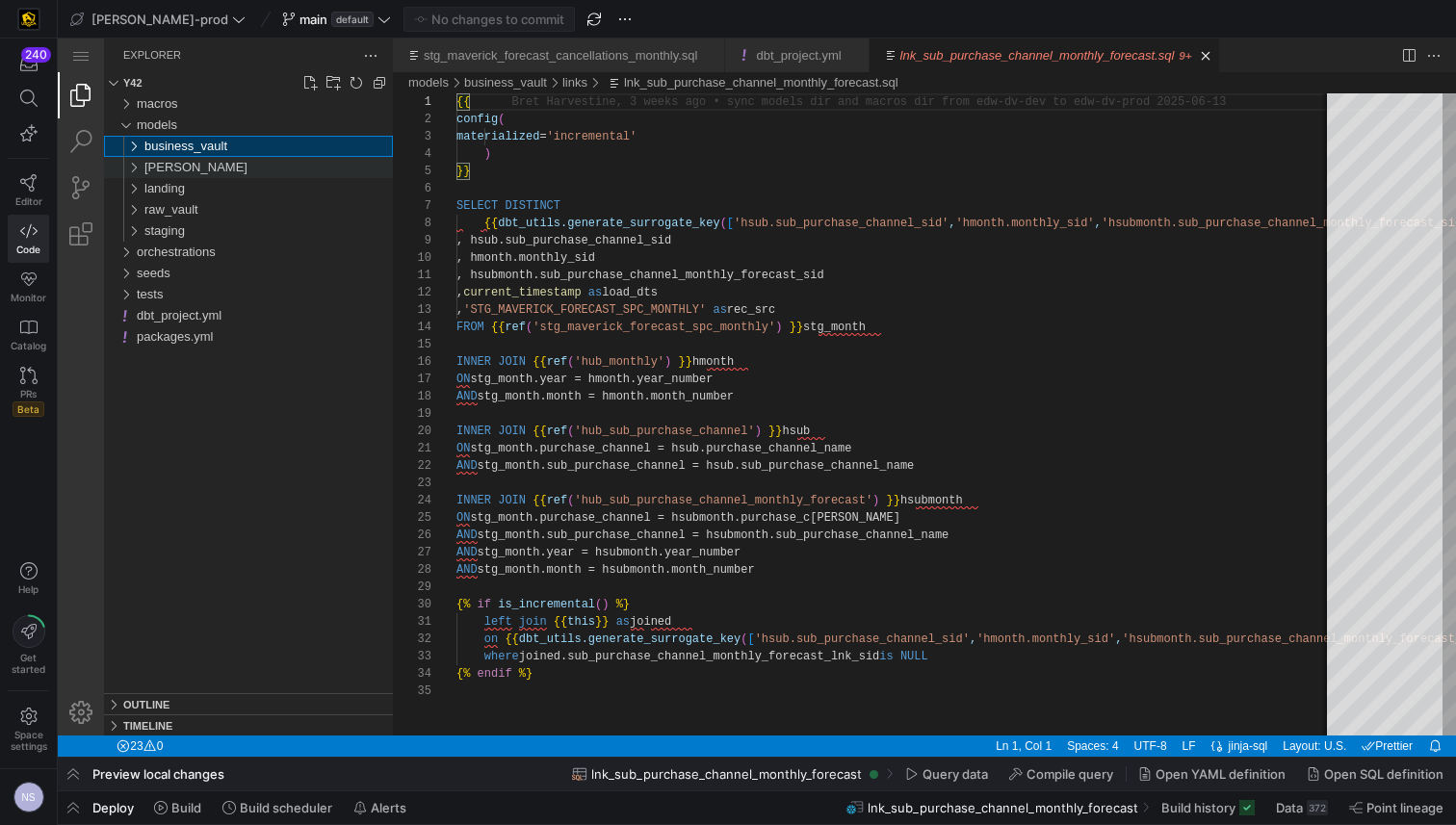 click on "[PERSON_NAME]" at bounding box center (269, 168) 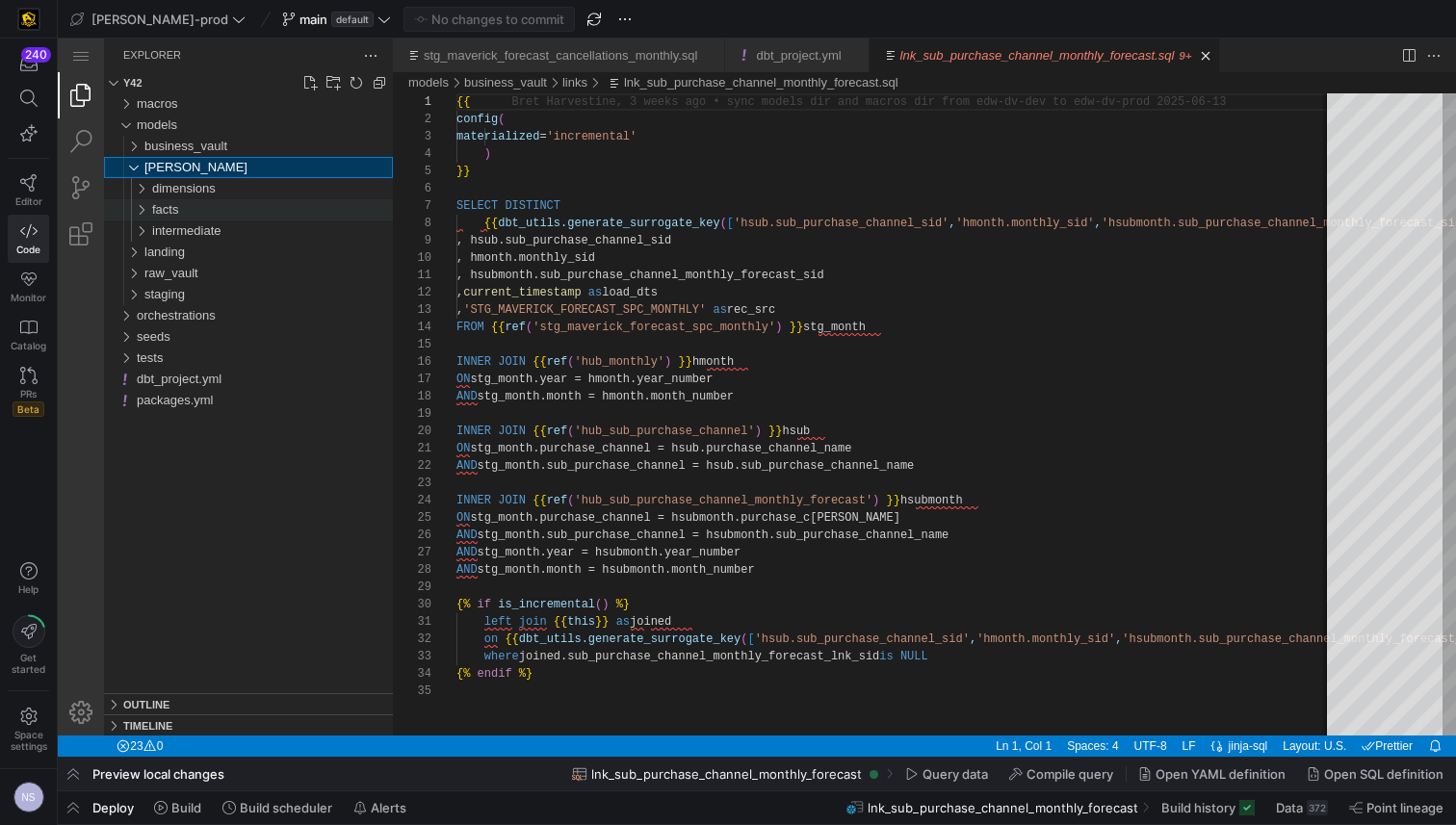 click on "facts" at bounding box center [165, 209] 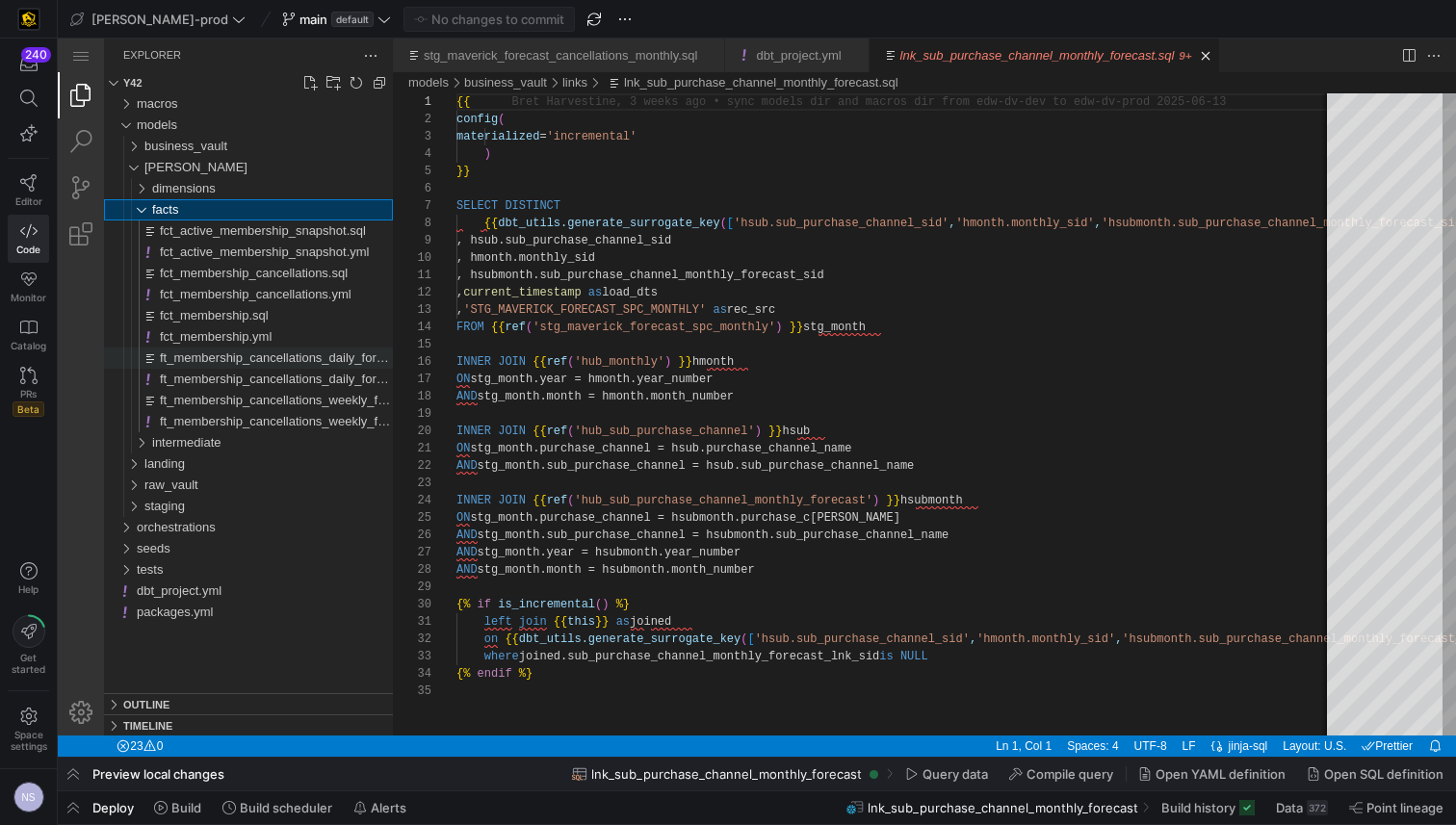 click on "ft_membership_cancellations_daily_forecast.sql" at bounding box center [293, 357] 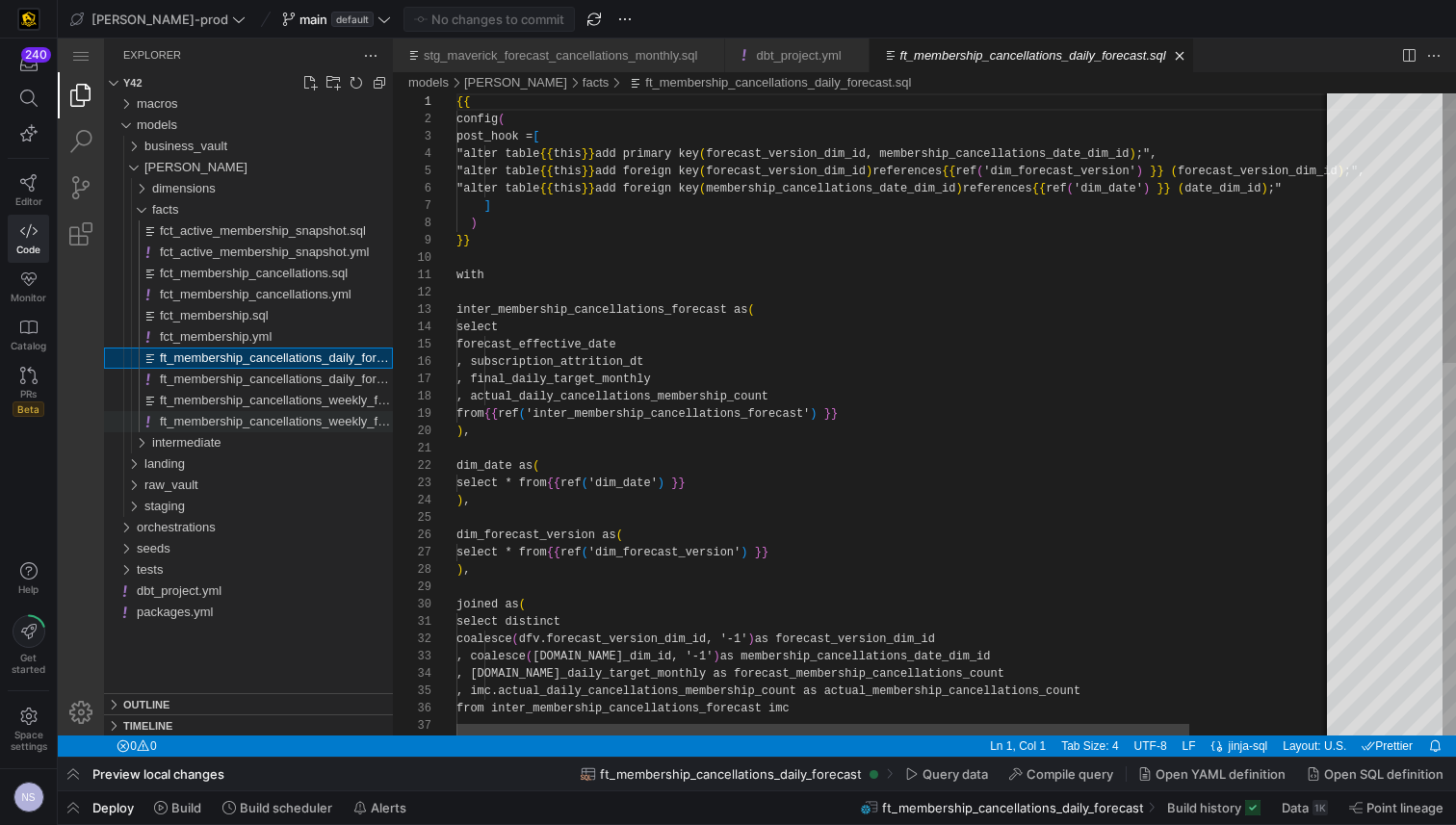 scroll, scrollTop: 173, scrollLeft: 0, axis: vertical 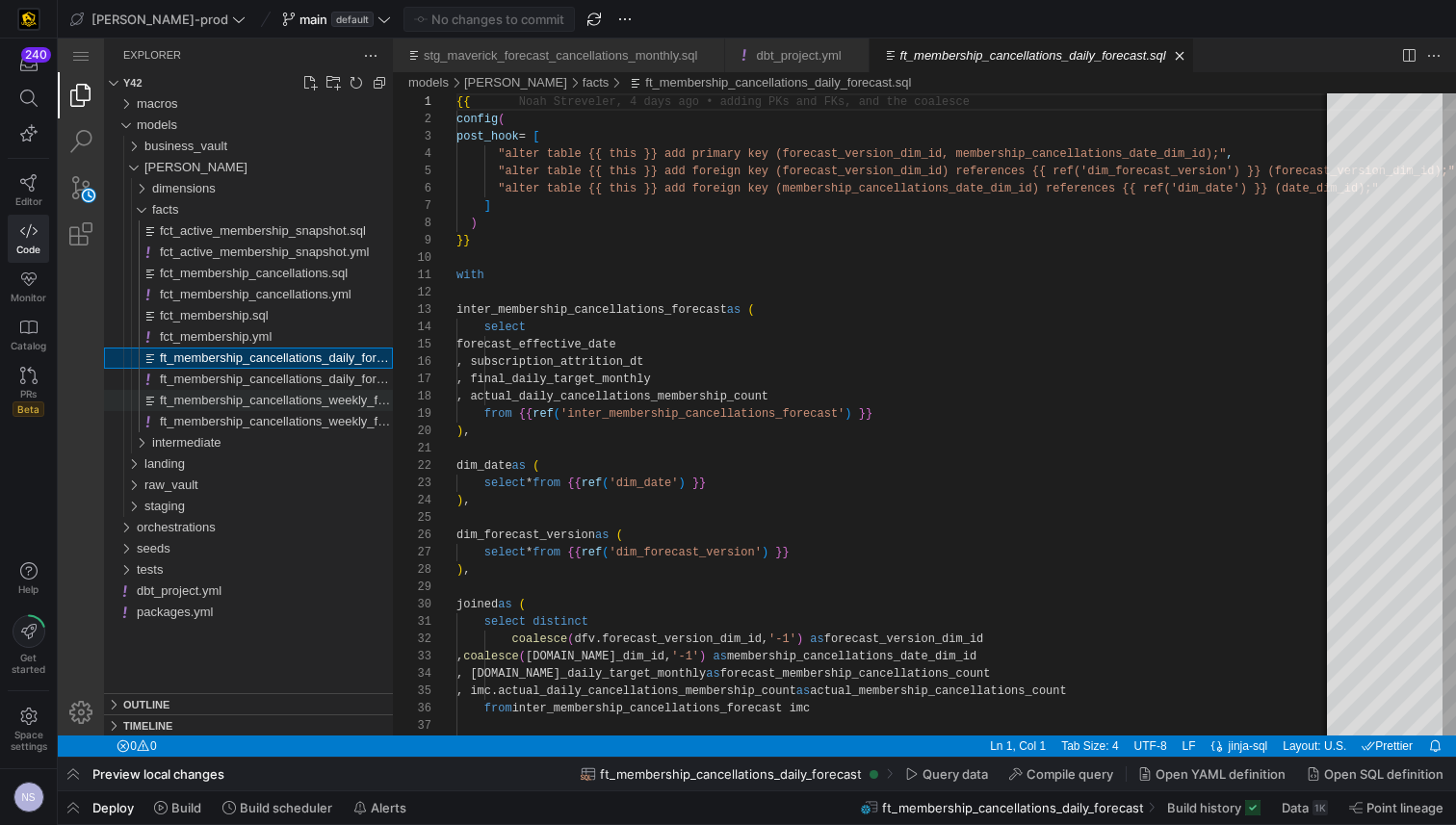 click on "ft_membership_cancellations_weekly_forecast.sql" at bounding box center (299, 400) 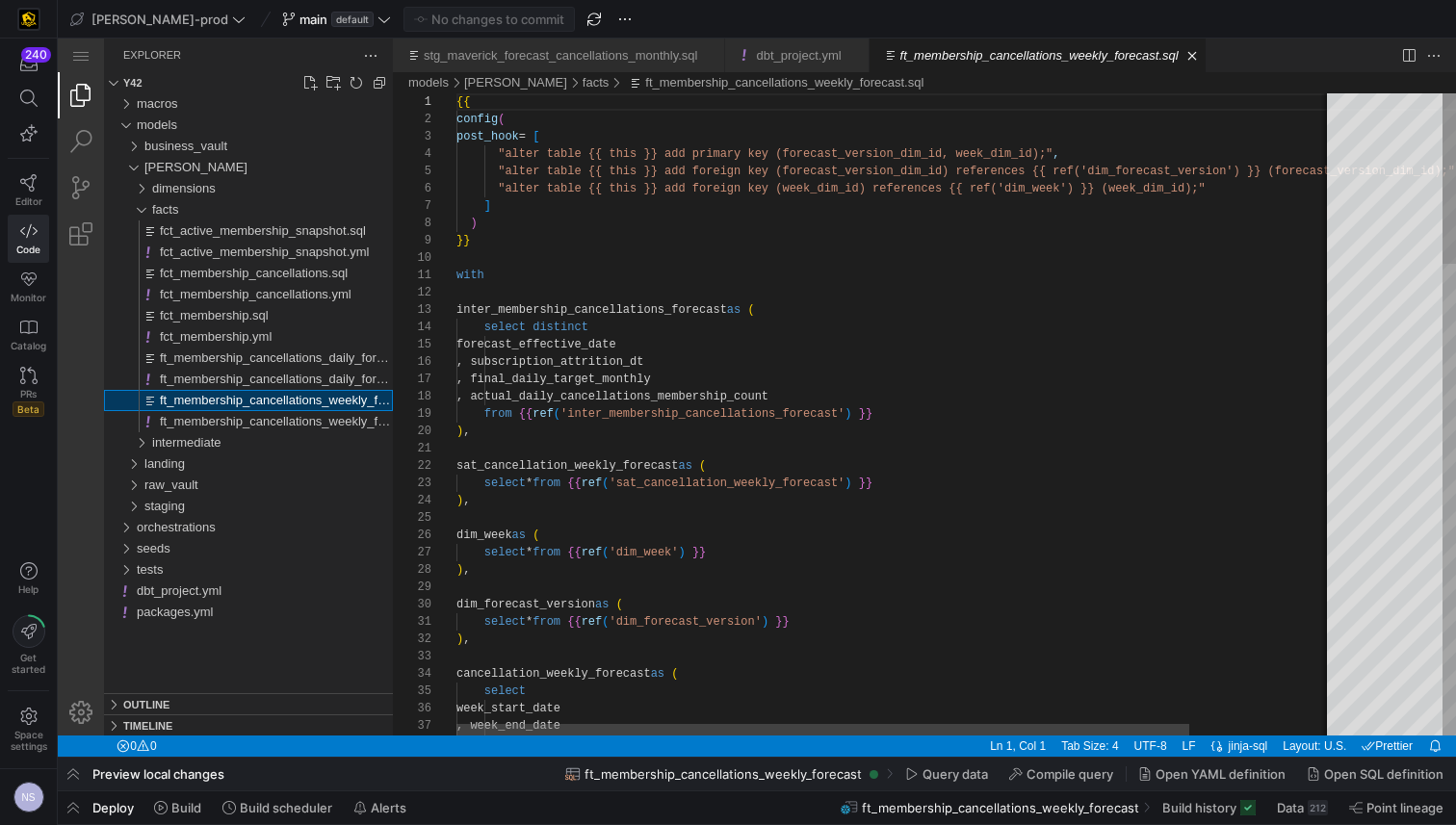 scroll, scrollTop: 173, scrollLeft: 0, axis: vertical 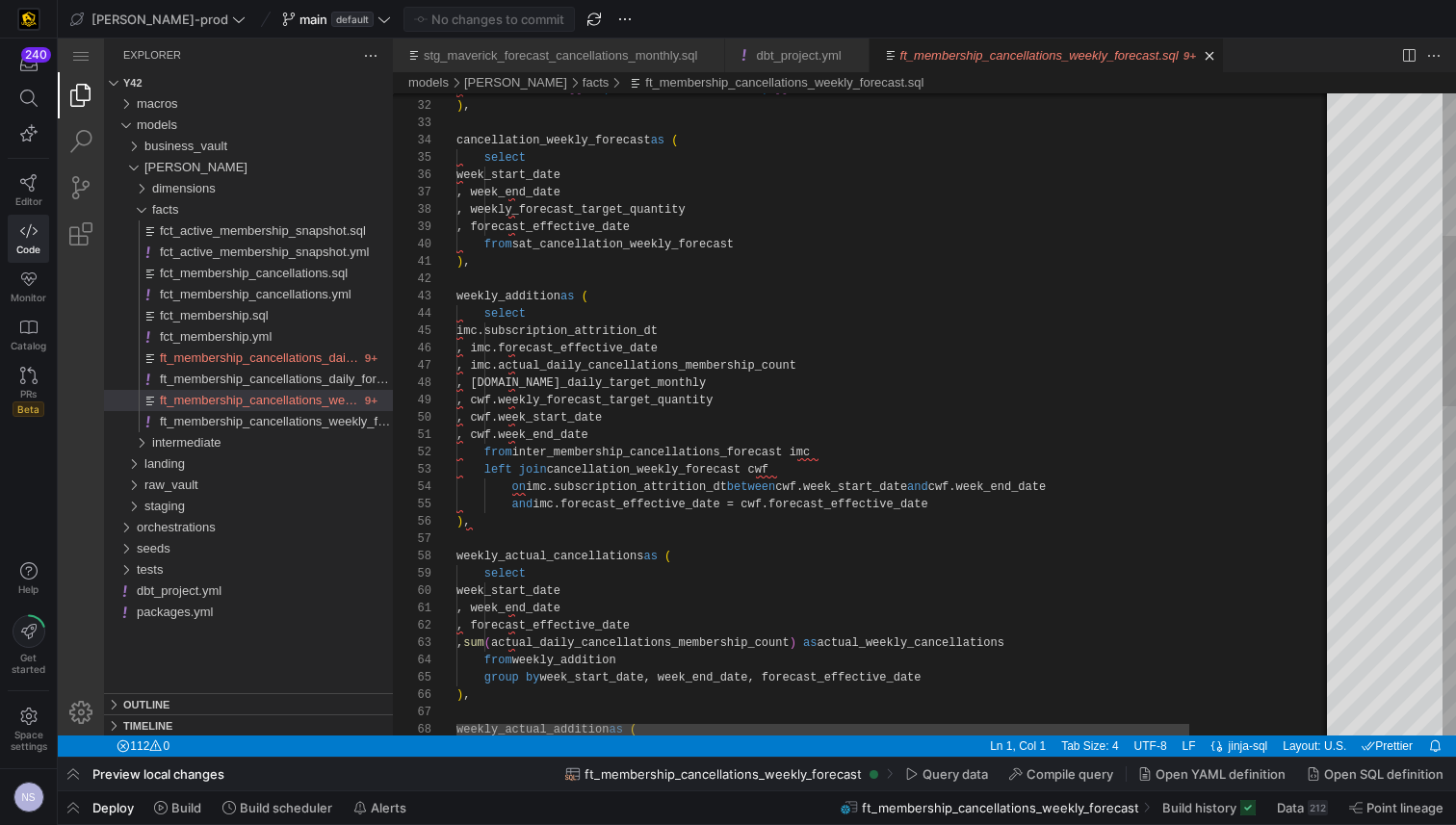type on ", cwf.week_end_date
from inter_membership_cancellations_forecast imc
left join cancellation_weekly_forecast cwf
on imc.subscription_attrition_dt between cwf.week_start_date and cwf.week_end_date
and imc.forecast_effective_date = cwf.forecast_effective_date
),
weekly_actual_cancellations as (
select
week_start_date" 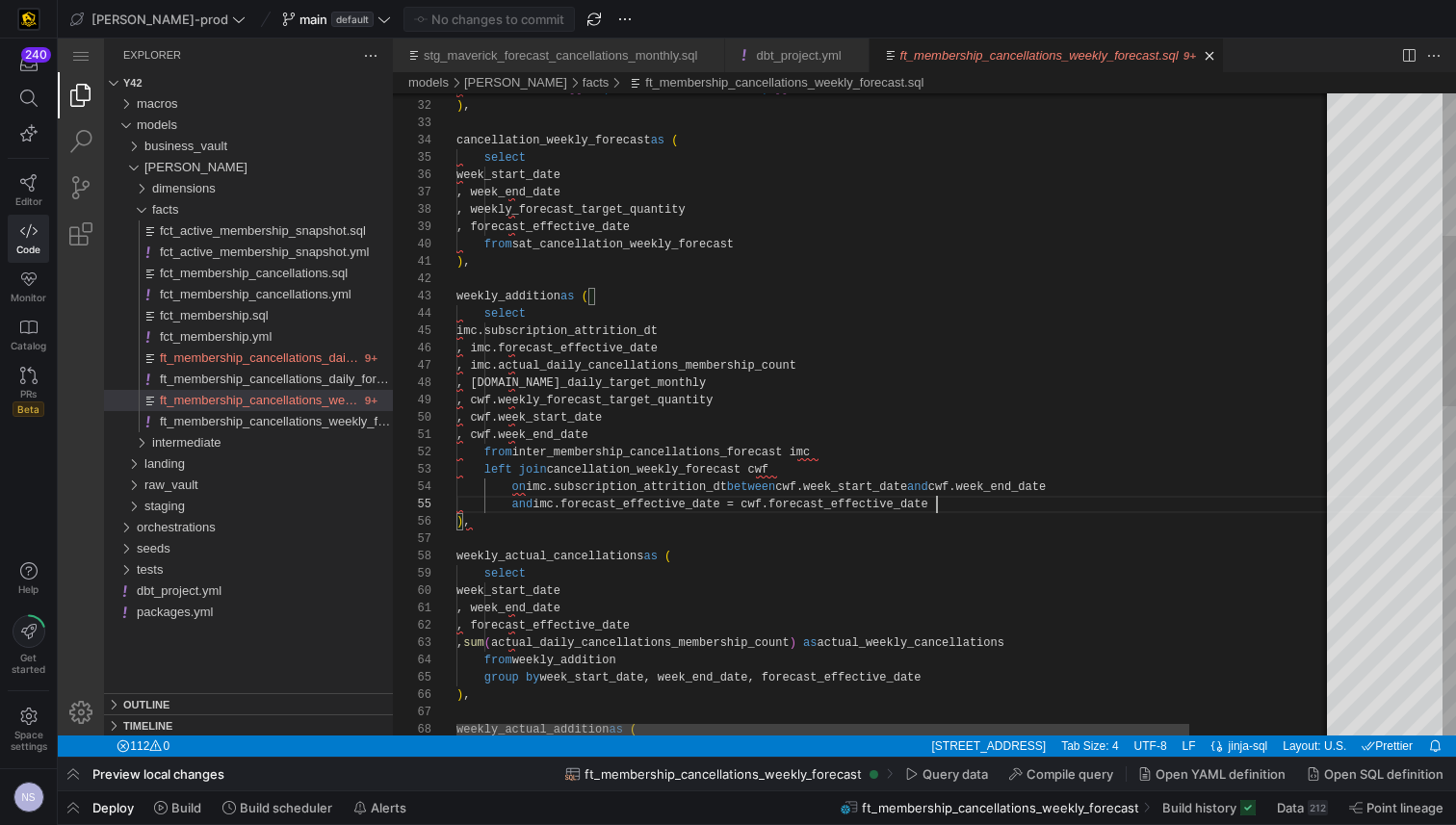 scroll, scrollTop: 69, scrollLeft: 481, axis: both 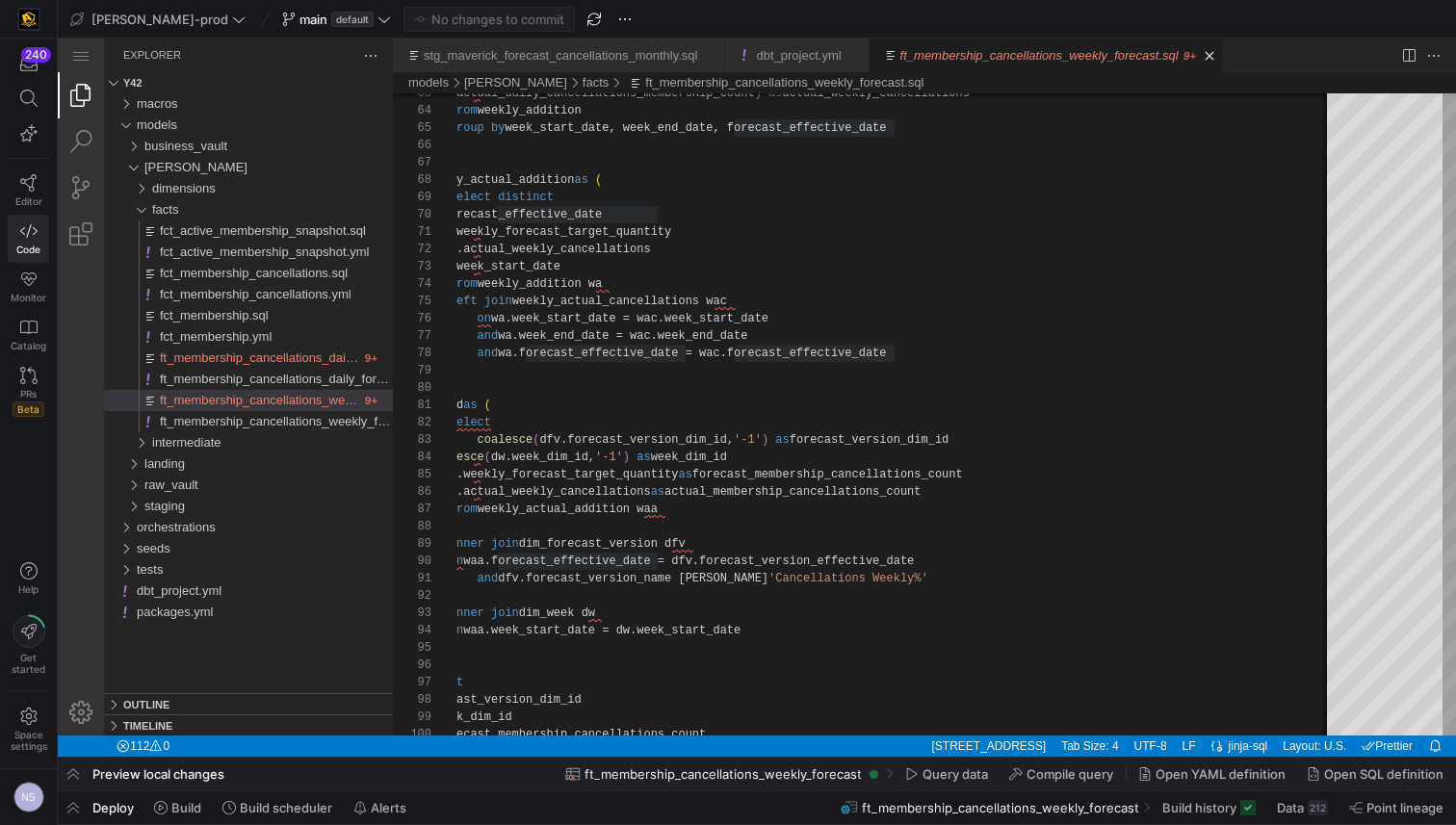click 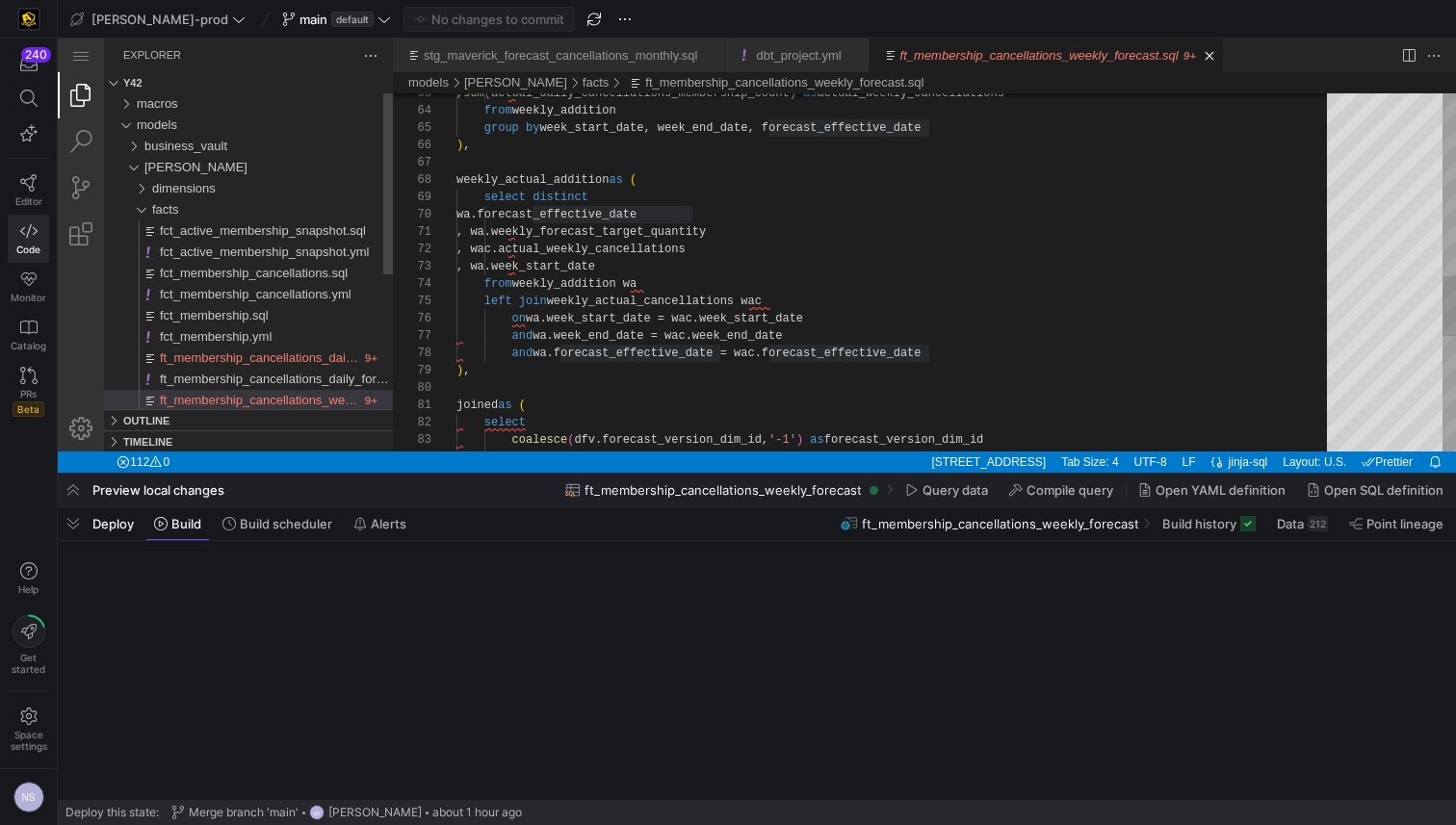 scroll, scrollTop: 69, scrollLeft: 534, axis: both 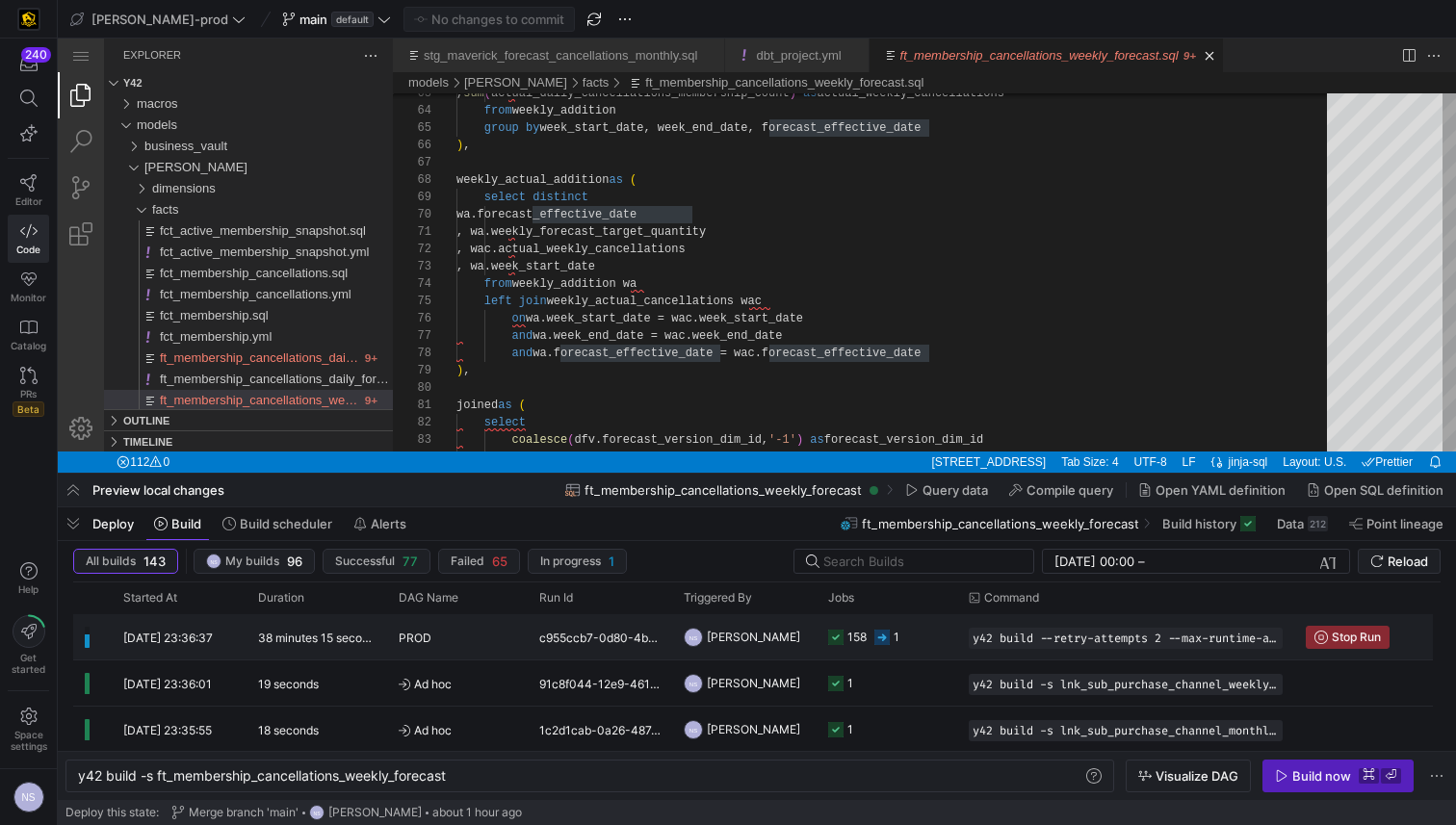 click on "c955ccb7-0d80-4bea-9405-cab1ffaa9c01" 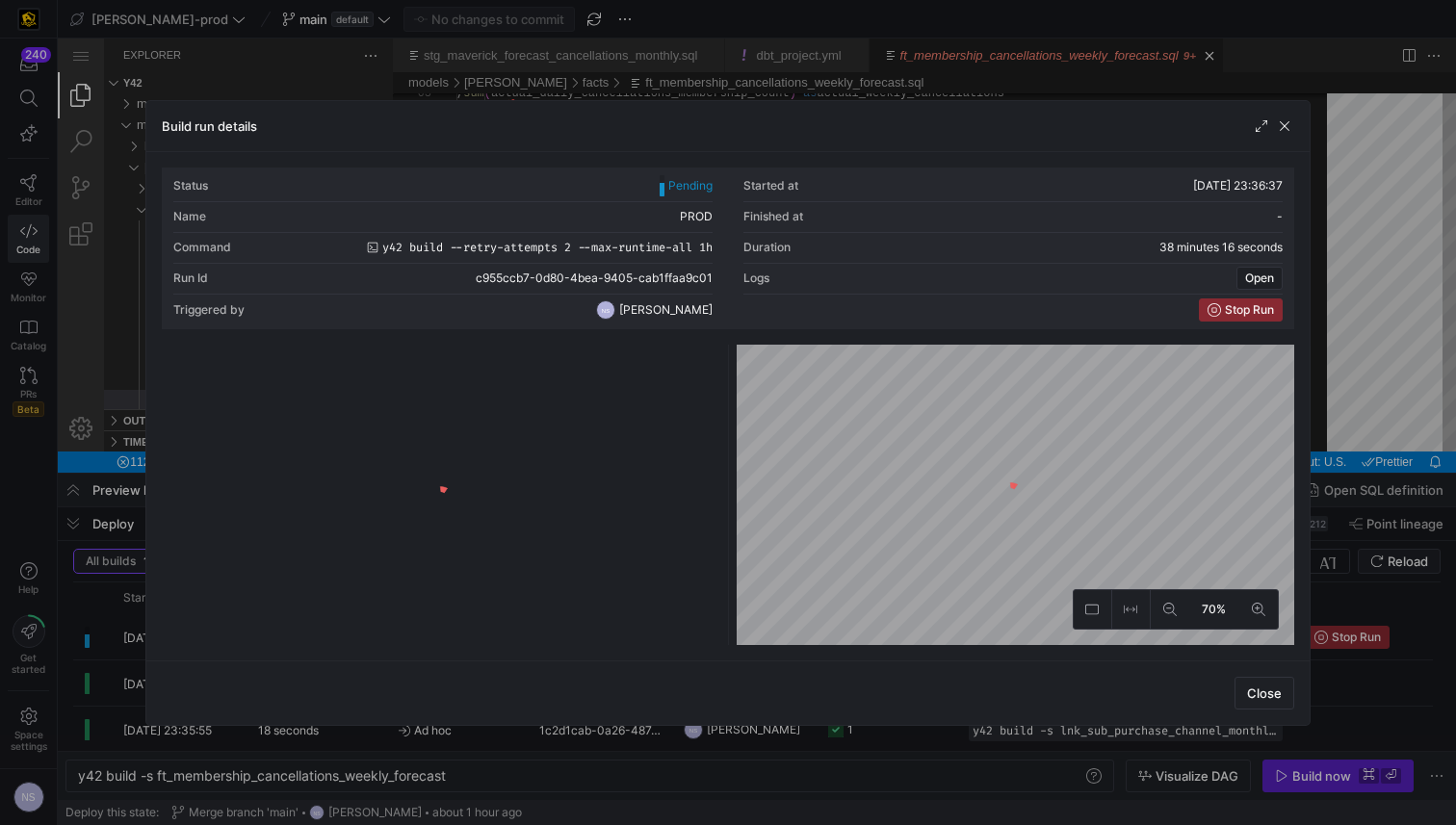 drag, startPoint x: 1407, startPoint y: 363, endPoint x: 1254, endPoint y: 383, distance: 154.3017 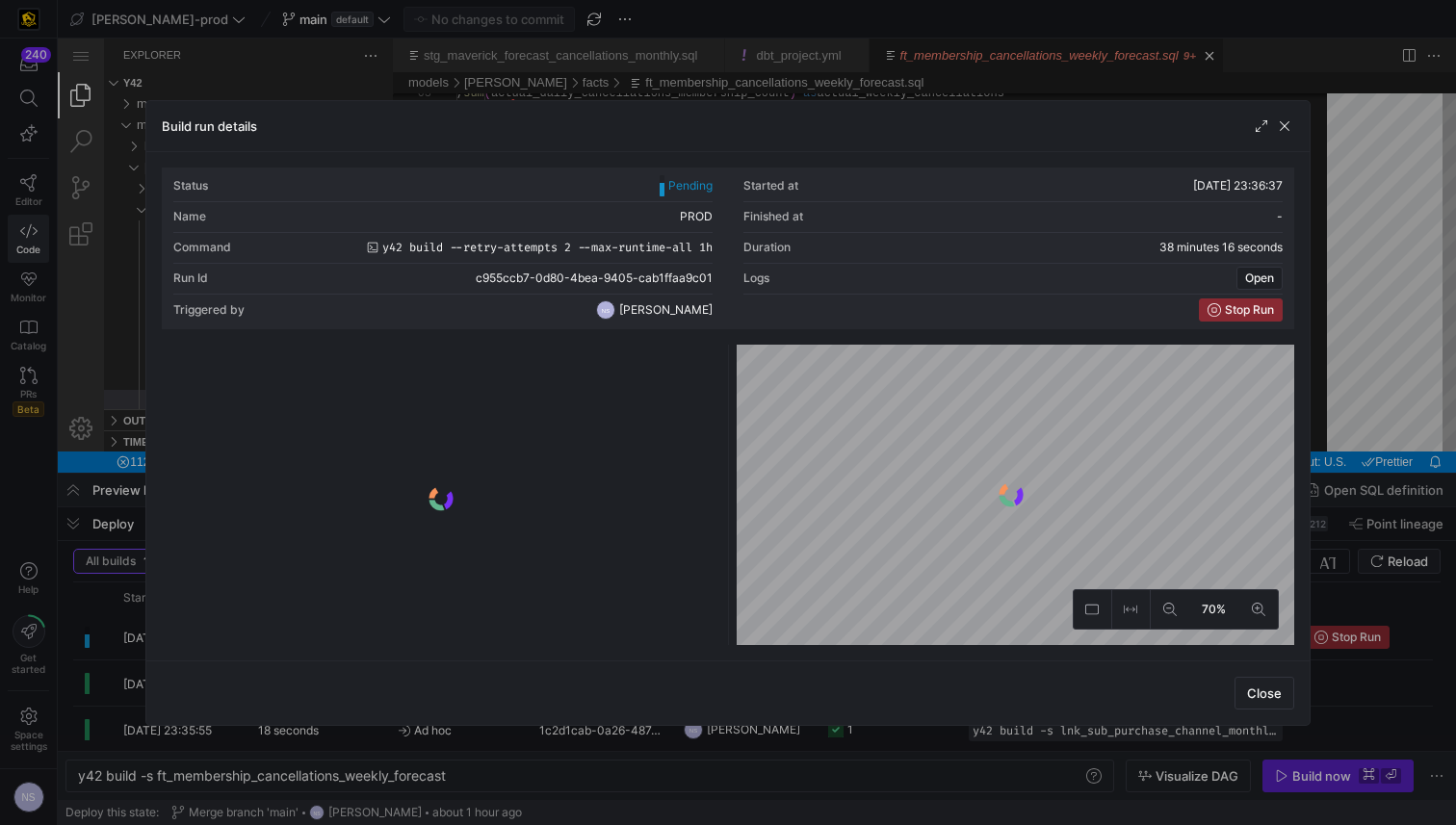 click at bounding box center (728, 412) 